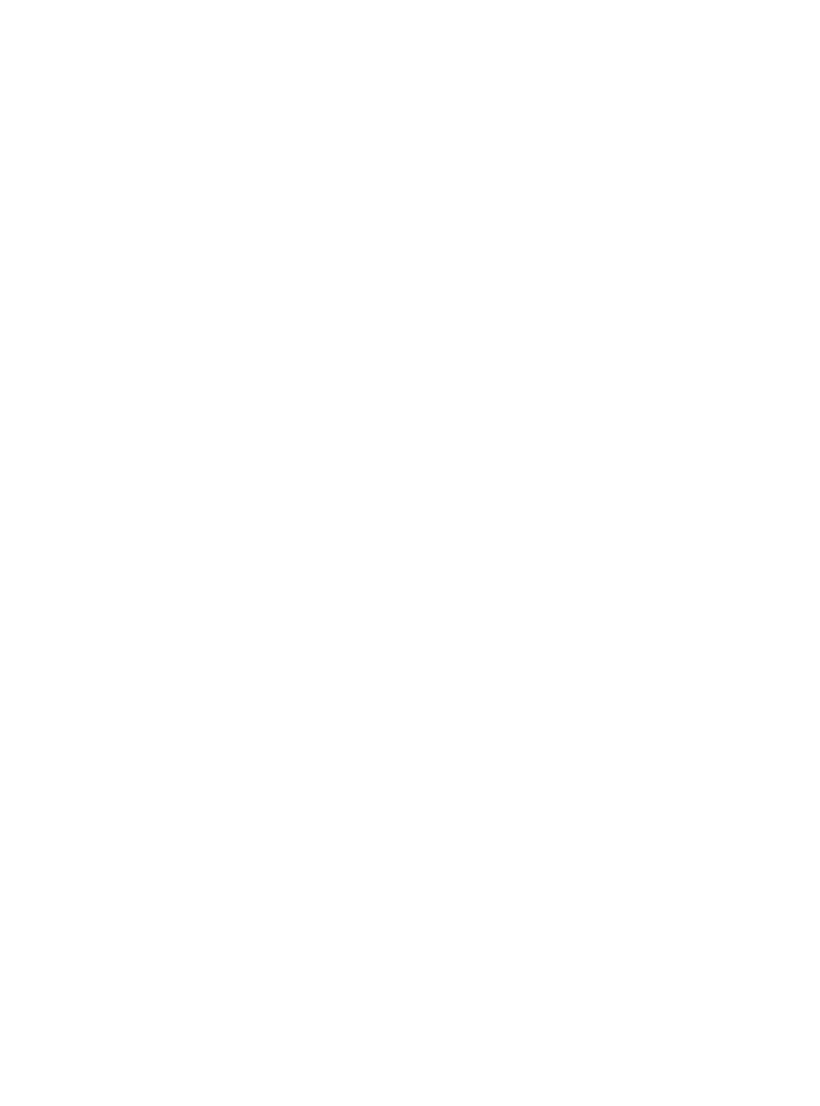scroll, scrollTop: 31, scrollLeft: 0, axis: vertical 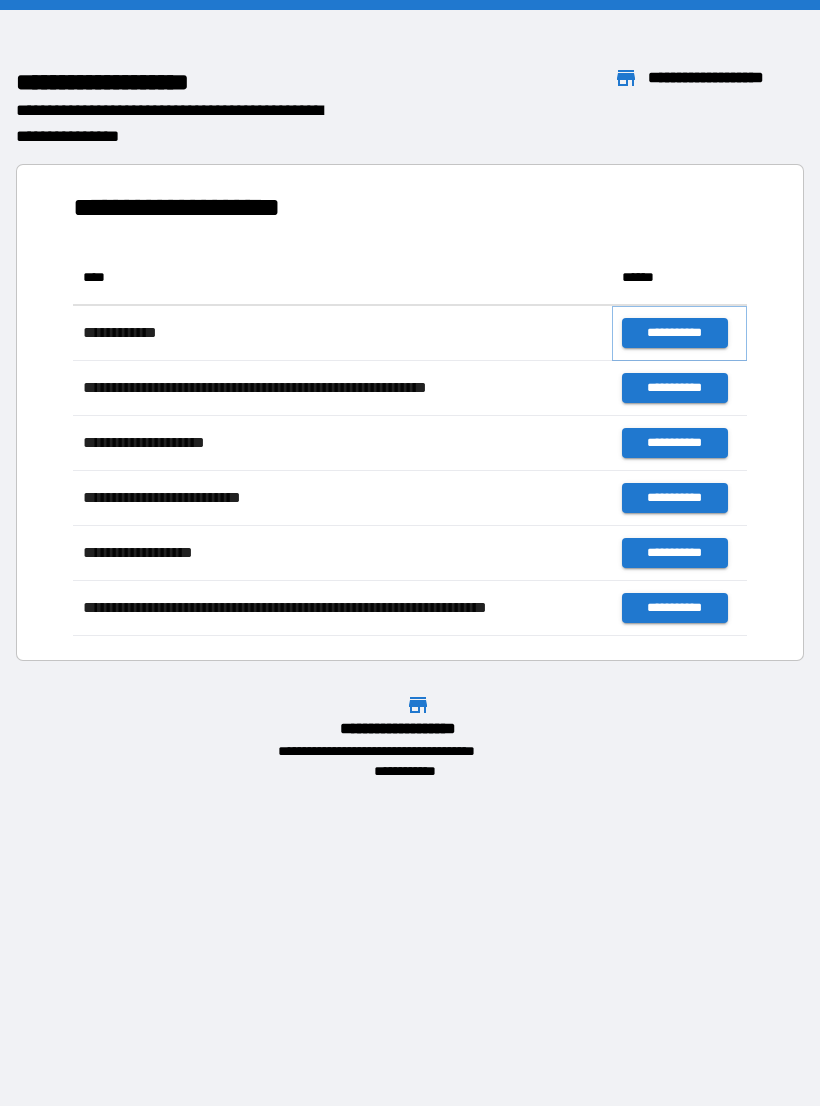 click on "**********" at bounding box center [674, 333] 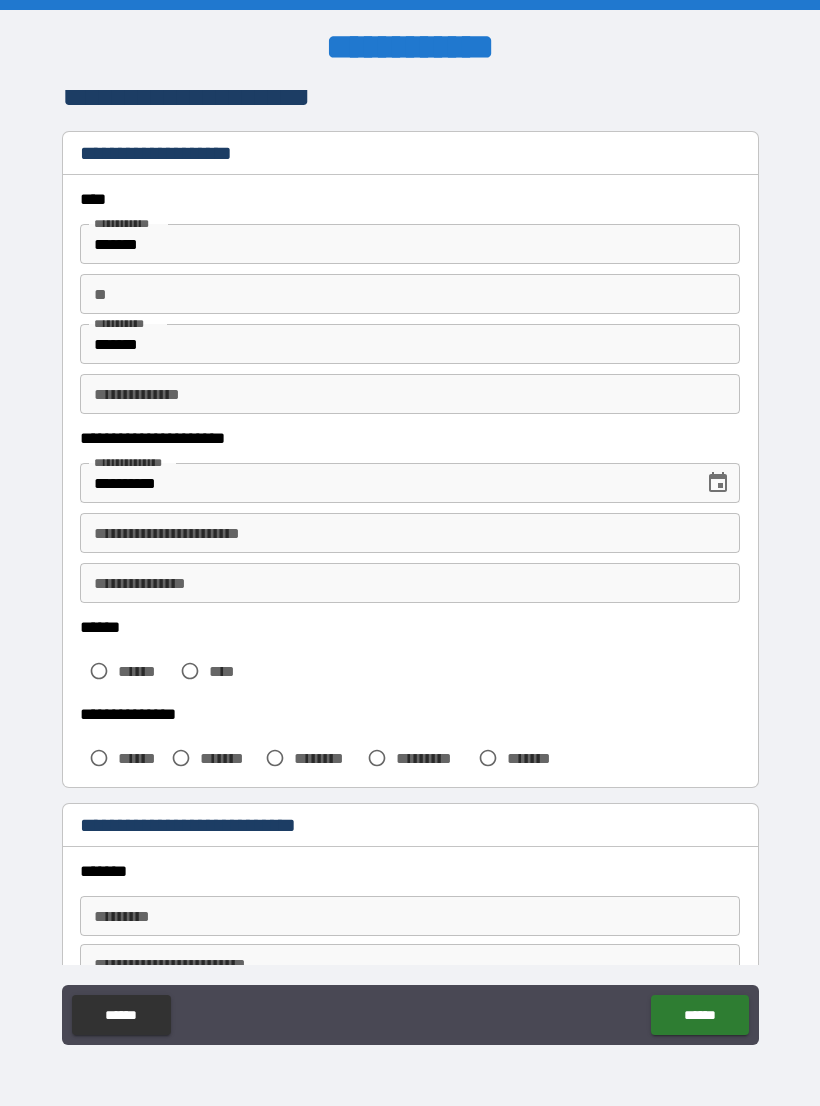 scroll, scrollTop: 5, scrollLeft: 0, axis: vertical 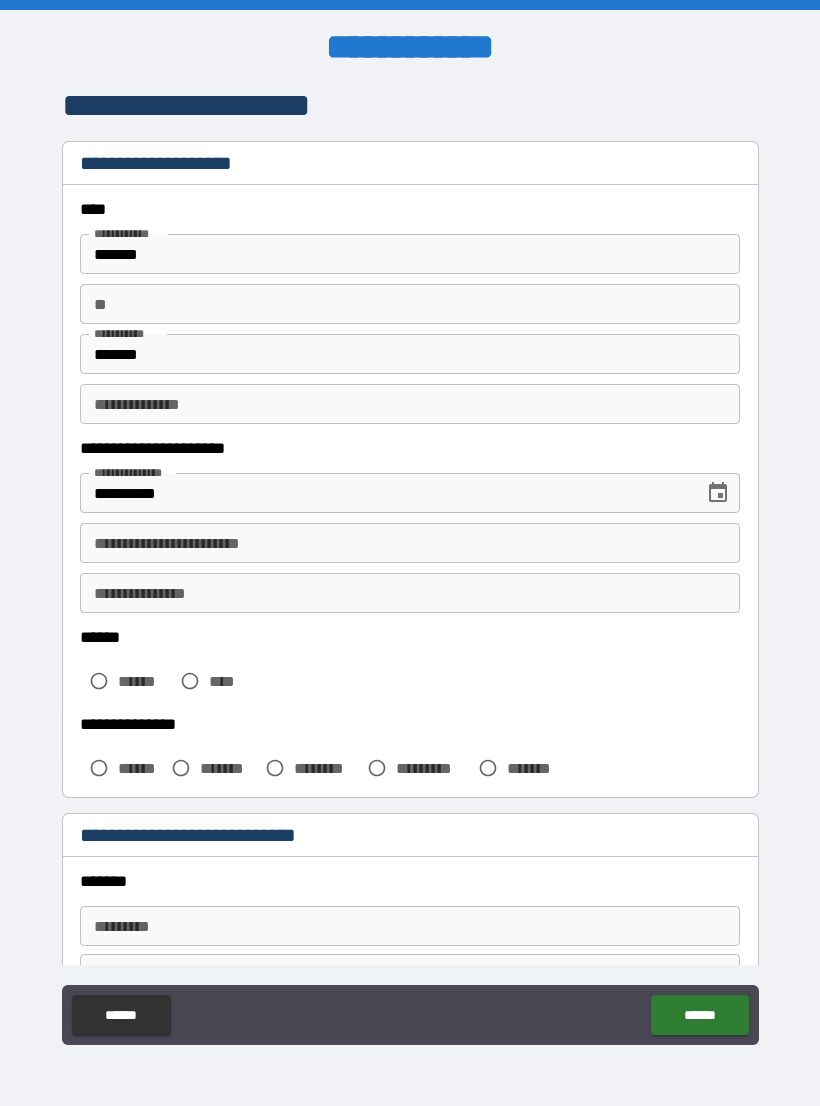 click on "**********" at bounding box center (410, 543) 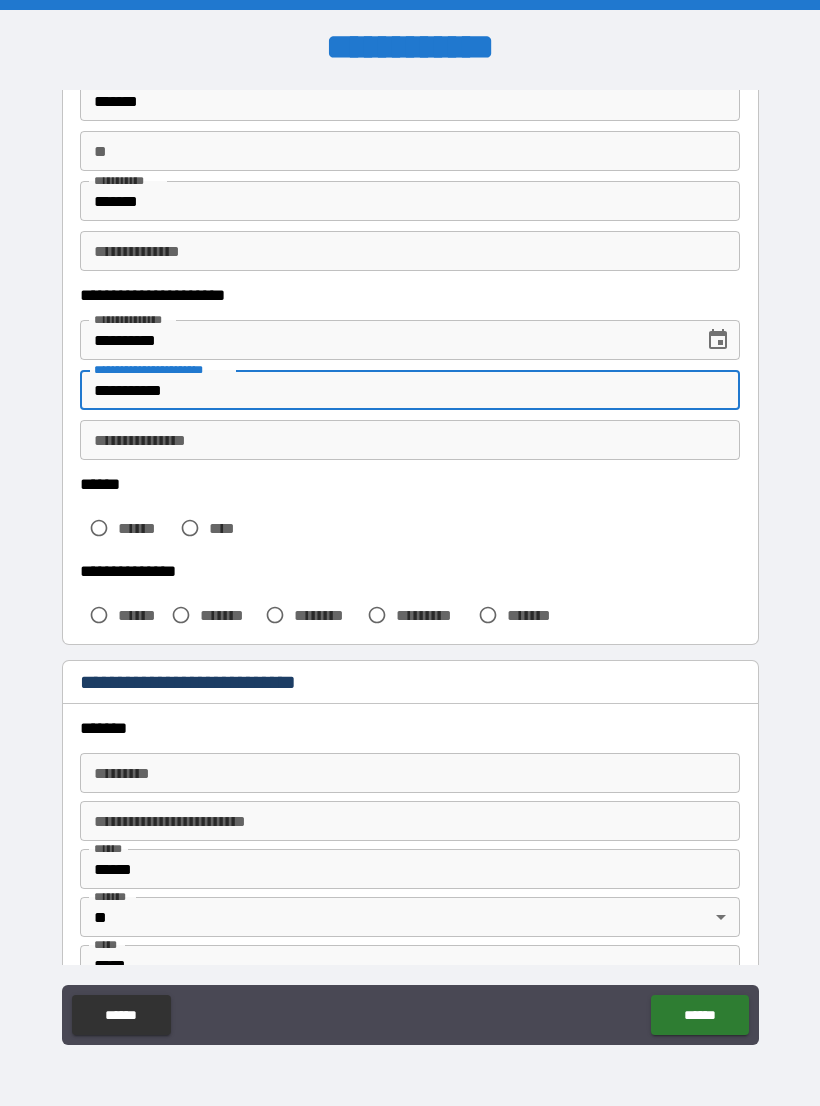 scroll, scrollTop: 161, scrollLeft: 0, axis: vertical 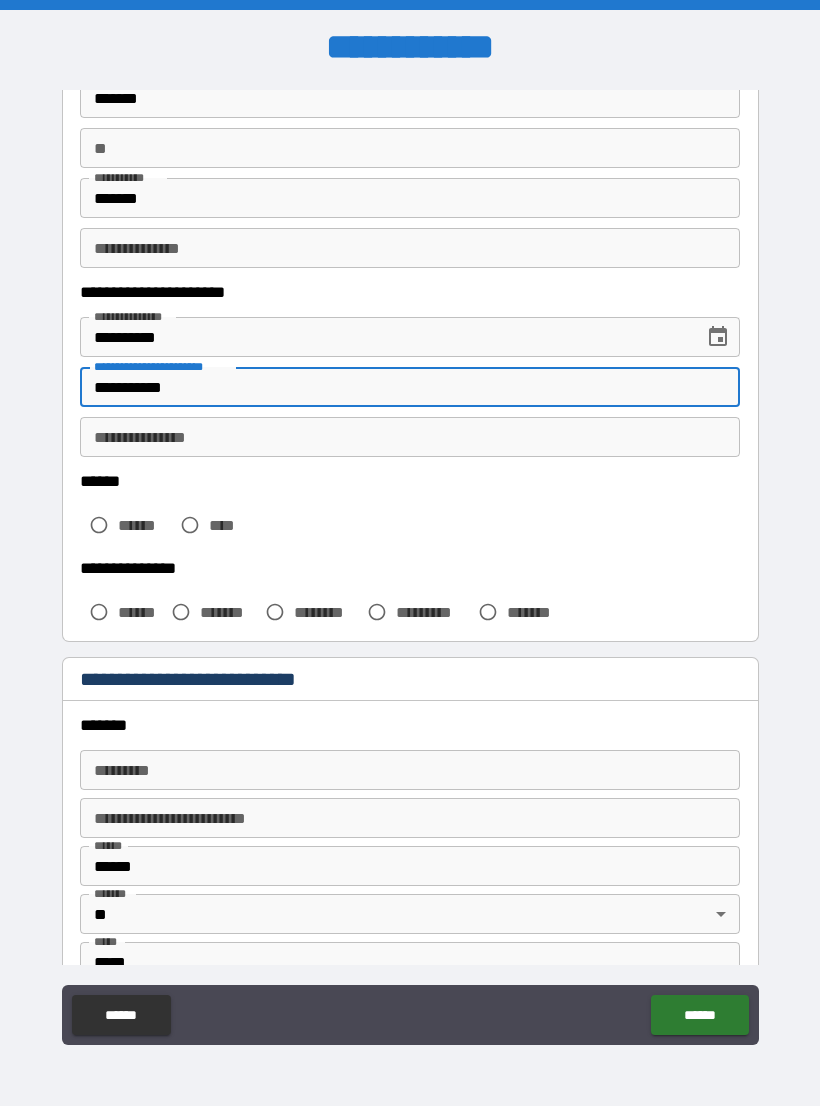 type on "**********" 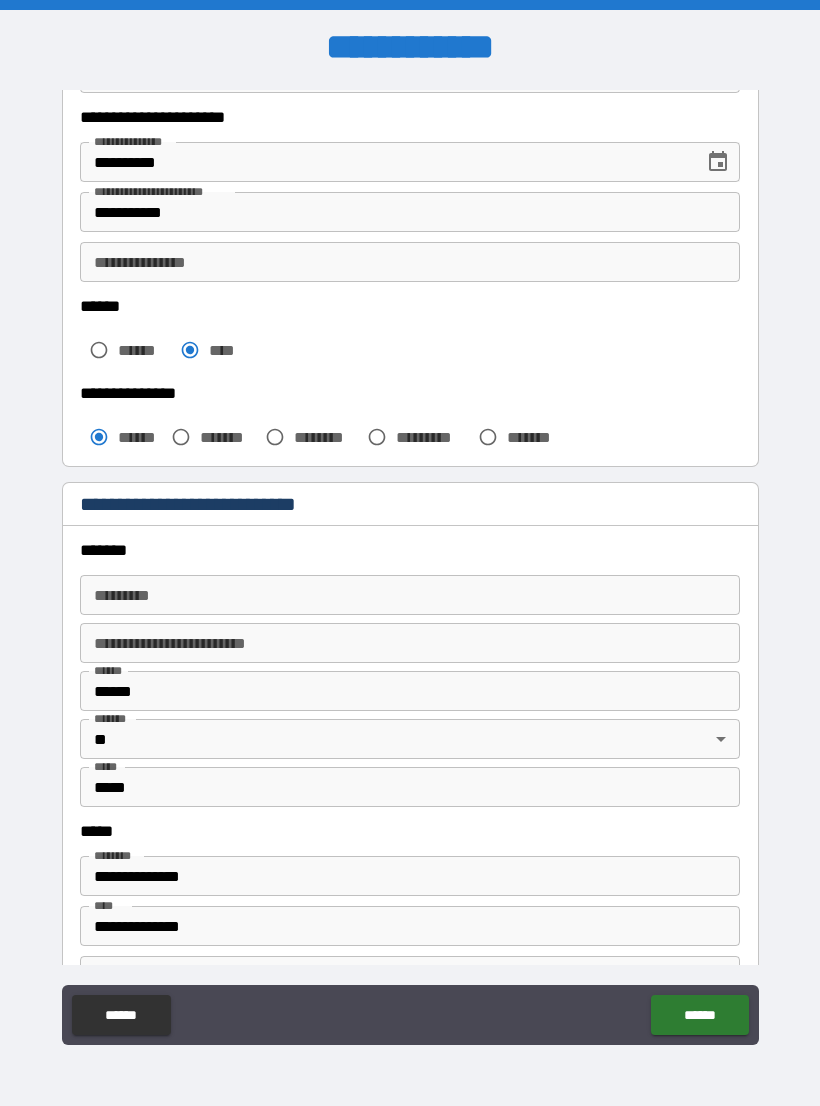 scroll, scrollTop: 349, scrollLeft: 0, axis: vertical 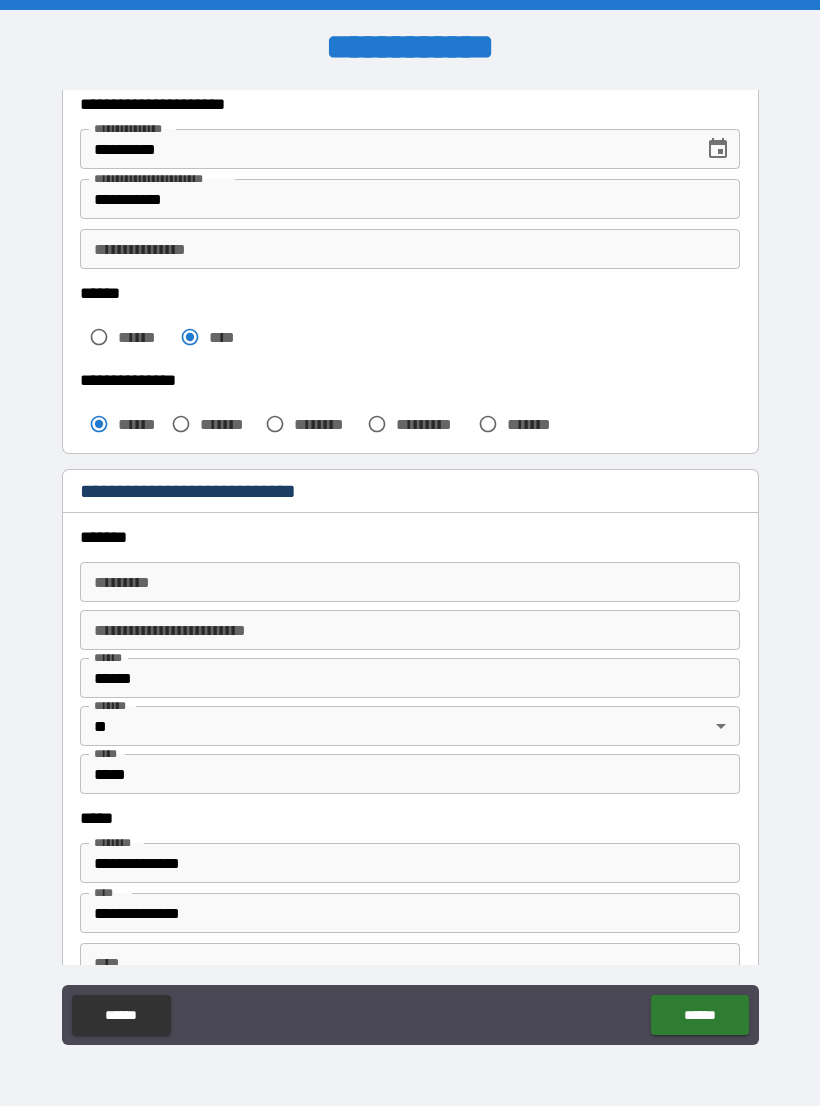 click on "*******   *" at bounding box center [410, 582] 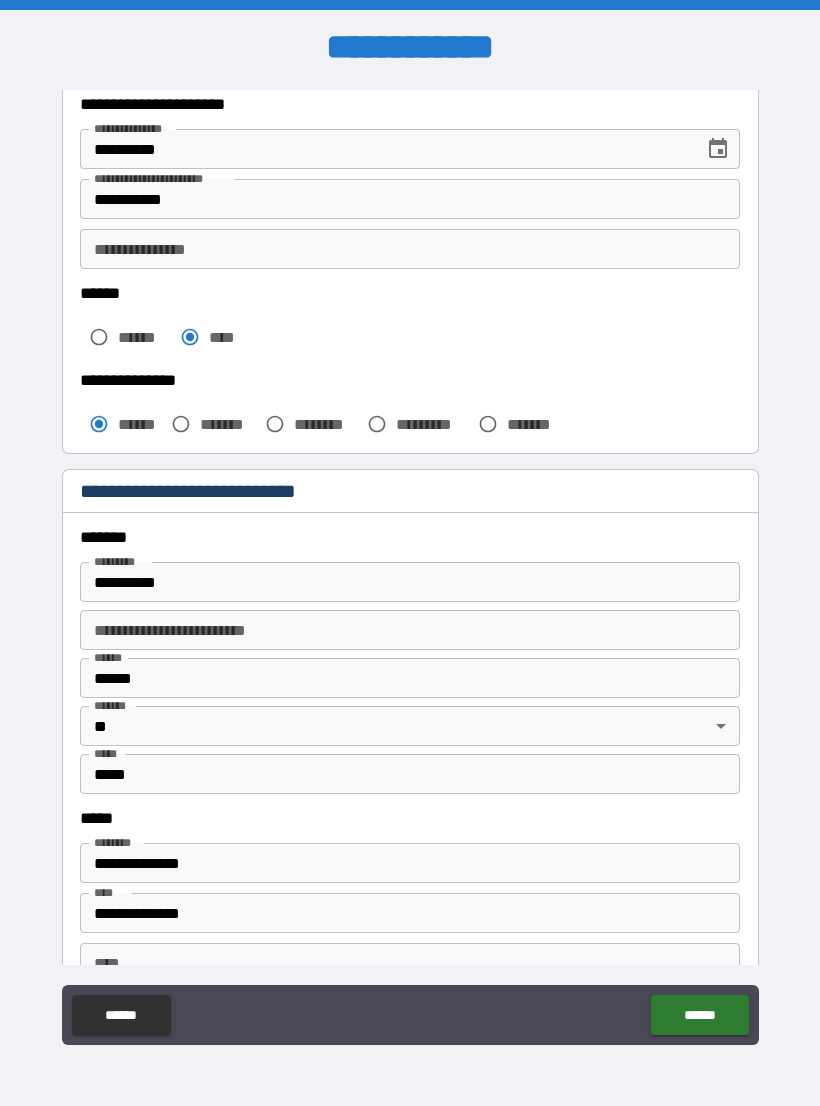 type on "**********" 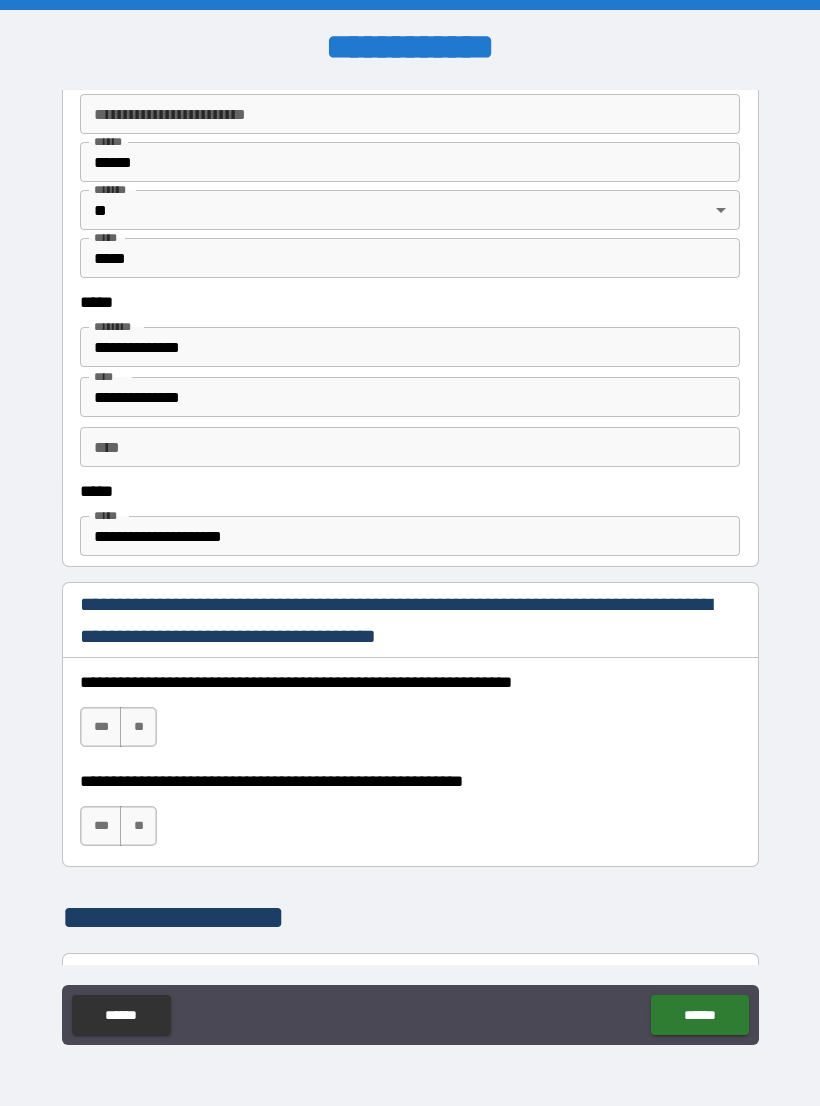 scroll, scrollTop: 882, scrollLeft: 0, axis: vertical 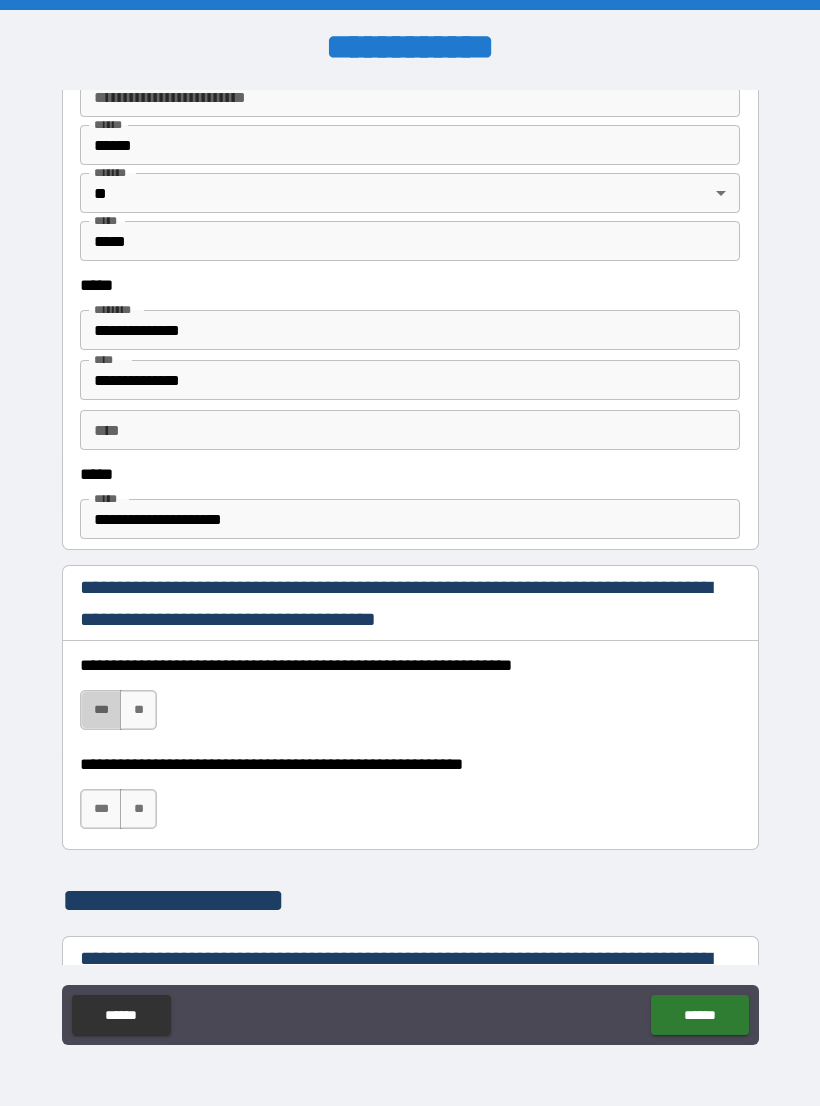 click on "***" at bounding box center (101, 710) 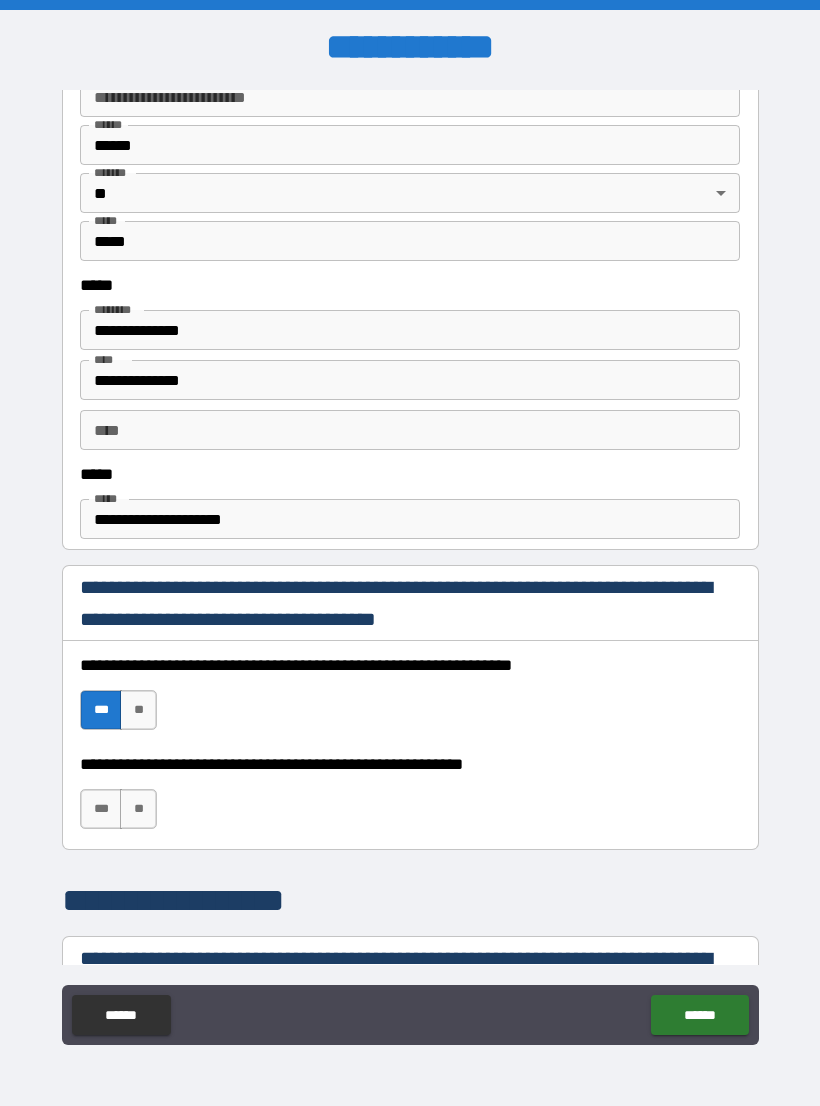 click on "***" at bounding box center (101, 809) 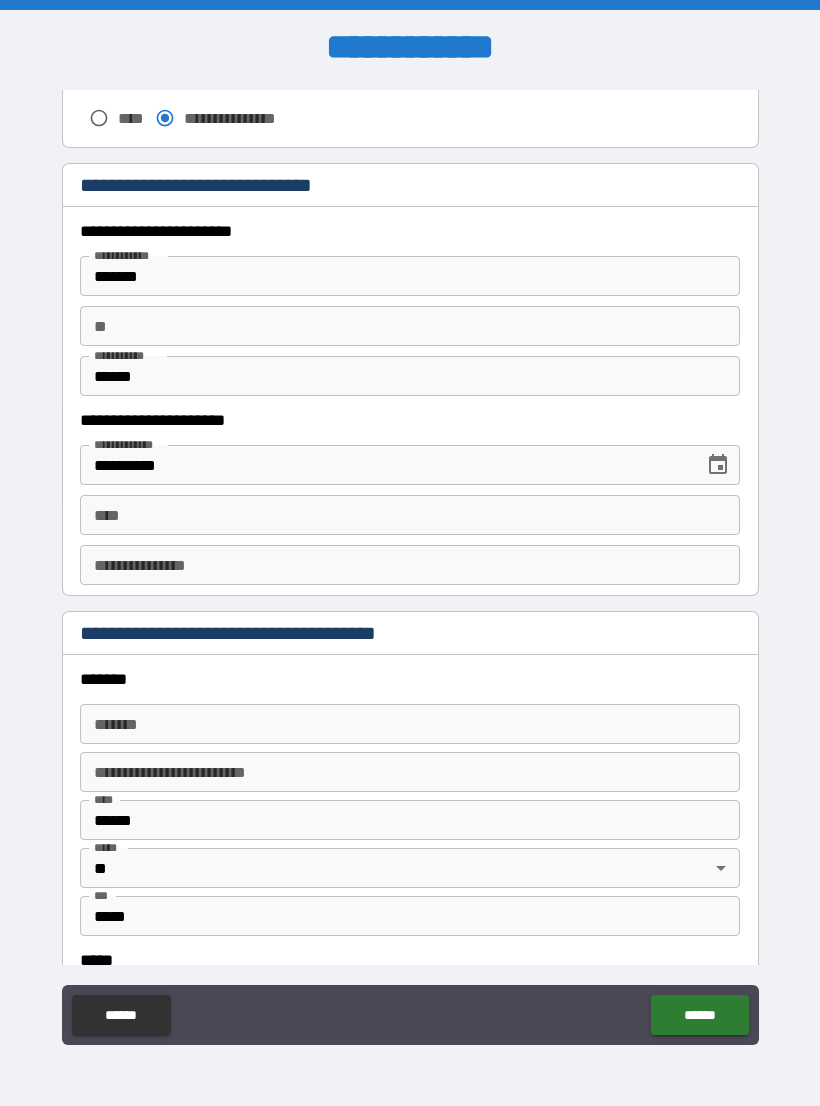 scroll, scrollTop: 1855, scrollLeft: 0, axis: vertical 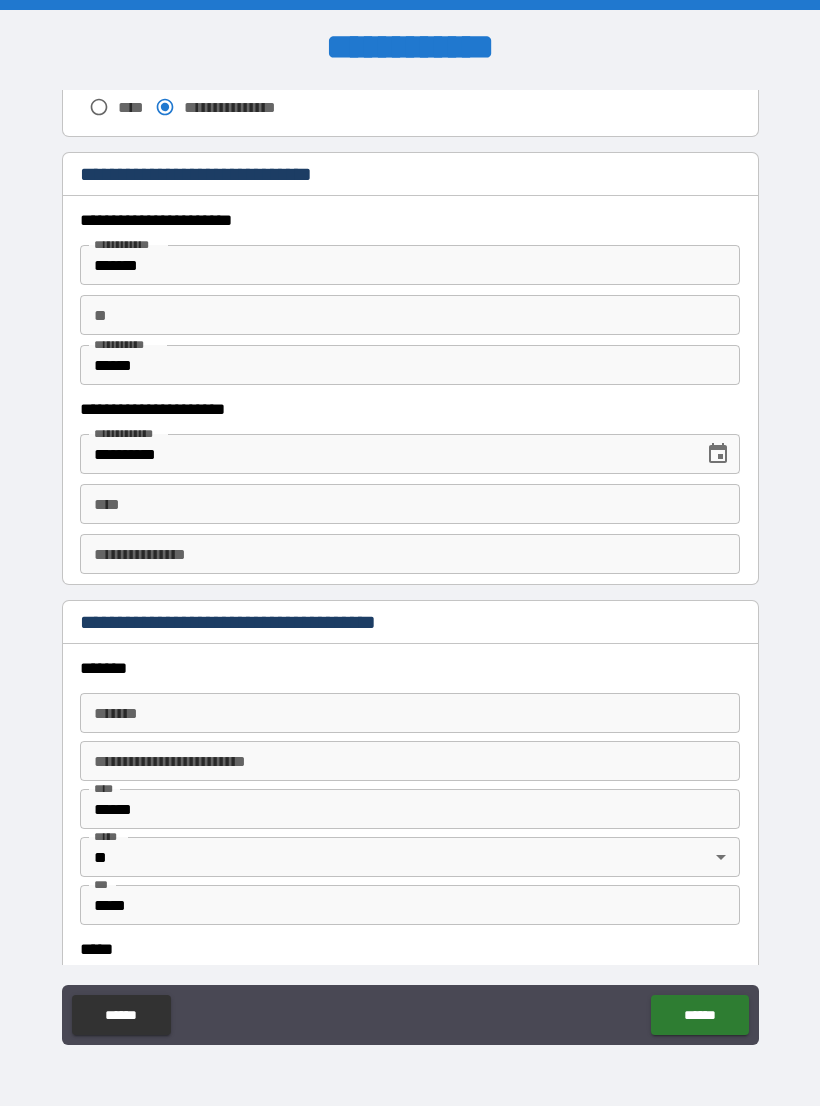 click on "****" at bounding box center (410, 504) 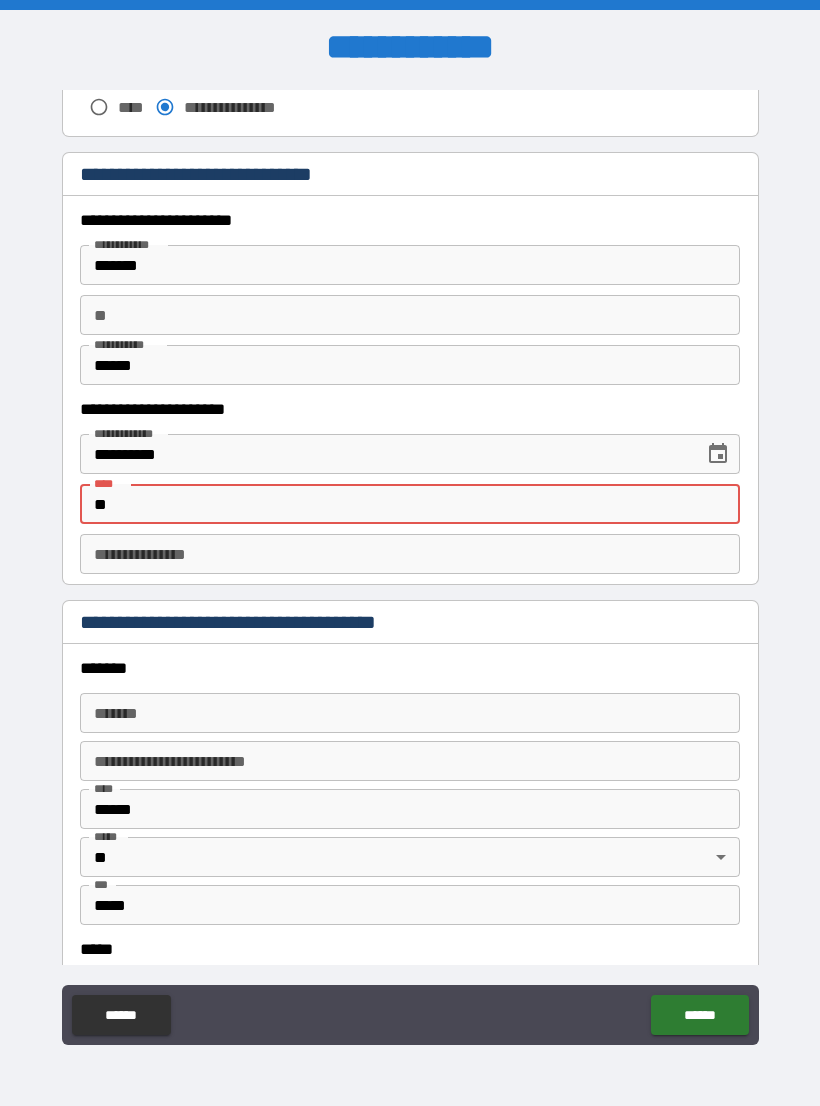type on "*" 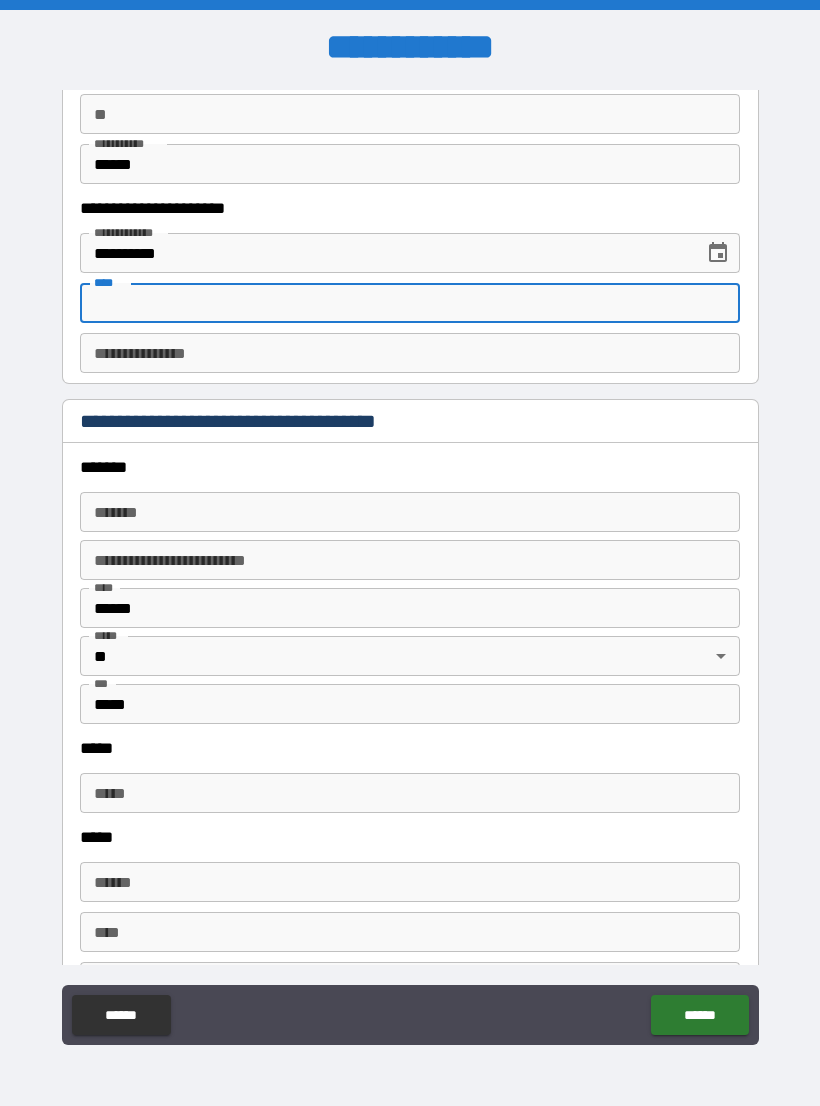 scroll, scrollTop: 2063, scrollLeft: 0, axis: vertical 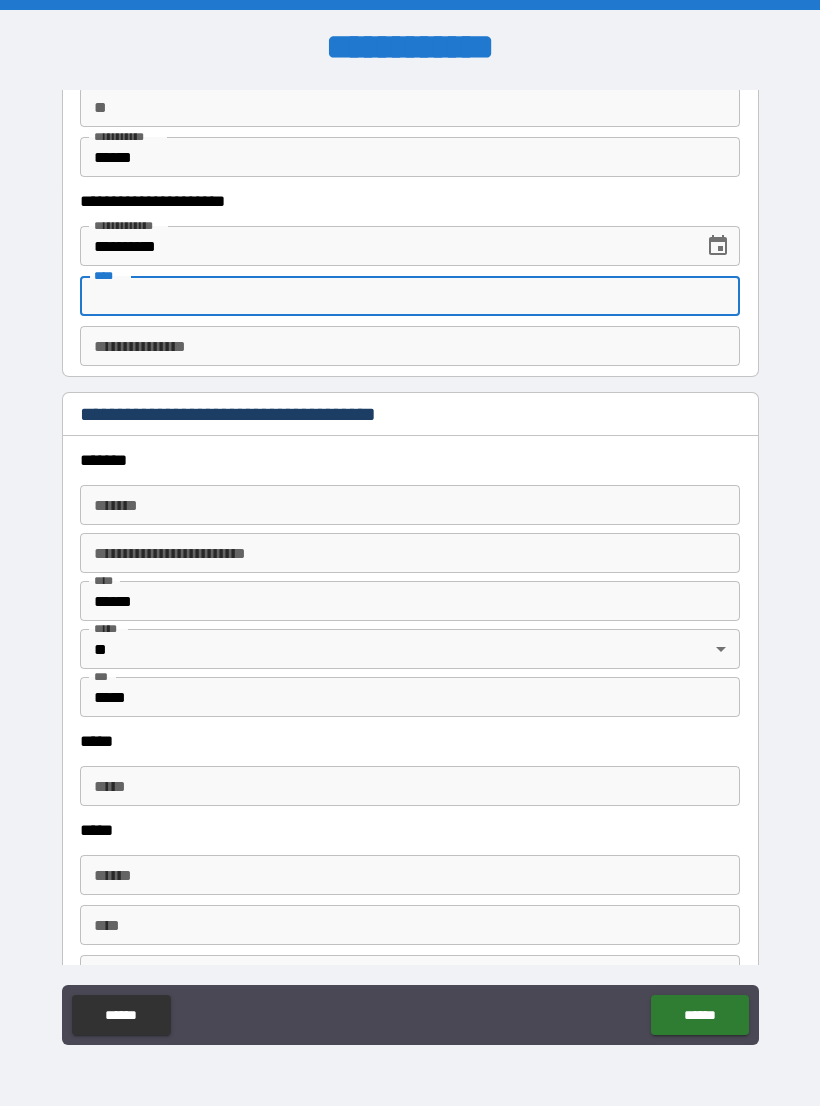 type 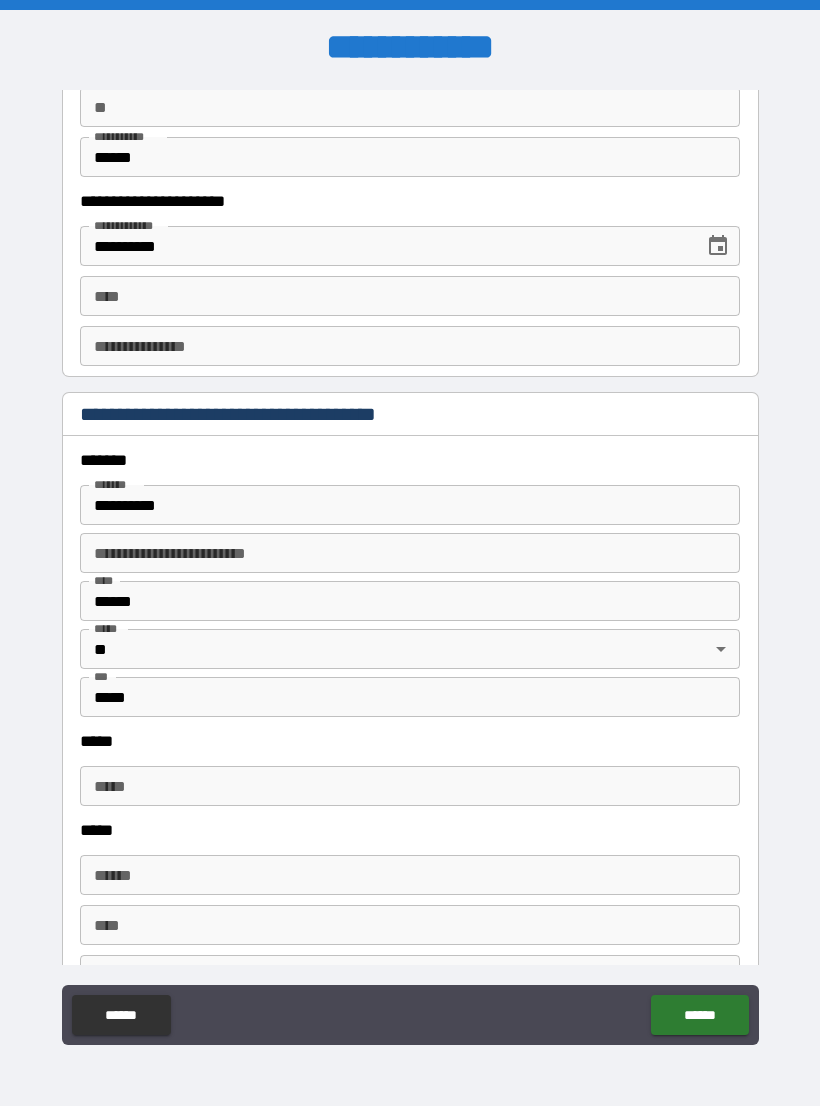 type on "**********" 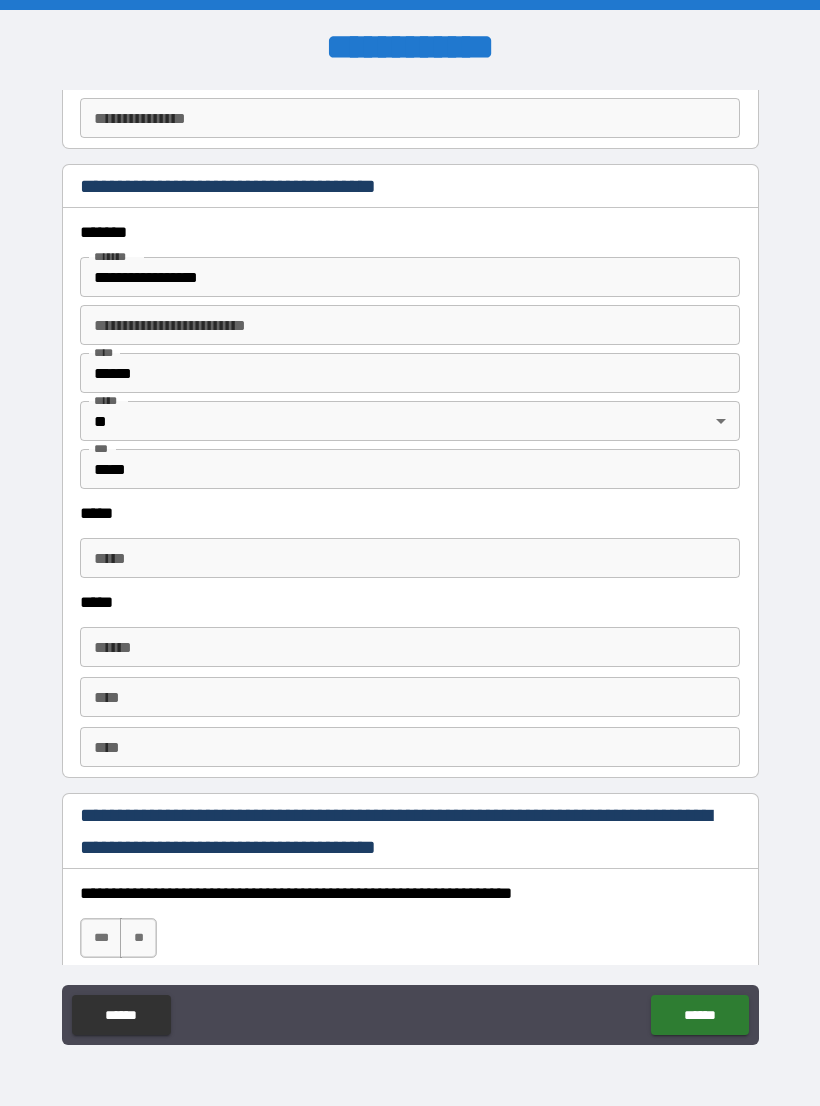 scroll, scrollTop: 2292, scrollLeft: 0, axis: vertical 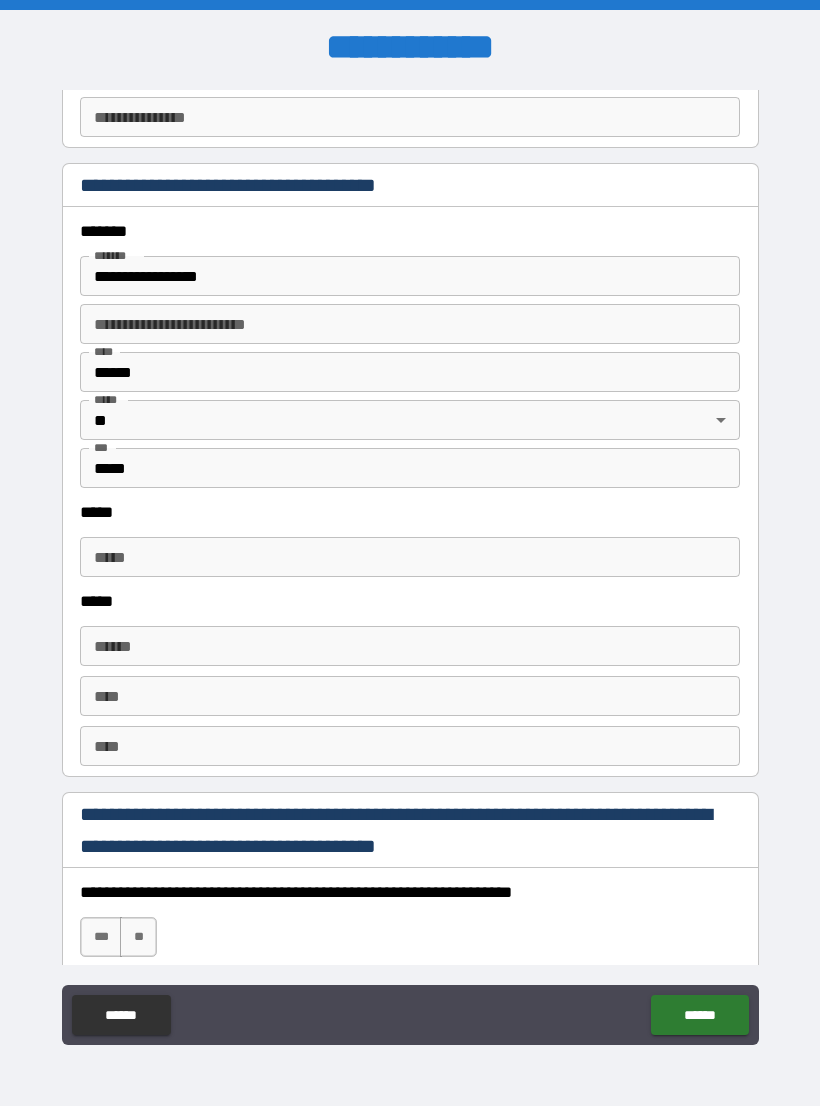 click on "*****" at bounding box center [410, 557] 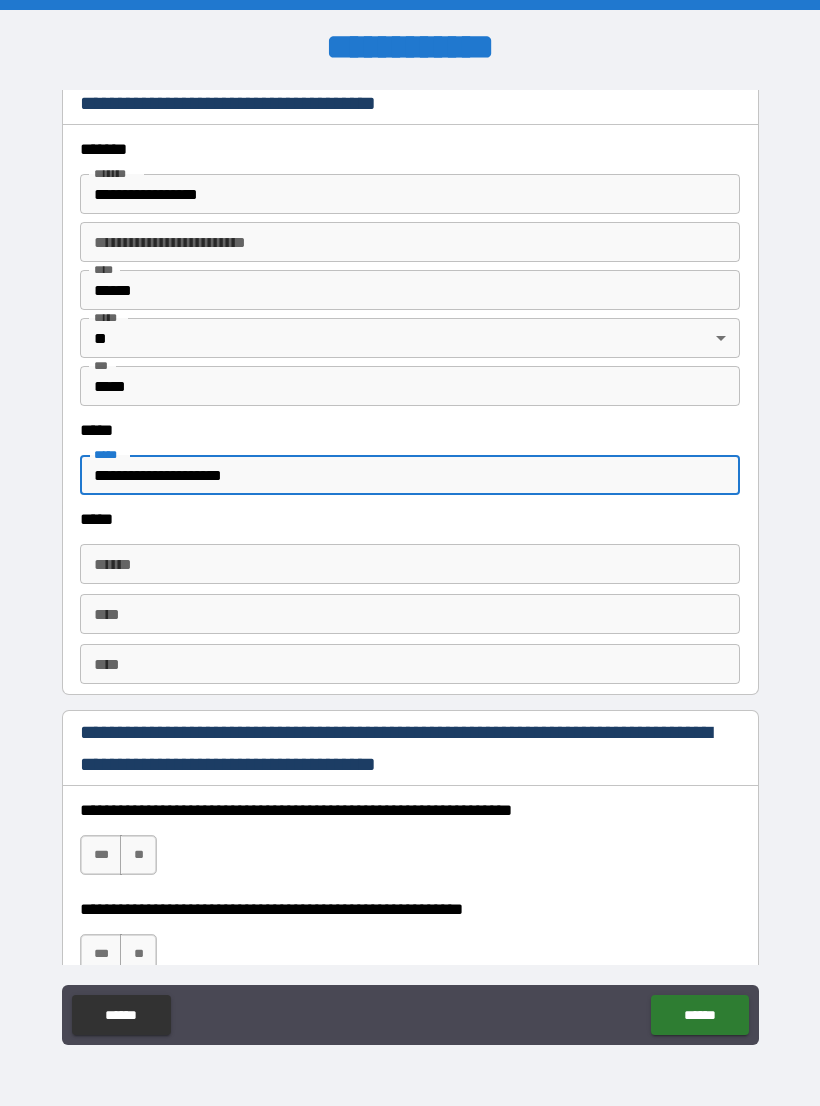 scroll, scrollTop: 2412, scrollLeft: 0, axis: vertical 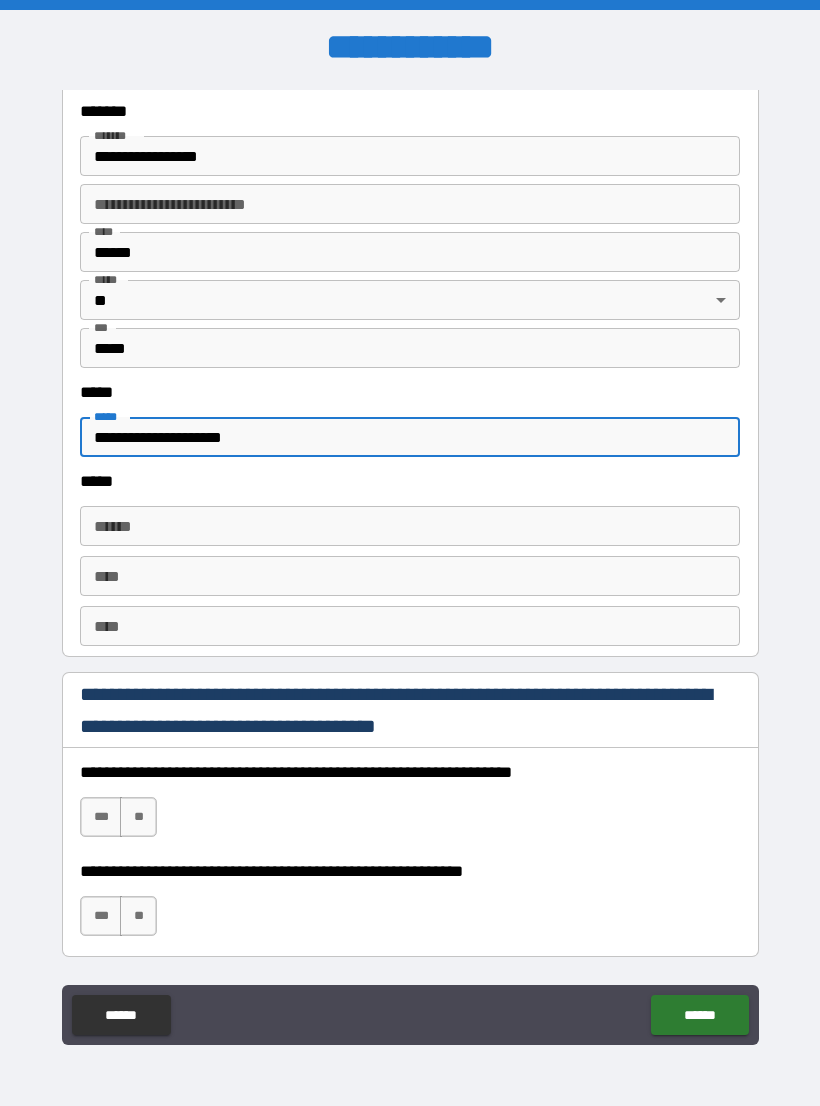 type on "**********" 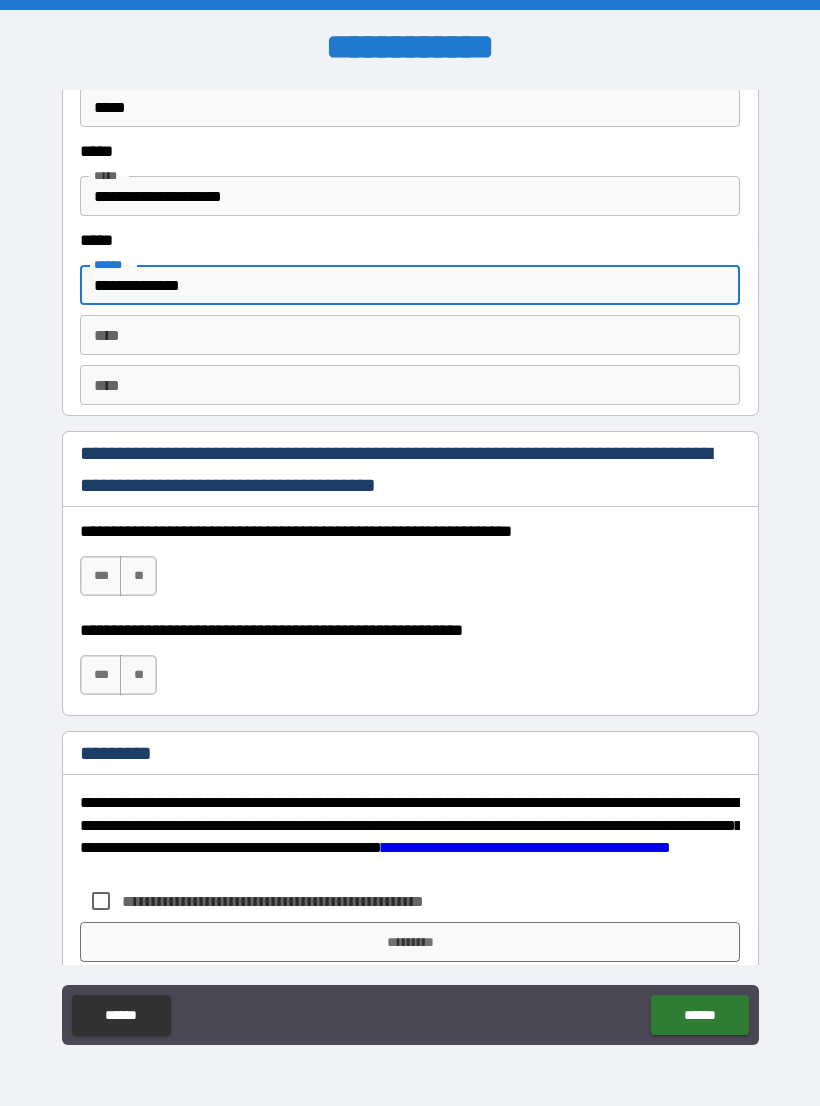 scroll, scrollTop: 2663, scrollLeft: 0, axis: vertical 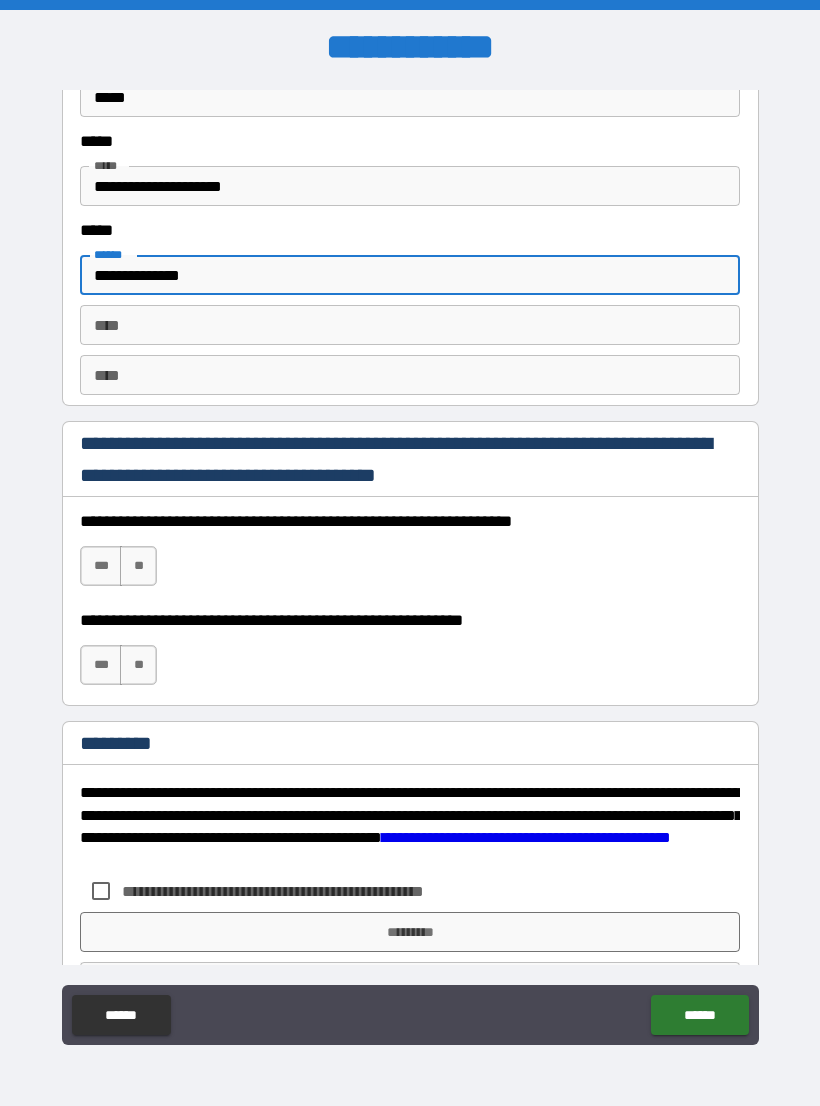 type on "**********" 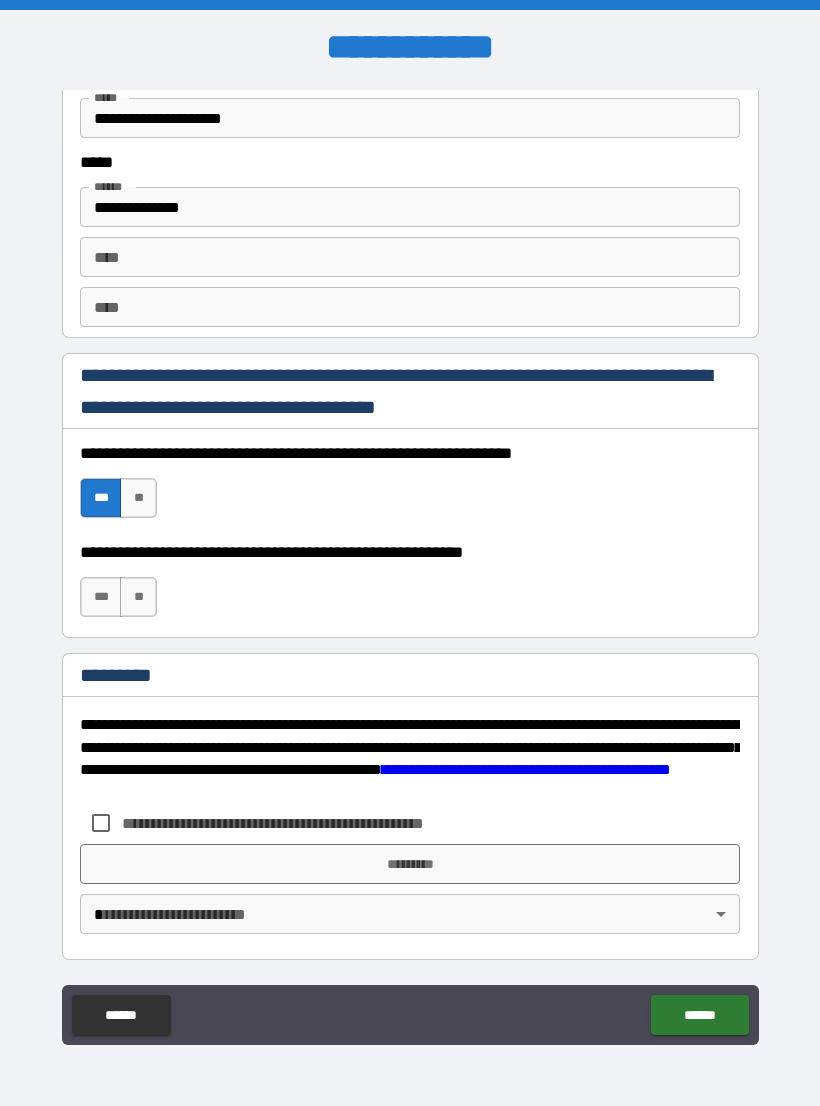 scroll, scrollTop: 2731, scrollLeft: 0, axis: vertical 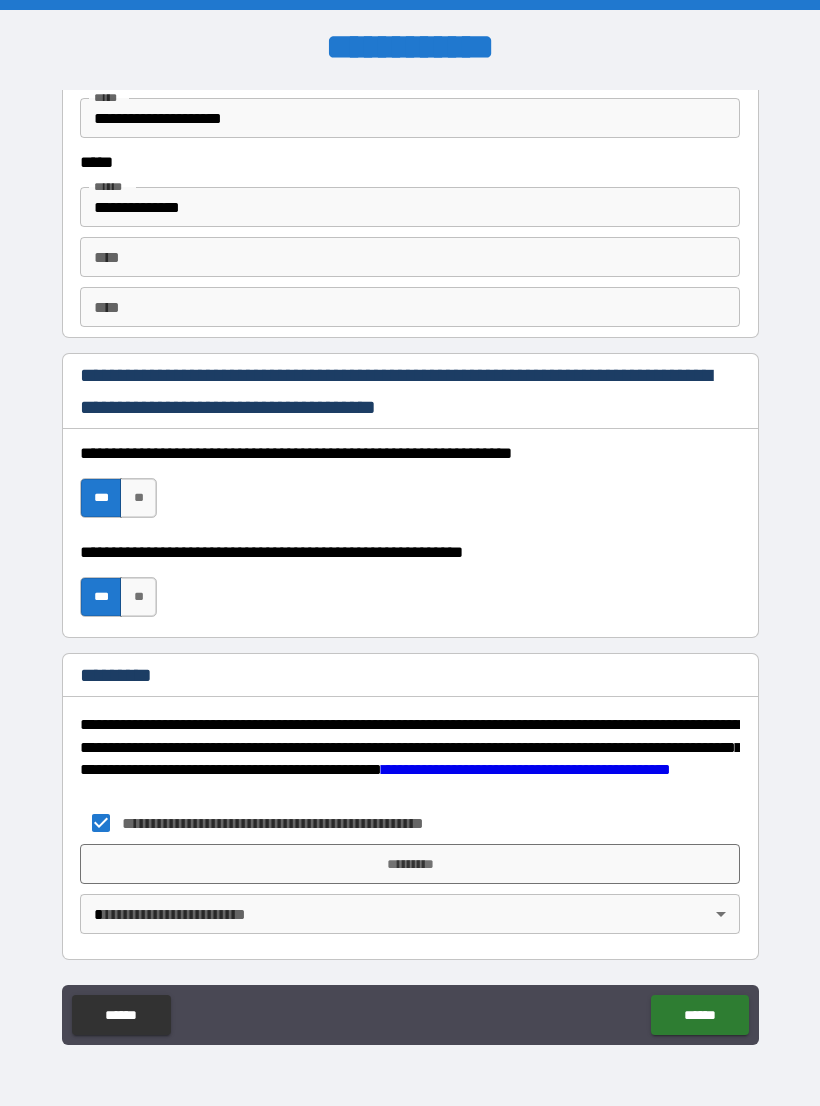 click on "*********" at bounding box center [410, 864] 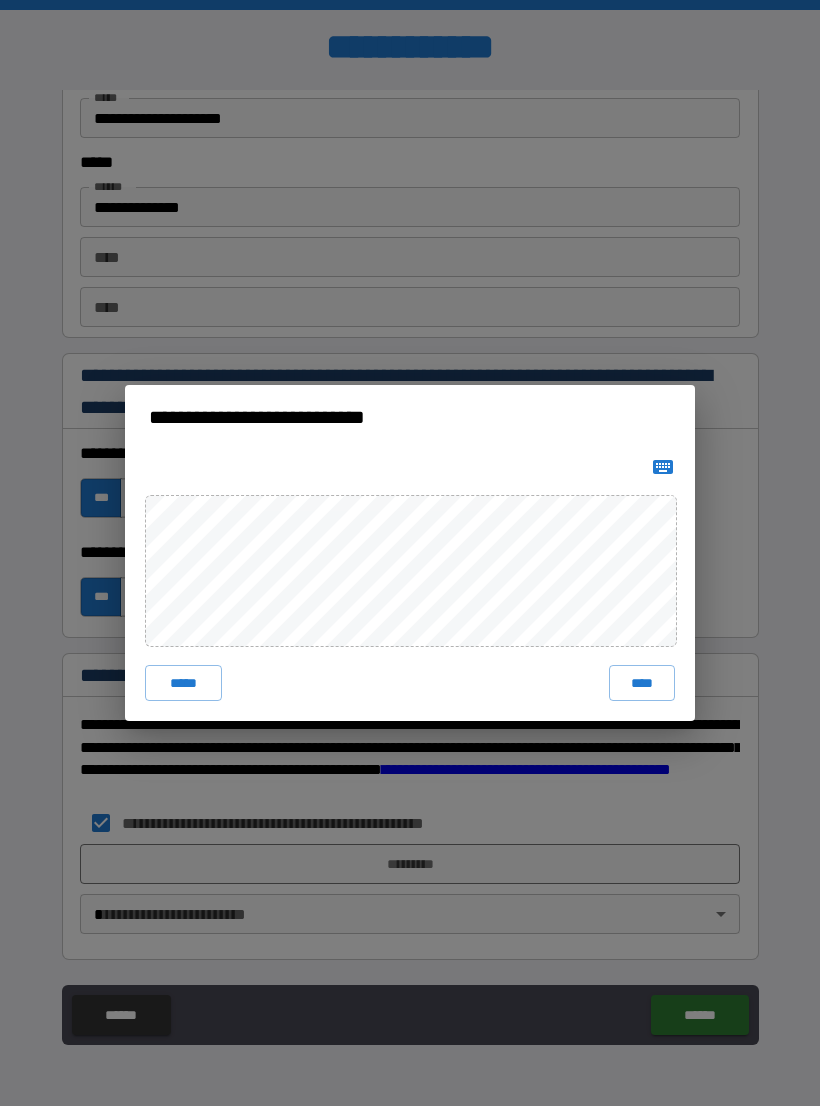 click on "*****" at bounding box center [183, 683] 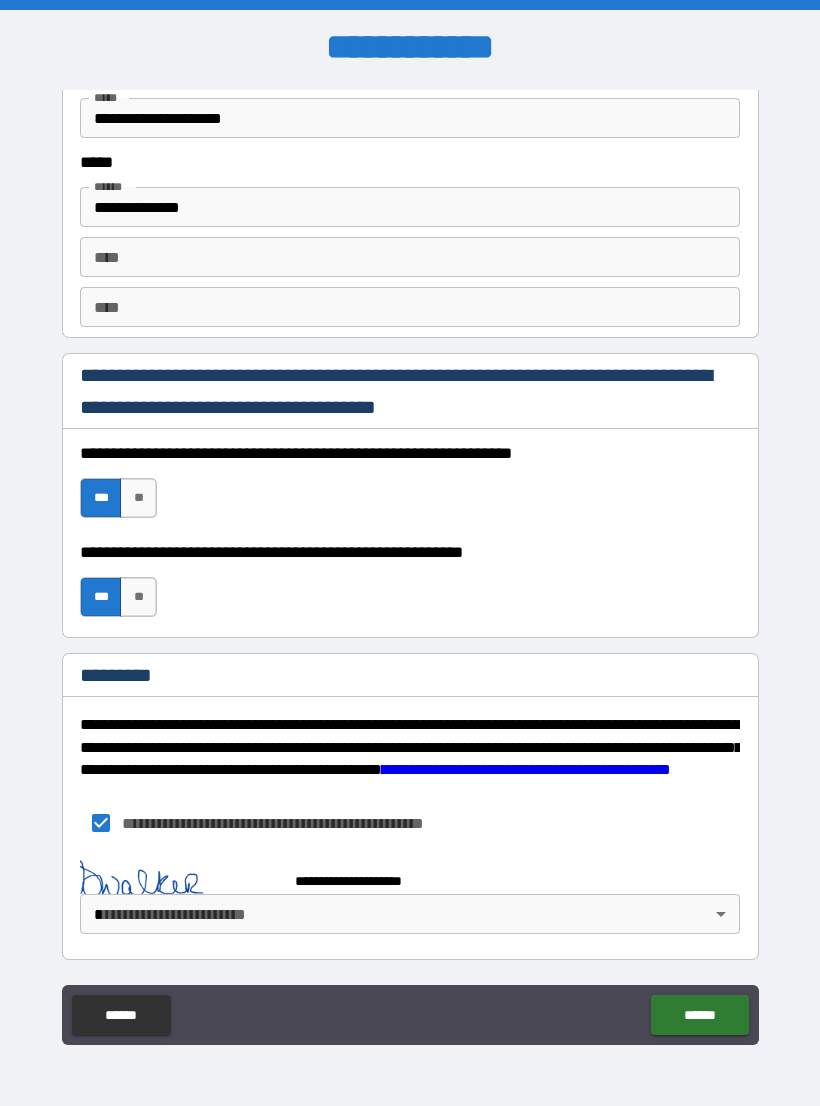 scroll, scrollTop: 2721, scrollLeft: 0, axis: vertical 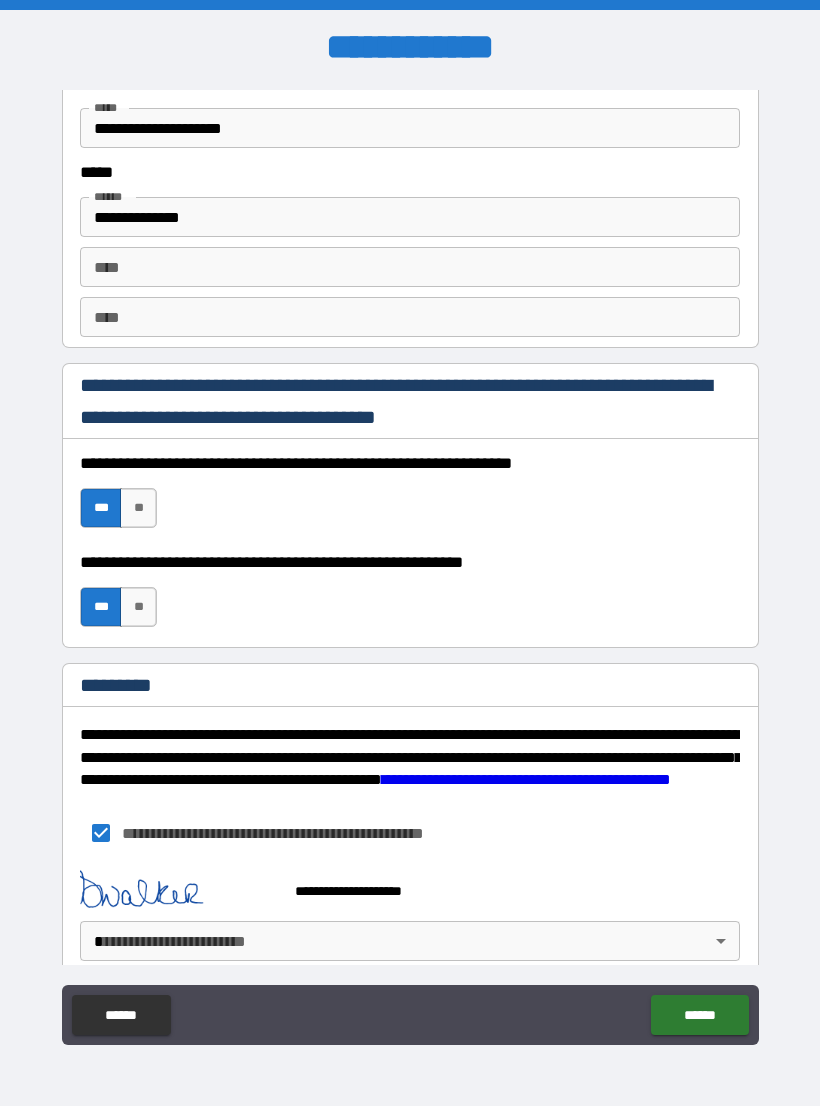 click on "******" at bounding box center (699, 1015) 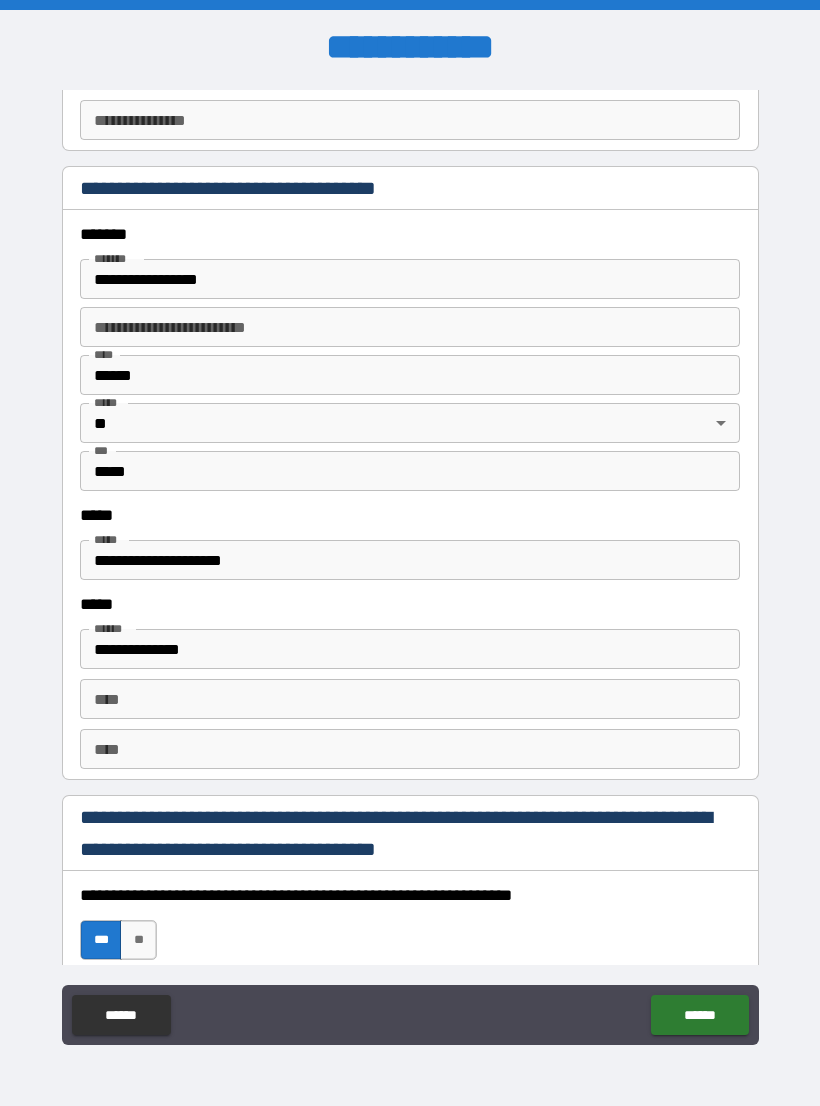 scroll, scrollTop: 2285, scrollLeft: 0, axis: vertical 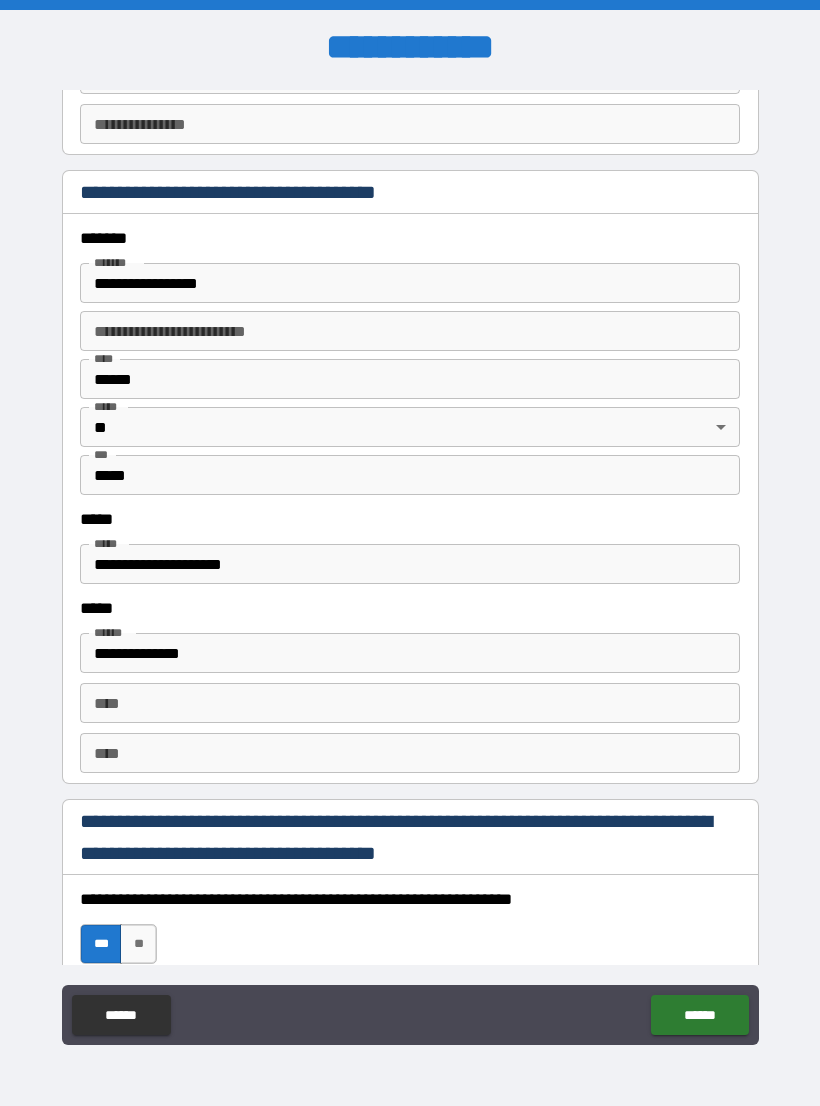click on "**********" at bounding box center [410, 564] 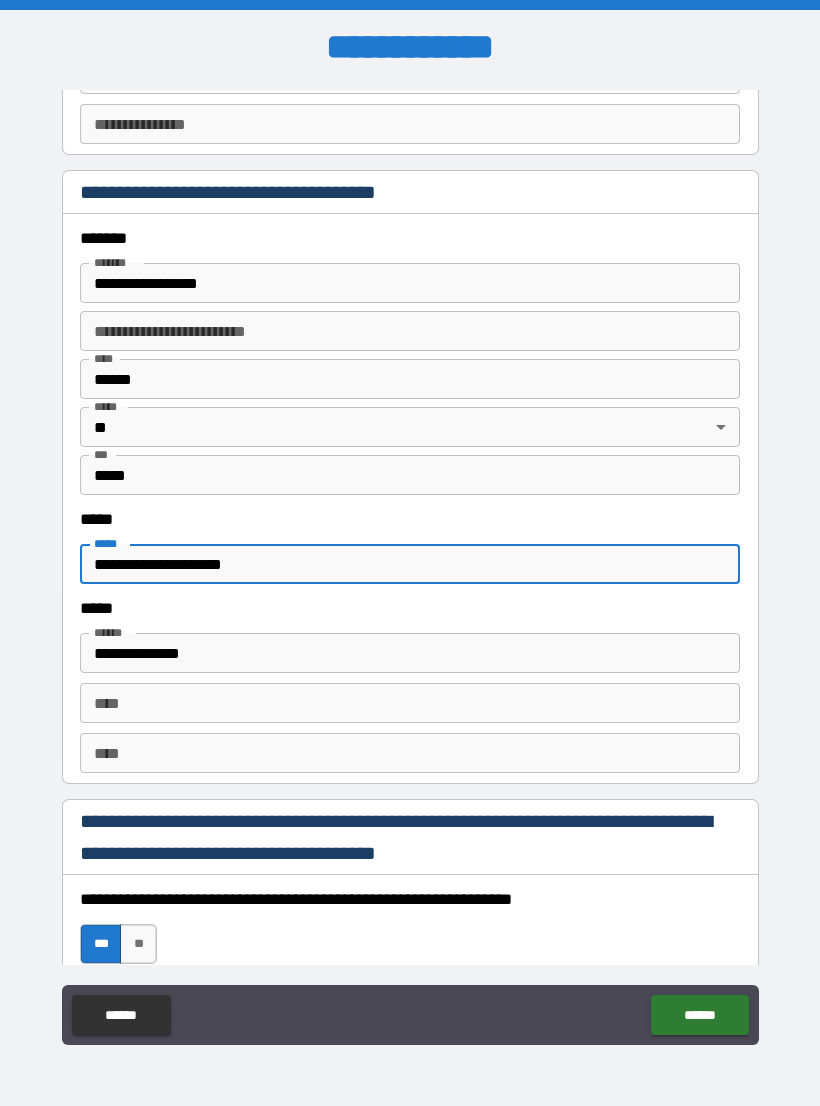 click on "**********" at bounding box center [410, 564] 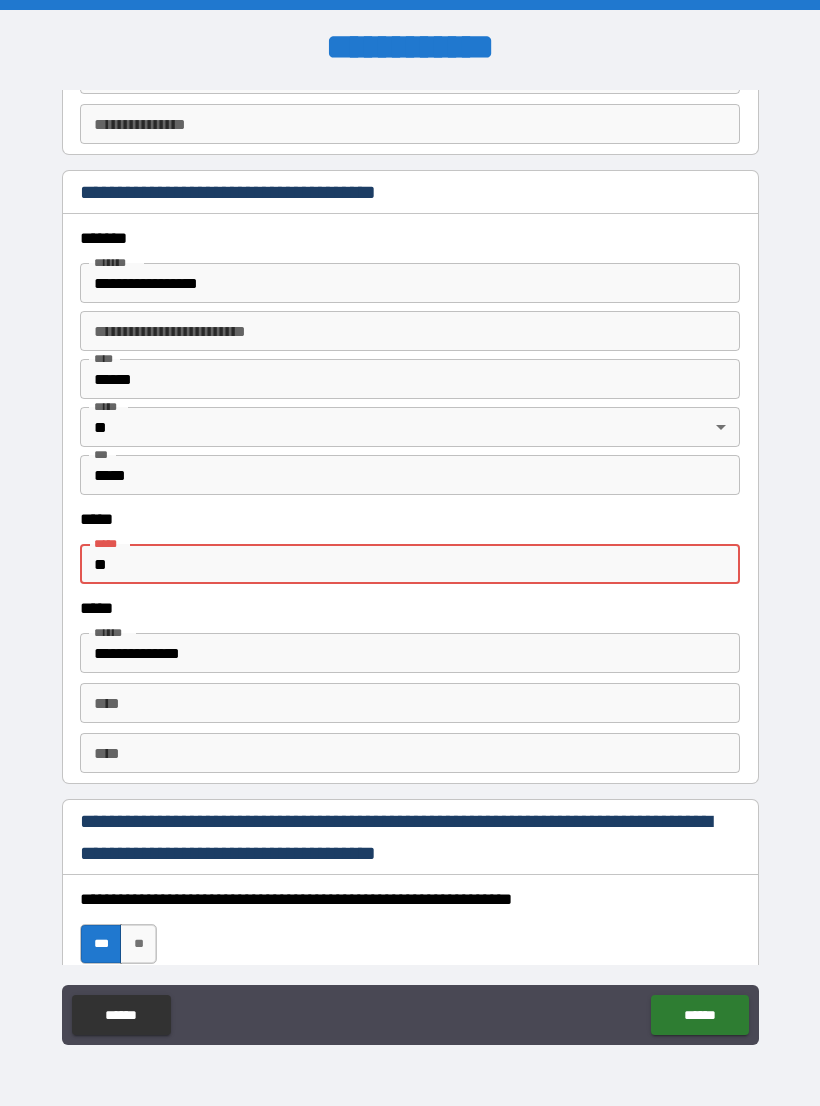 type on "*" 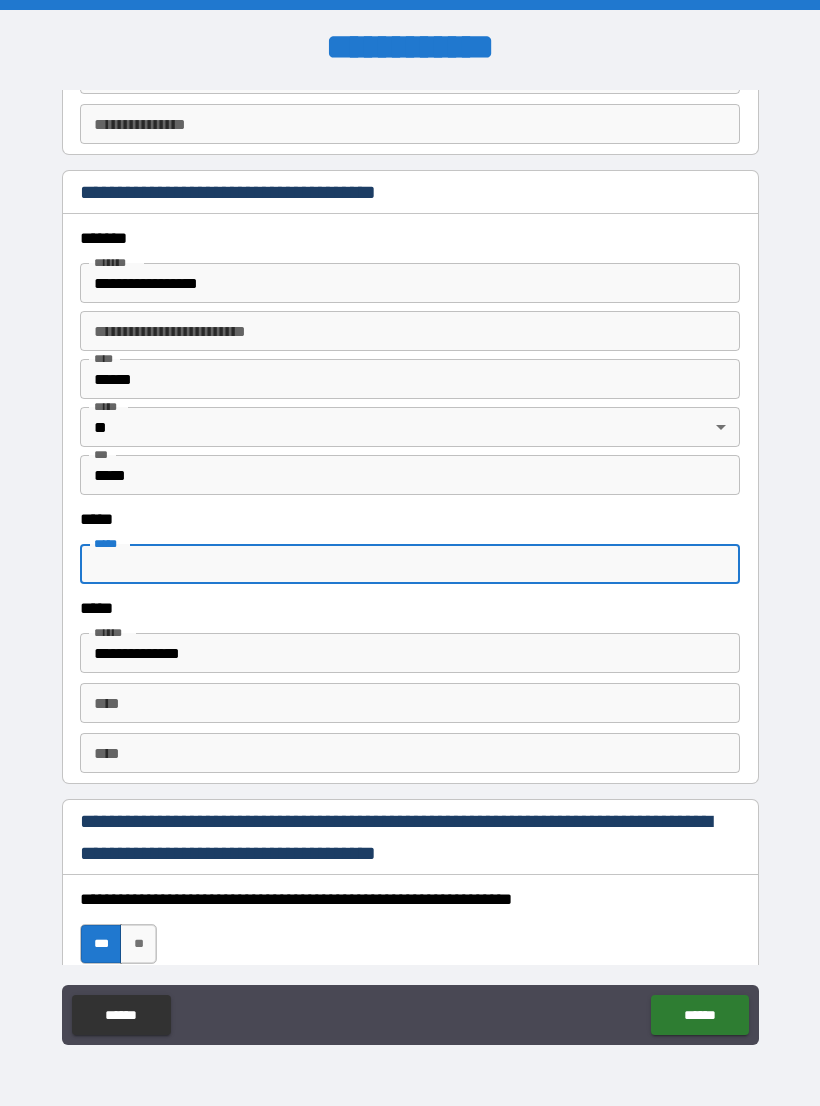 type on "*" 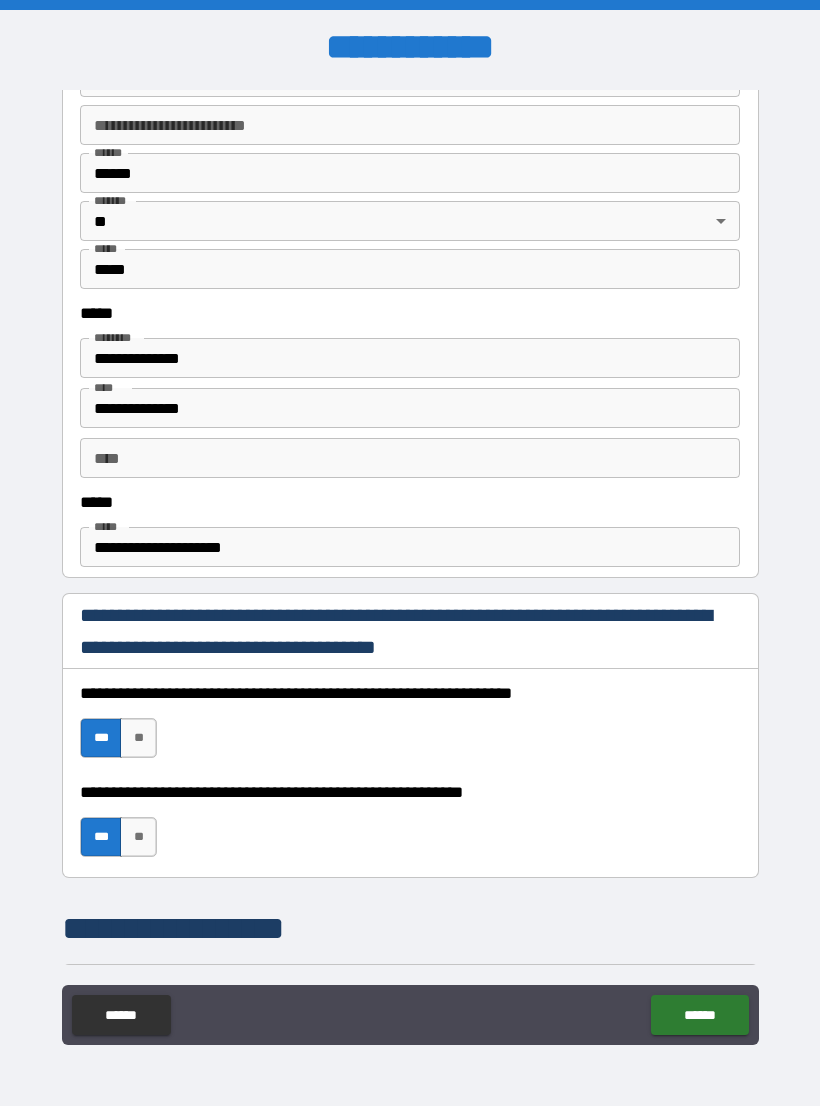 scroll, scrollTop: 856, scrollLeft: 0, axis: vertical 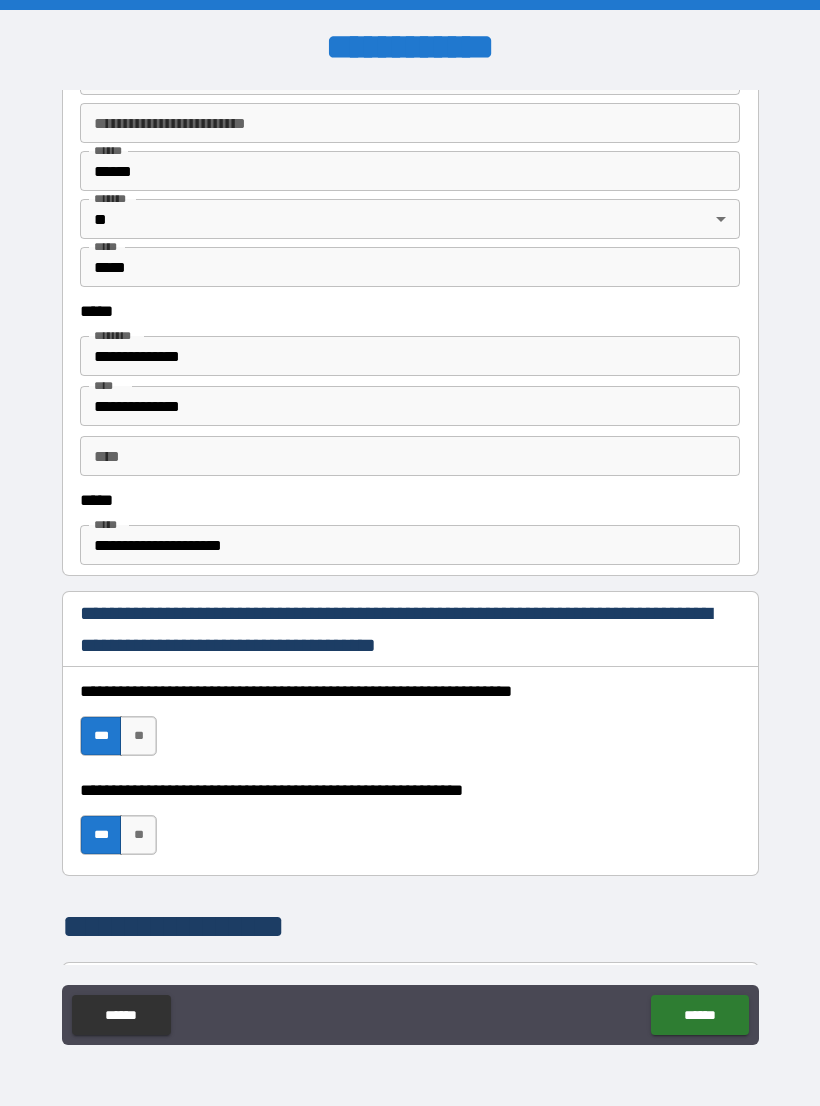 type on "**********" 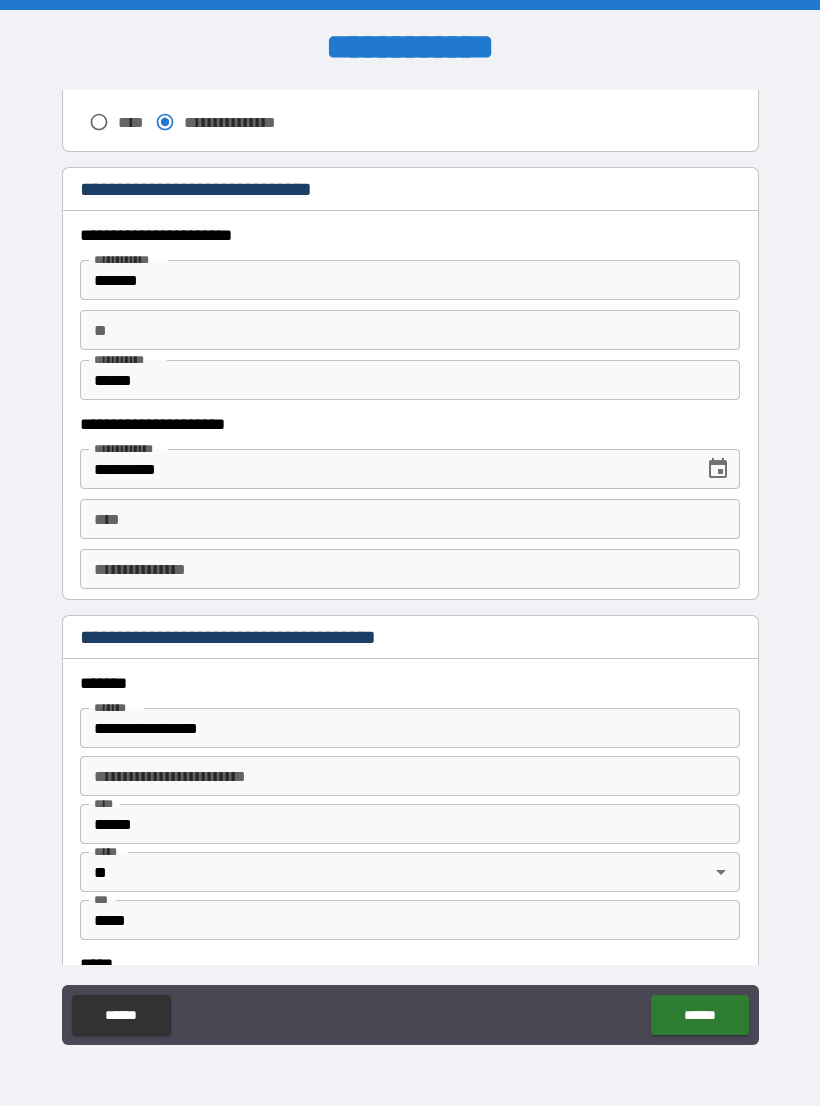scroll, scrollTop: 1841, scrollLeft: 0, axis: vertical 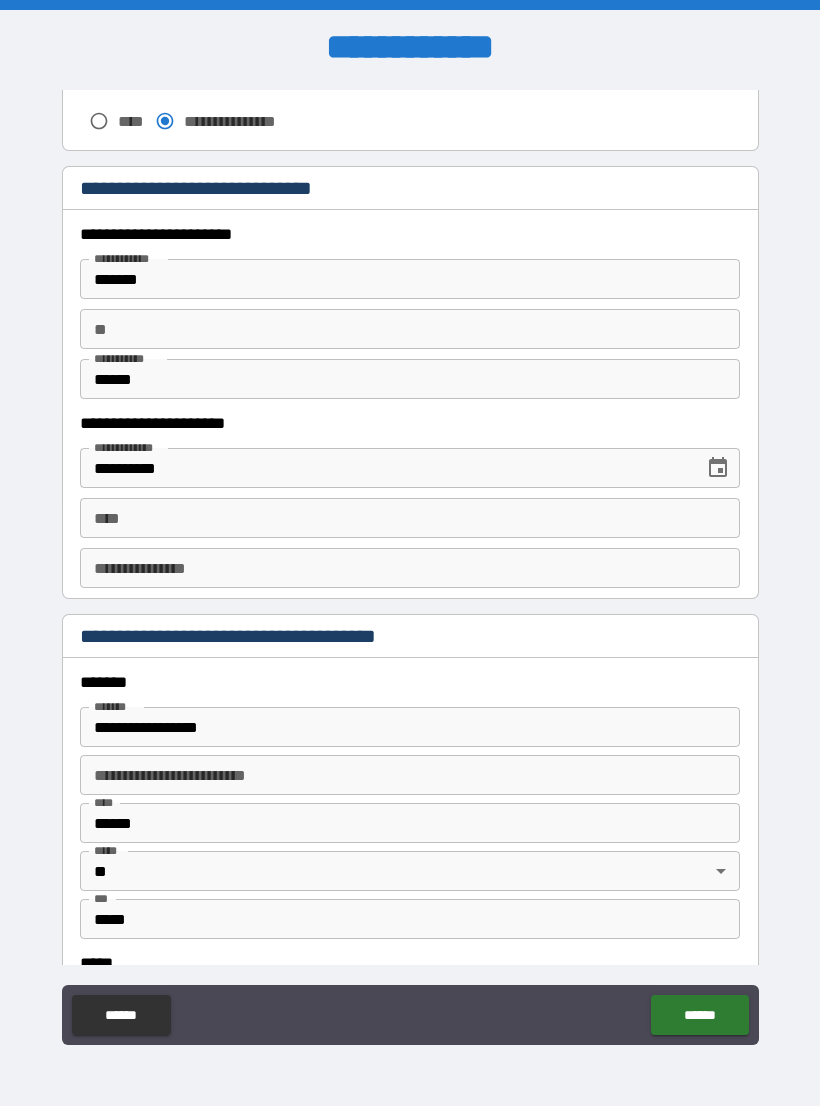 type on "**********" 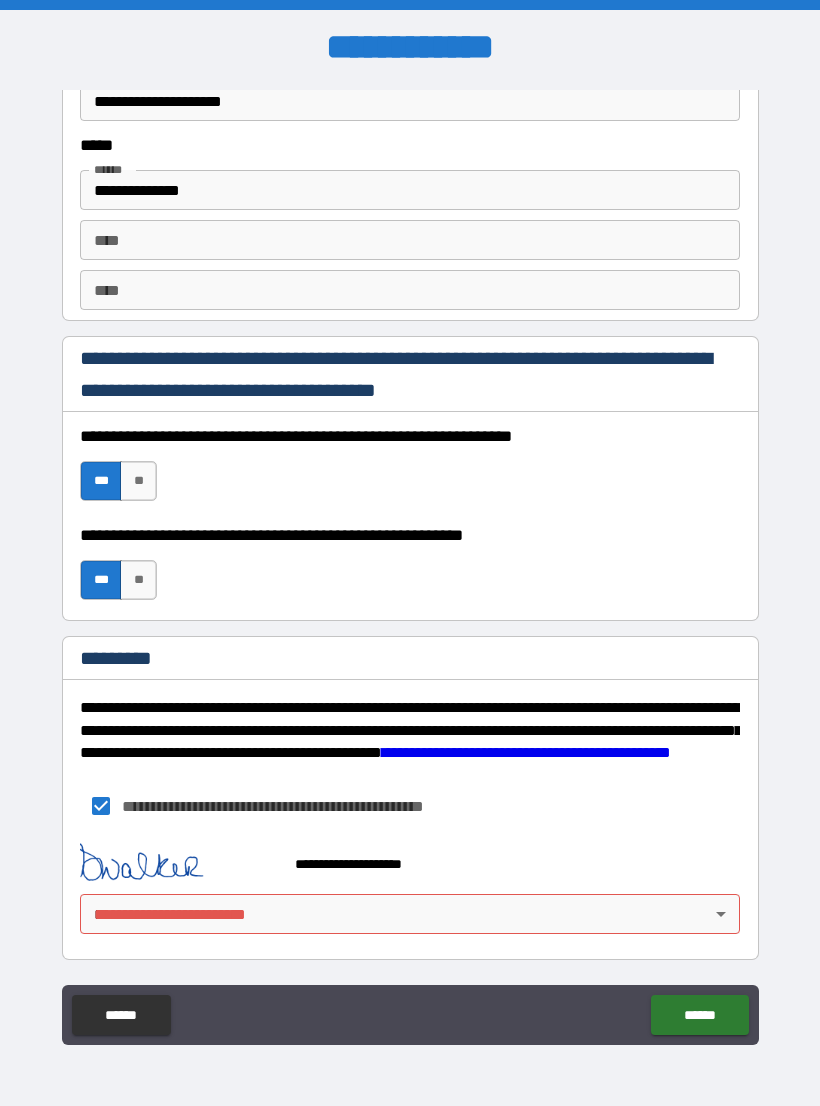 scroll, scrollTop: 2748, scrollLeft: 0, axis: vertical 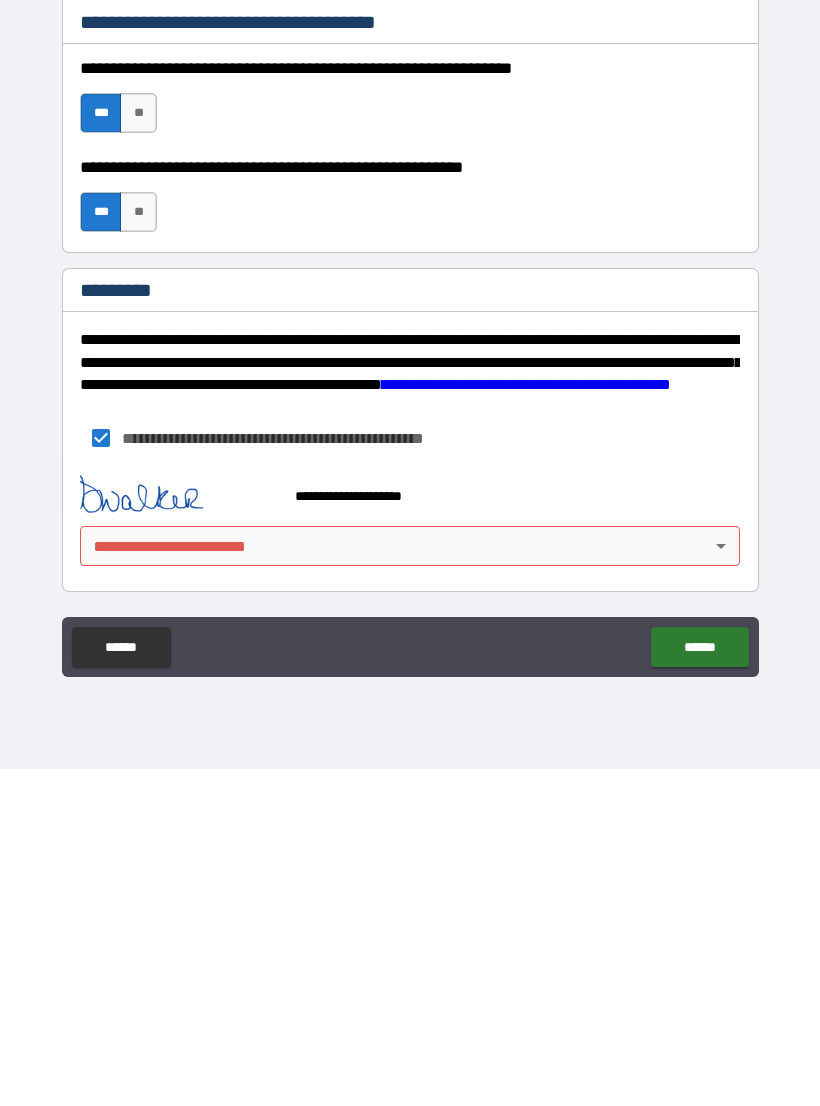 type on "**********" 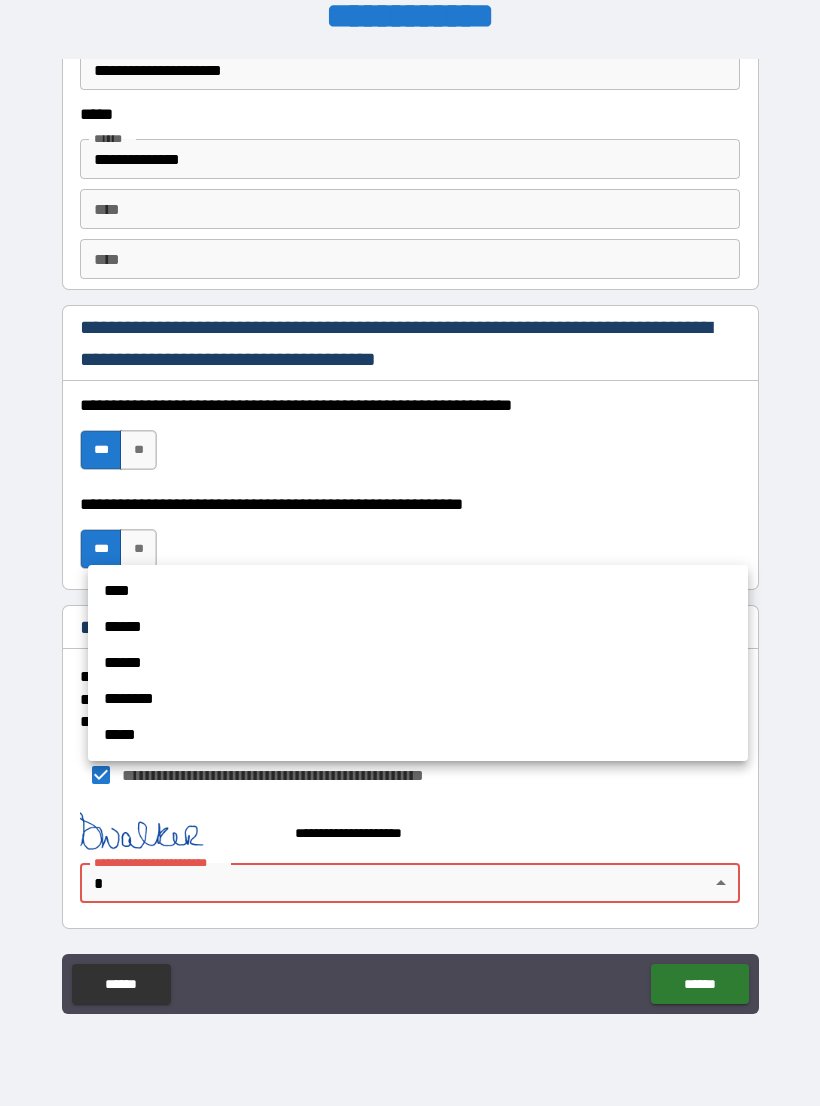 click on "*****" at bounding box center [418, 735] 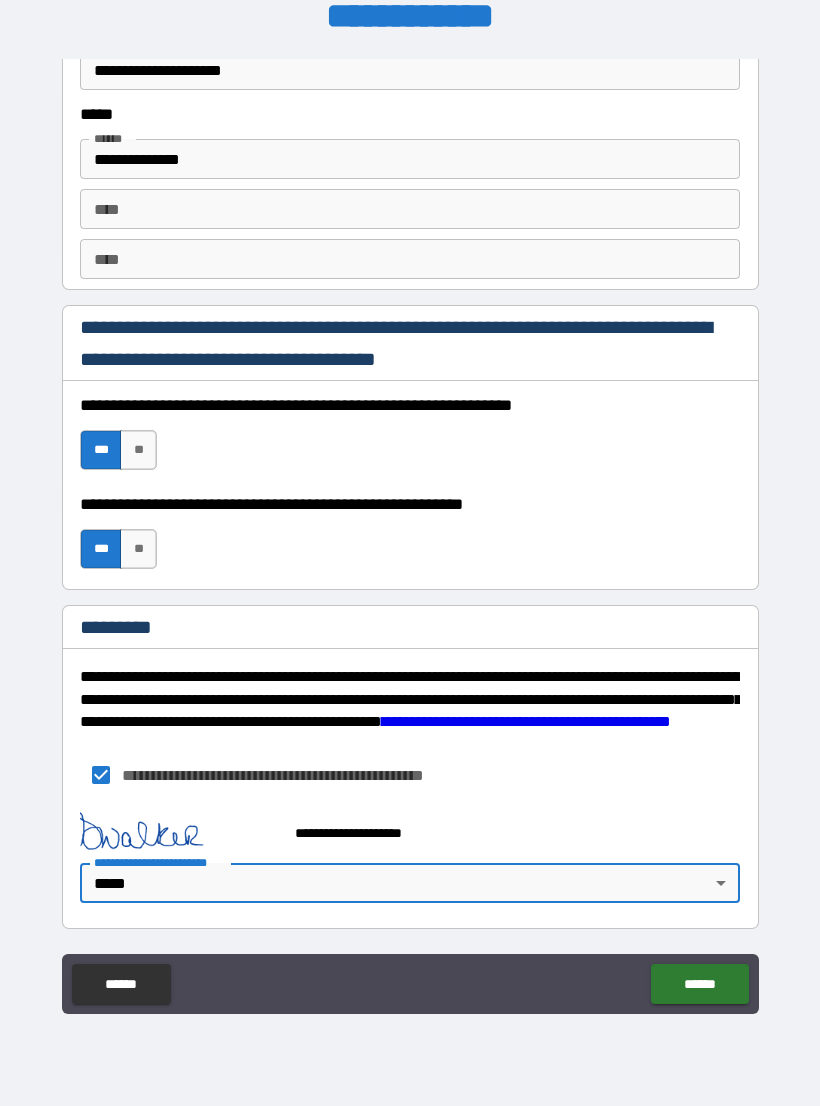 click on "**********" at bounding box center [410, 537] 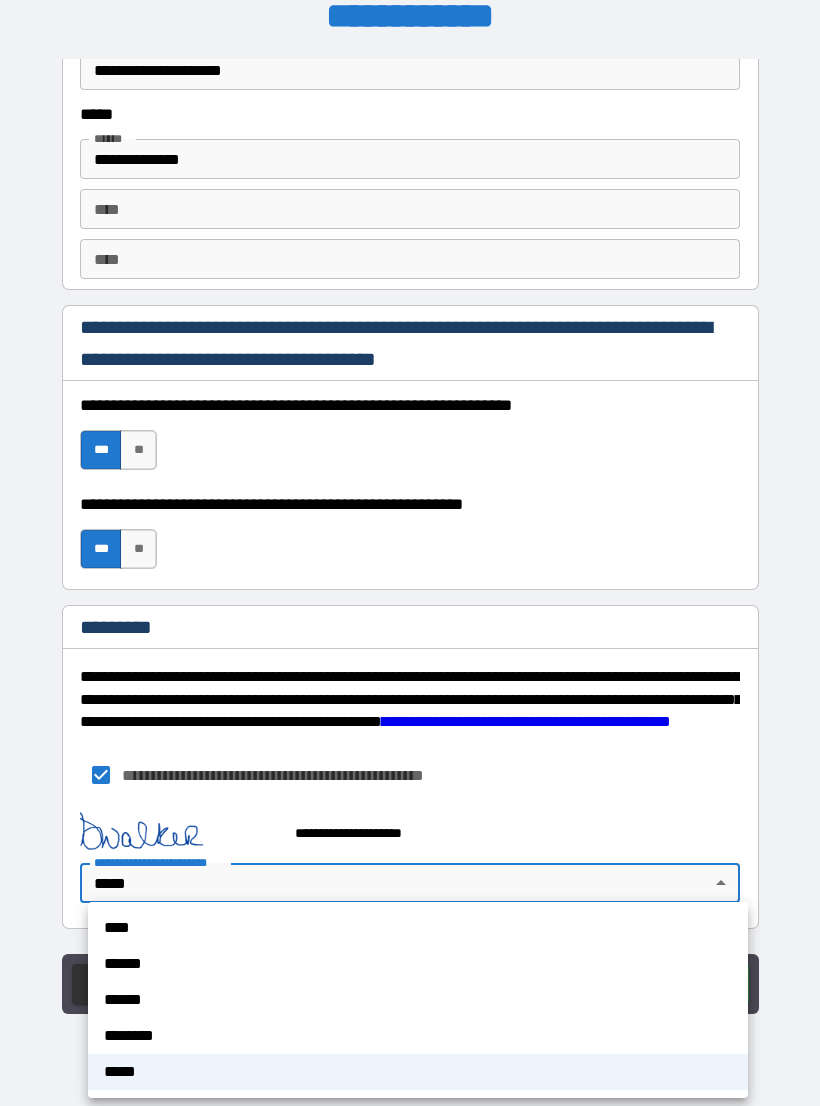click on "********" at bounding box center (418, 1036) 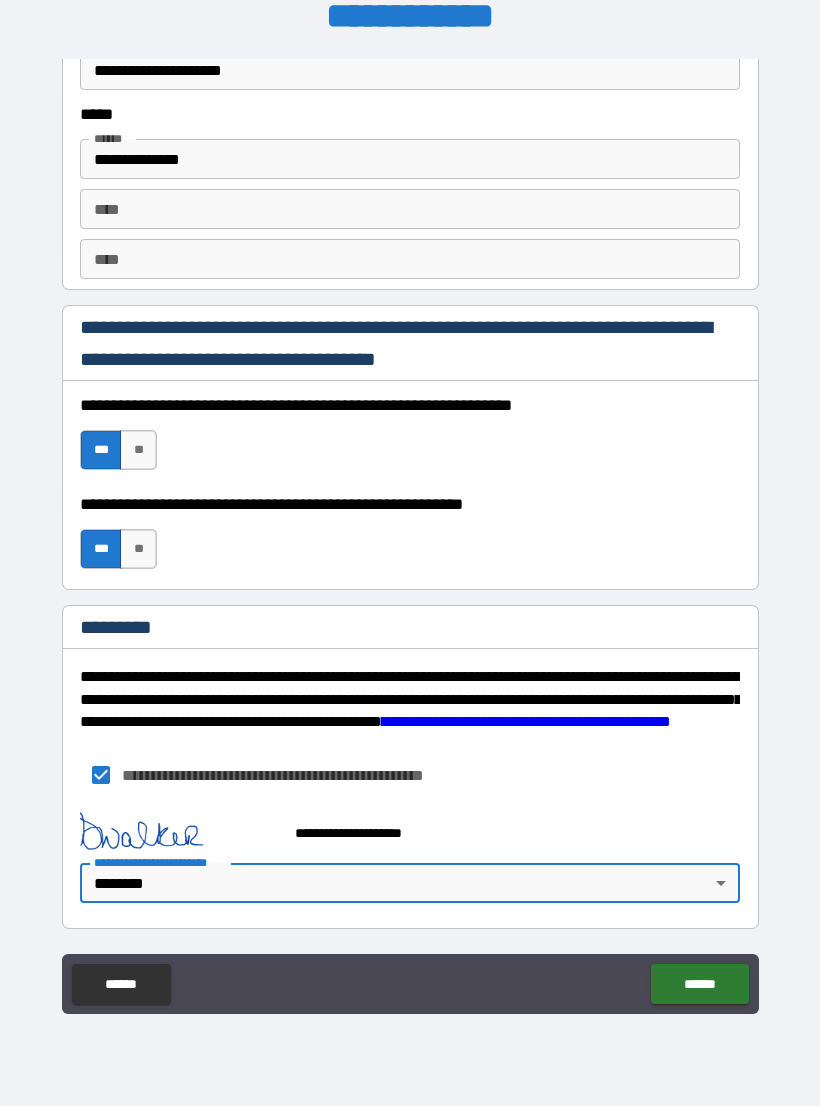 scroll, scrollTop: 2748, scrollLeft: 0, axis: vertical 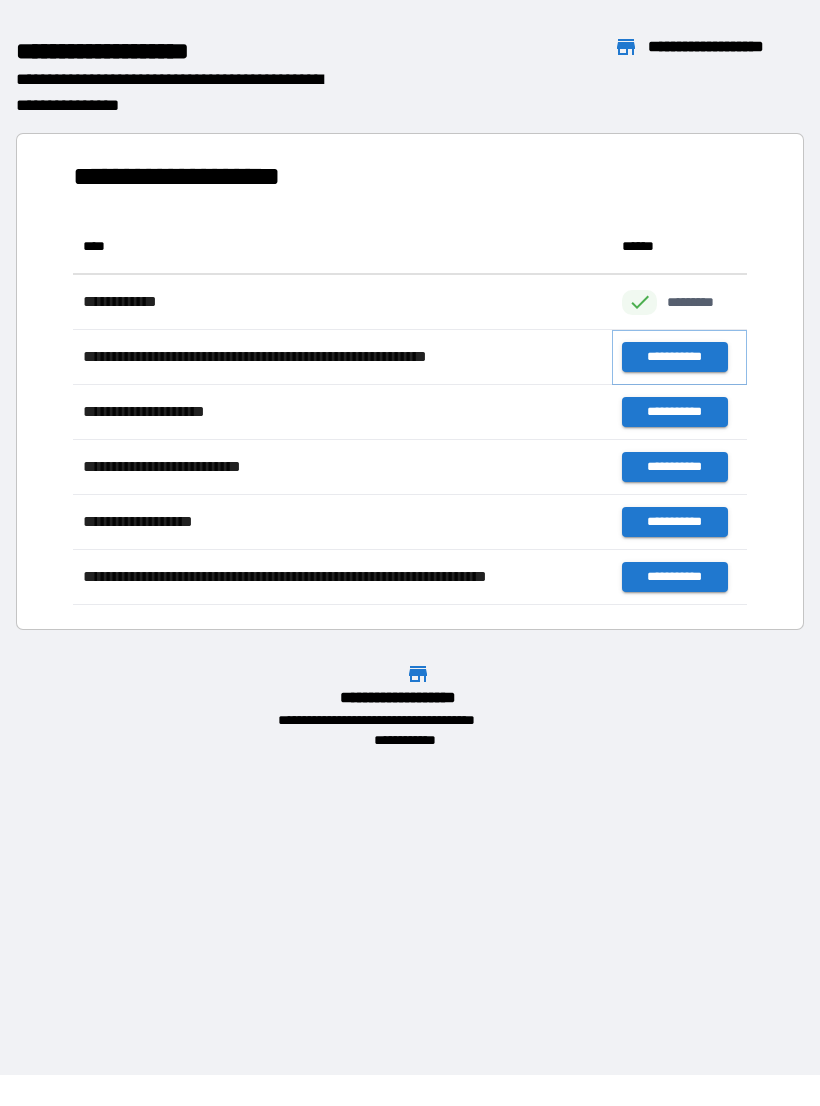 click on "**********" at bounding box center (674, 357) 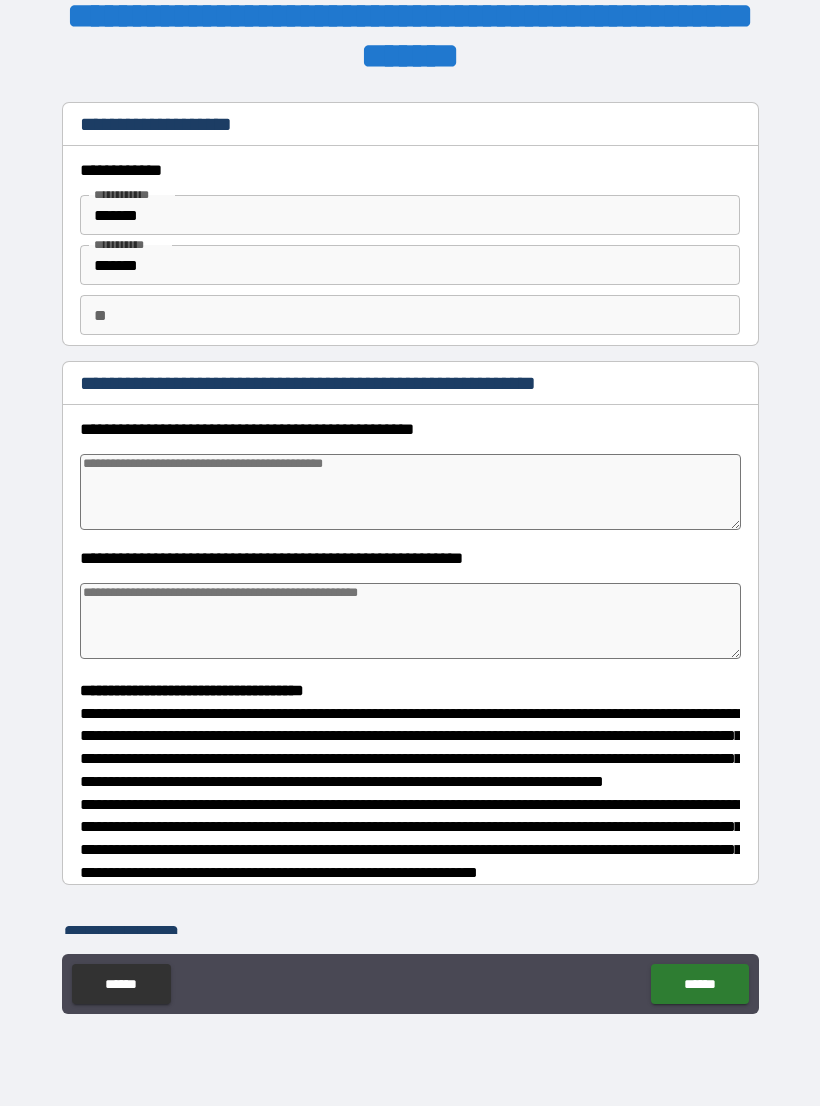 type on "*" 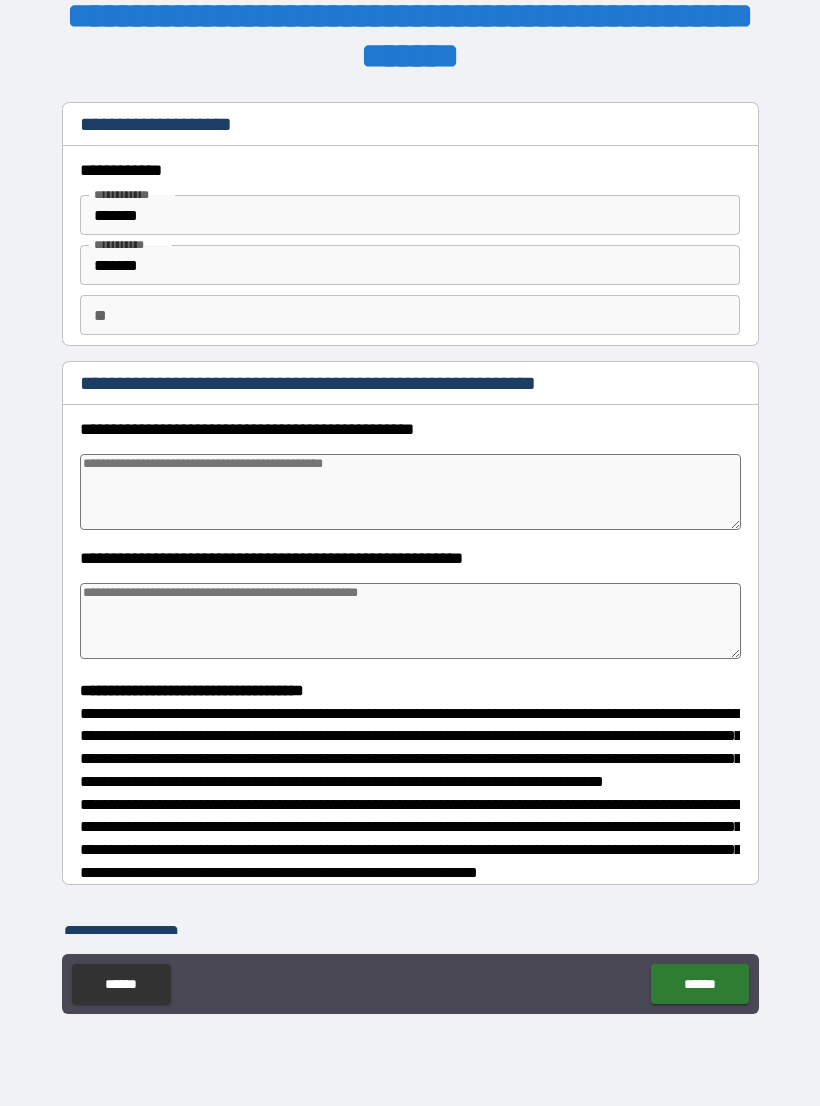 type on "*" 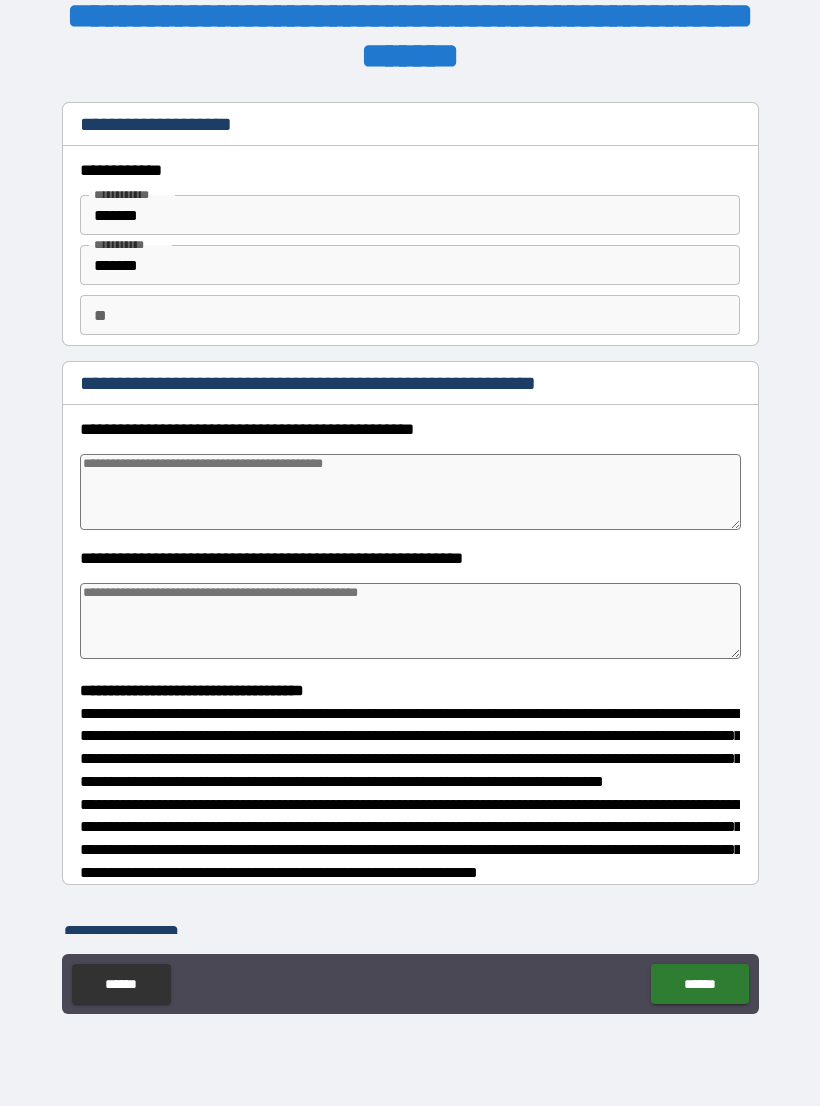 type on "*" 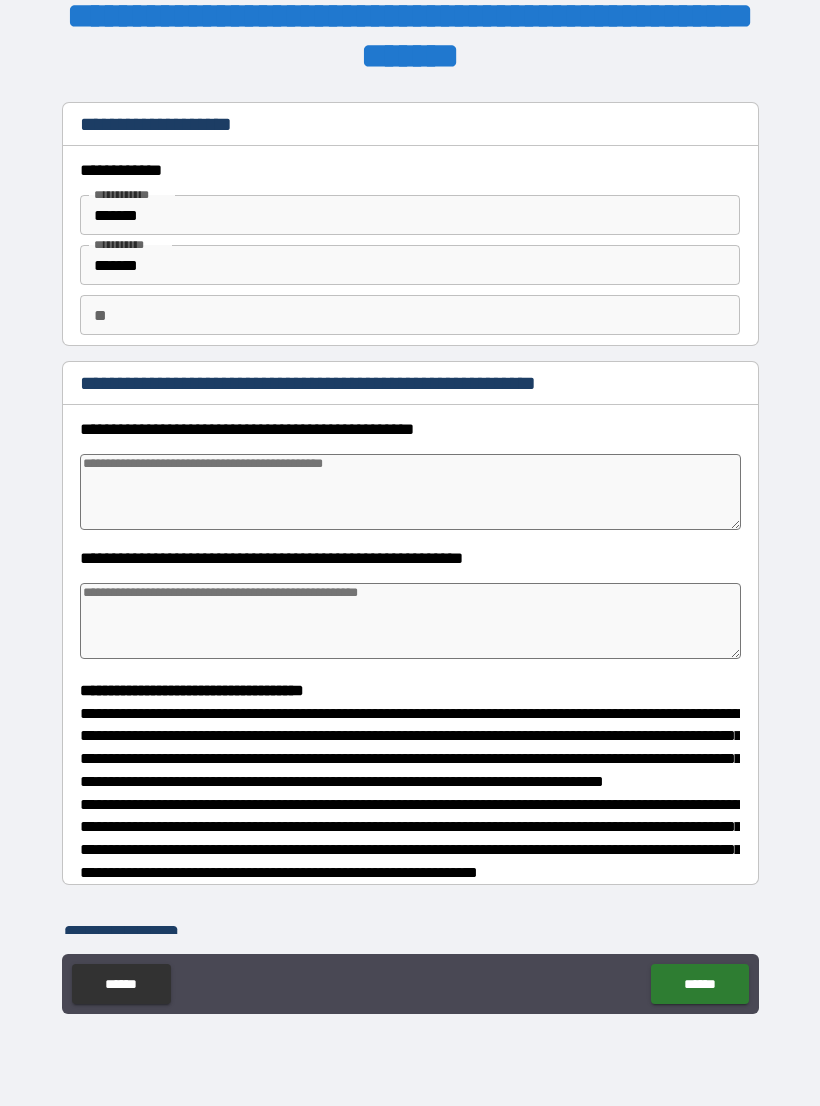 type on "*" 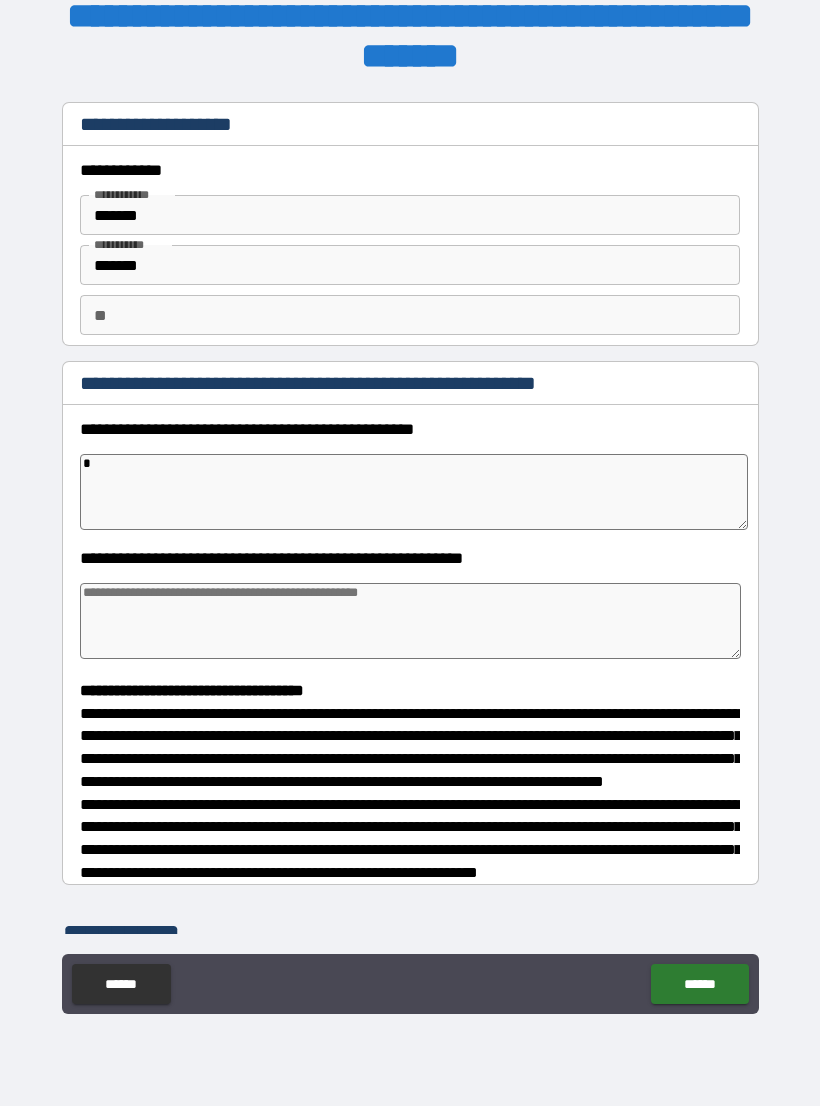 type on "*" 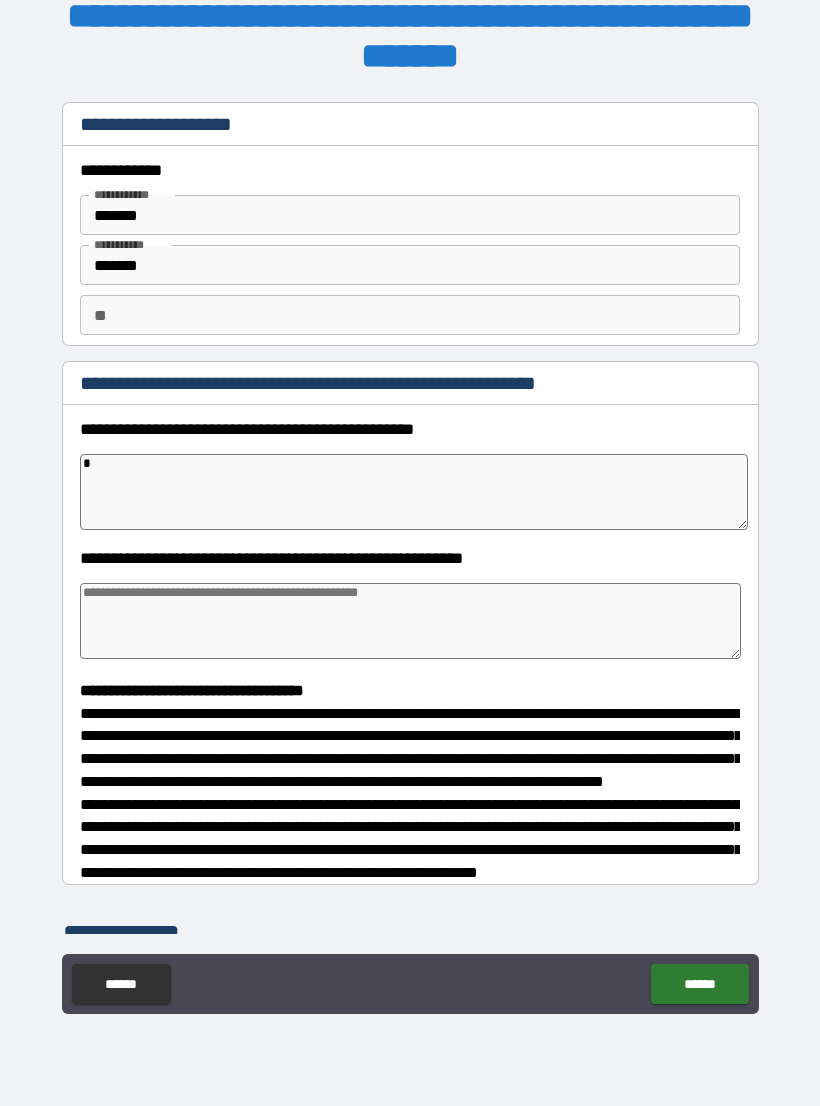 type on "*" 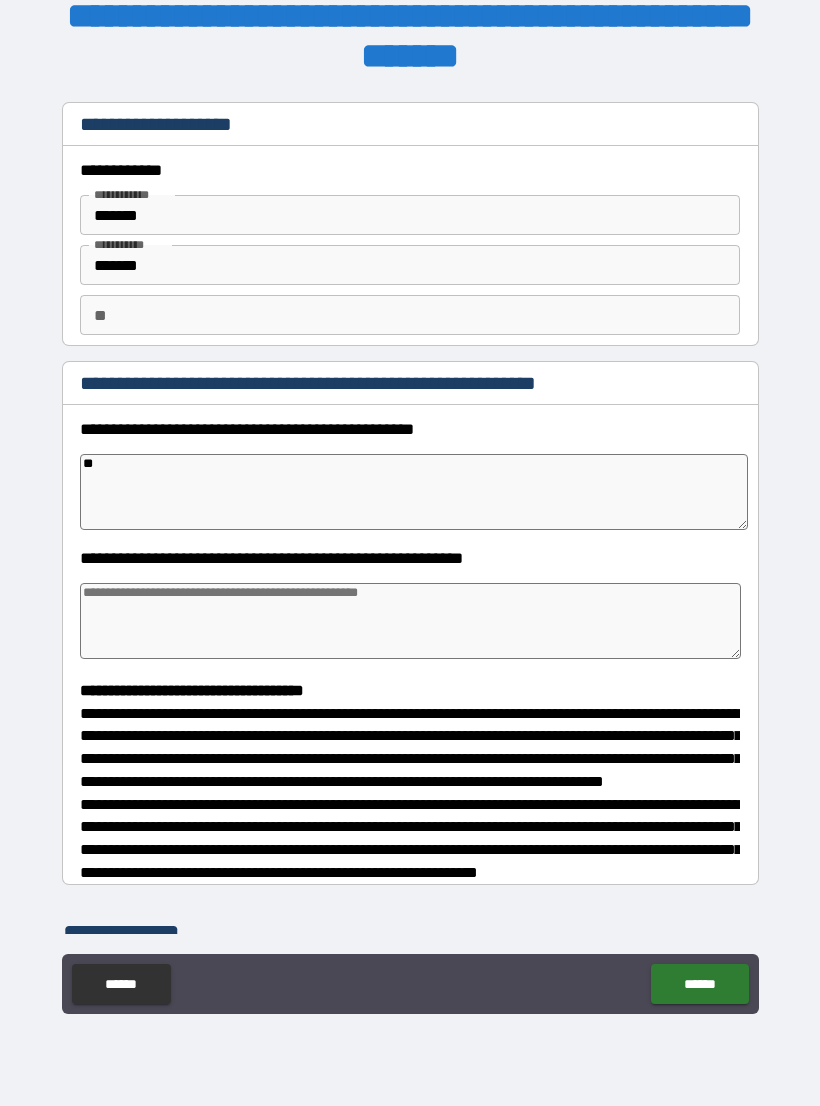 type on "*" 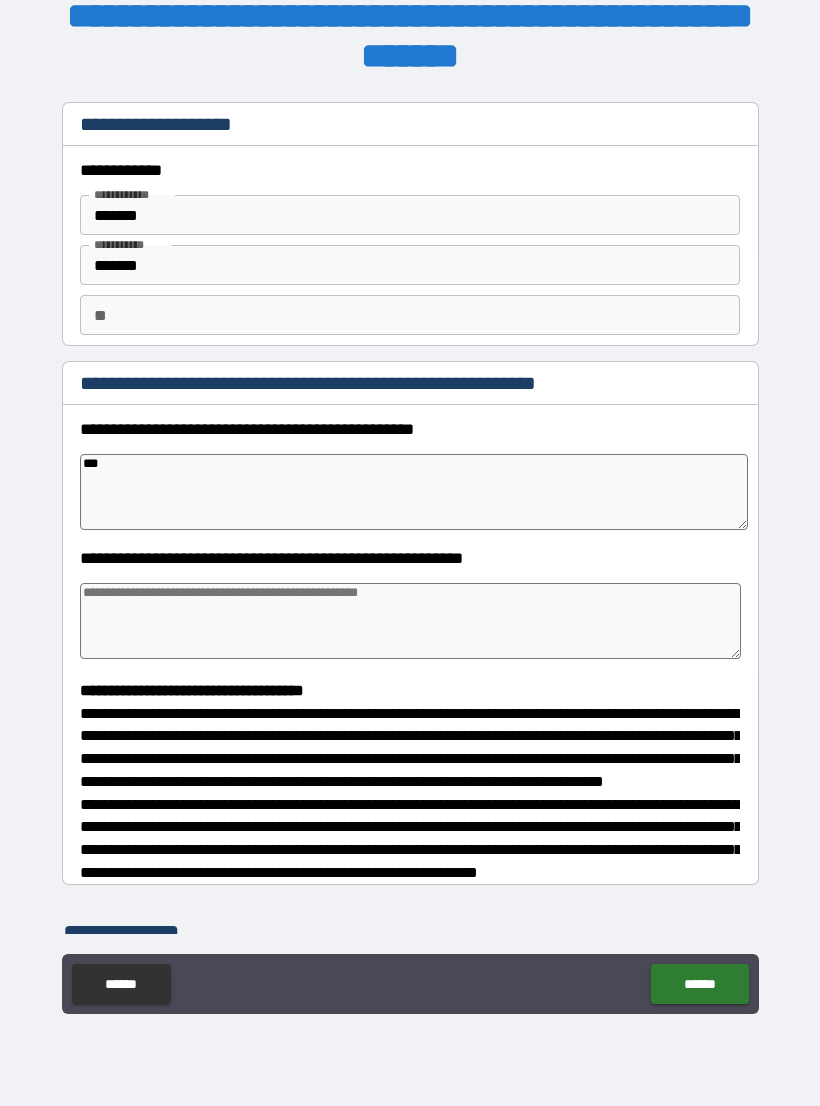 type on "*" 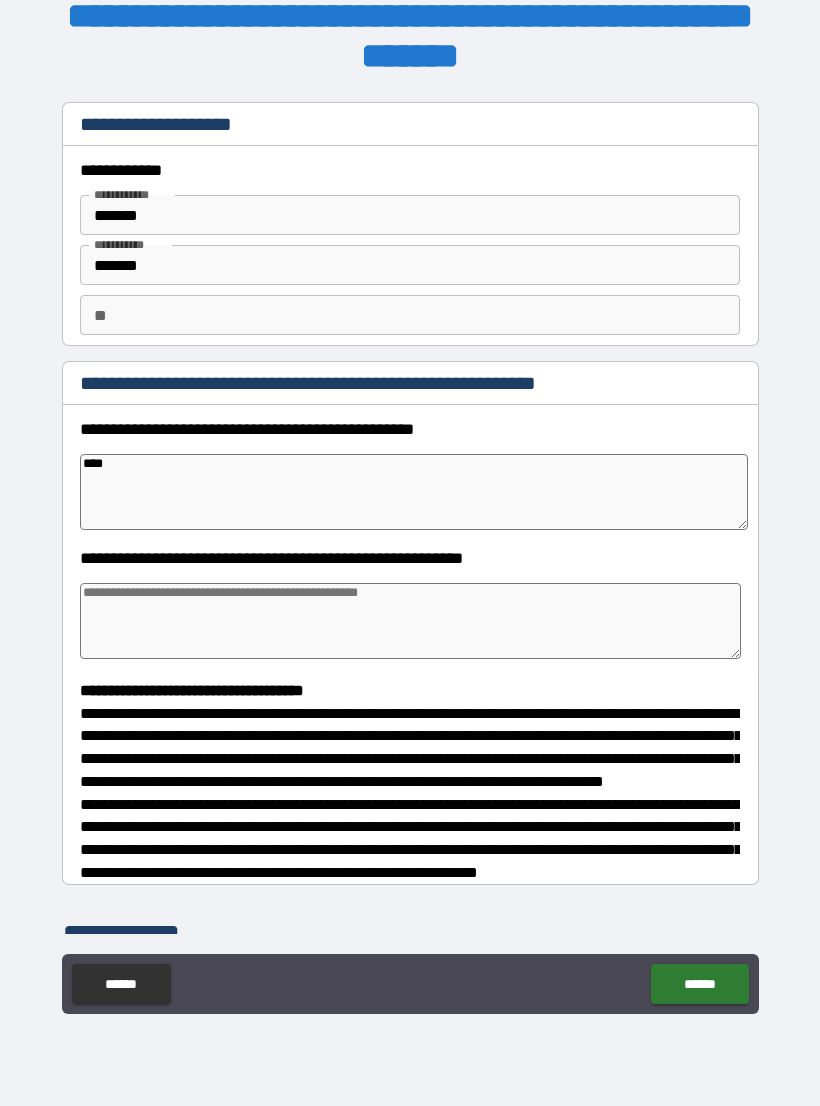 type on "*" 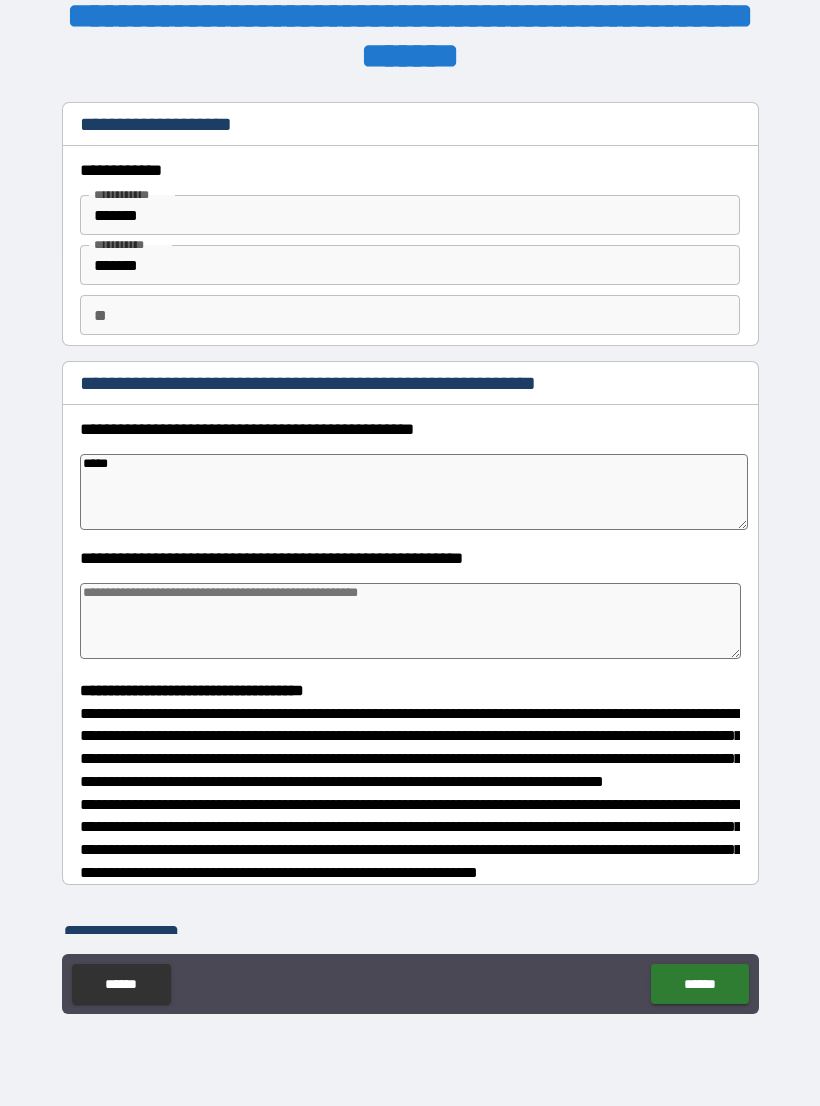 type on "*" 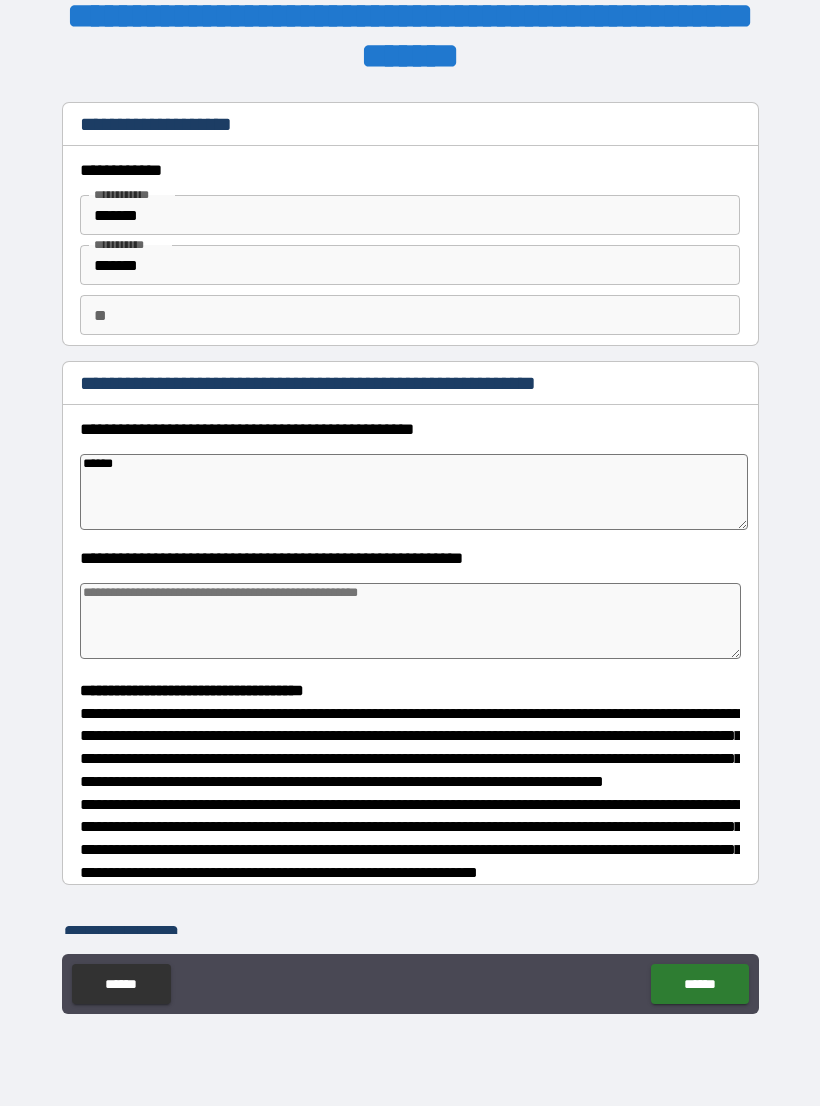 type on "*" 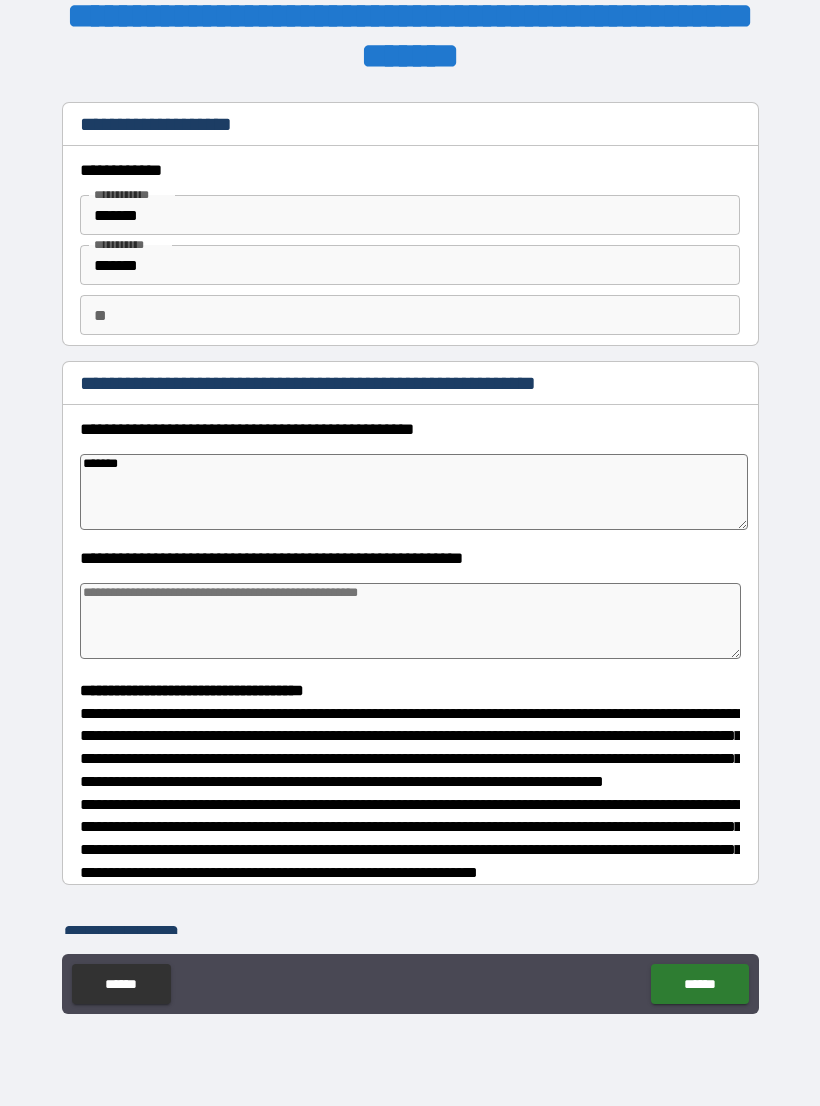 type on "*" 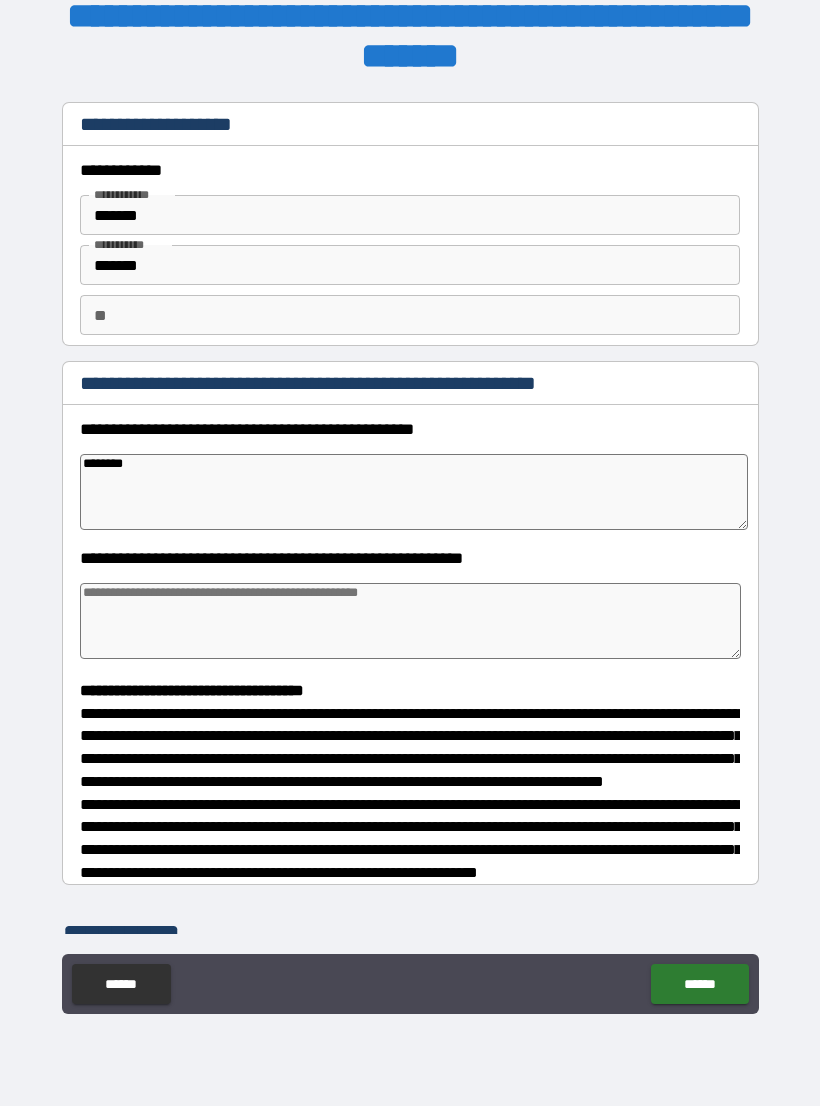 type on "*" 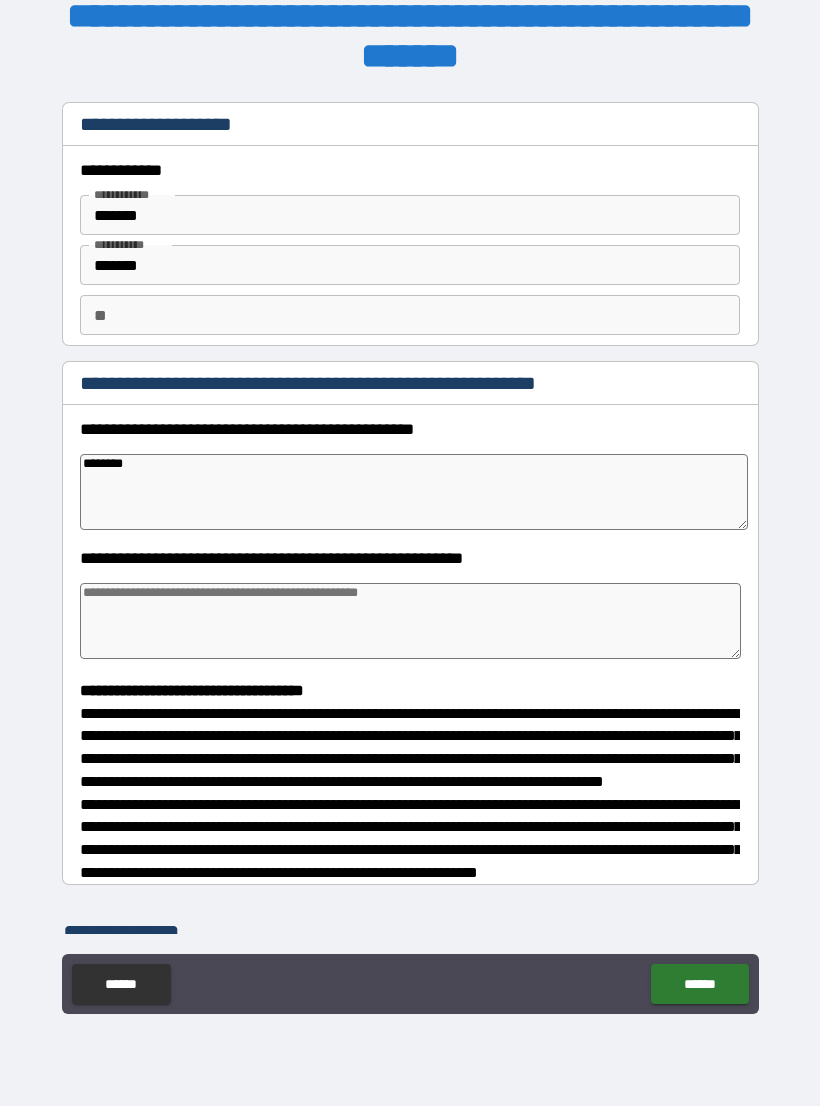 type on "*********" 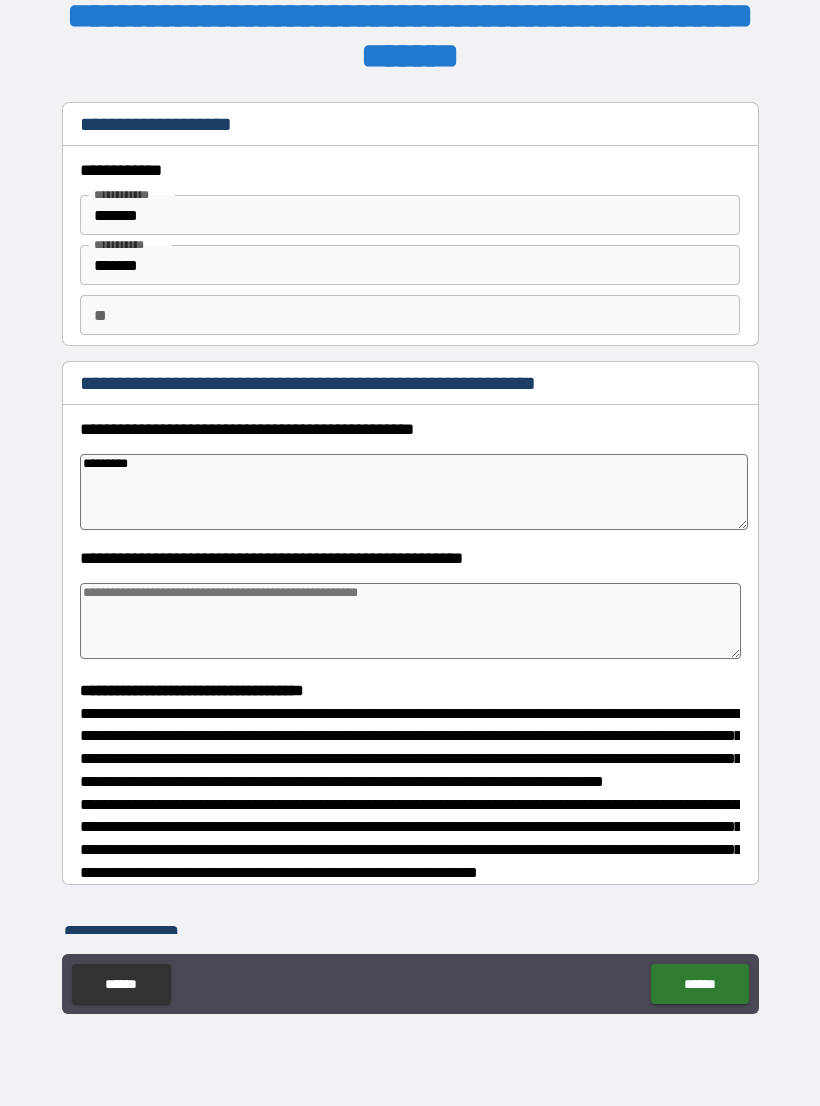 type on "*" 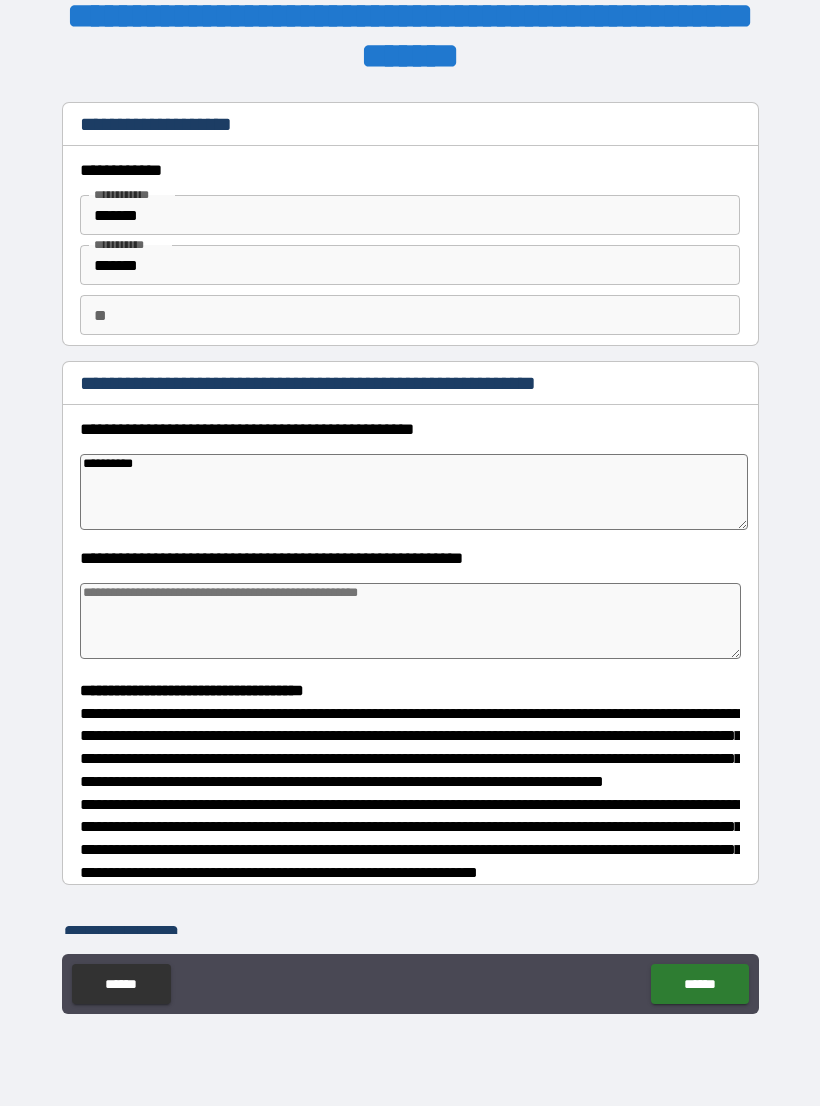type on "*" 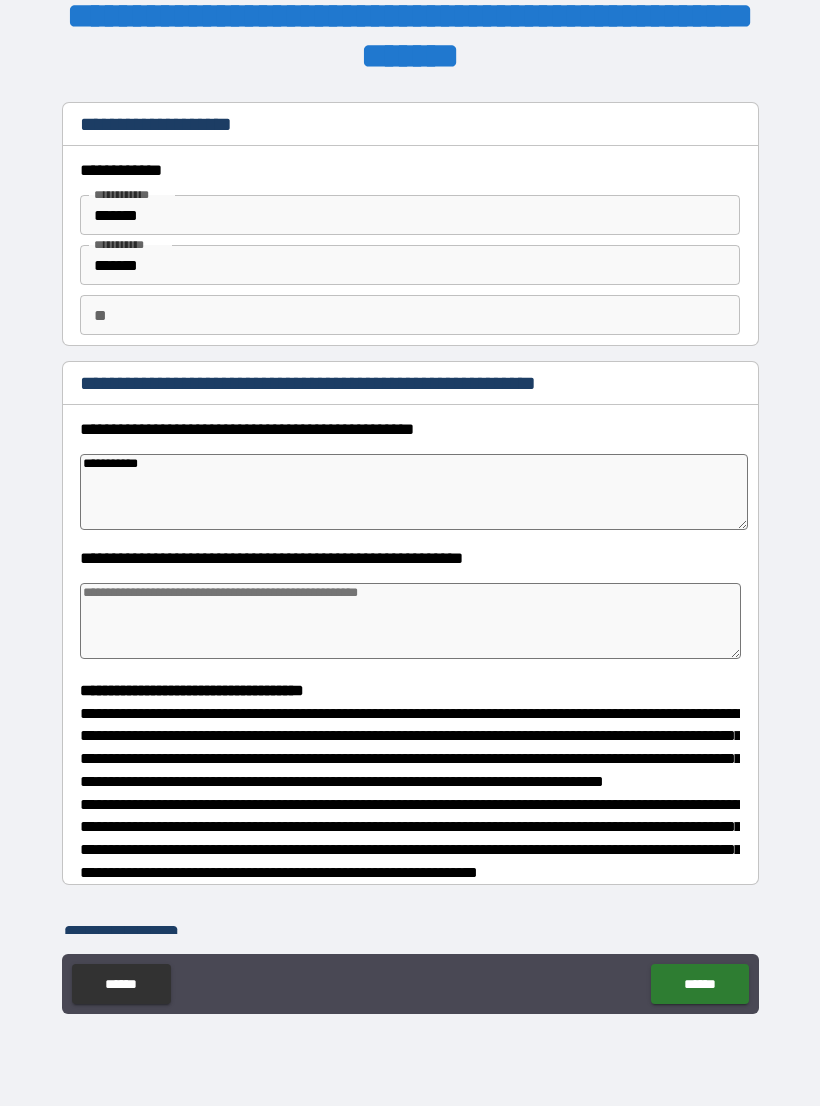 type on "*" 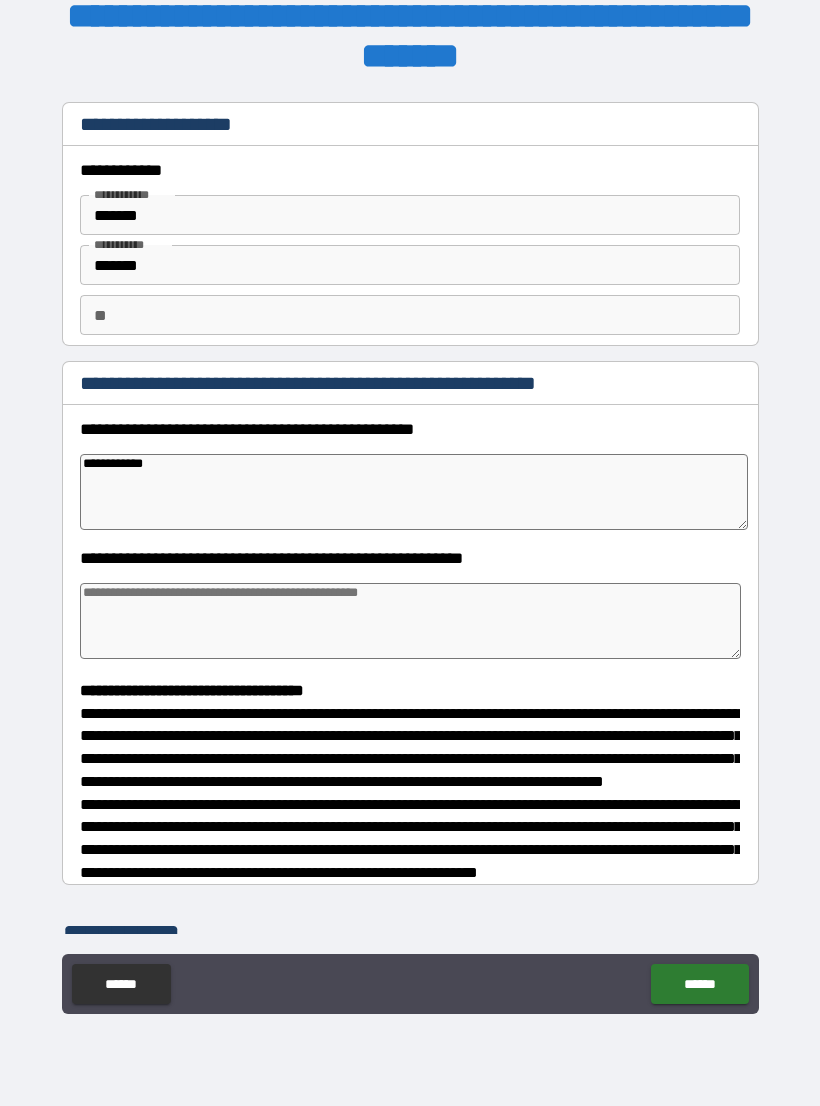 type on "*" 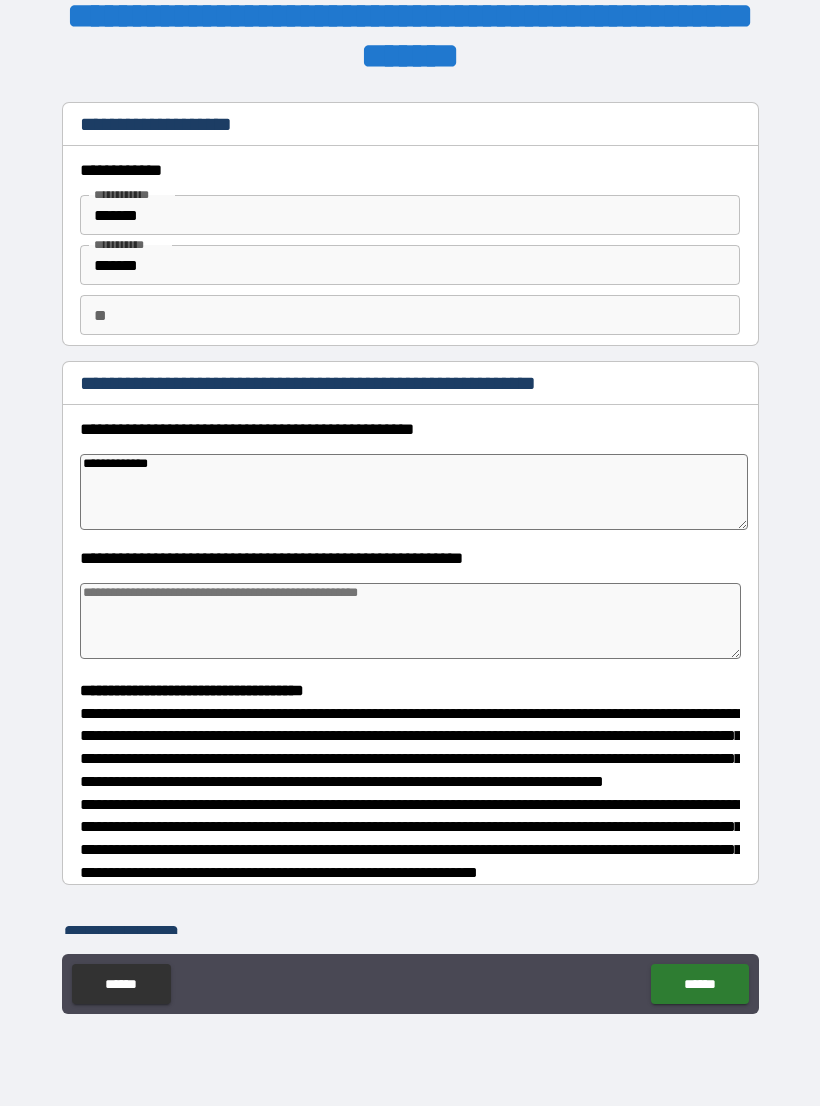 type on "*" 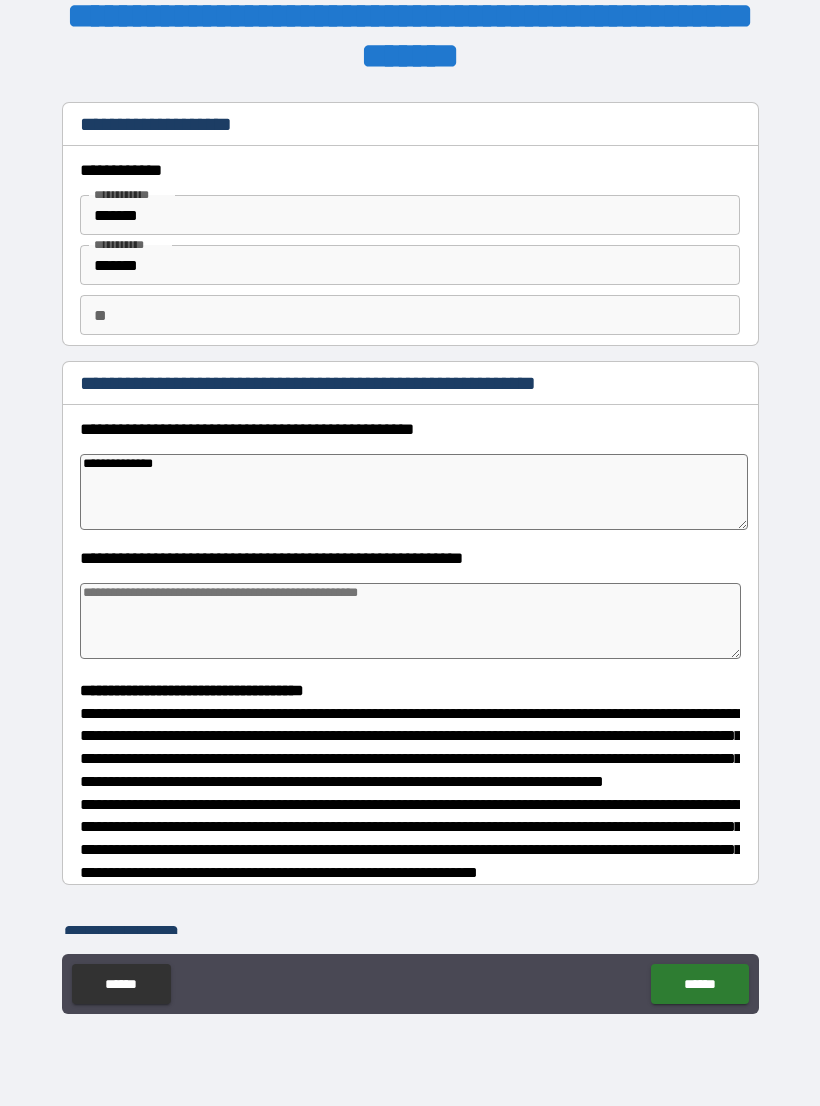 type on "*" 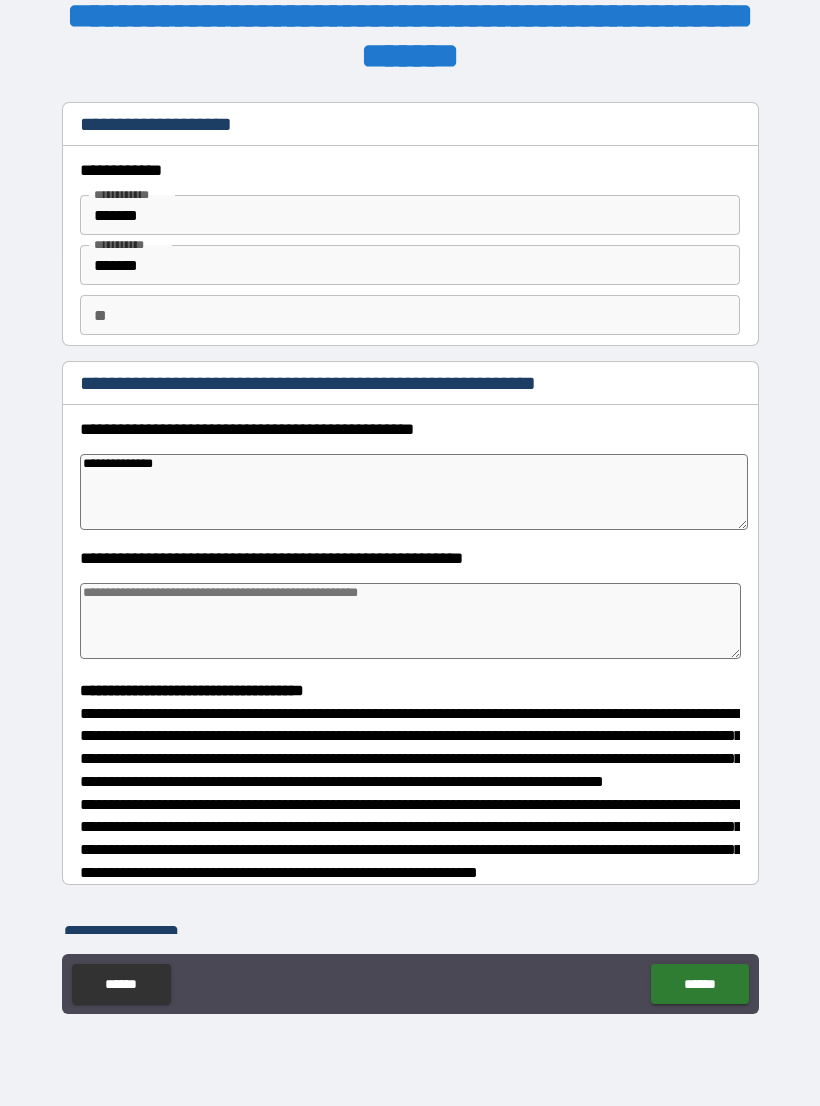 type on "**********" 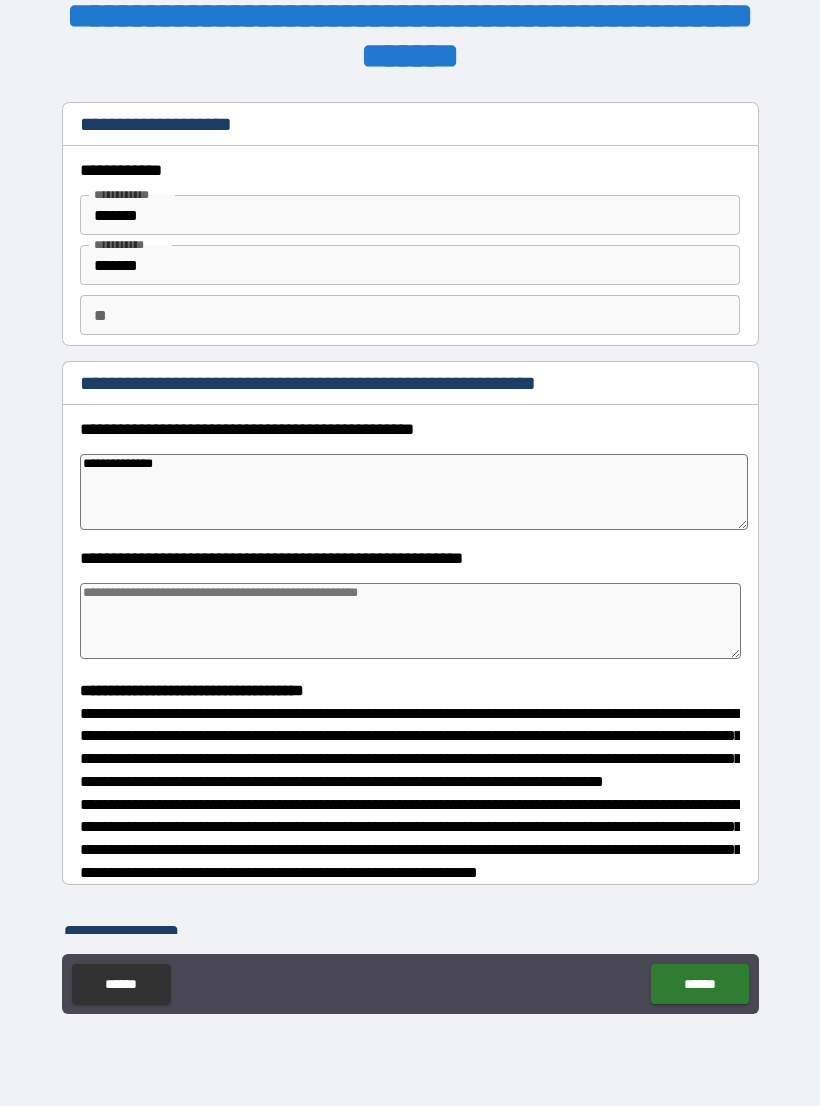 type on "*" 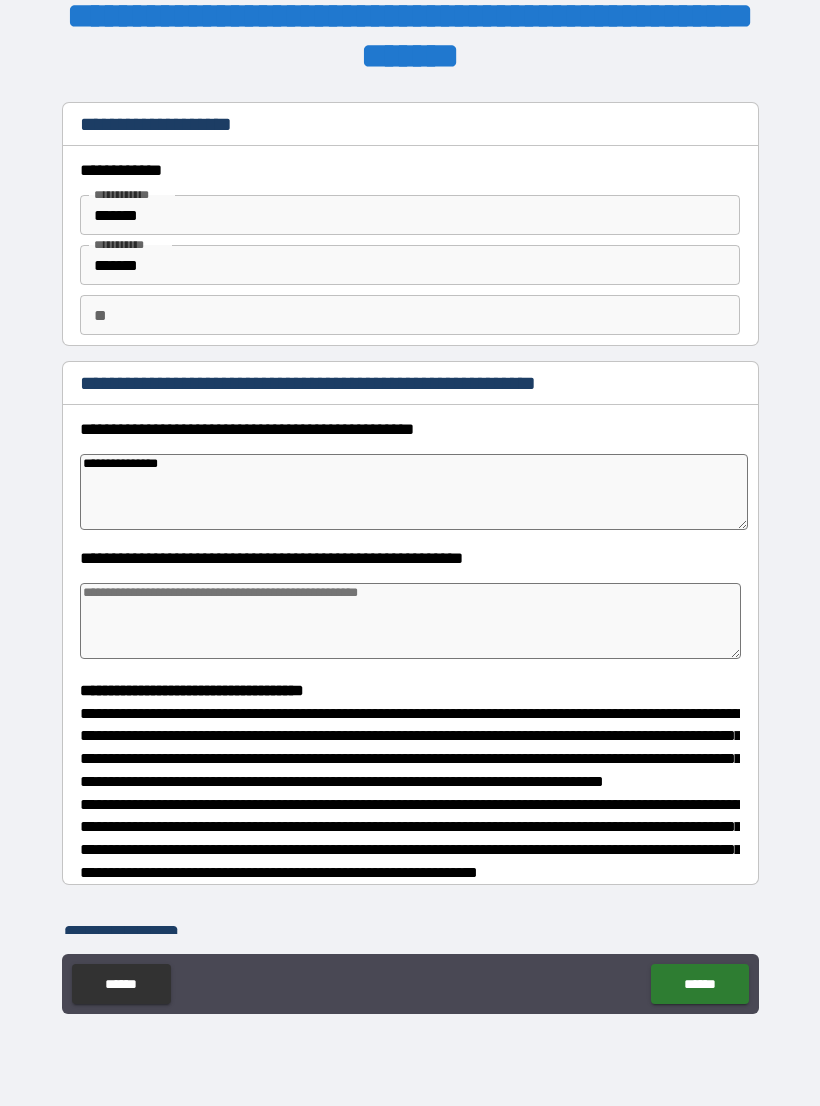 type on "*" 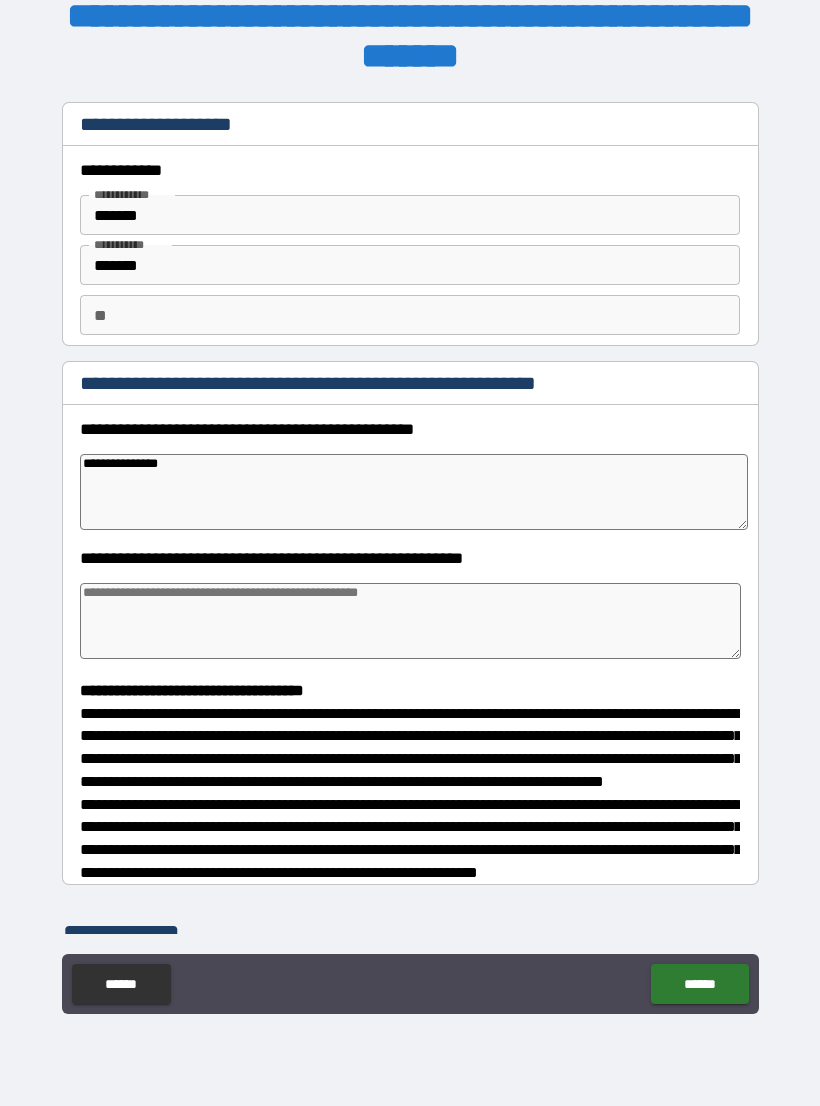 type on "**********" 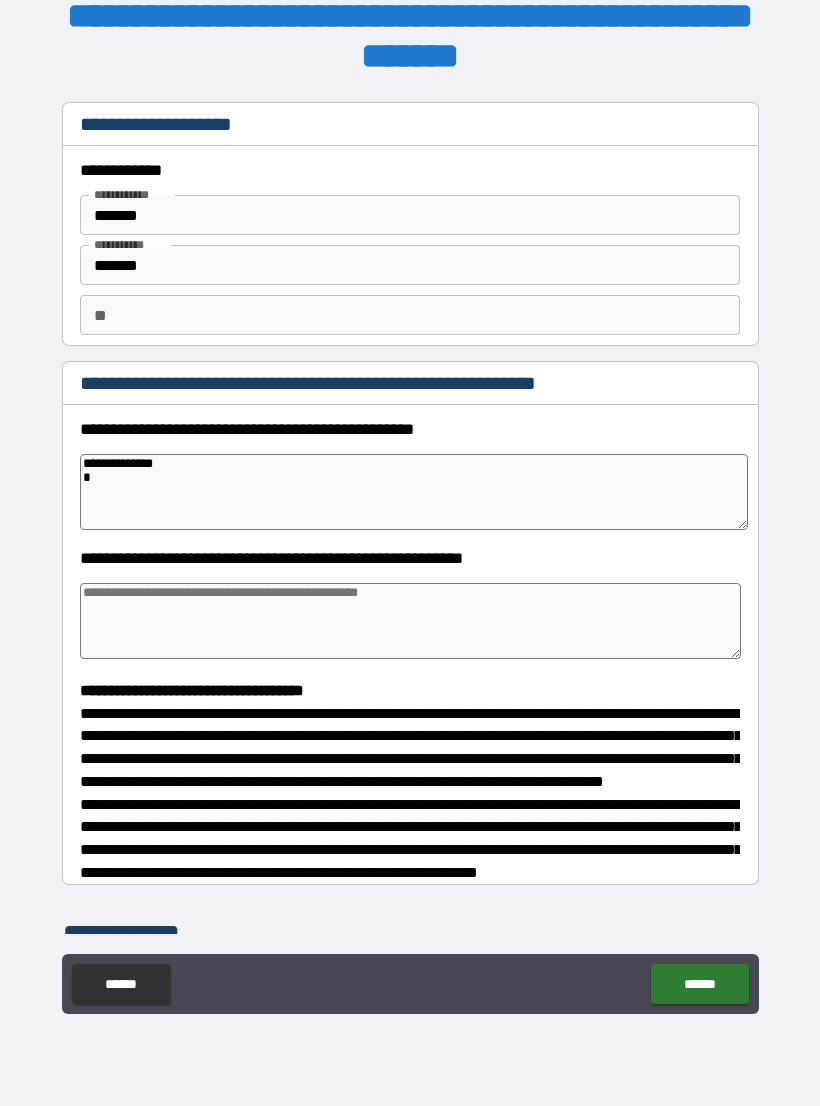 type on "*" 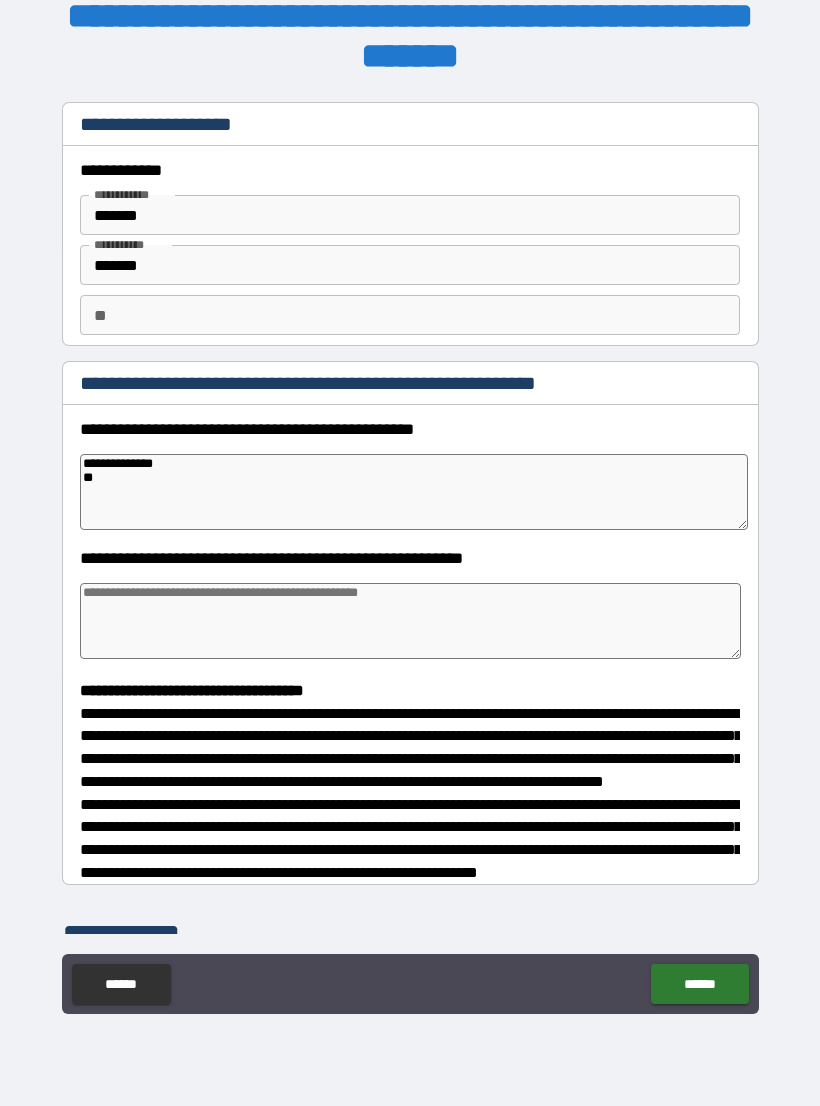 type on "*" 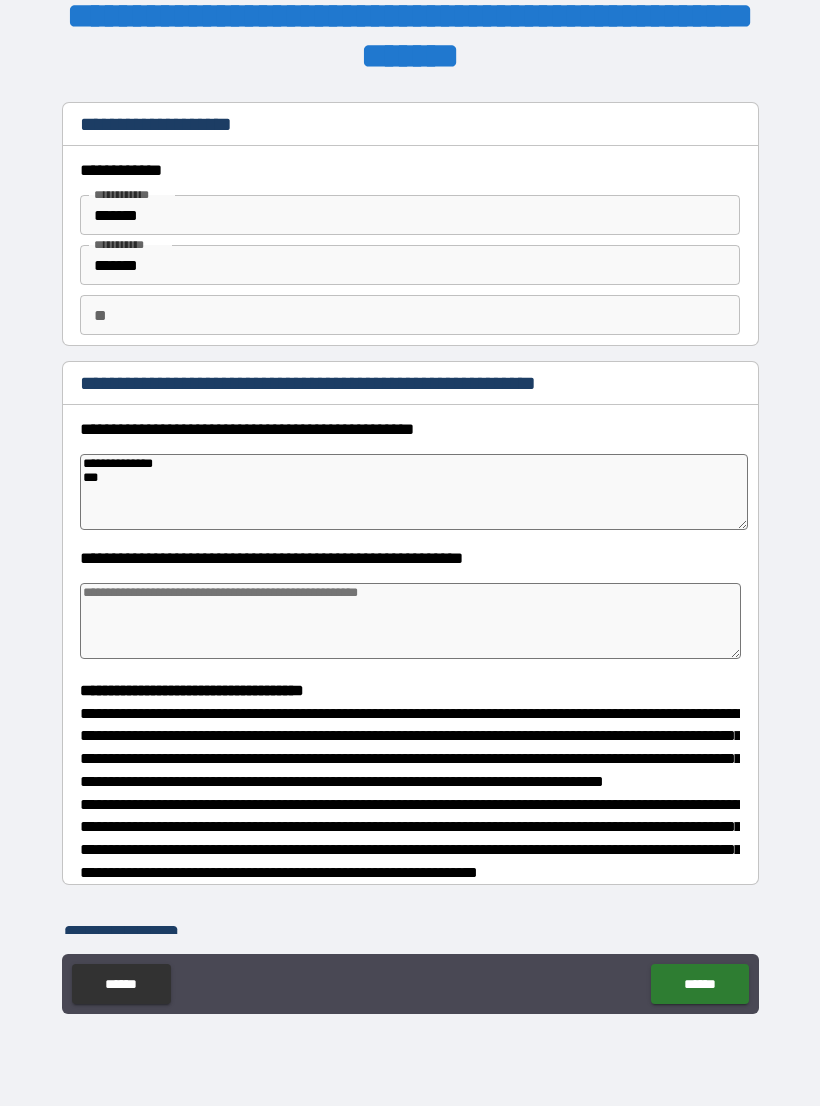 type on "*" 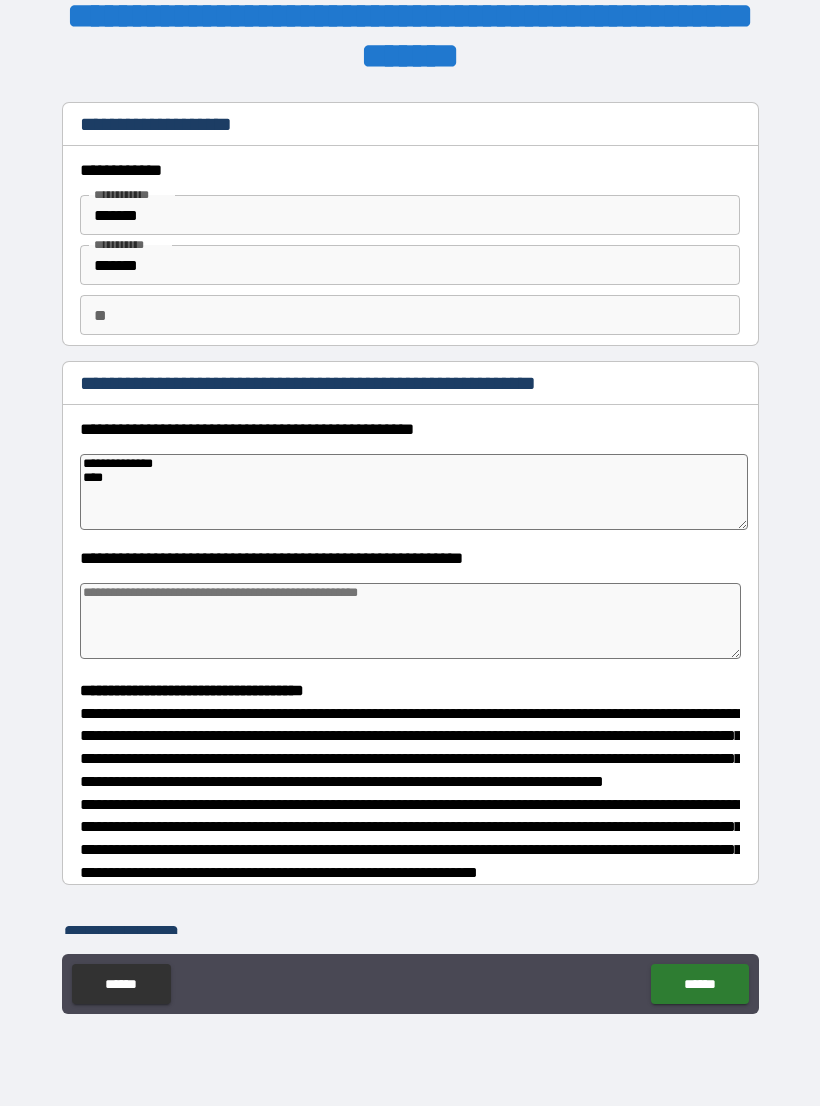 type on "*" 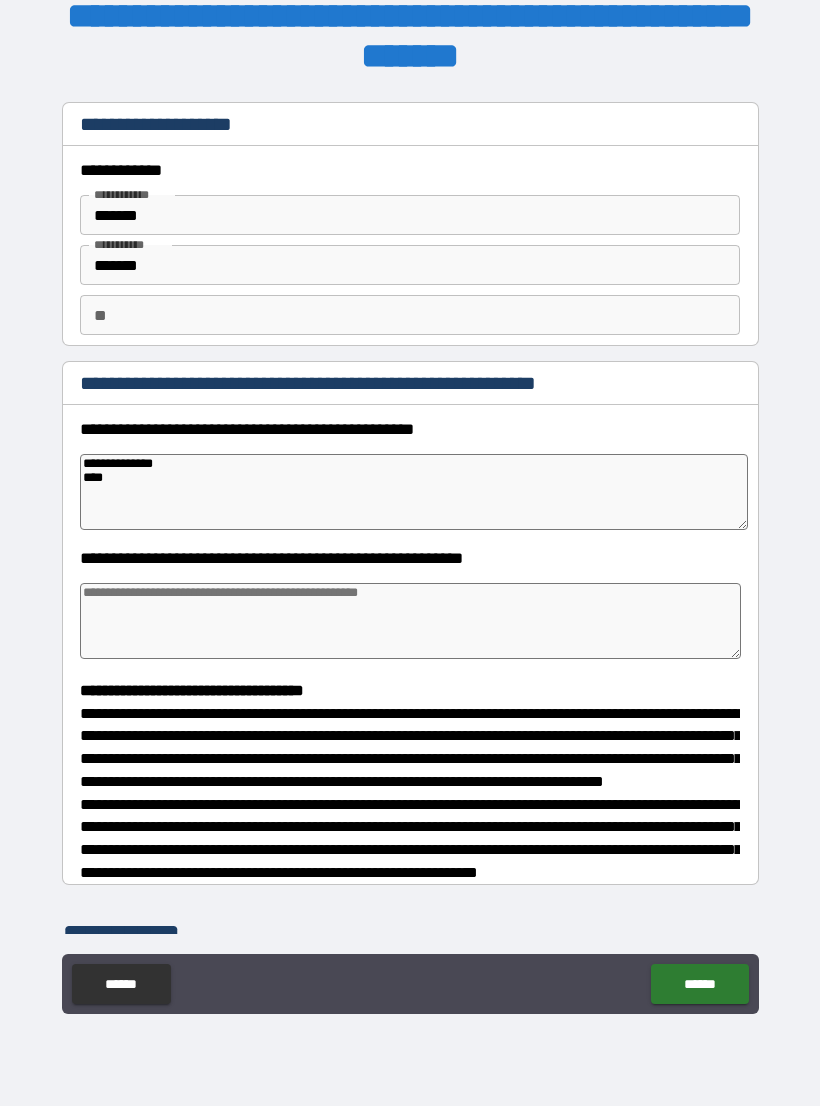 type on "**********" 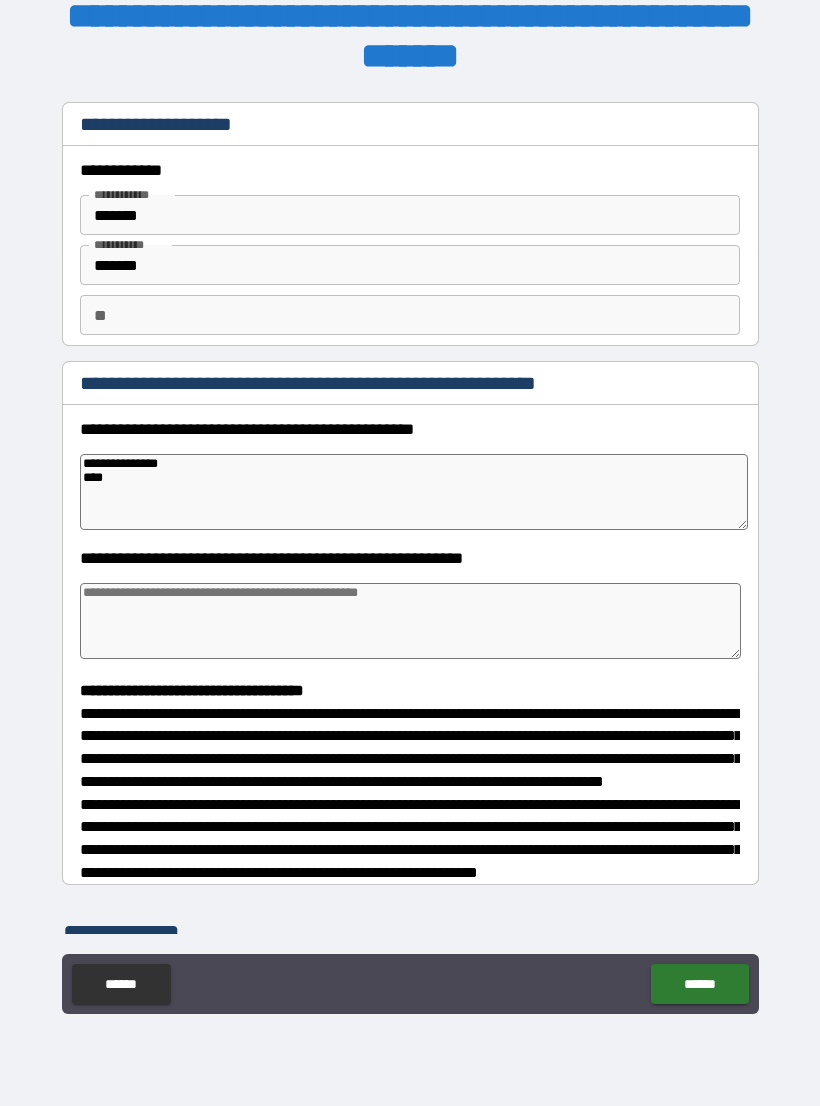 type on "*" 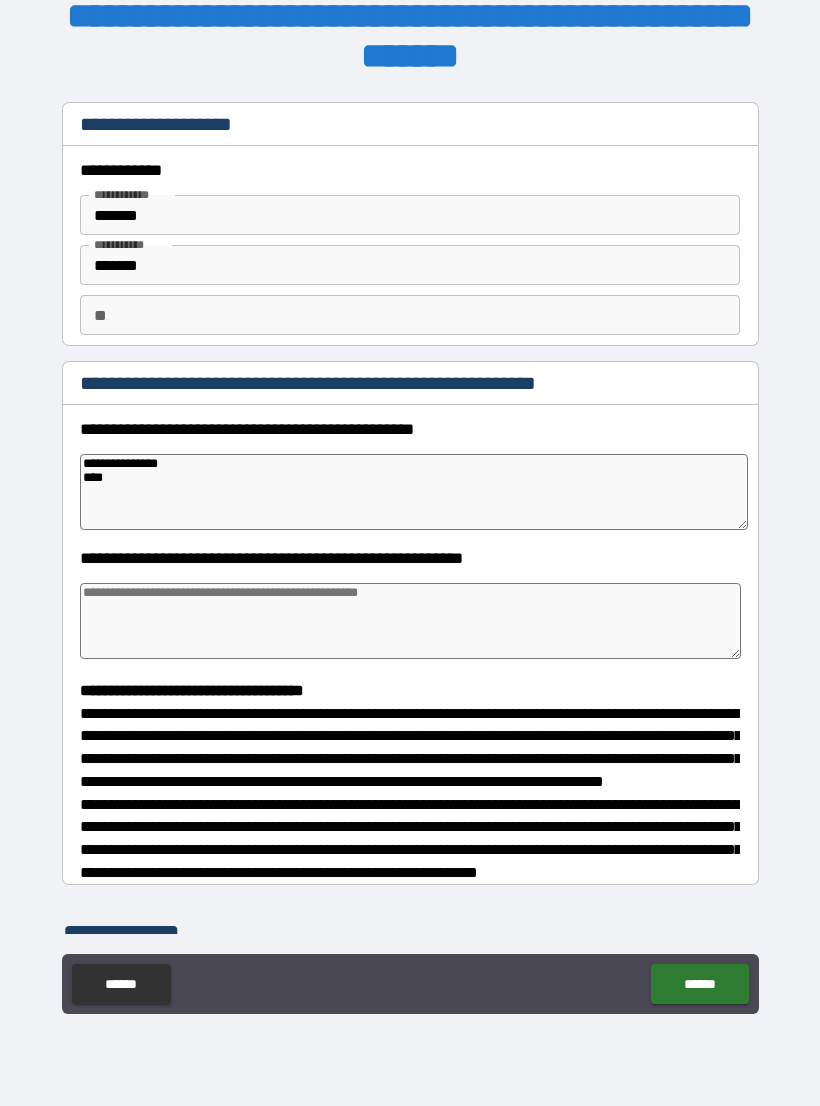 type on "**********" 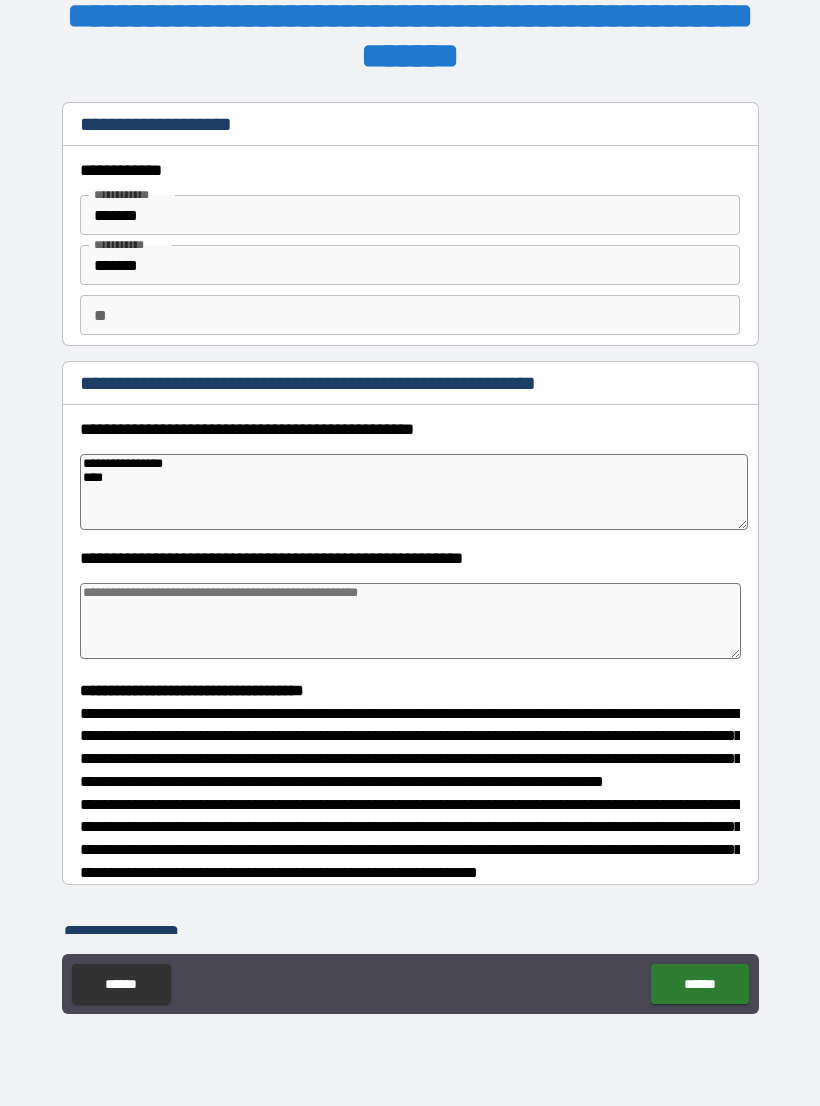 type on "*" 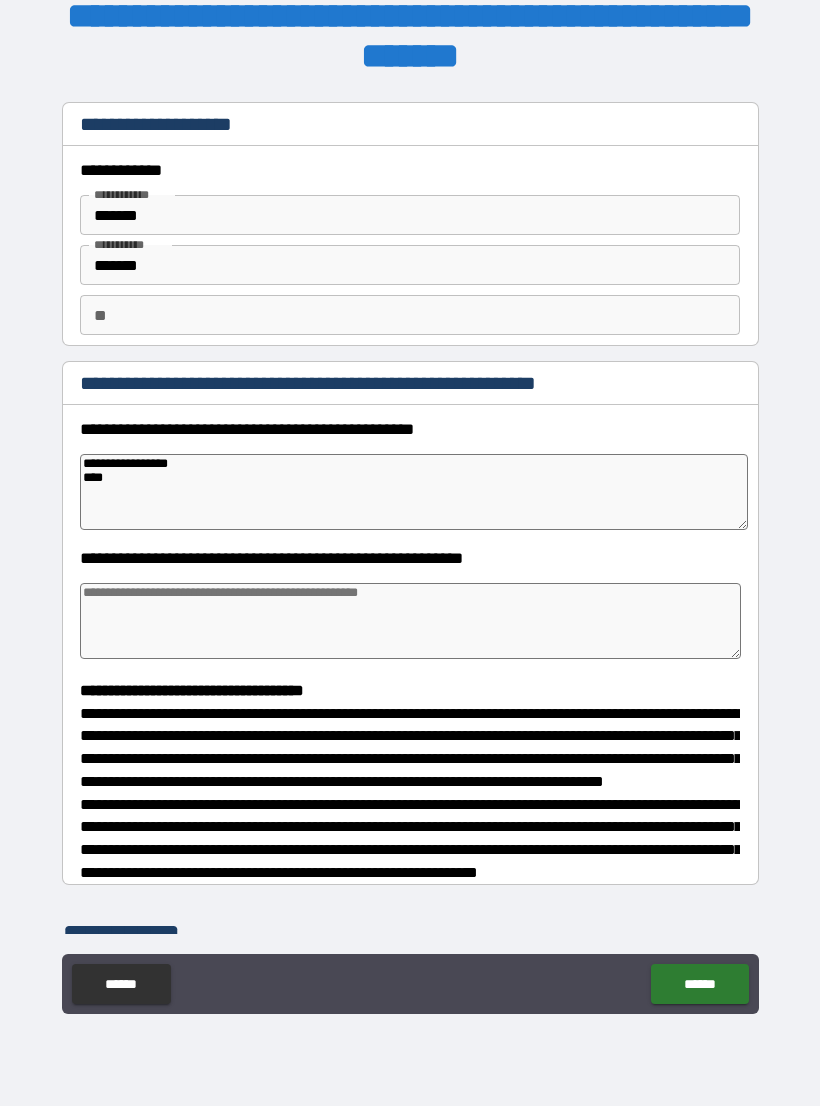 type on "*" 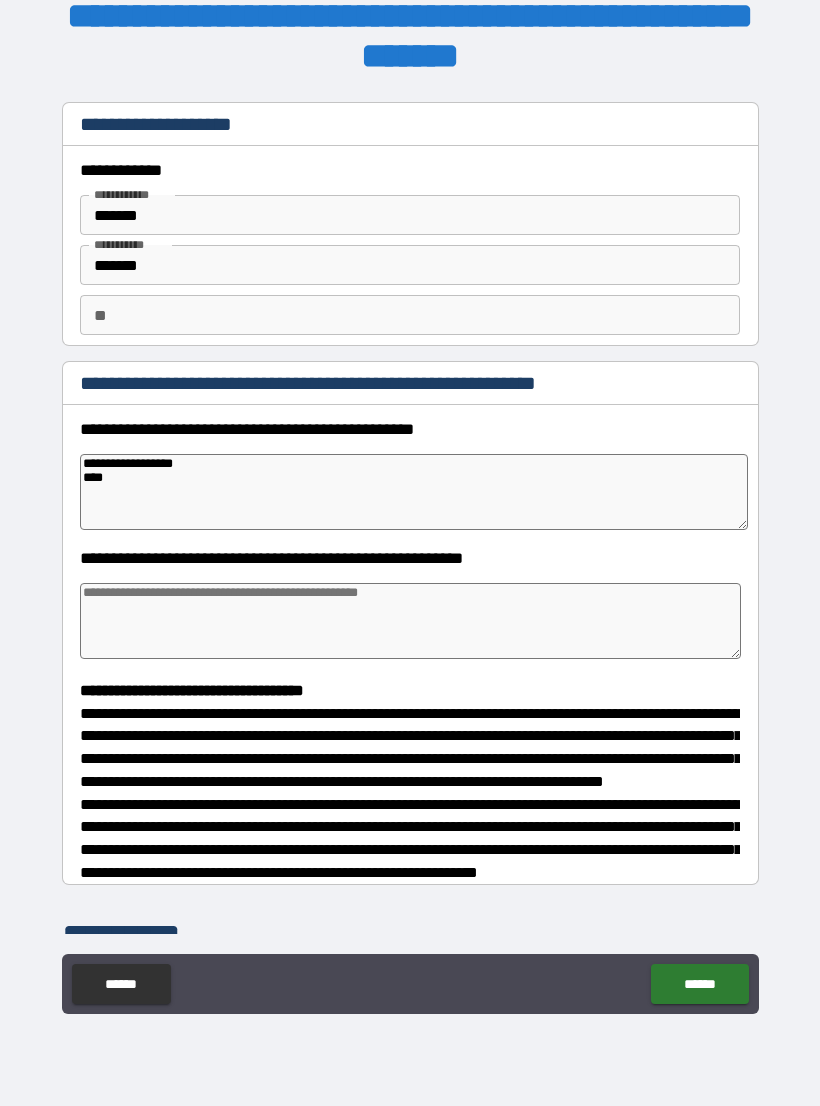 type on "*" 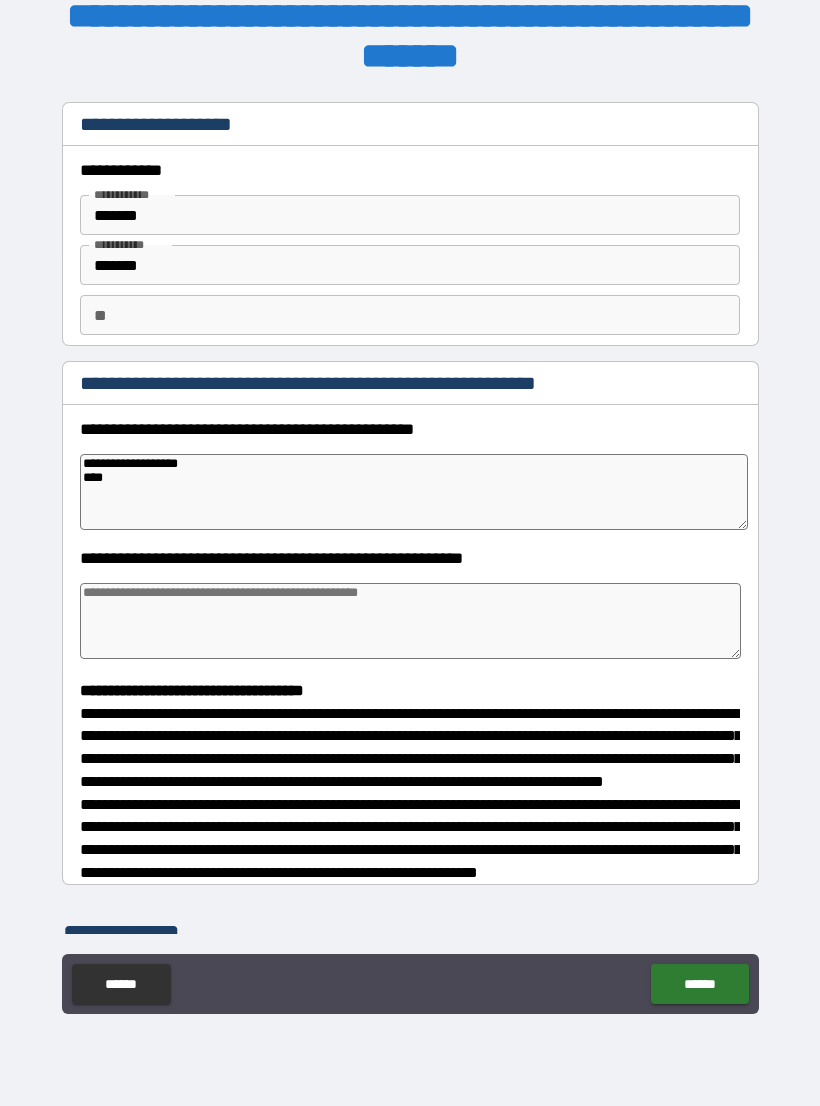 type on "*" 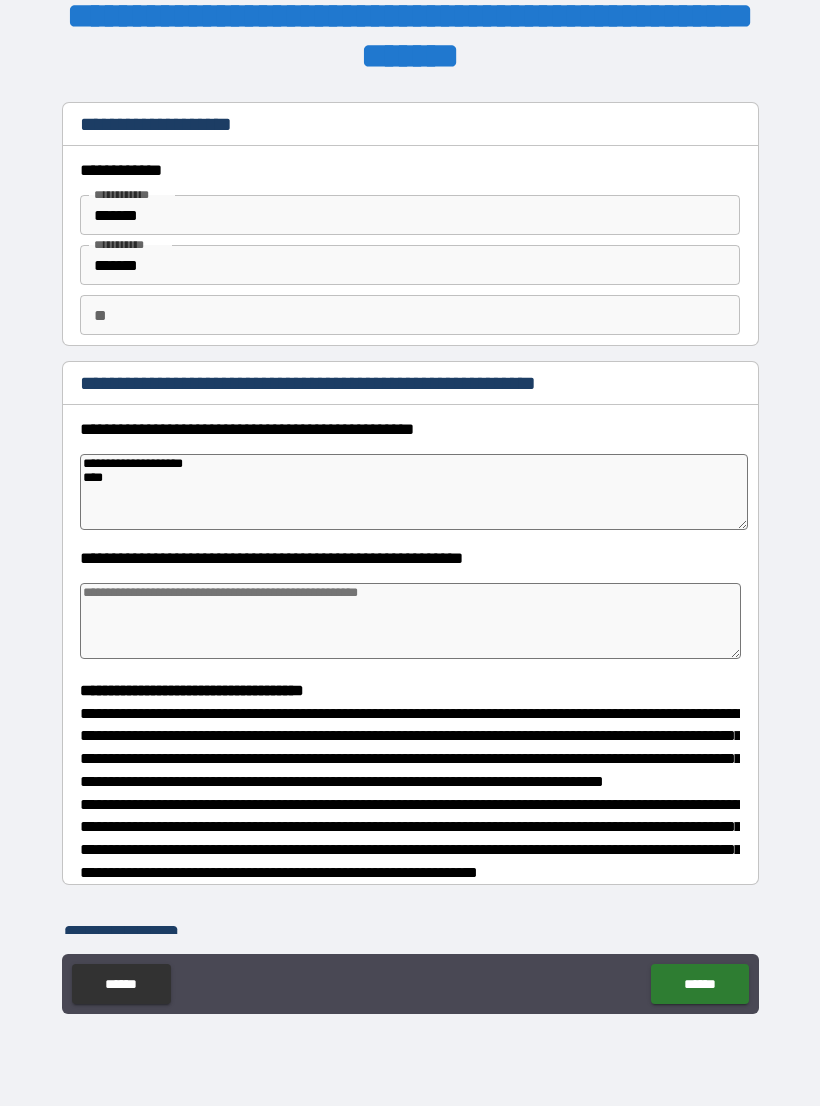type on "*" 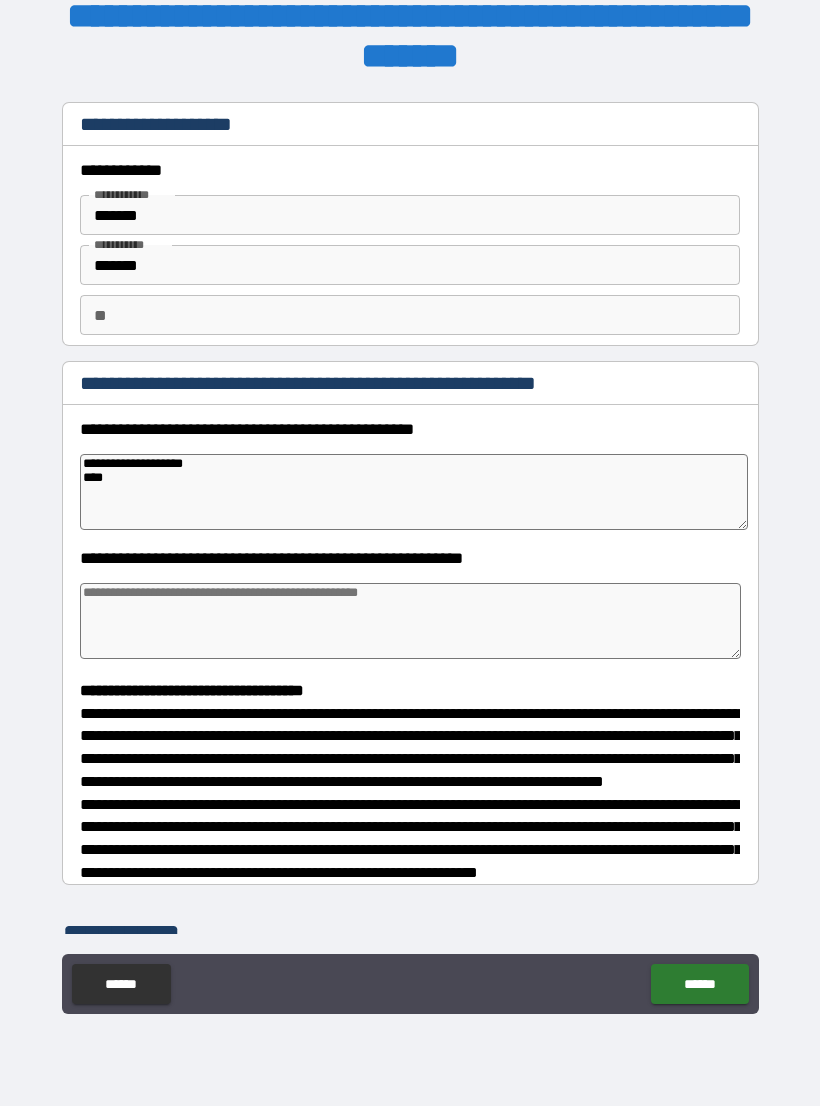 type on "*" 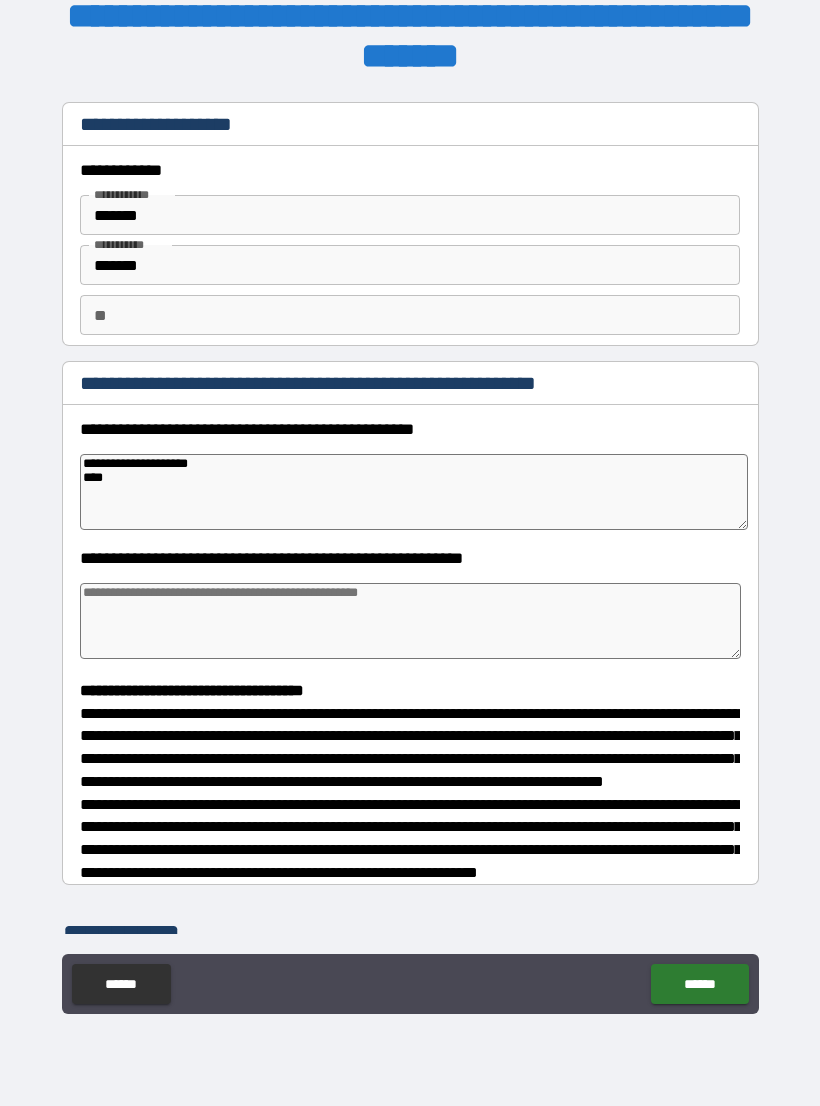 type on "*" 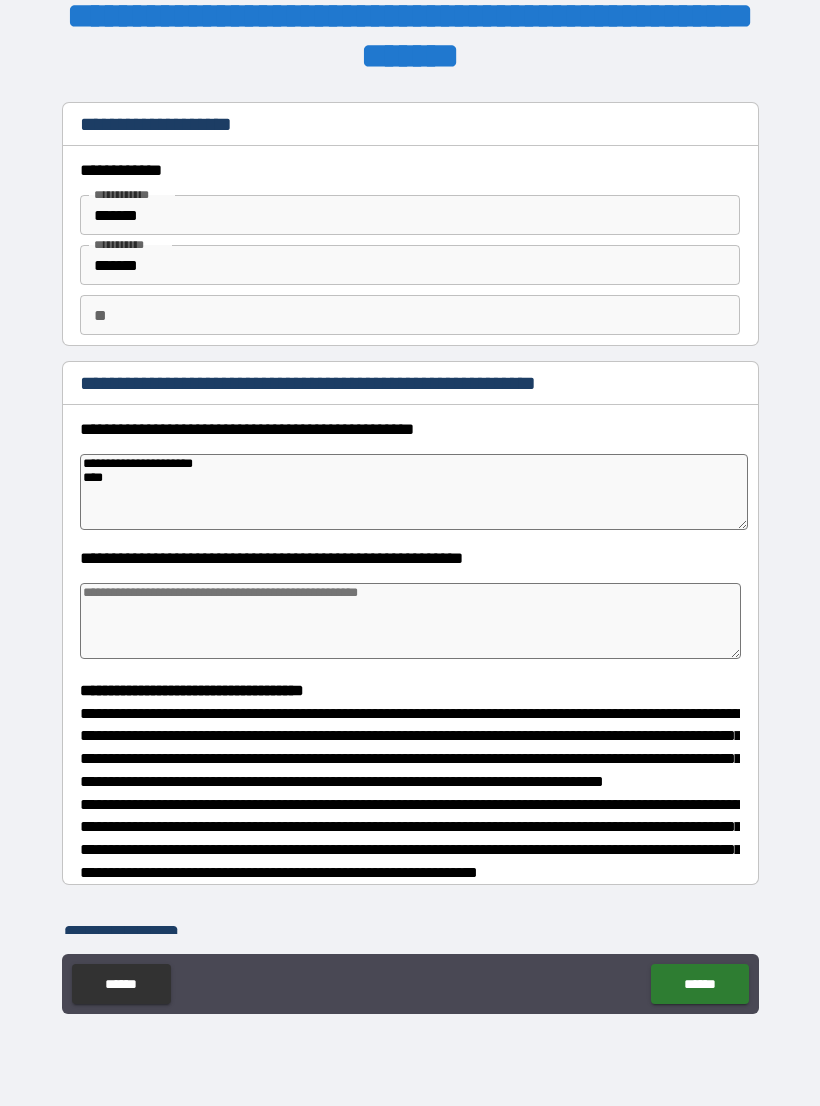 type on "*" 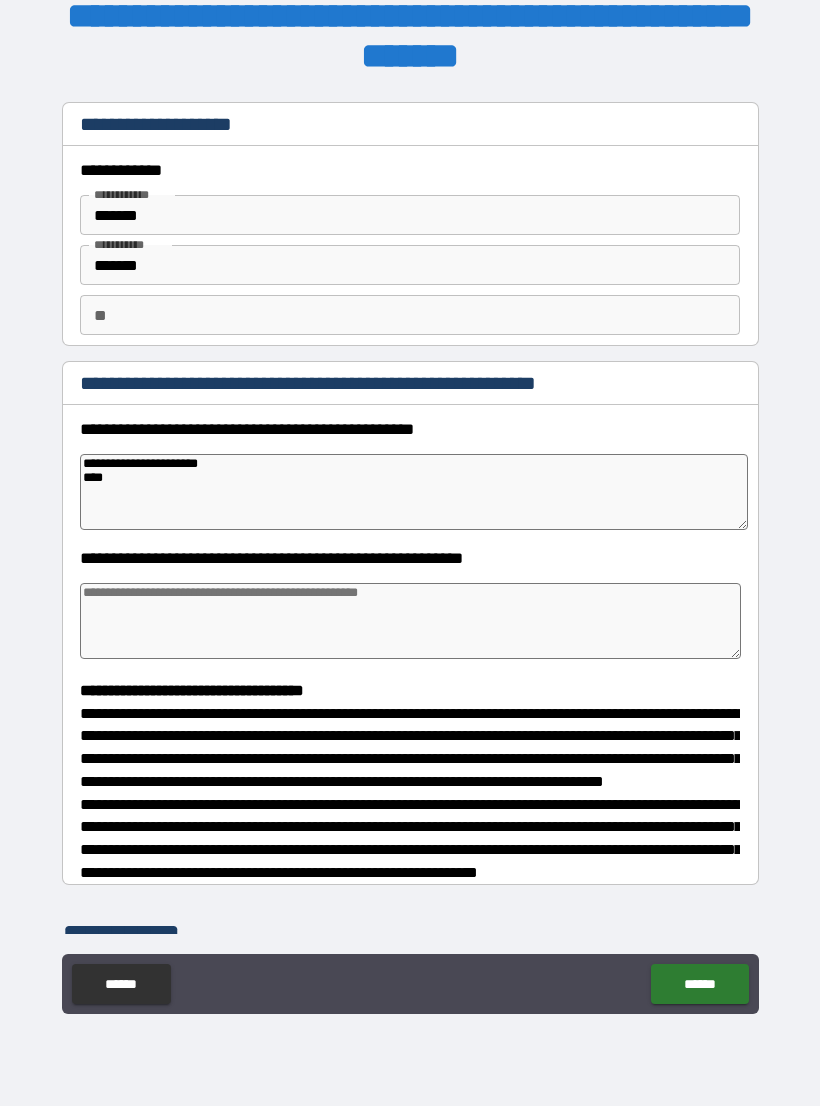 type on "*" 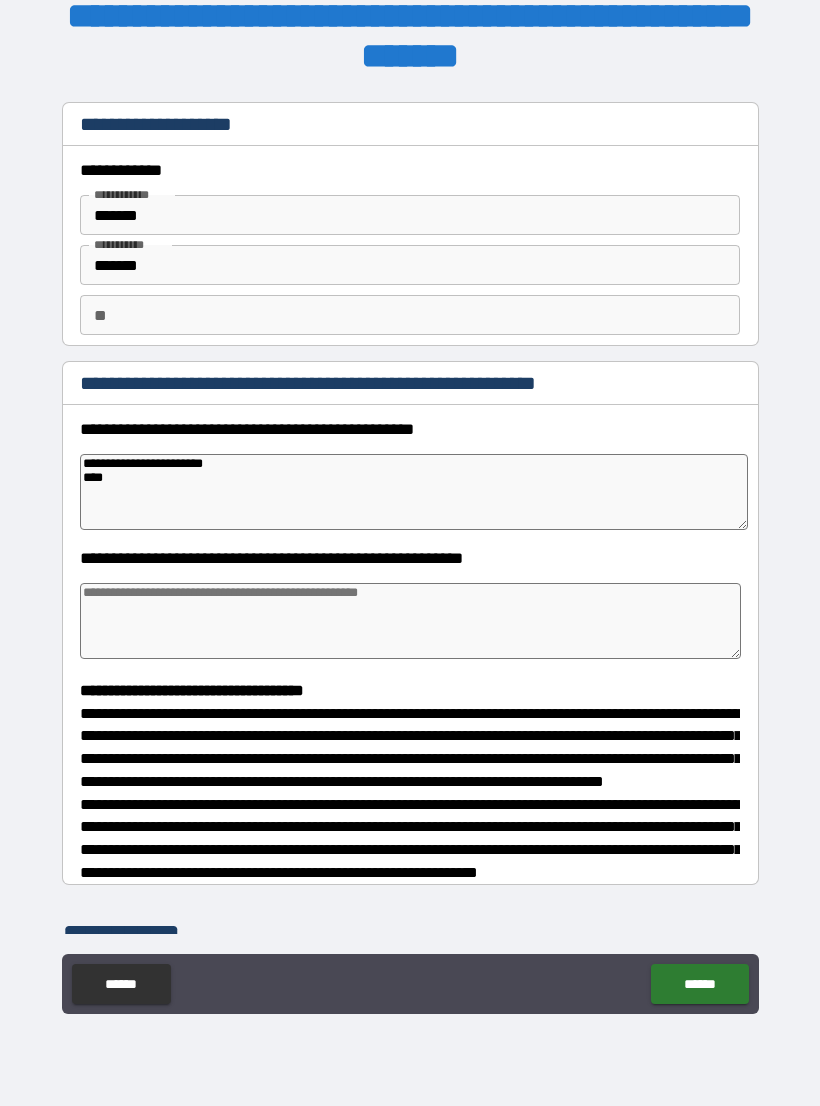 type on "*" 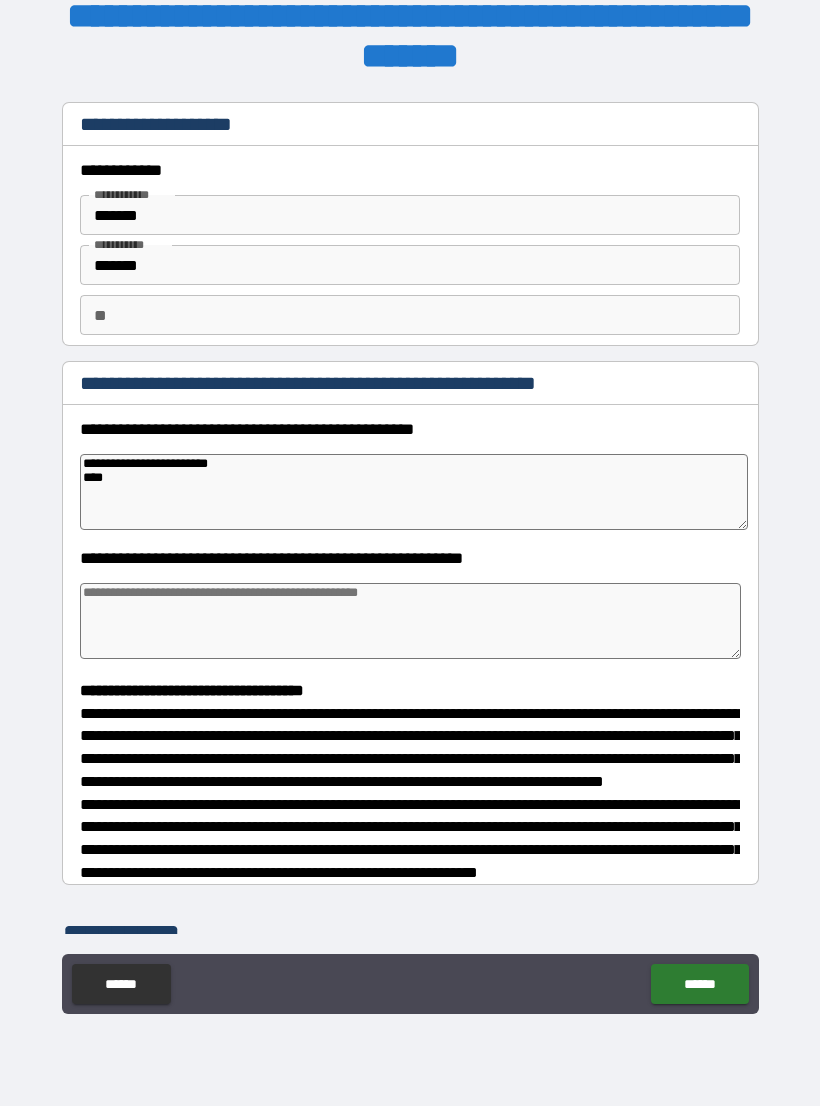 type on "*" 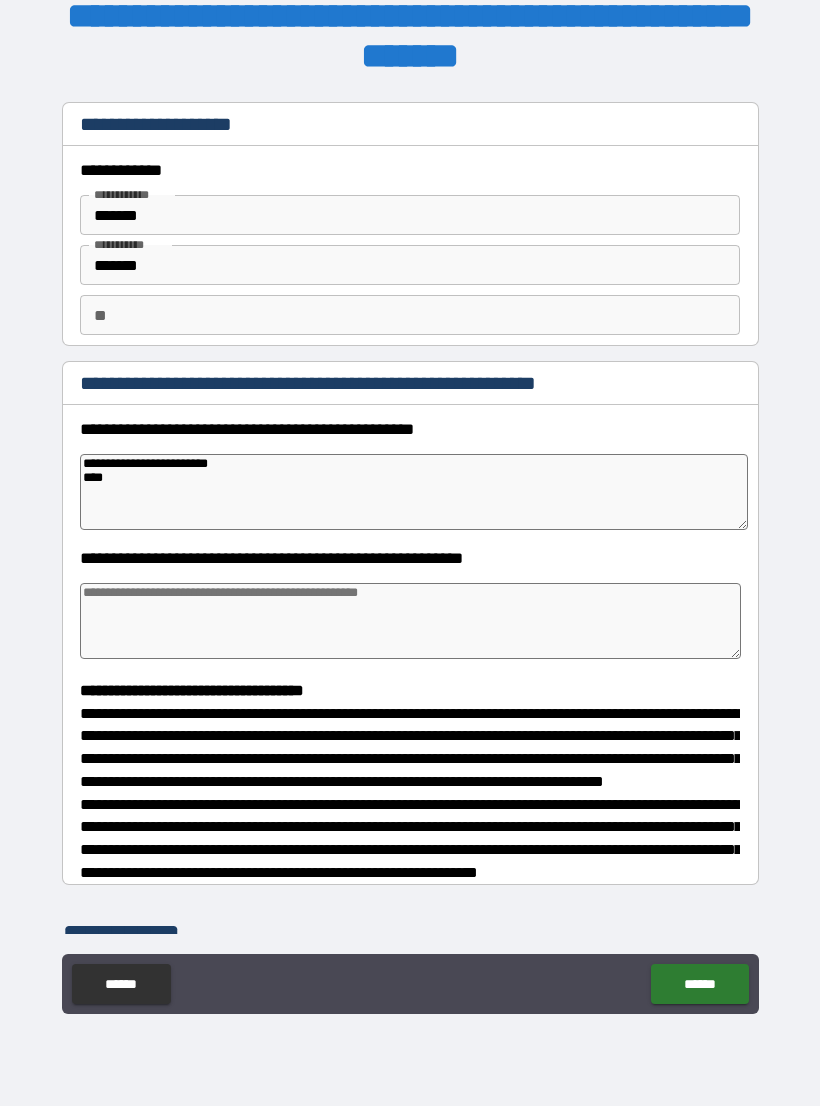 type on "**********" 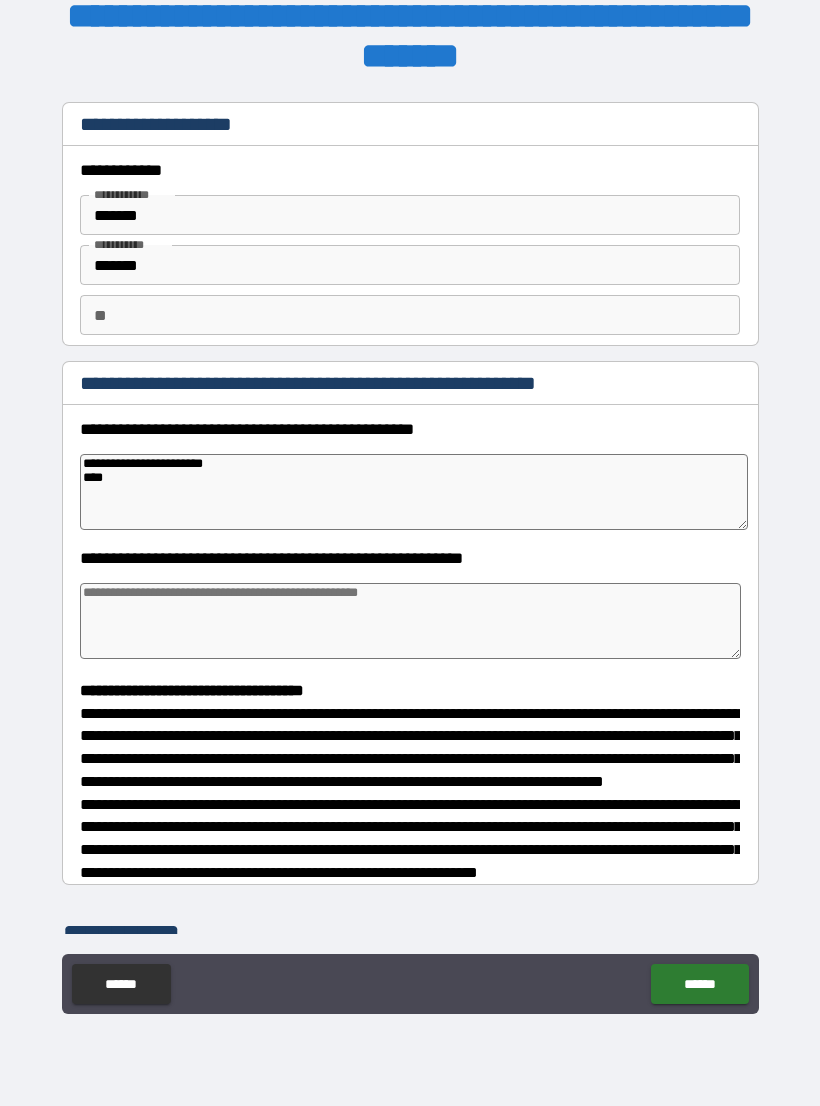 type on "*" 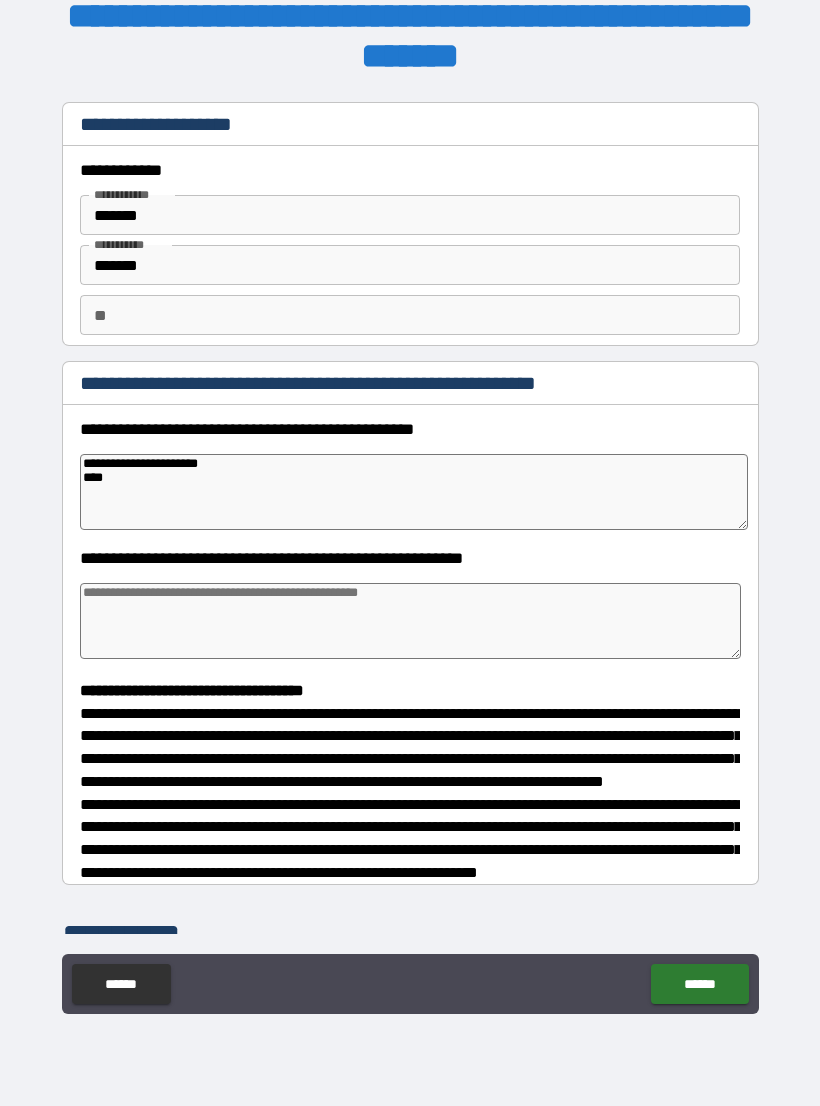 type on "*" 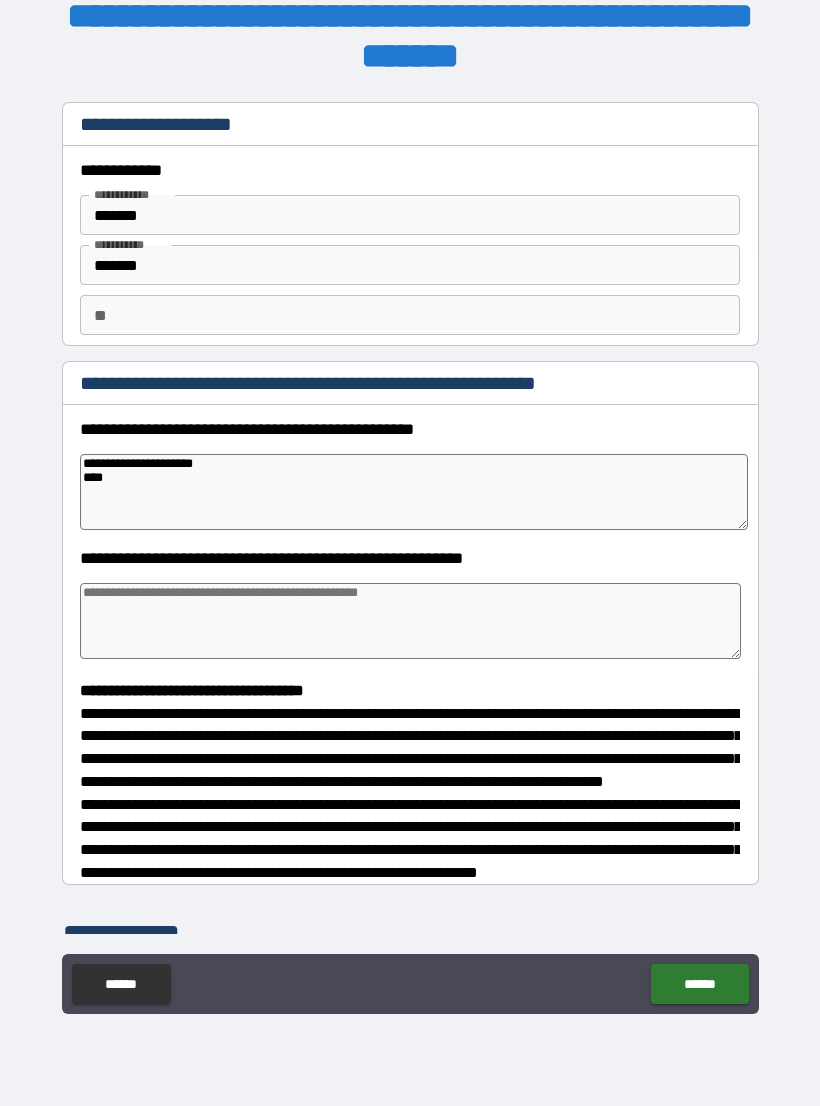 type on "**********" 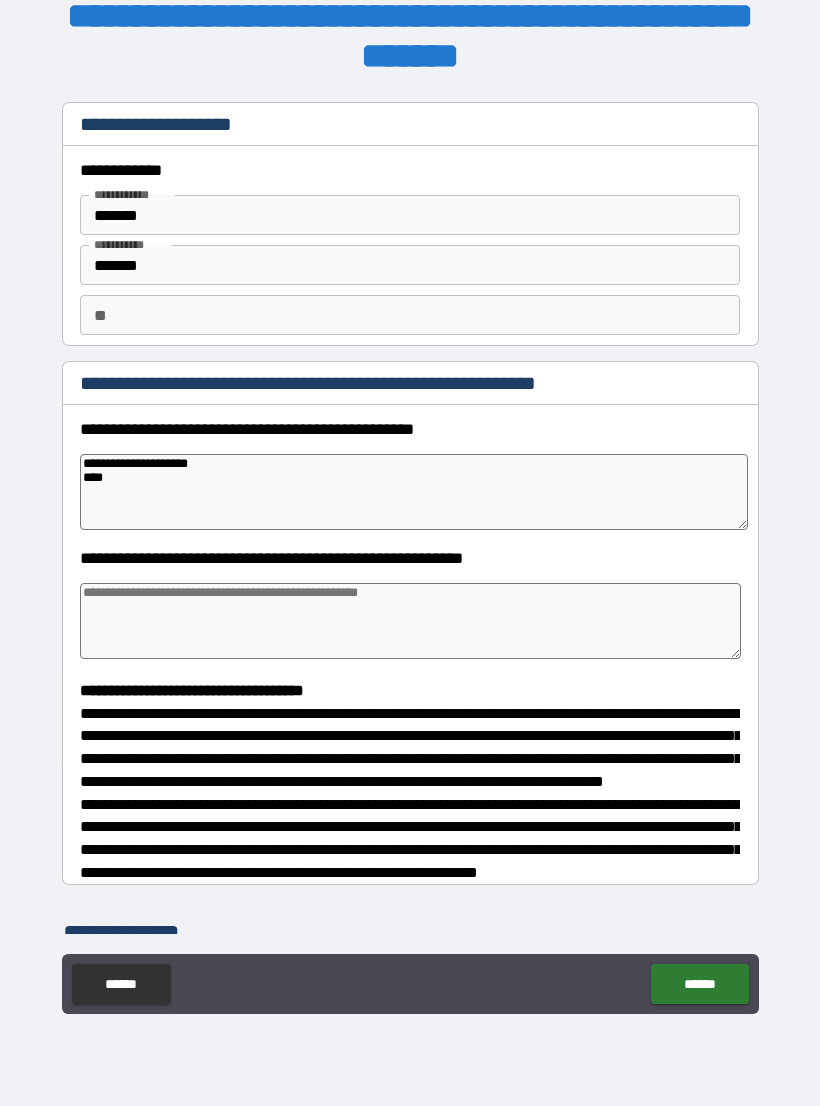 type on "*" 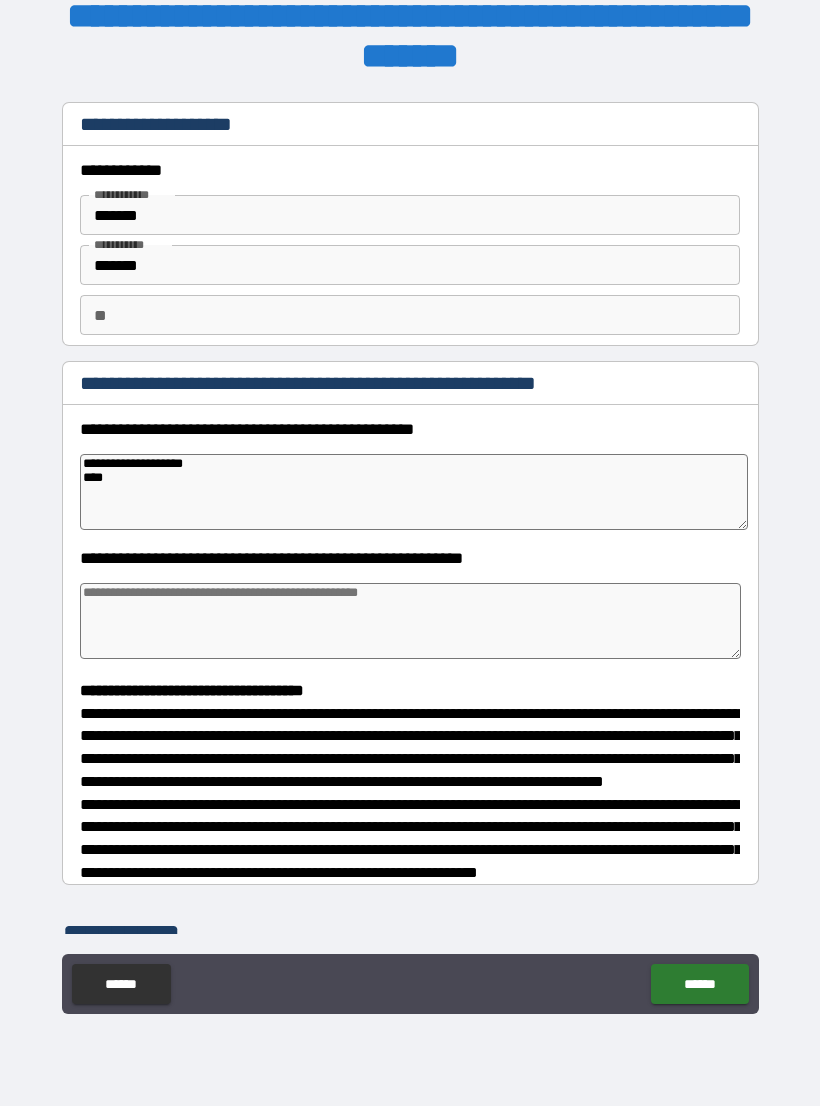 type on "*" 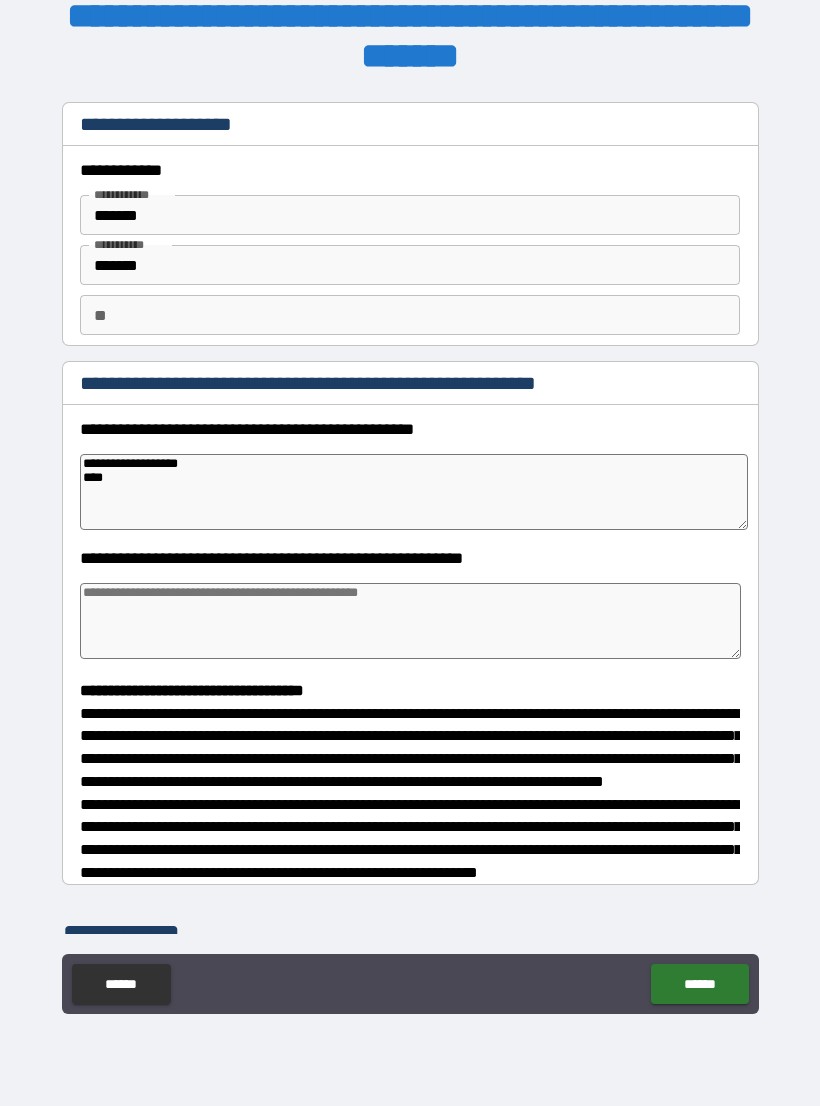 type on "*" 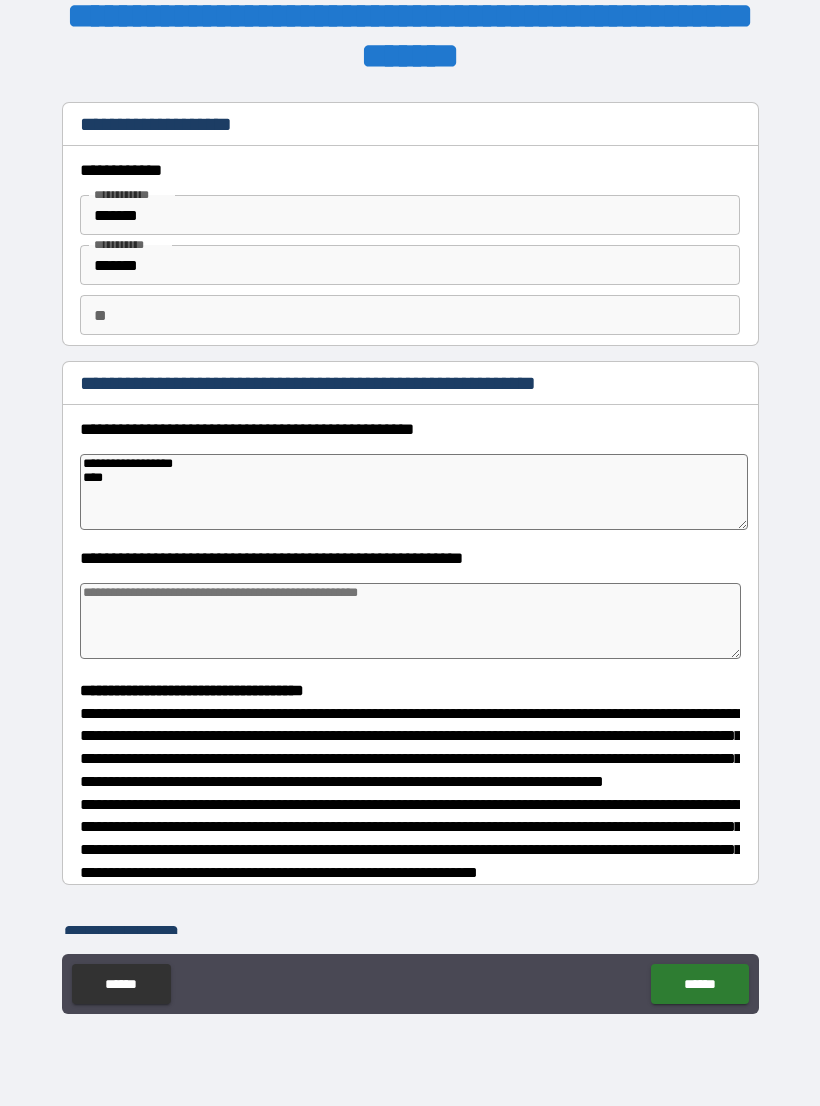 type on "*" 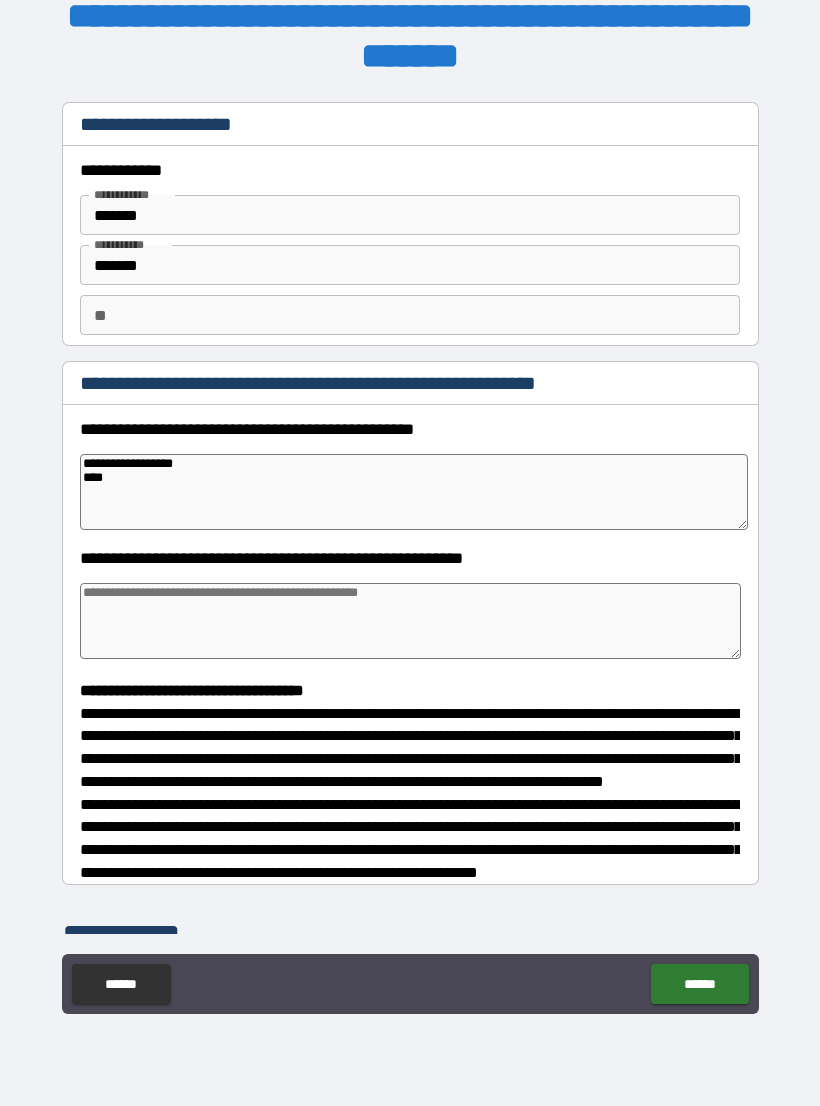 type on "**********" 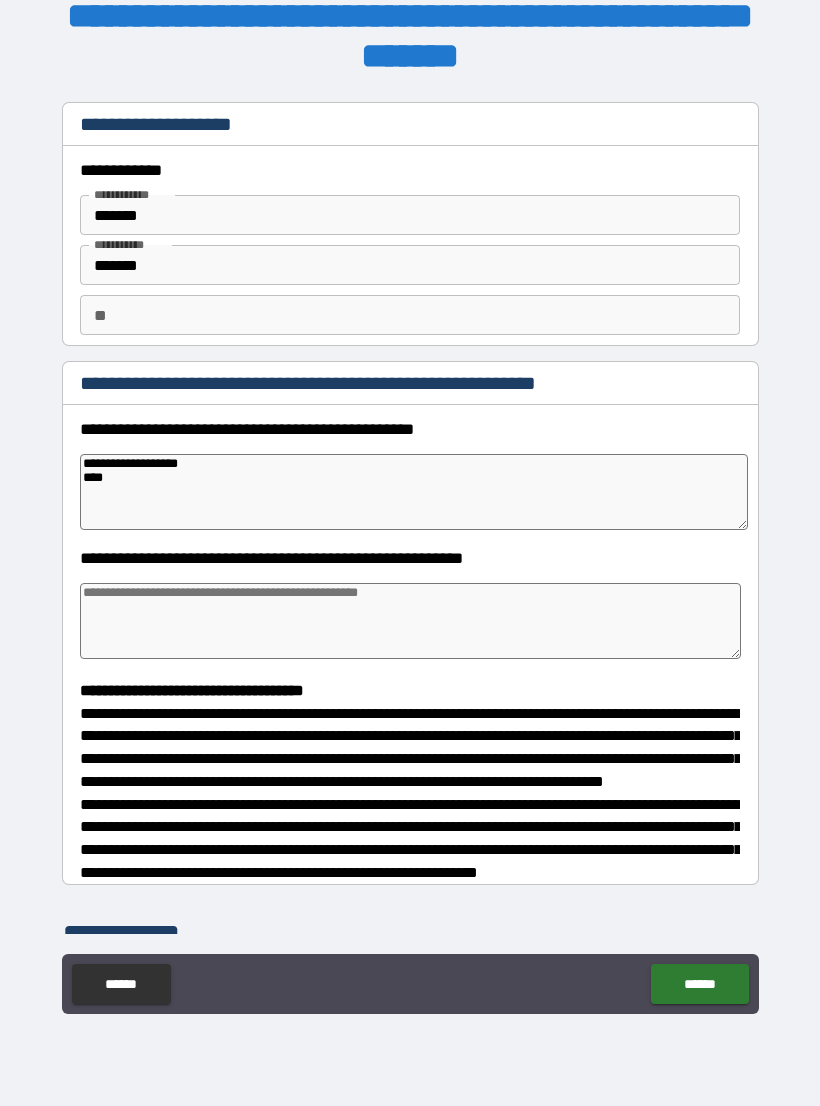 type on "*" 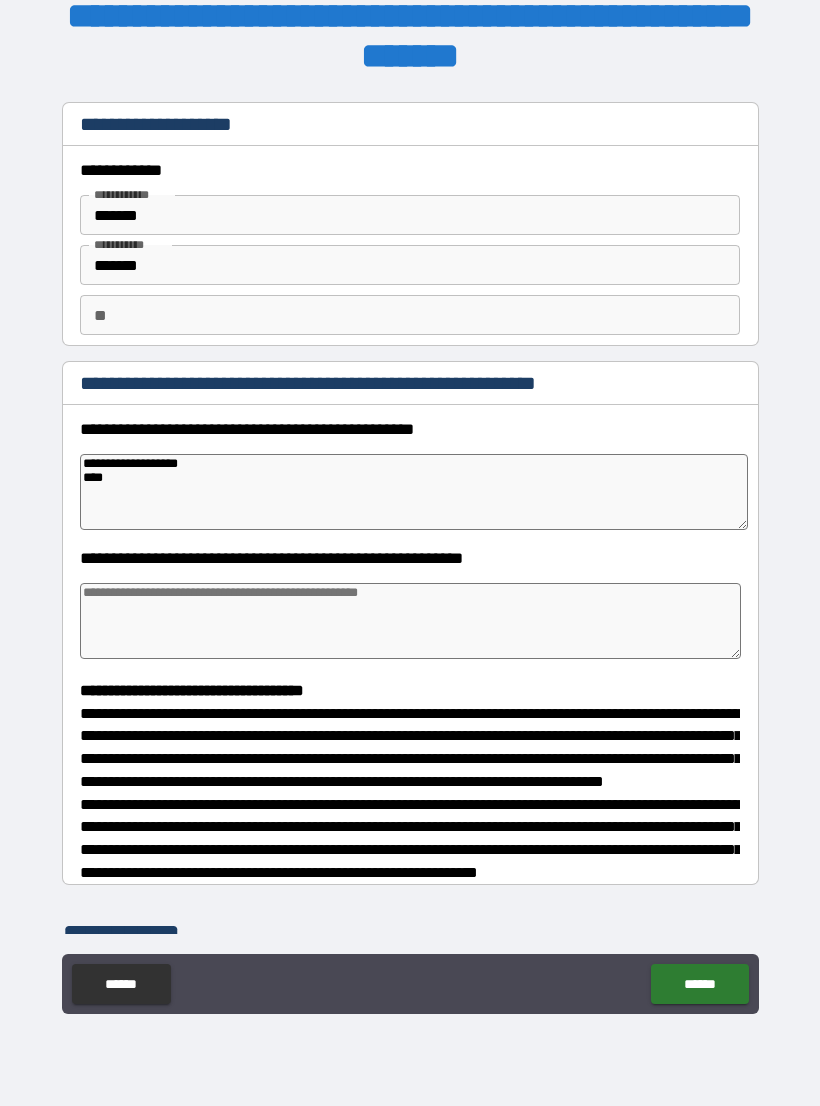 type on "**********" 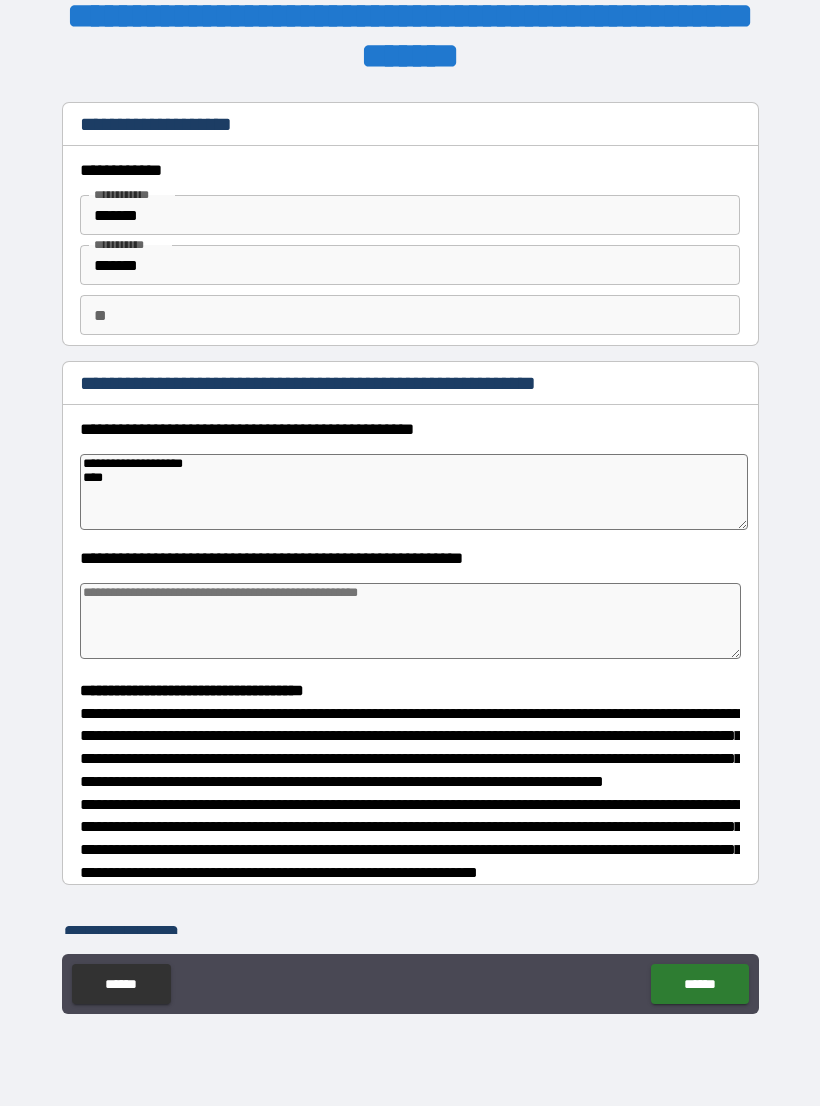 type 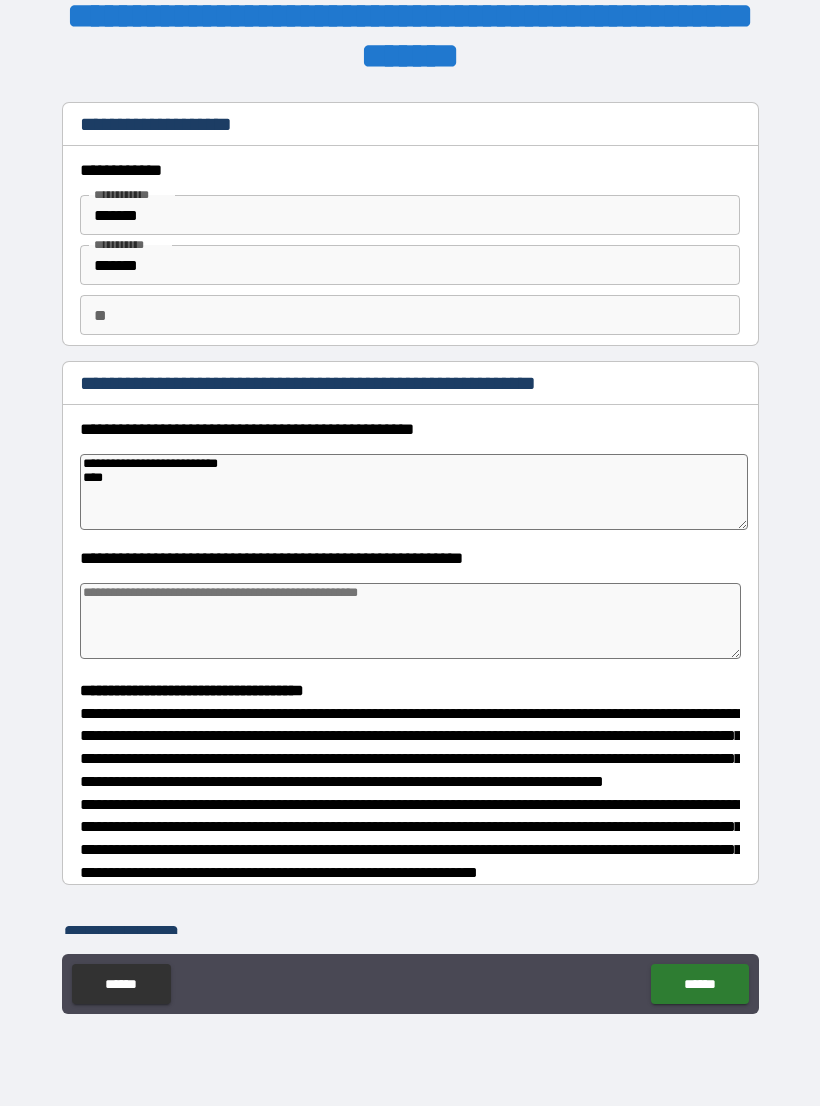 click at bounding box center (410, 621) 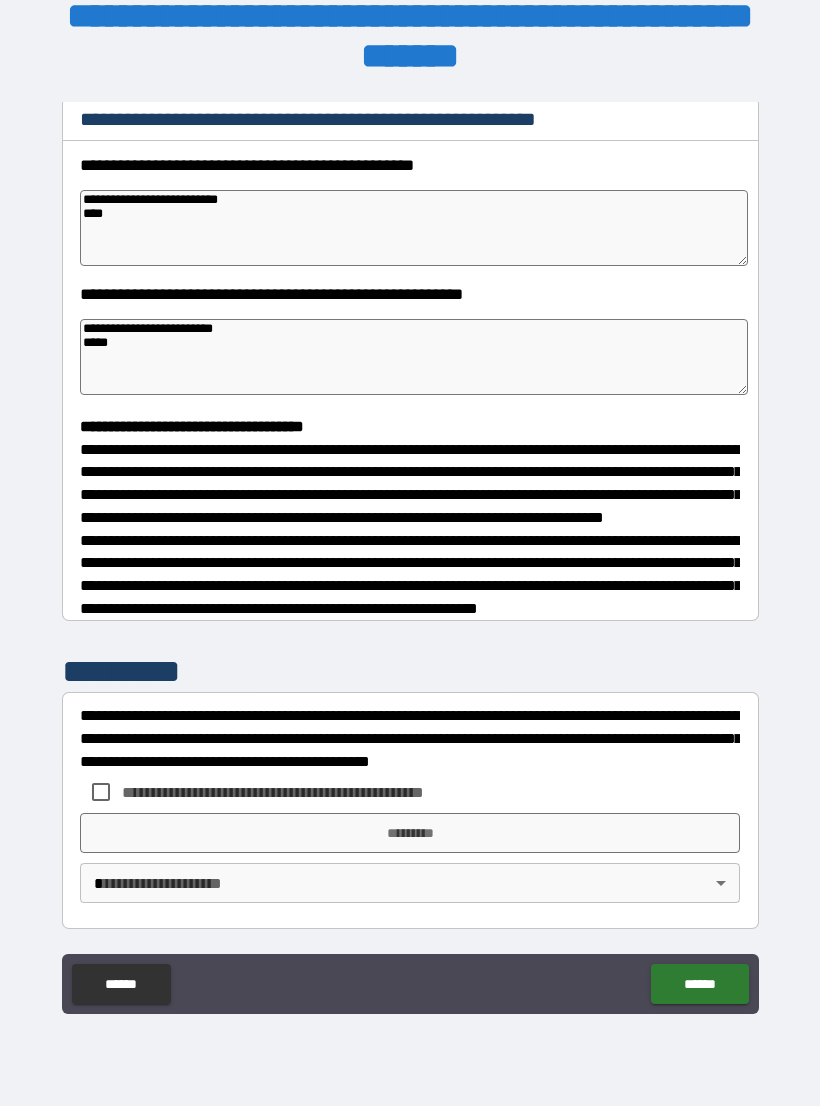 scroll, scrollTop: 302, scrollLeft: 0, axis: vertical 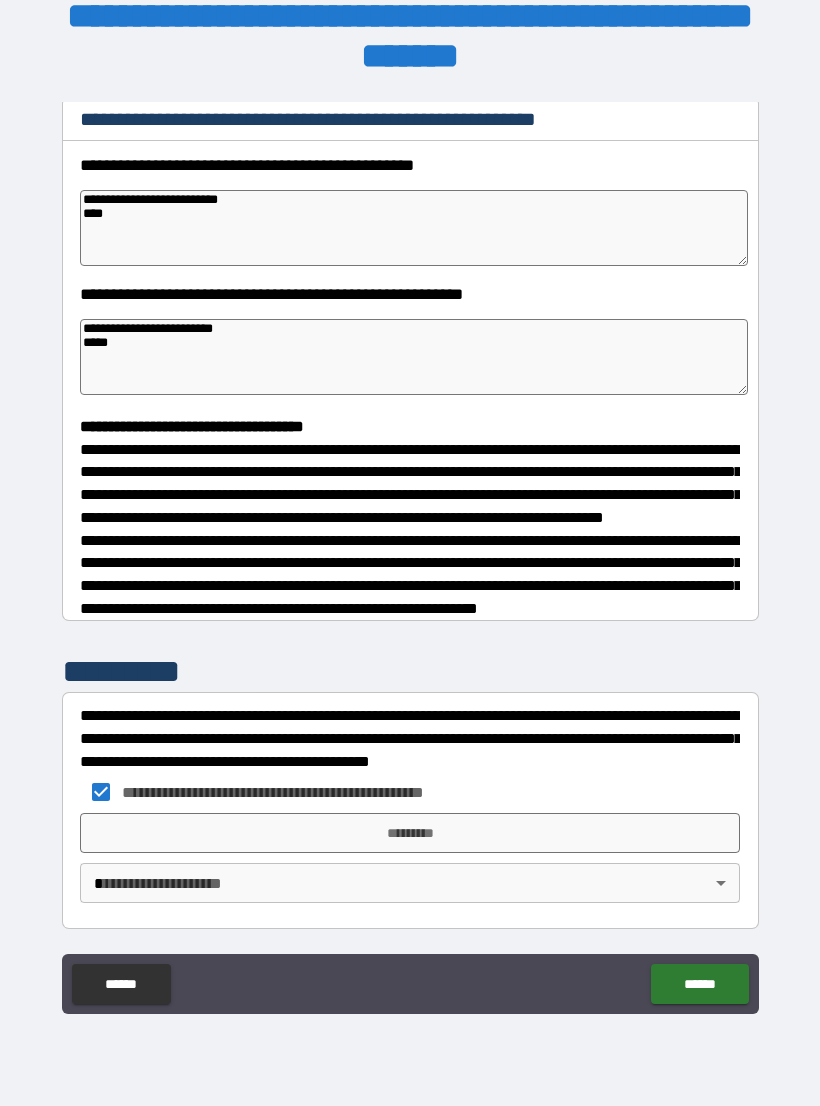 click on "*********" at bounding box center (410, 833) 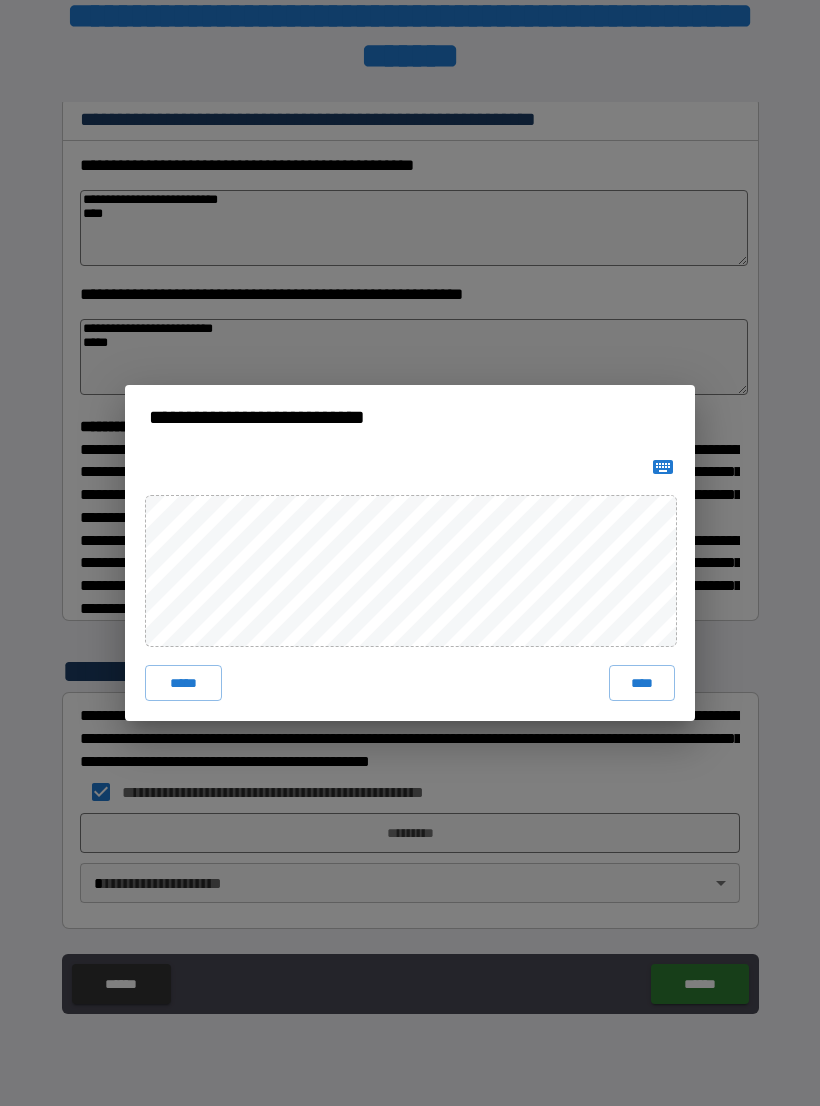 click on "****" at bounding box center [642, 683] 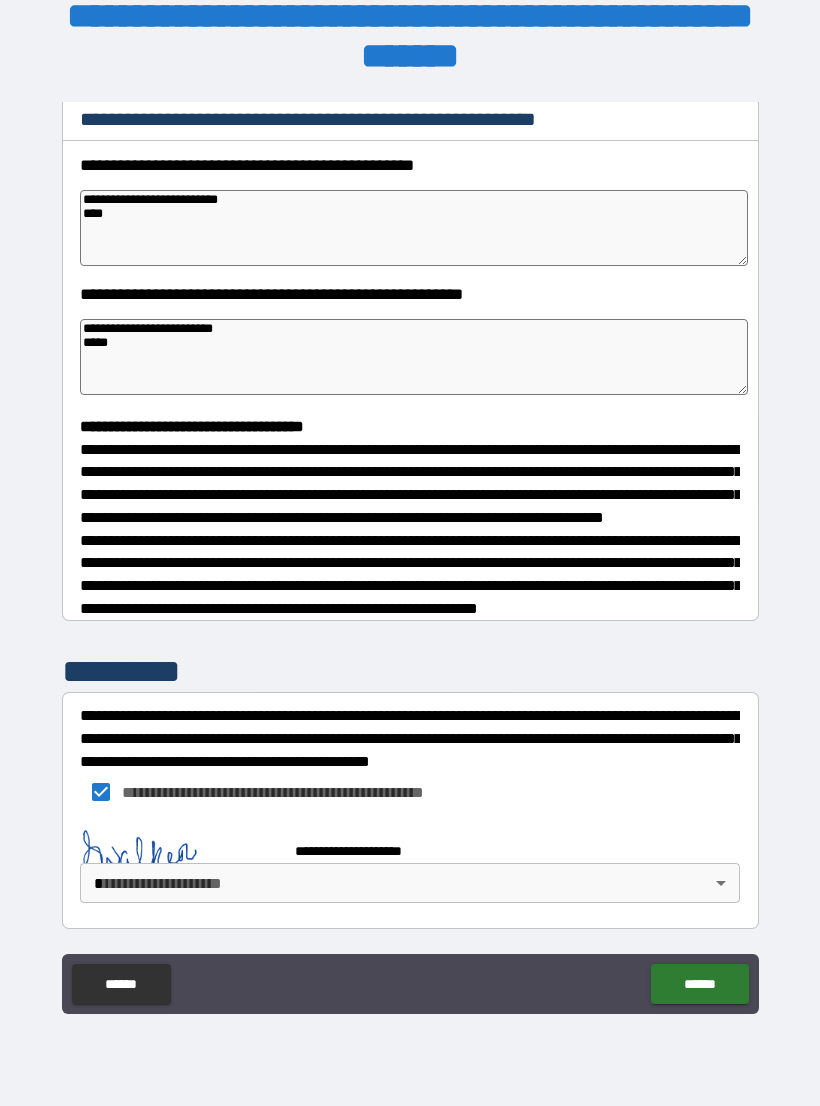 scroll, scrollTop: 292, scrollLeft: 0, axis: vertical 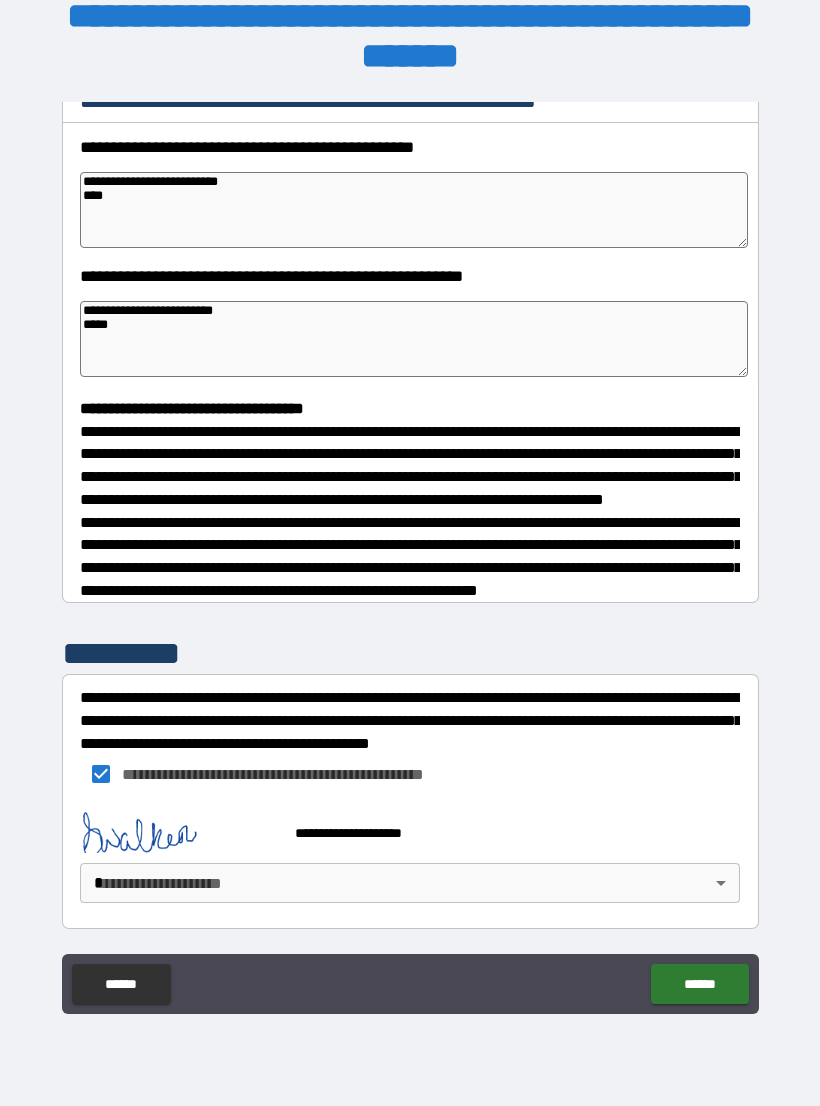 click on "**********" at bounding box center [410, 537] 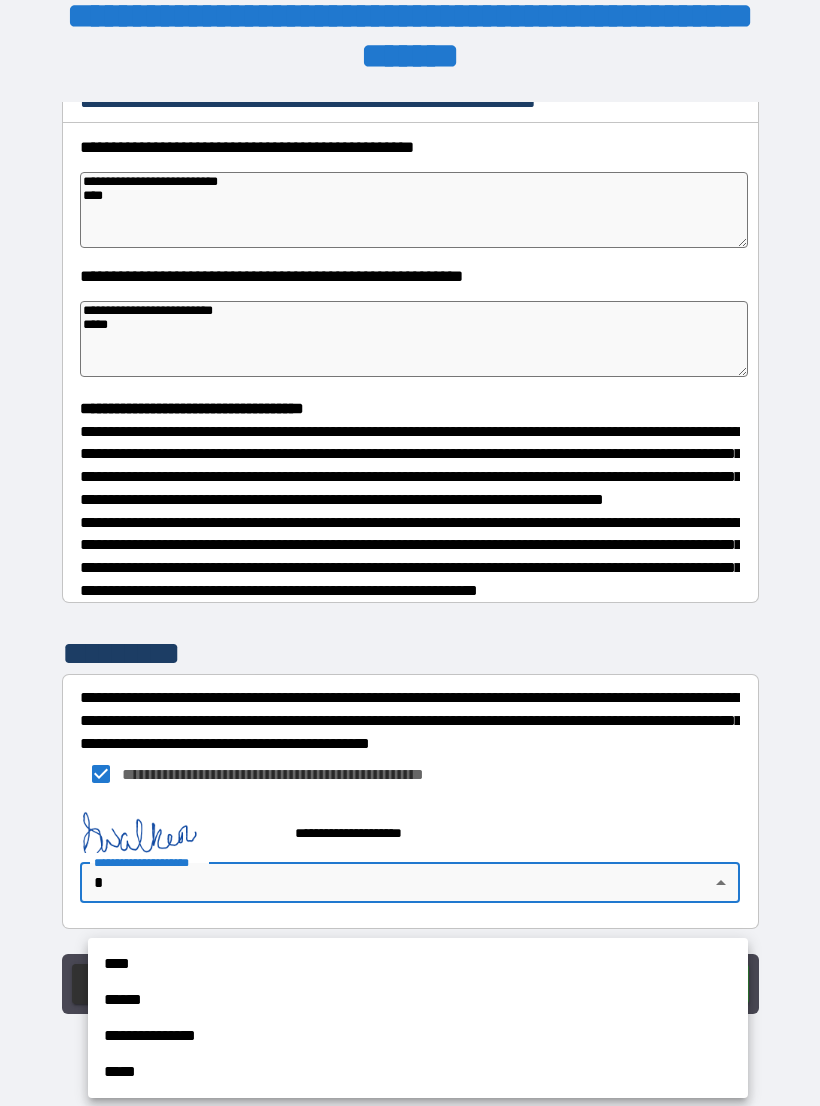 click on "**********" at bounding box center (418, 1036) 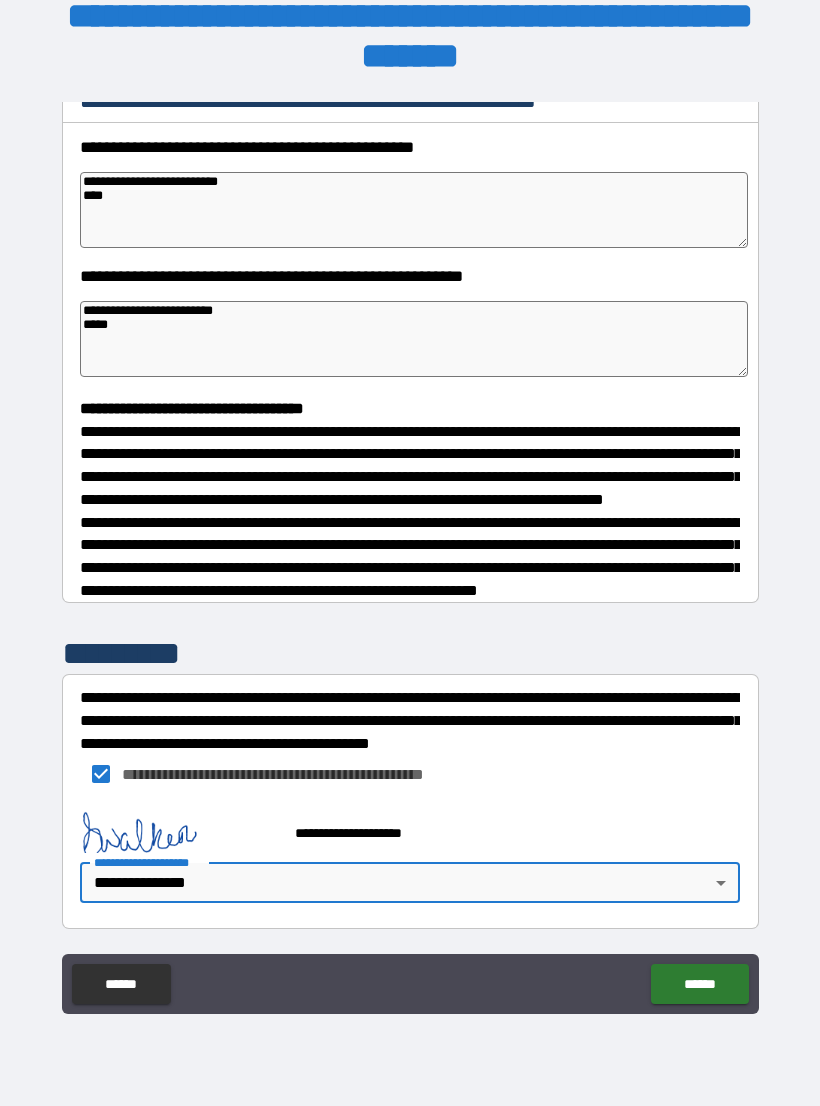 click on "******" at bounding box center [699, 984] 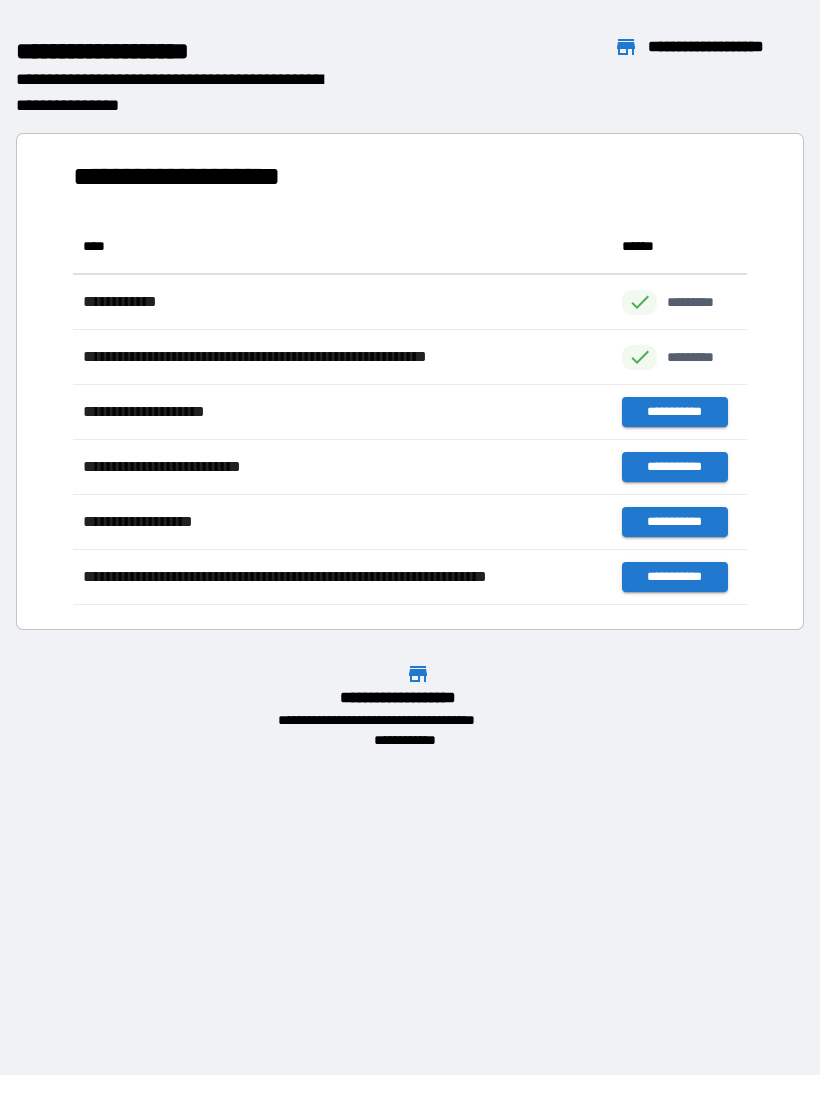 scroll, scrollTop: 1, scrollLeft: 1, axis: both 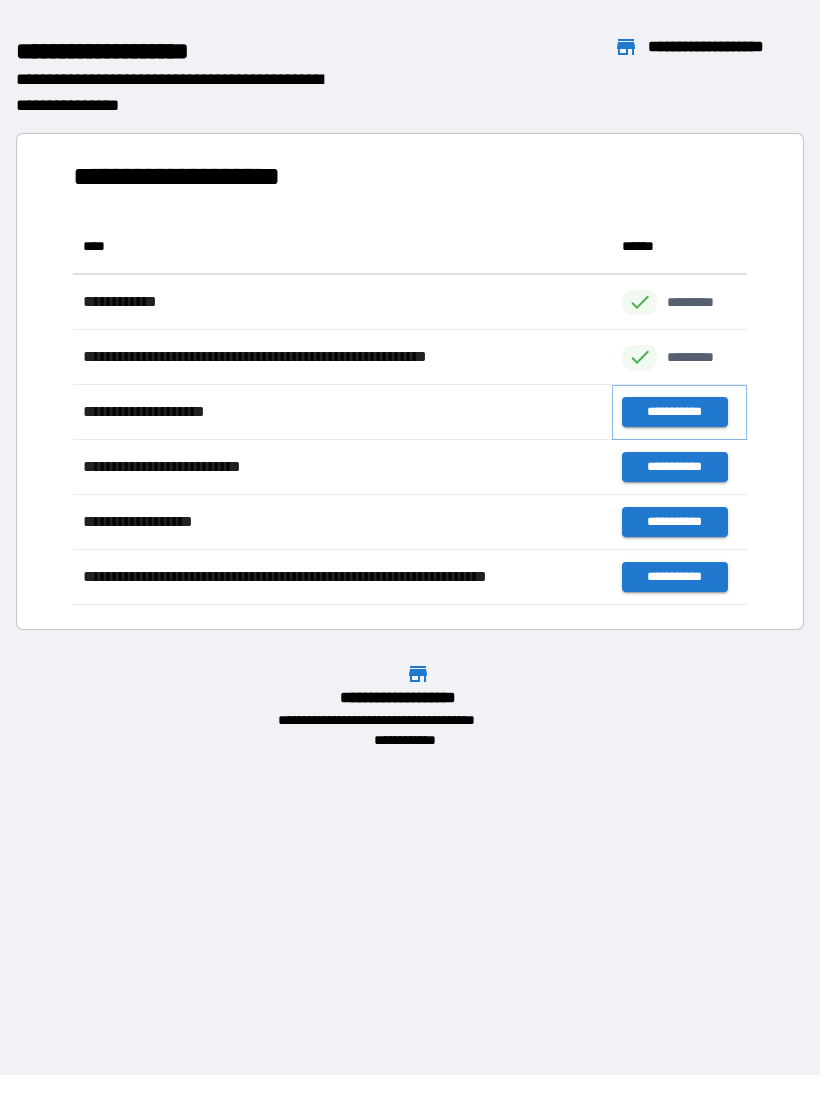 click on "**********" at bounding box center [674, 412] 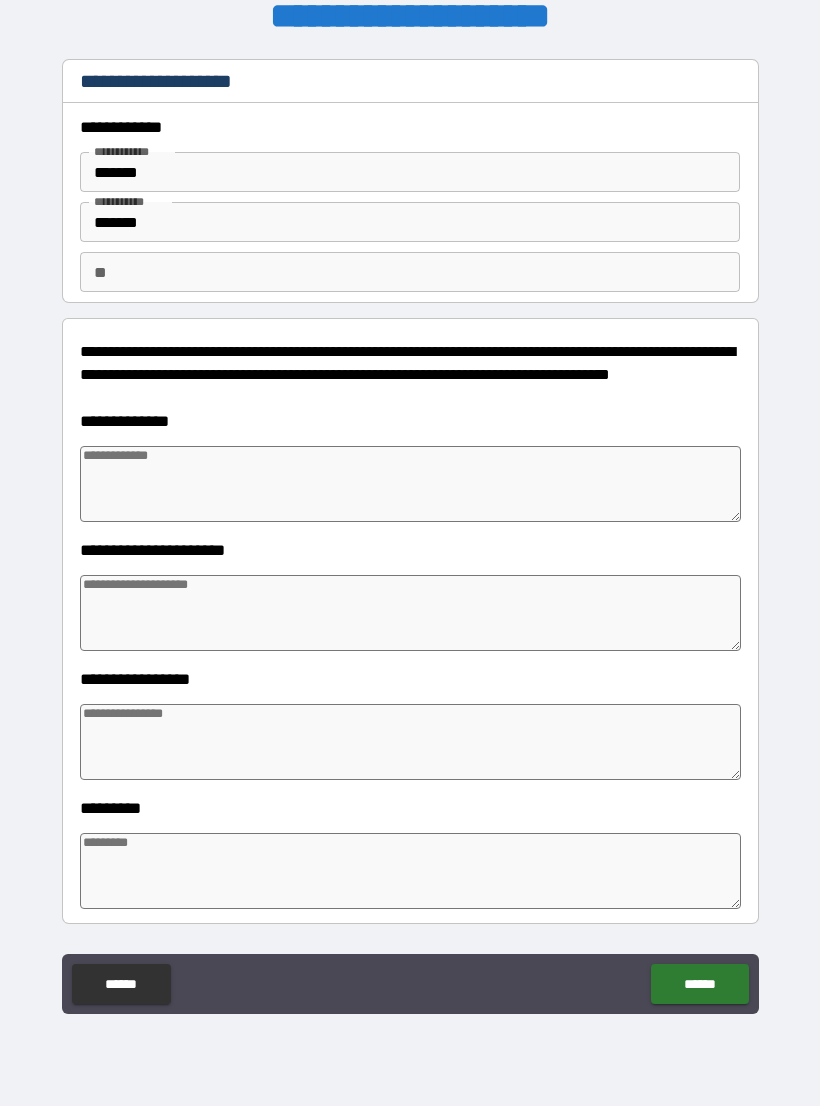 click at bounding box center (410, 484) 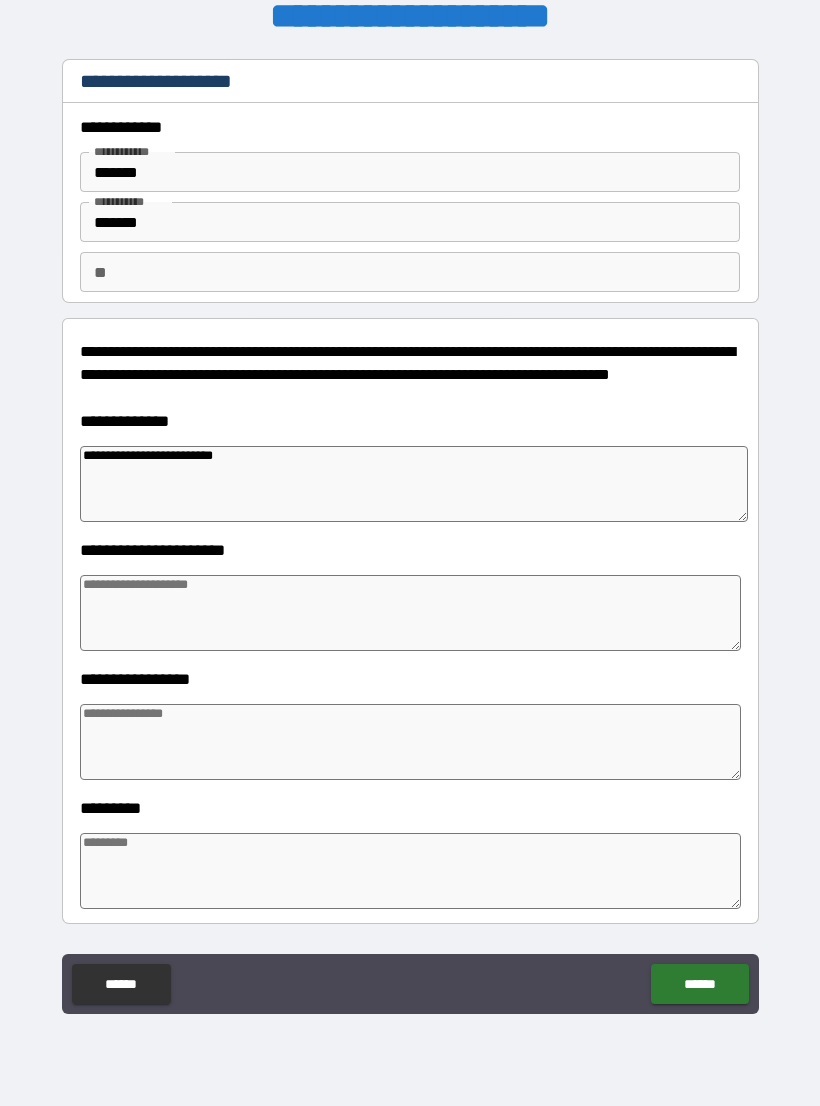 click at bounding box center [410, 613] 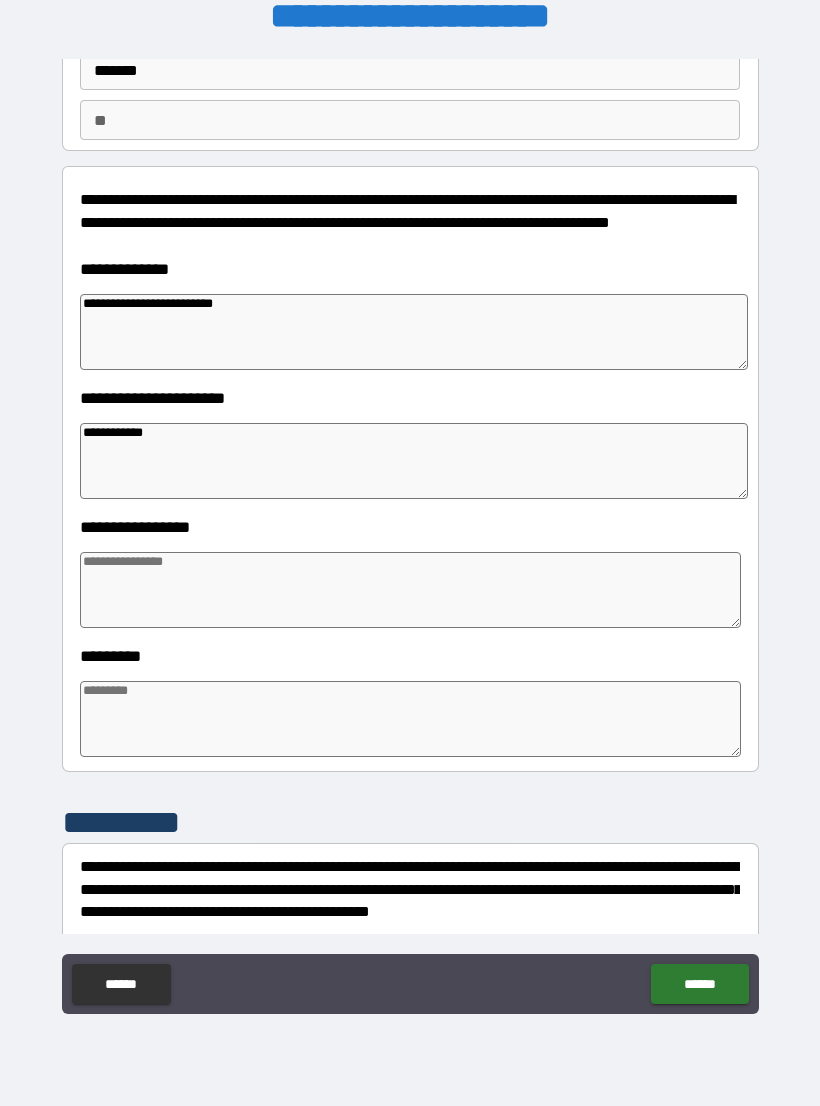 scroll, scrollTop: 153, scrollLeft: 0, axis: vertical 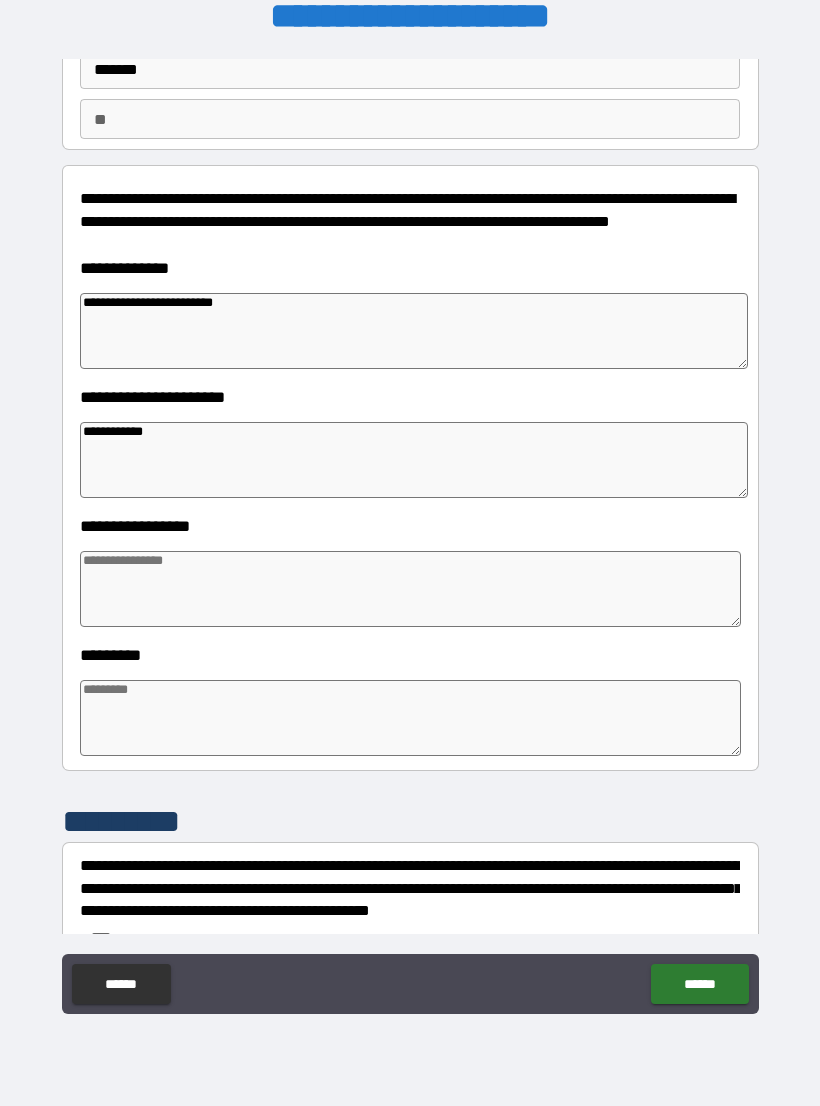 click at bounding box center (410, 589) 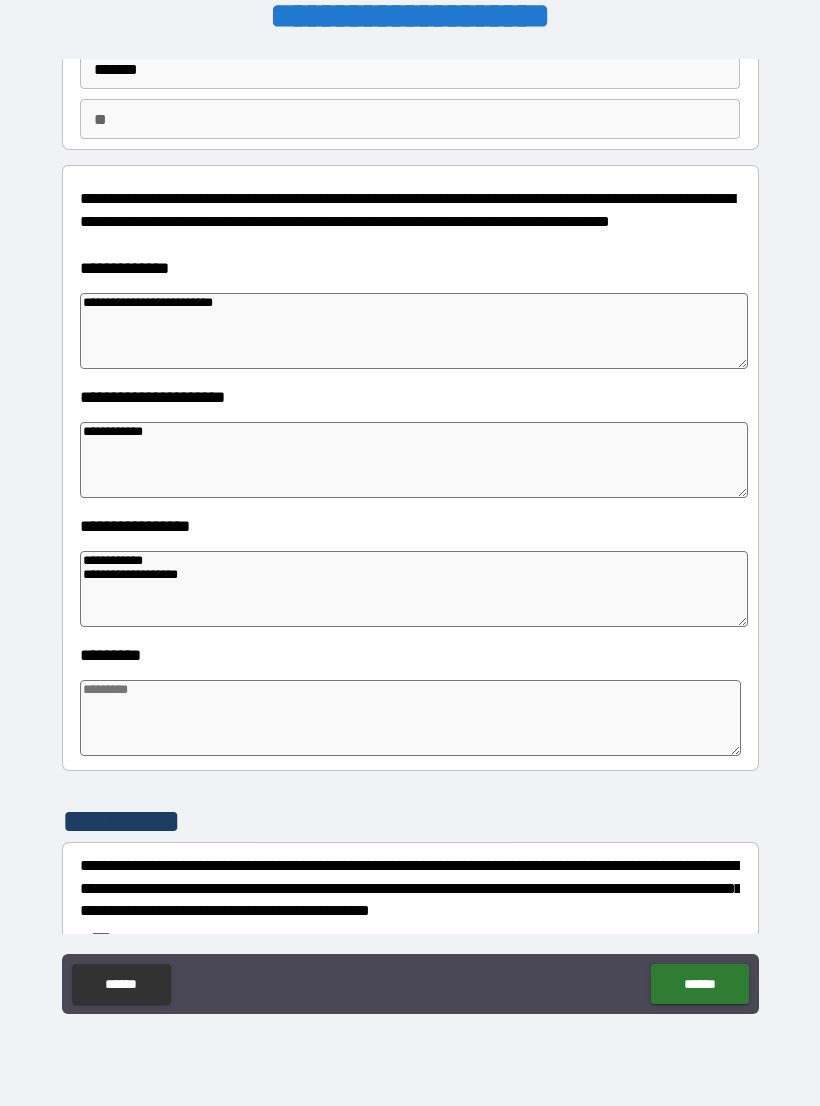click at bounding box center (410, 718) 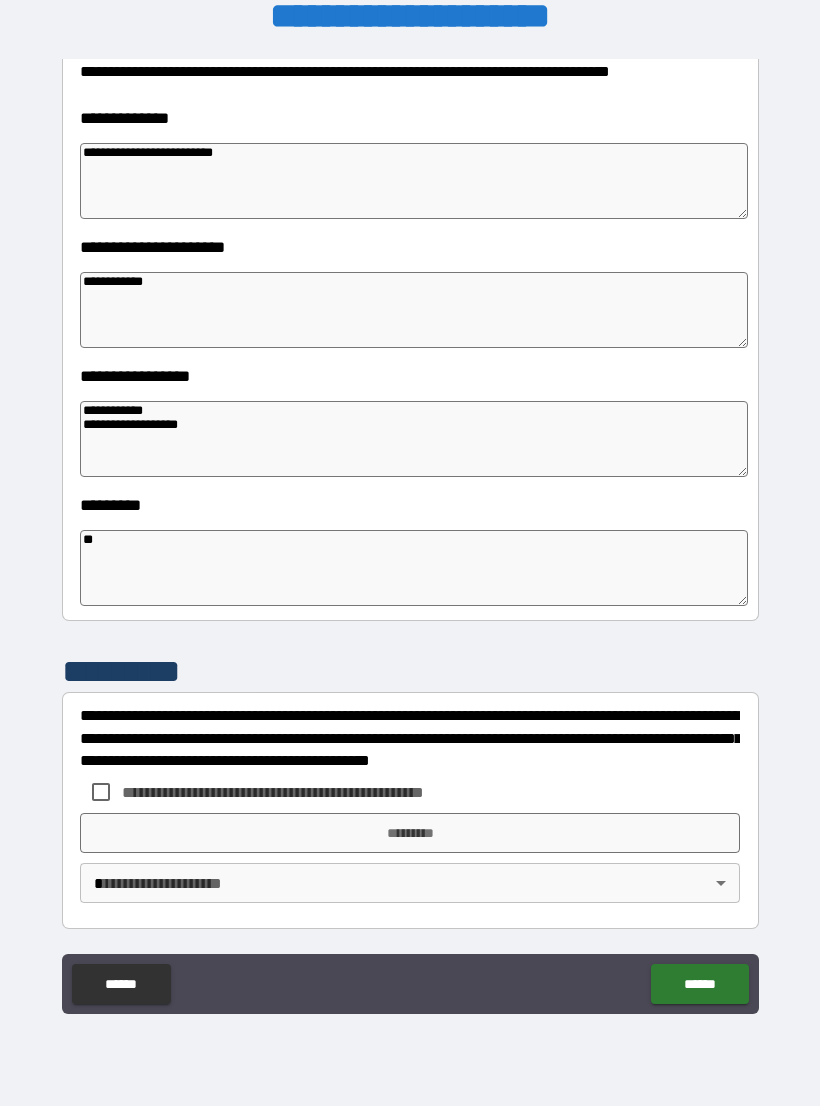 scroll, scrollTop: 303, scrollLeft: 0, axis: vertical 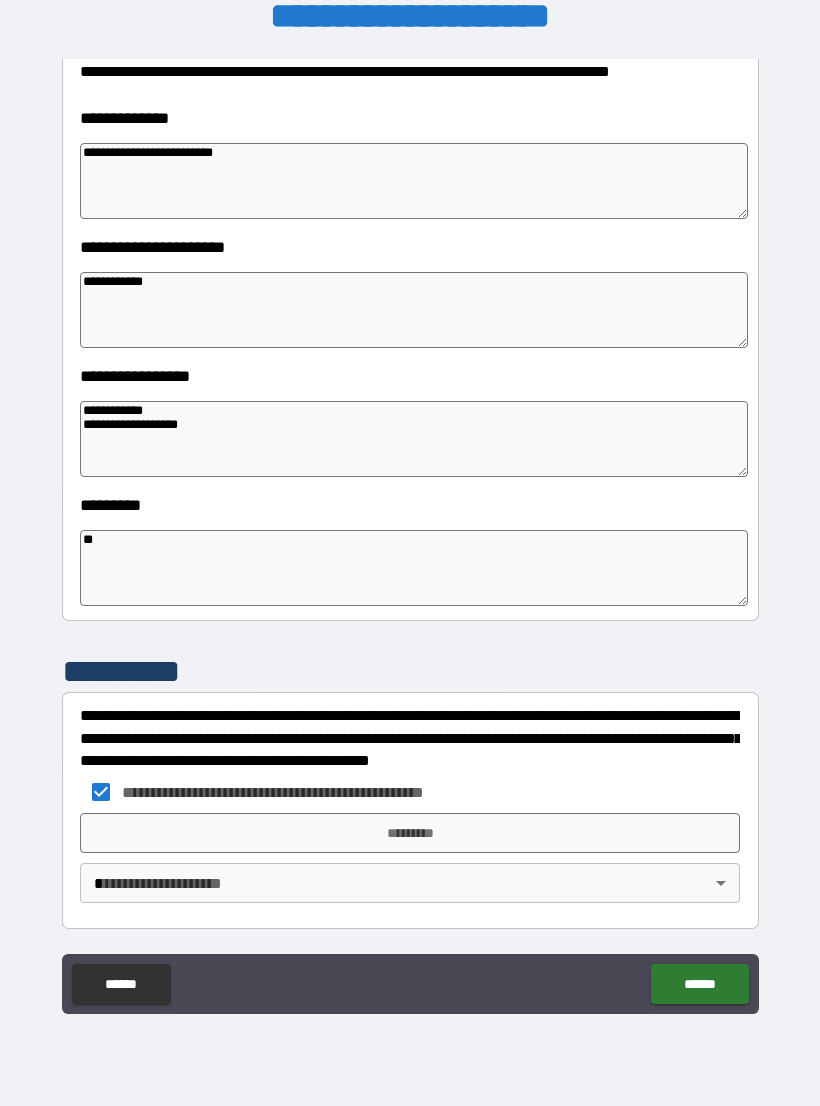 click on "*********" at bounding box center [410, 833] 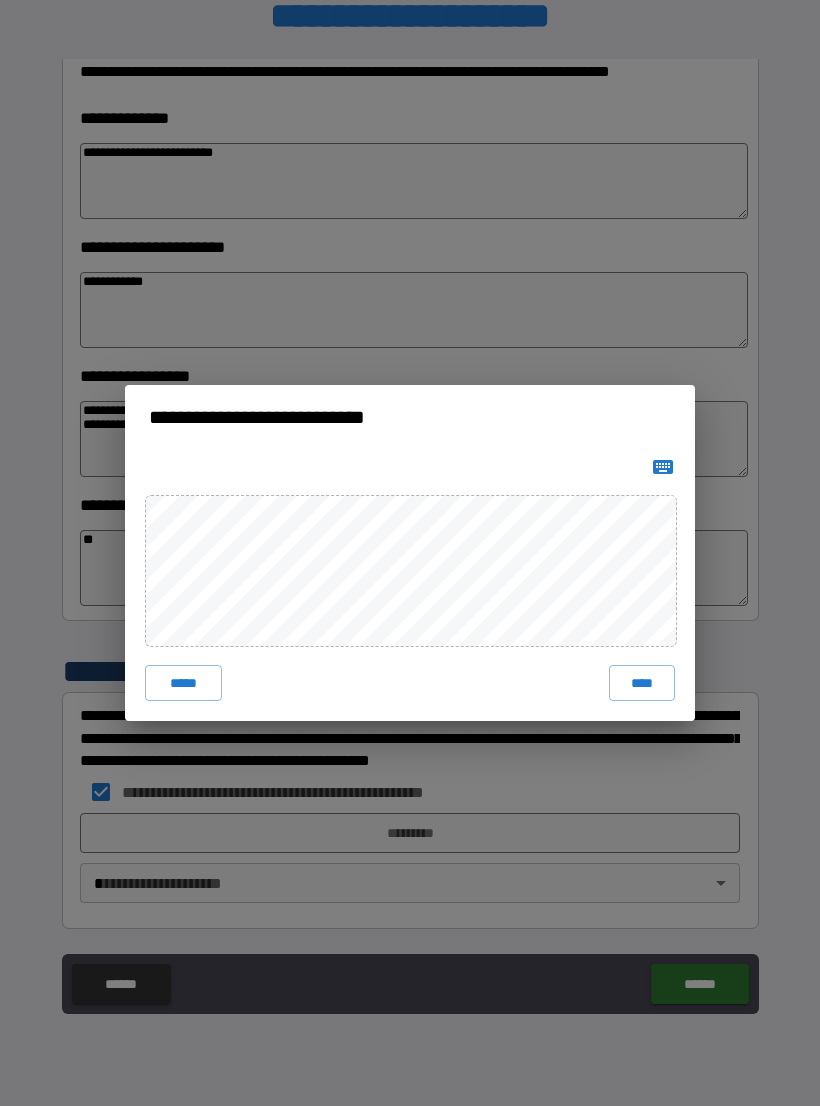 click on "*****" at bounding box center (183, 683) 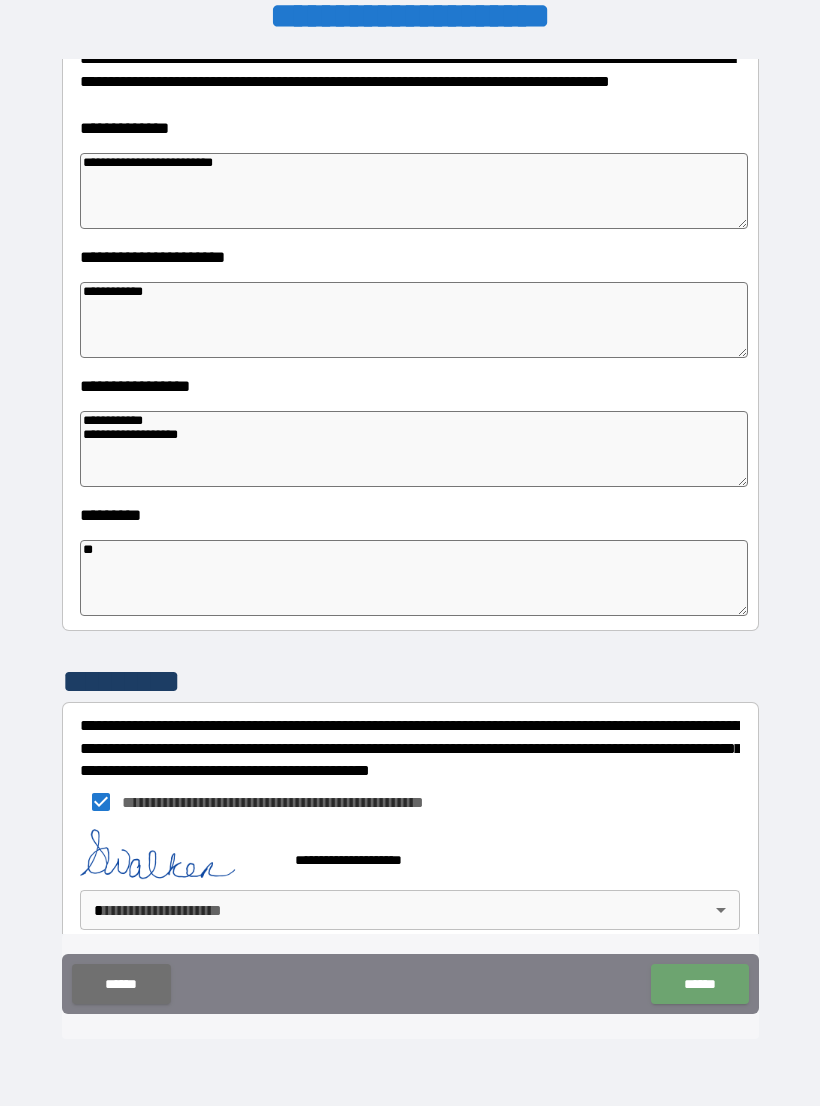 click on "******" at bounding box center [699, 984] 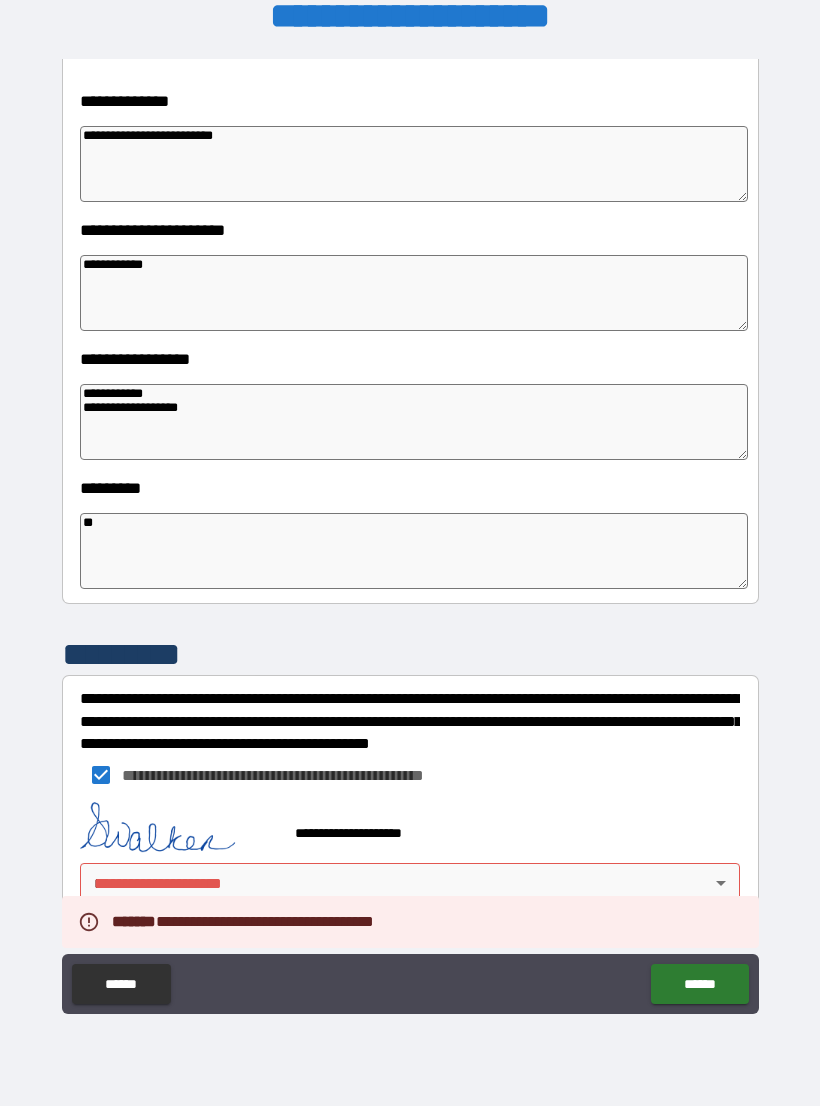 scroll, scrollTop: 320, scrollLeft: 0, axis: vertical 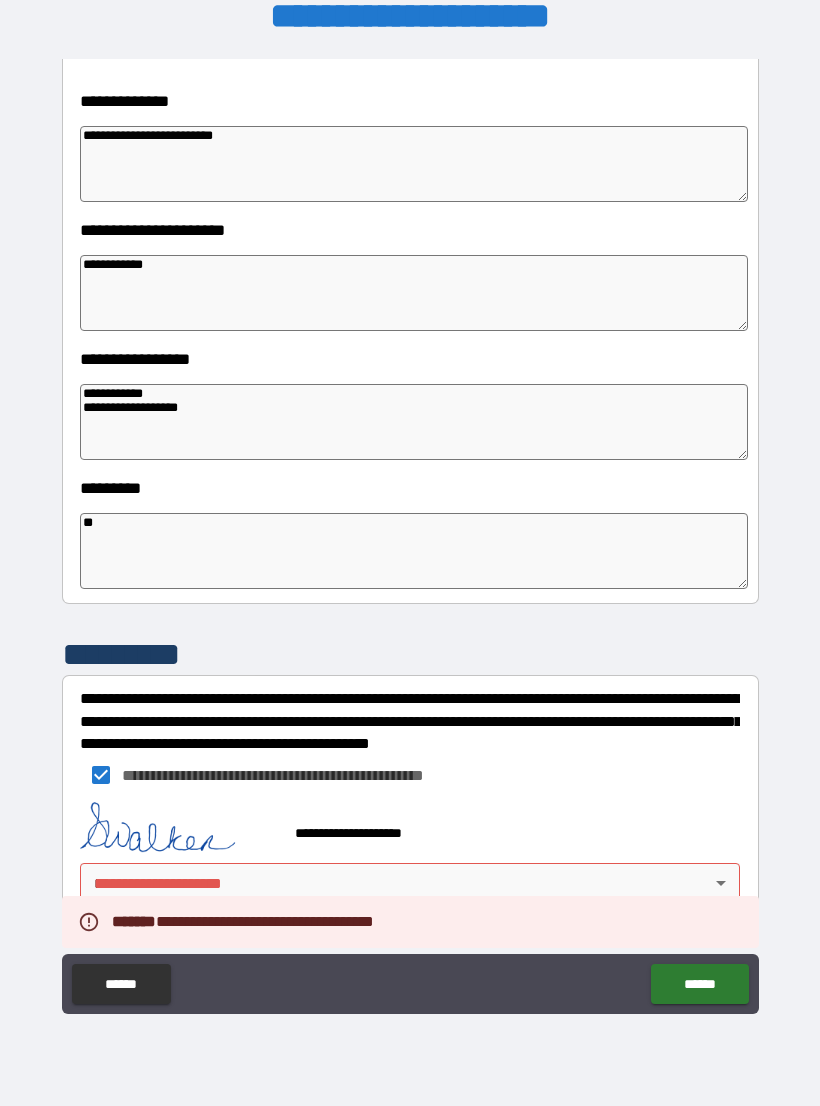 click on "**********" at bounding box center [410, 537] 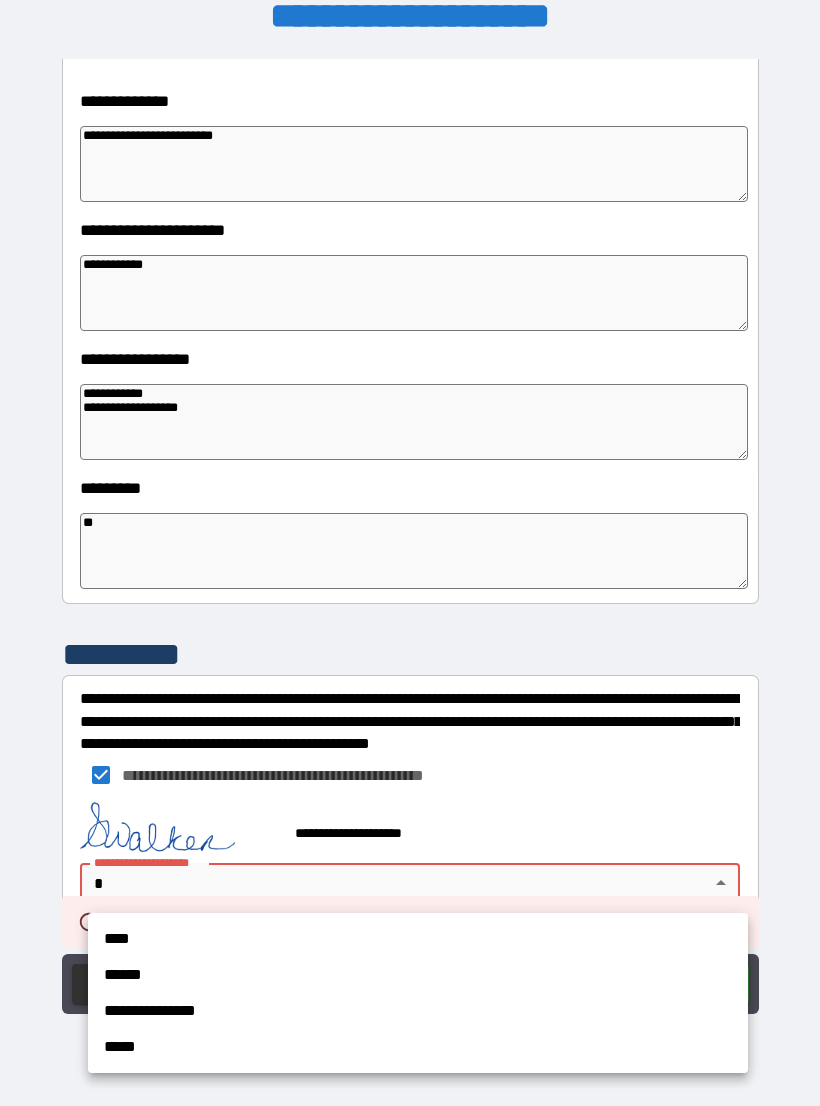click on "**********" at bounding box center (418, 1011) 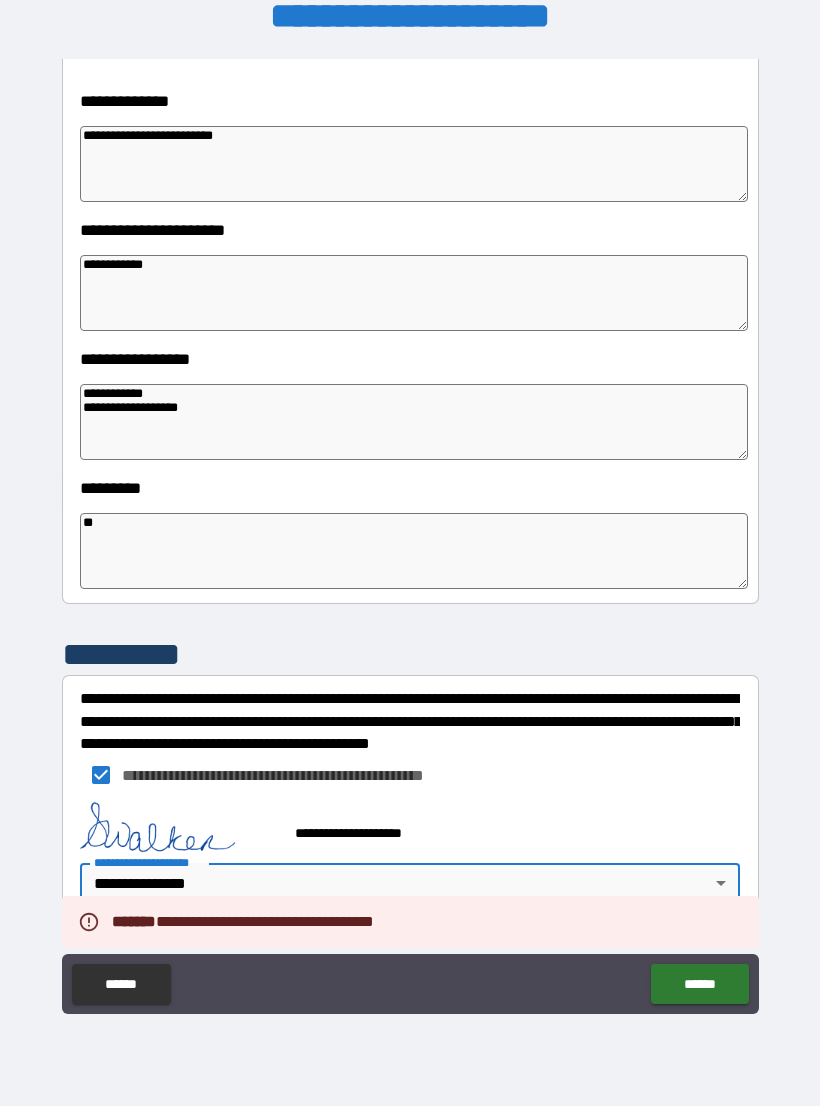 click on "******" at bounding box center (699, 984) 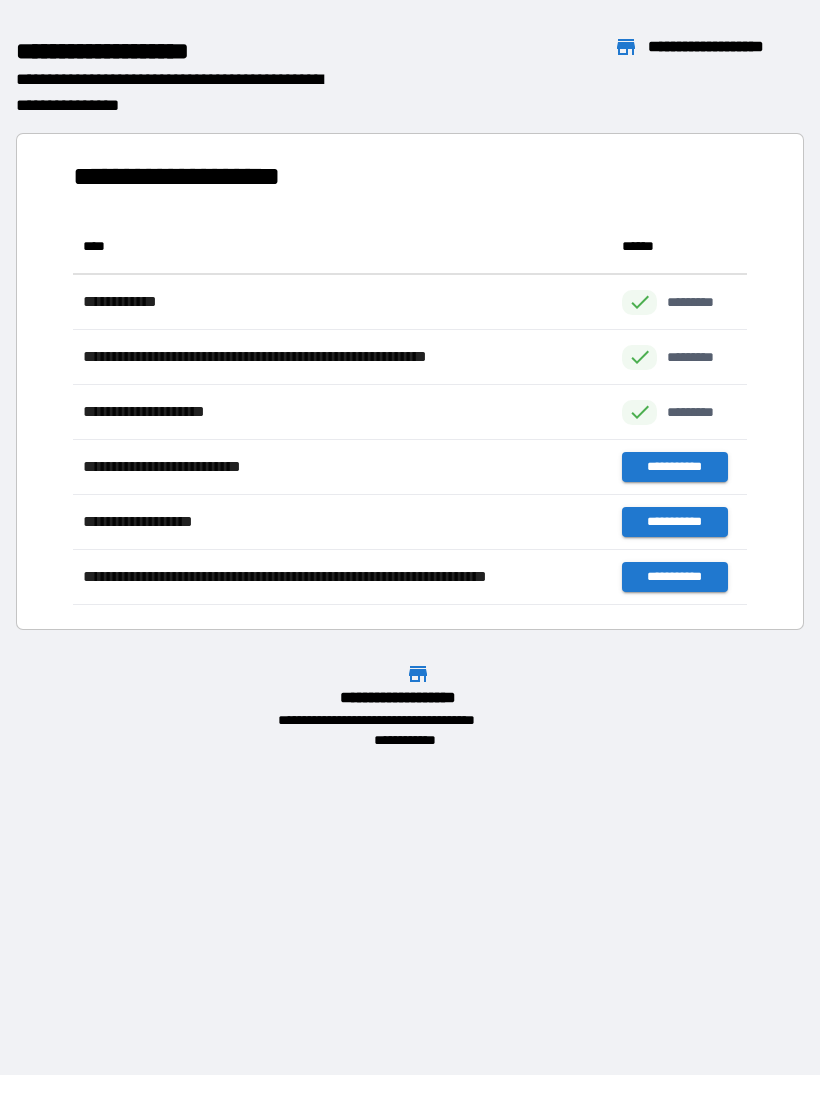 scroll, scrollTop: 1, scrollLeft: 1, axis: both 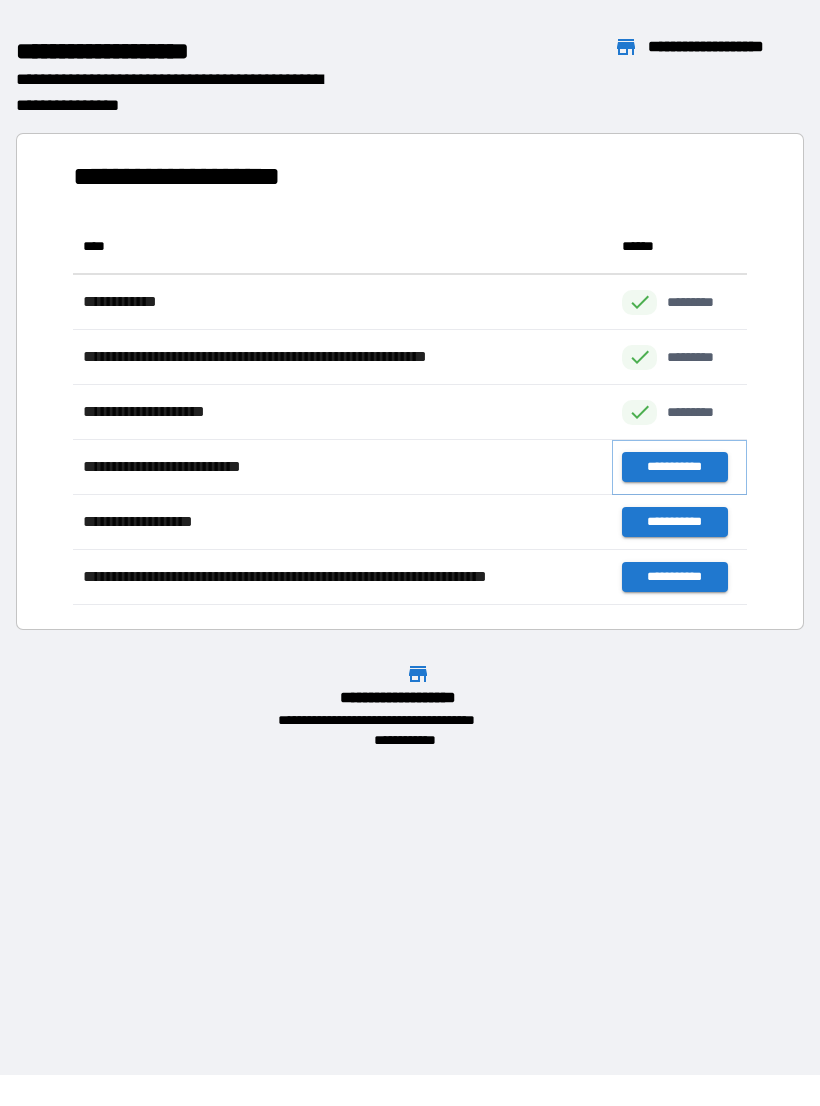 click on "**********" at bounding box center (674, 467) 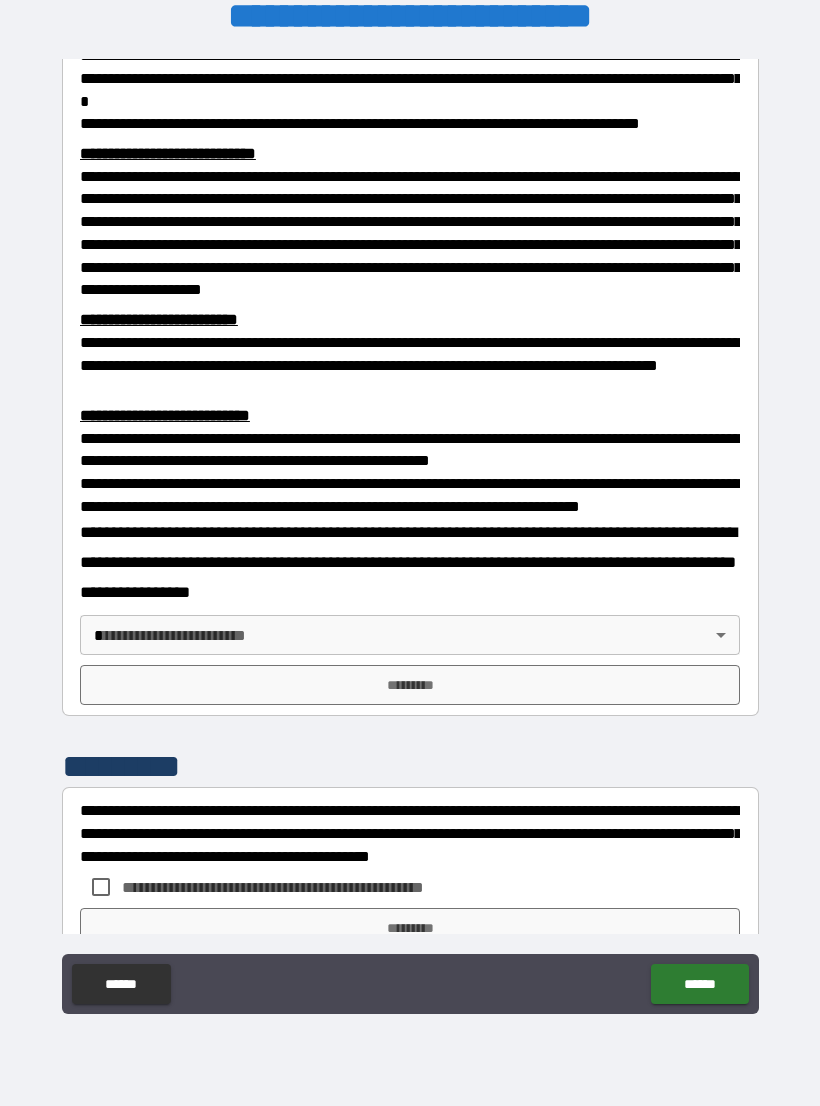 scroll, scrollTop: 414, scrollLeft: 0, axis: vertical 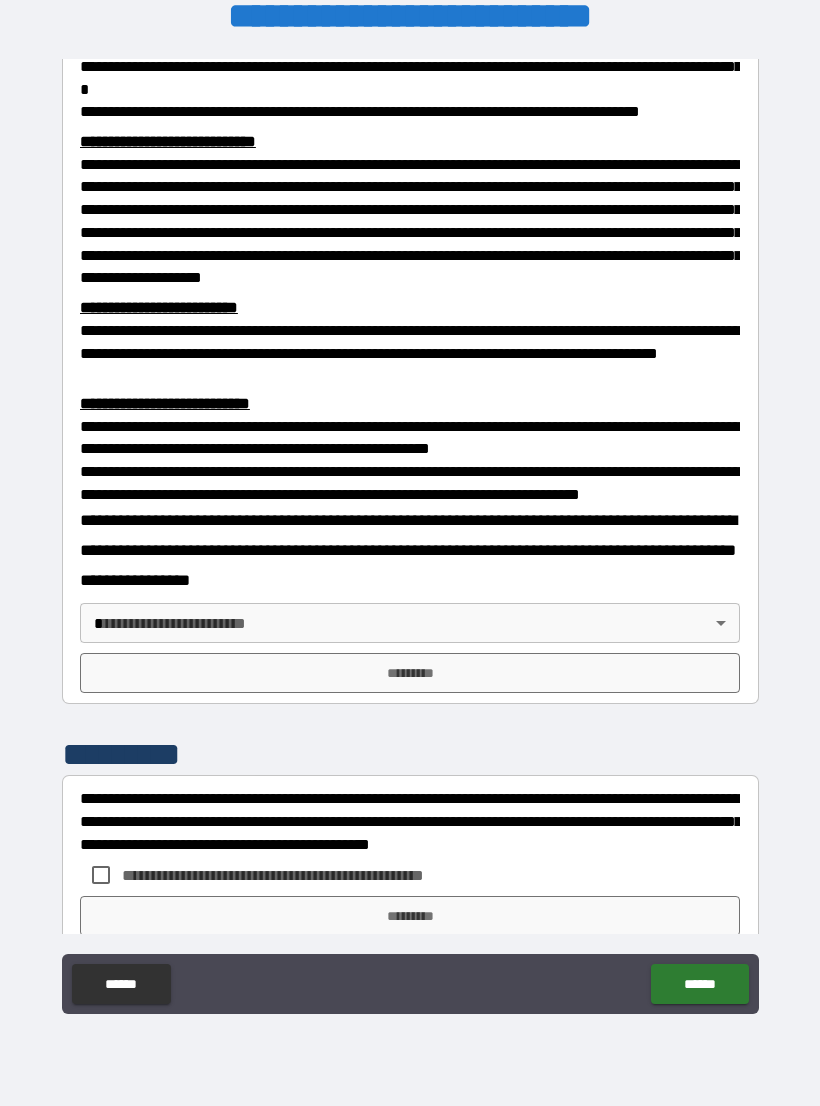 click on "**********" at bounding box center [410, 537] 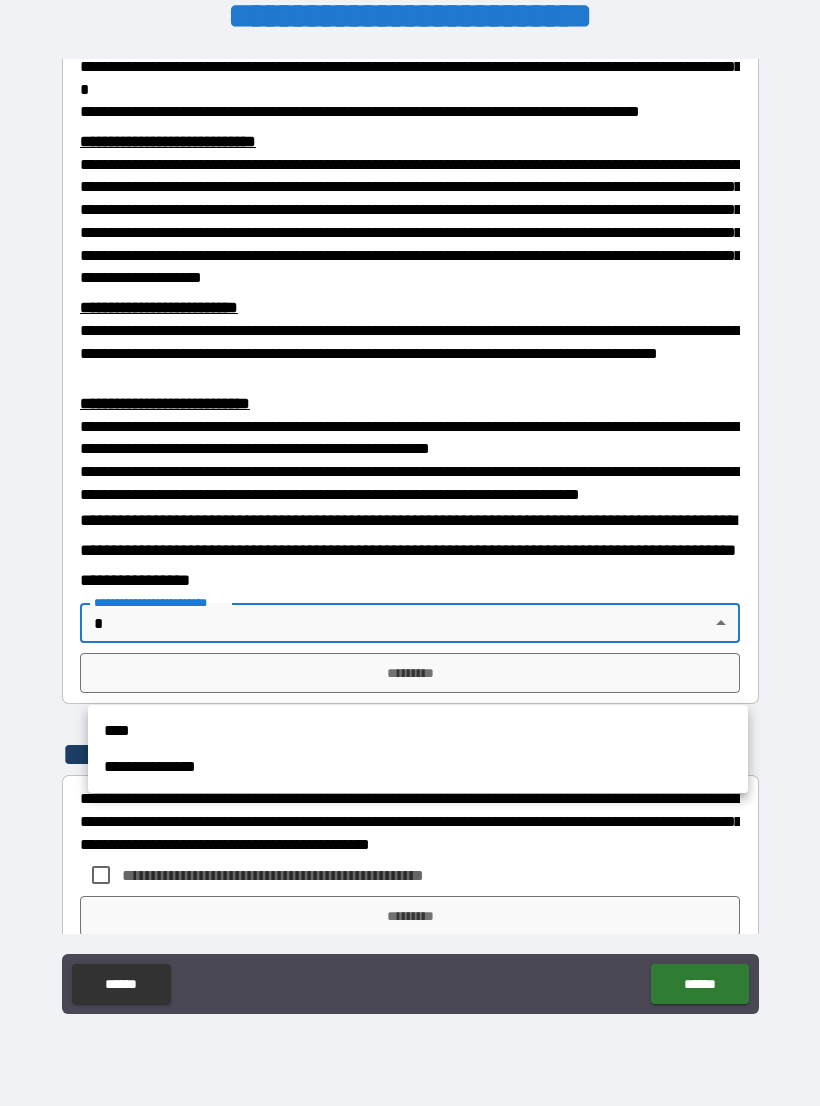 click on "**********" at bounding box center [418, 767] 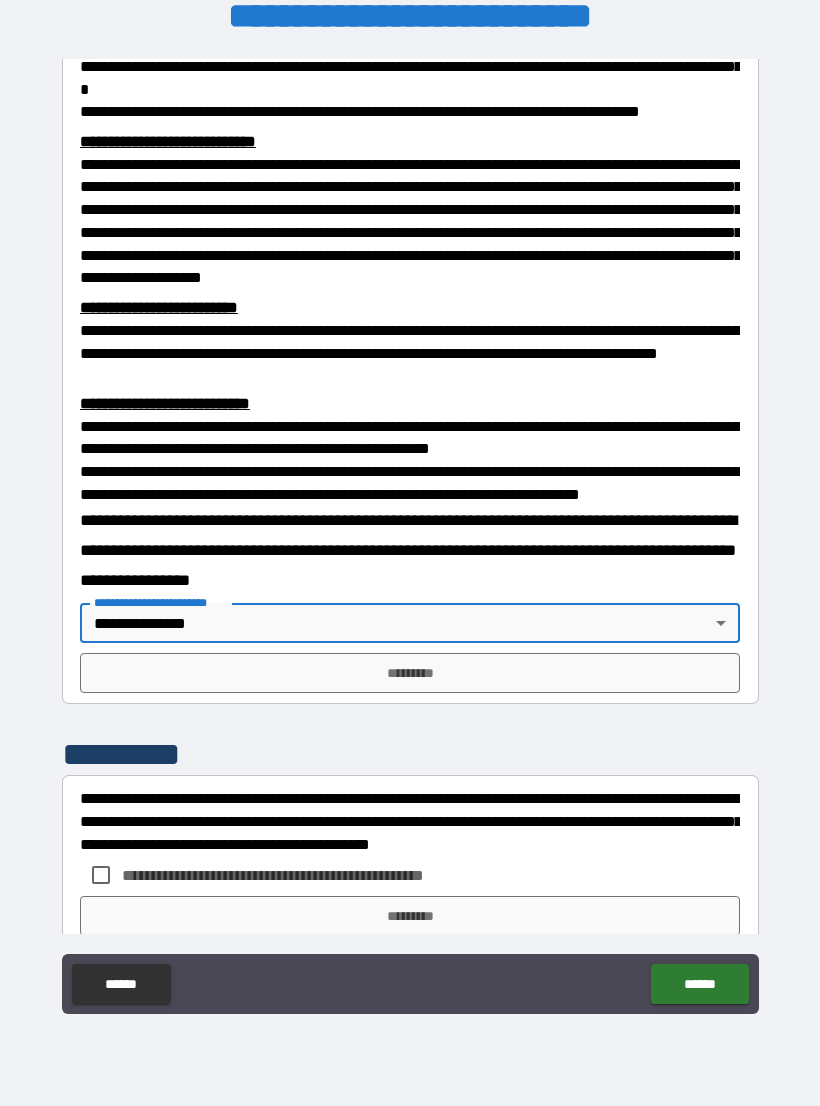 click on "*********" at bounding box center [410, 673] 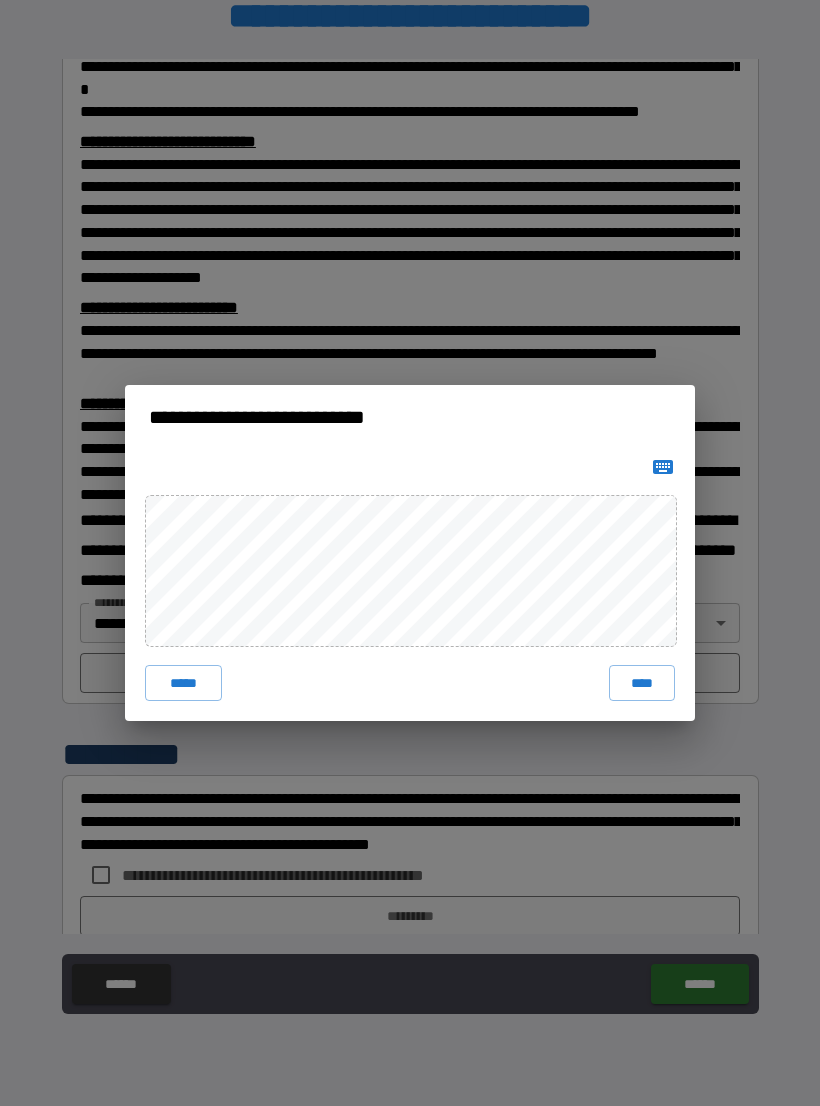 click on "****" at bounding box center (642, 683) 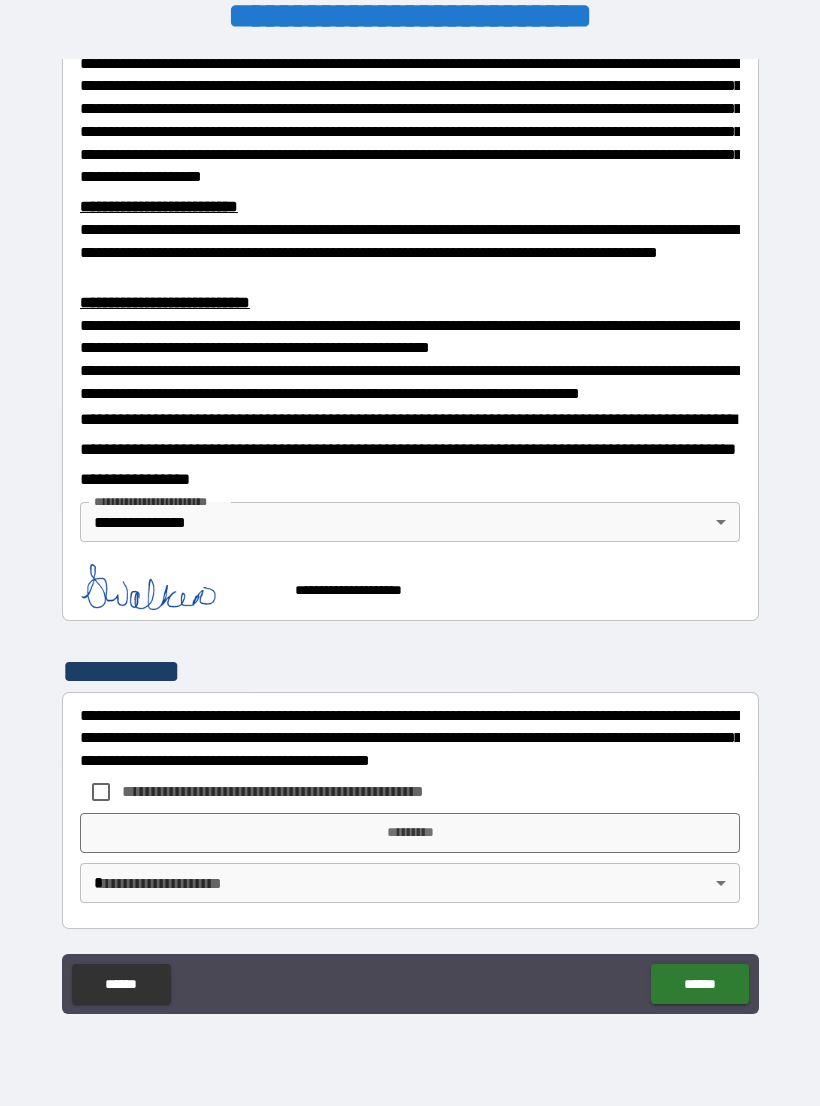 scroll, scrollTop: 566, scrollLeft: 0, axis: vertical 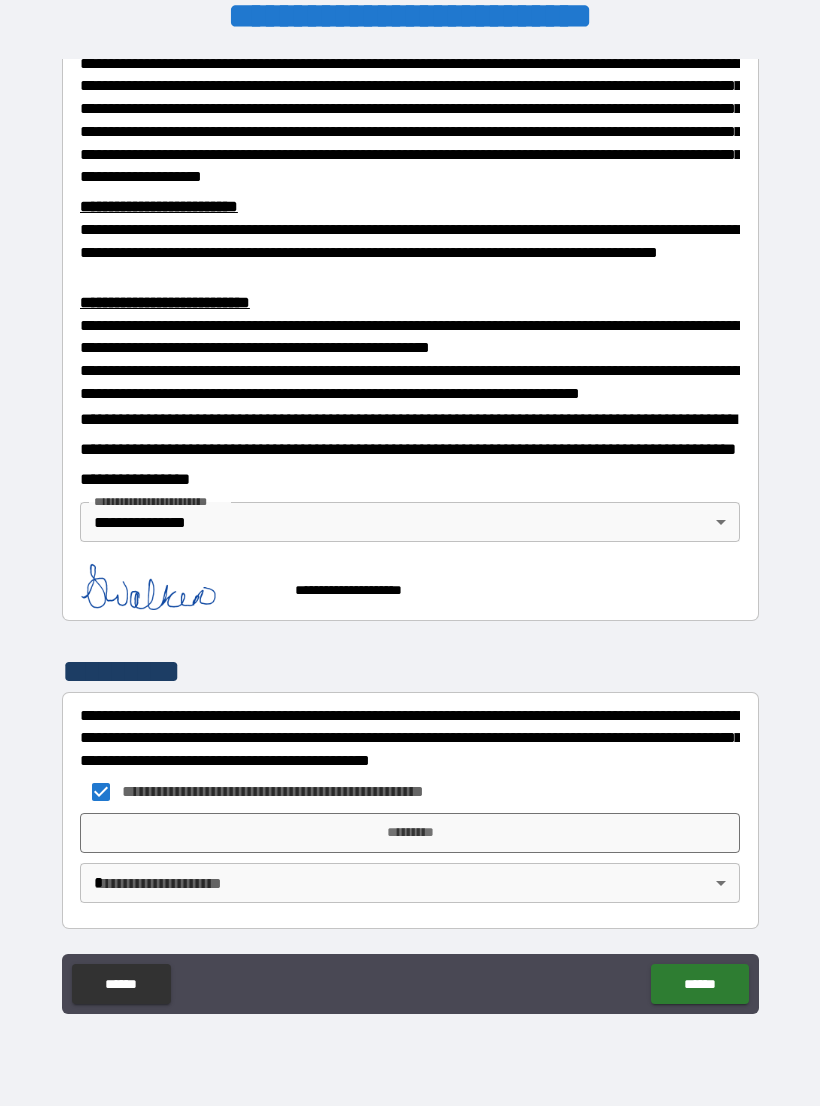 click on "*********" at bounding box center [410, 833] 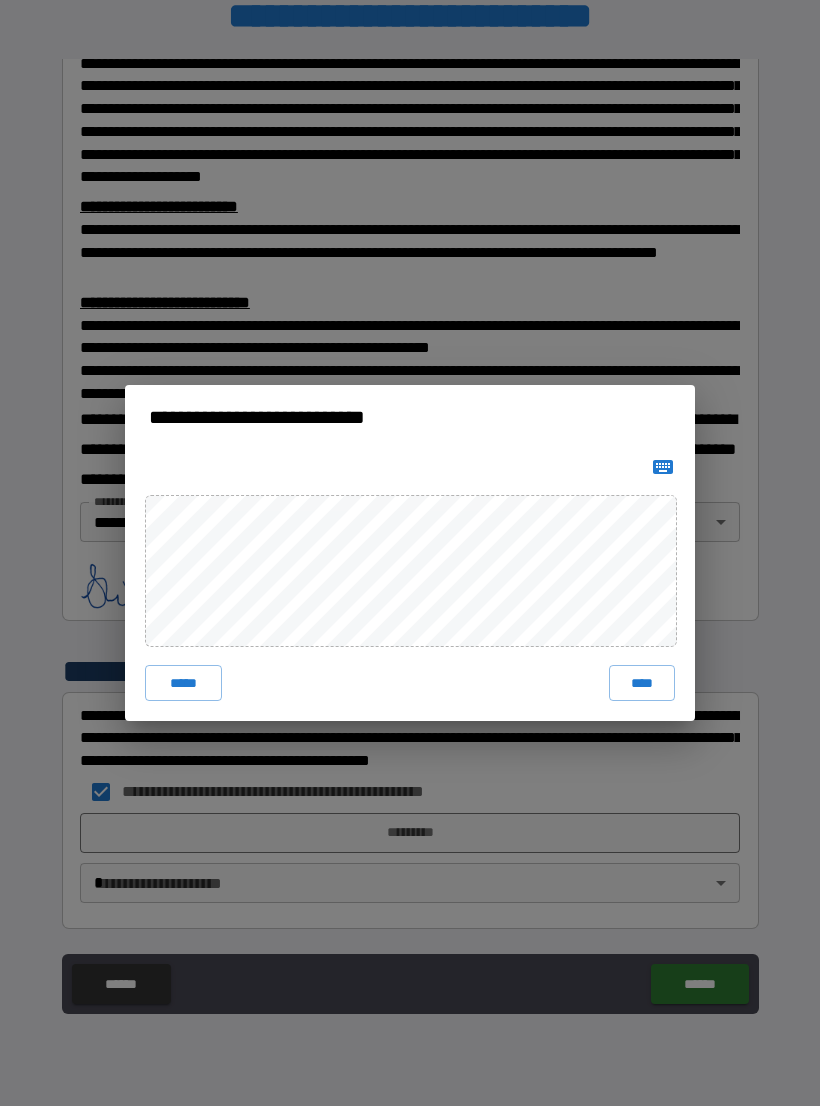 click on "***** ****" at bounding box center [410, 585] 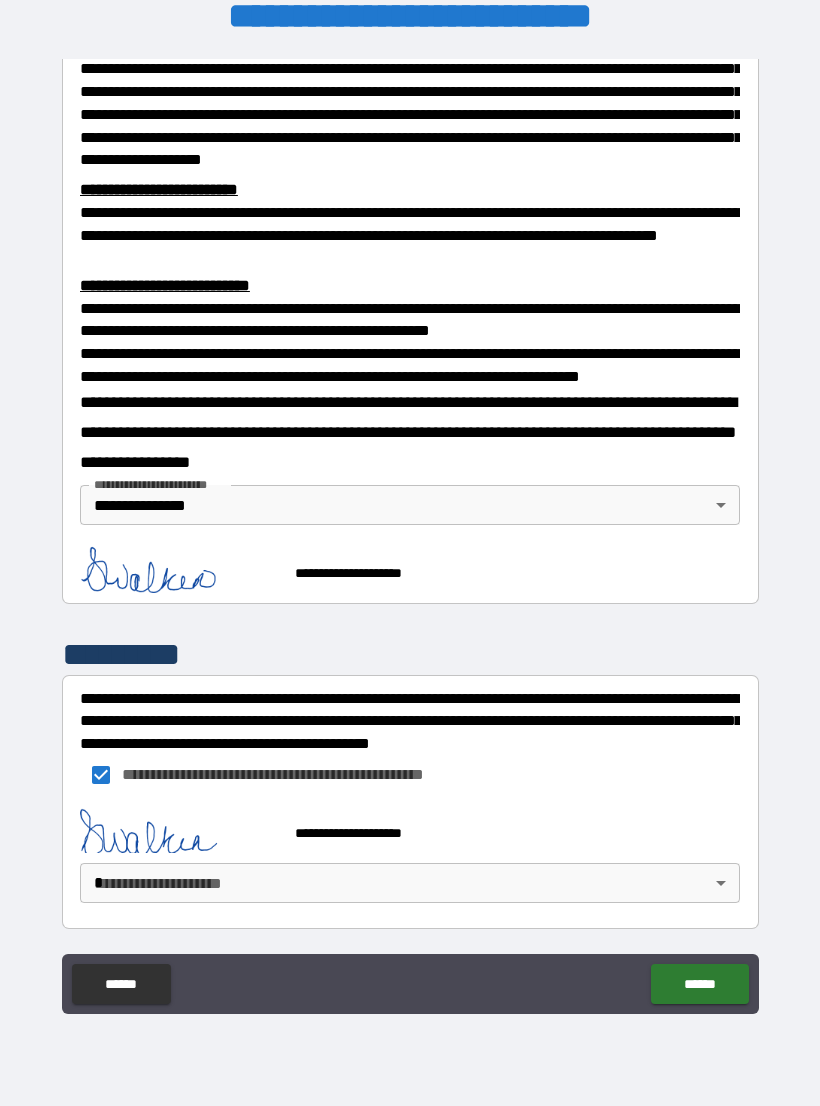 scroll, scrollTop: 583, scrollLeft: 0, axis: vertical 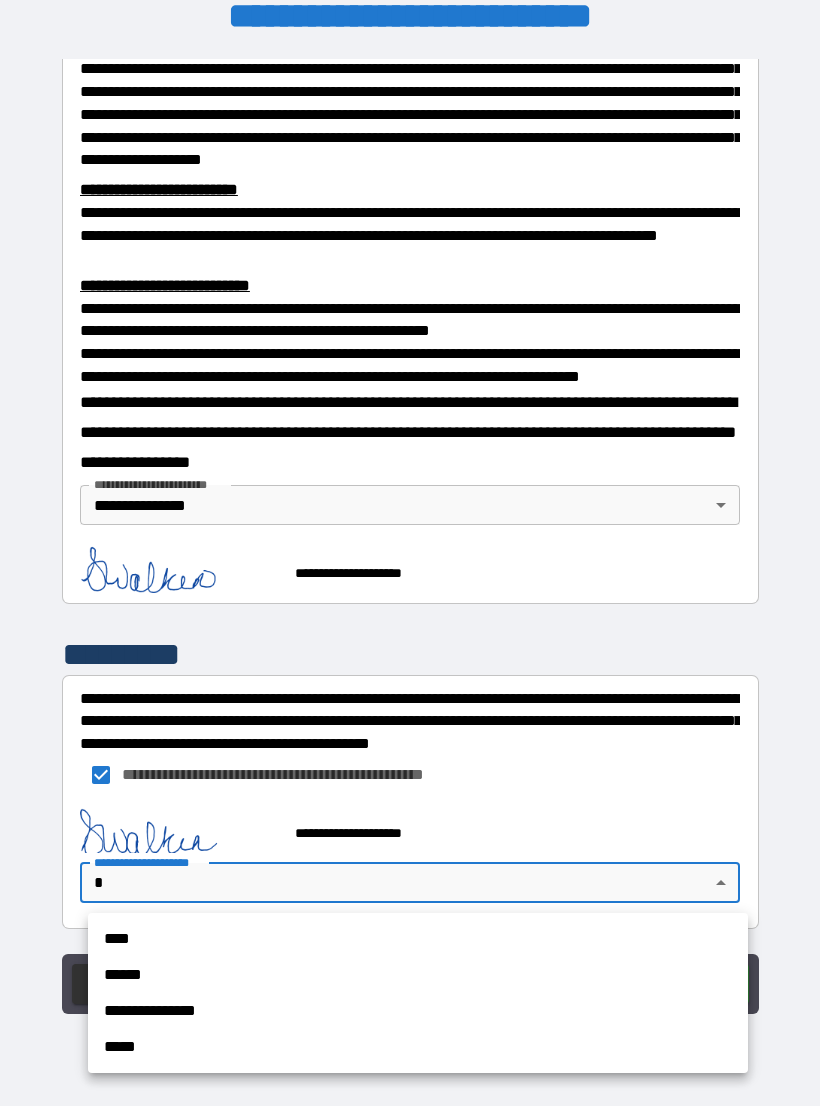 click on "**********" at bounding box center (418, 1011) 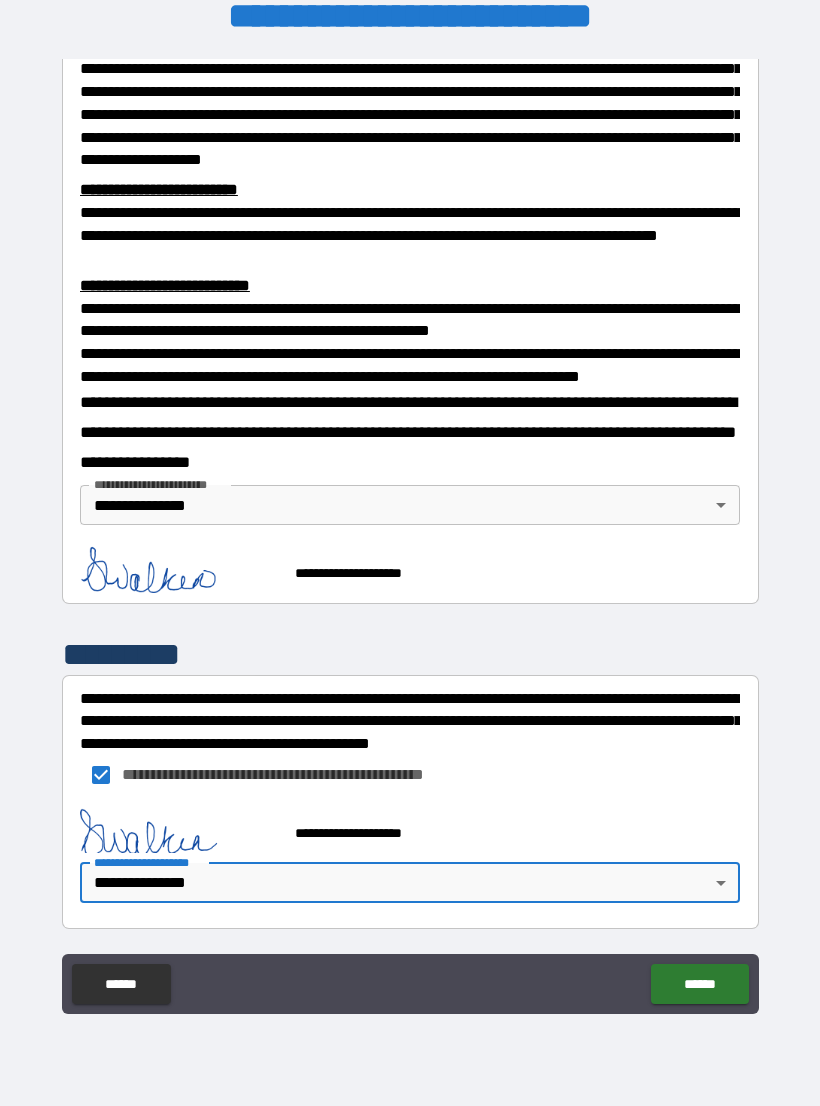 click on "******" at bounding box center [699, 984] 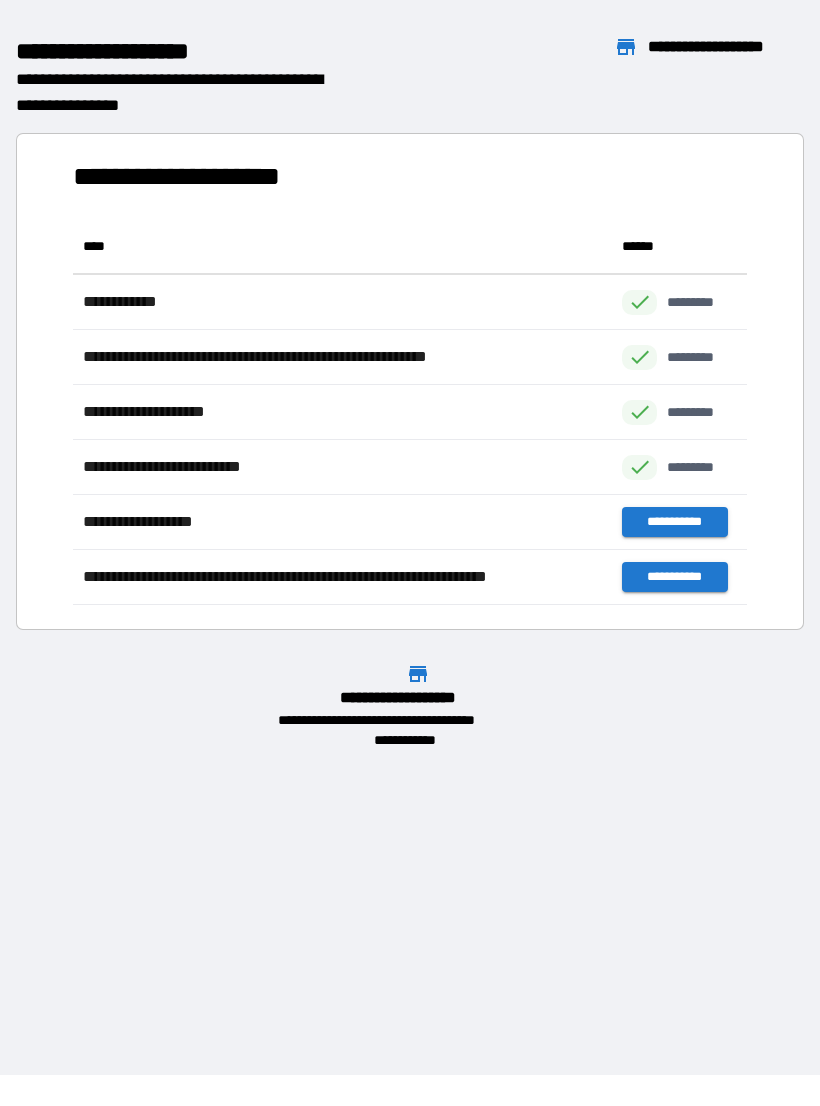 scroll, scrollTop: 1, scrollLeft: 1, axis: both 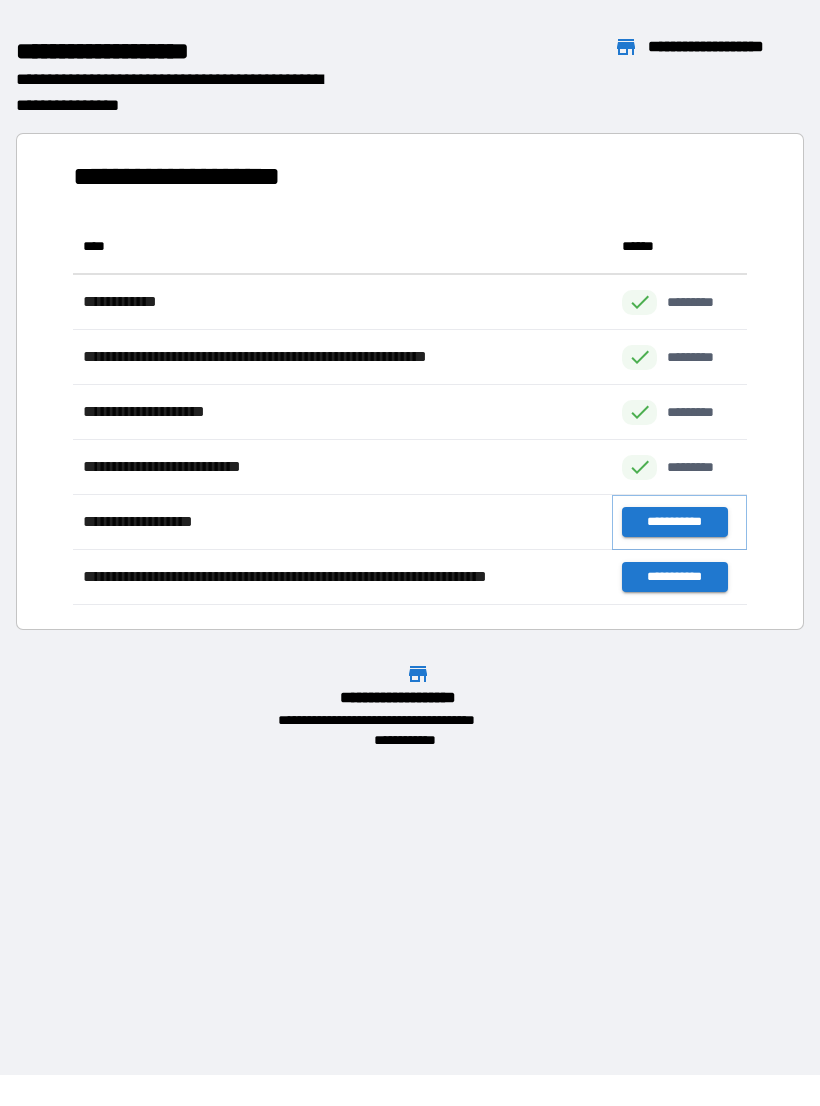 click on "**********" at bounding box center (674, 522) 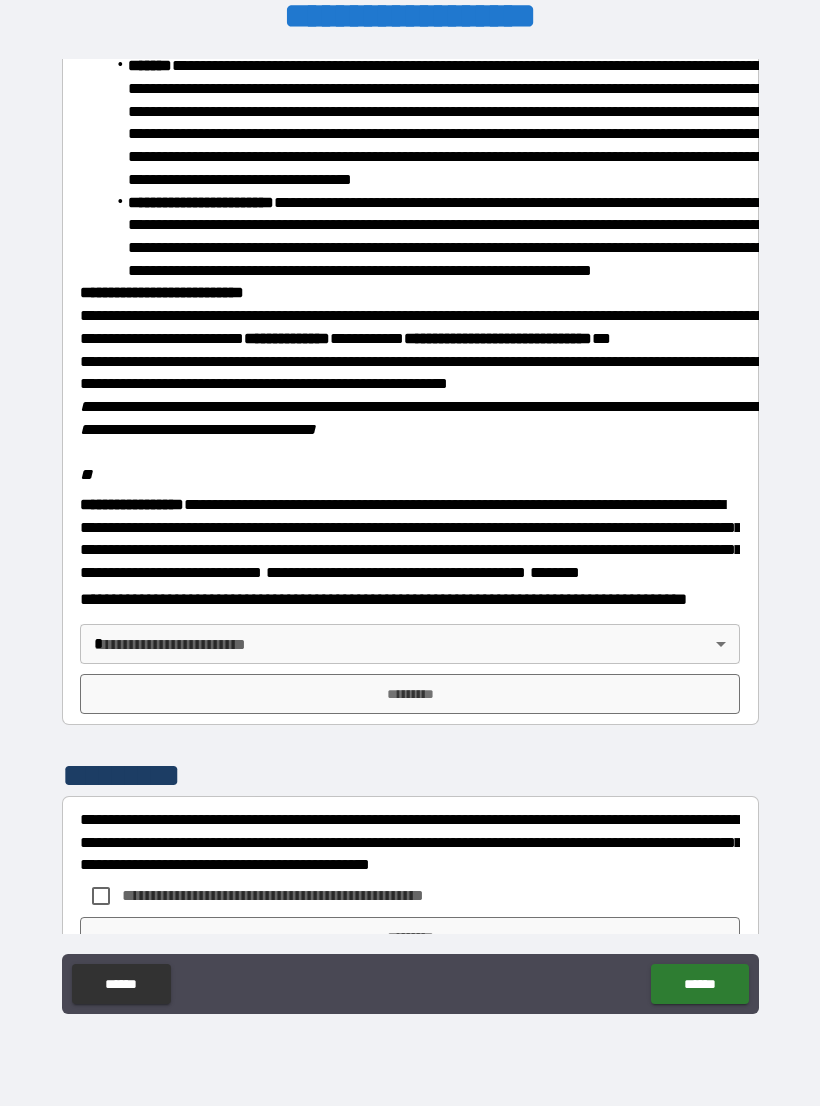 scroll, scrollTop: 1987, scrollLeft: 0, axis: vertical 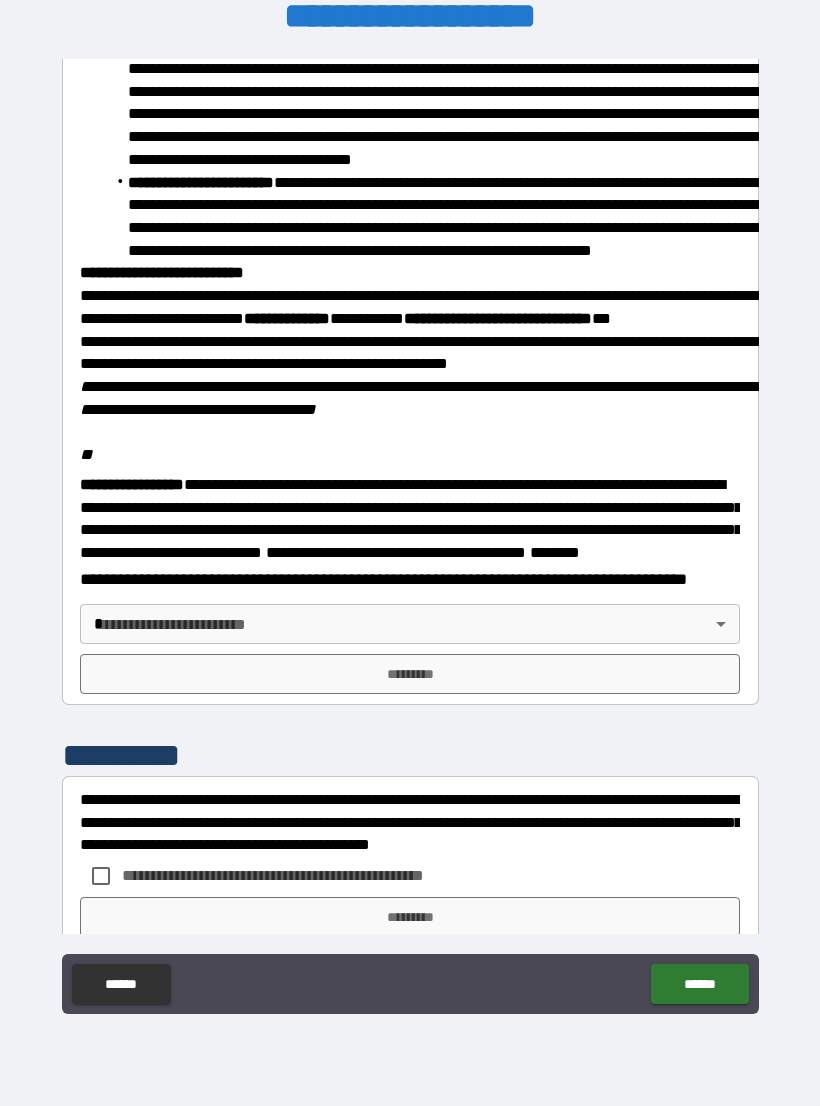 click on "**********" at bounding box center [410, 537] 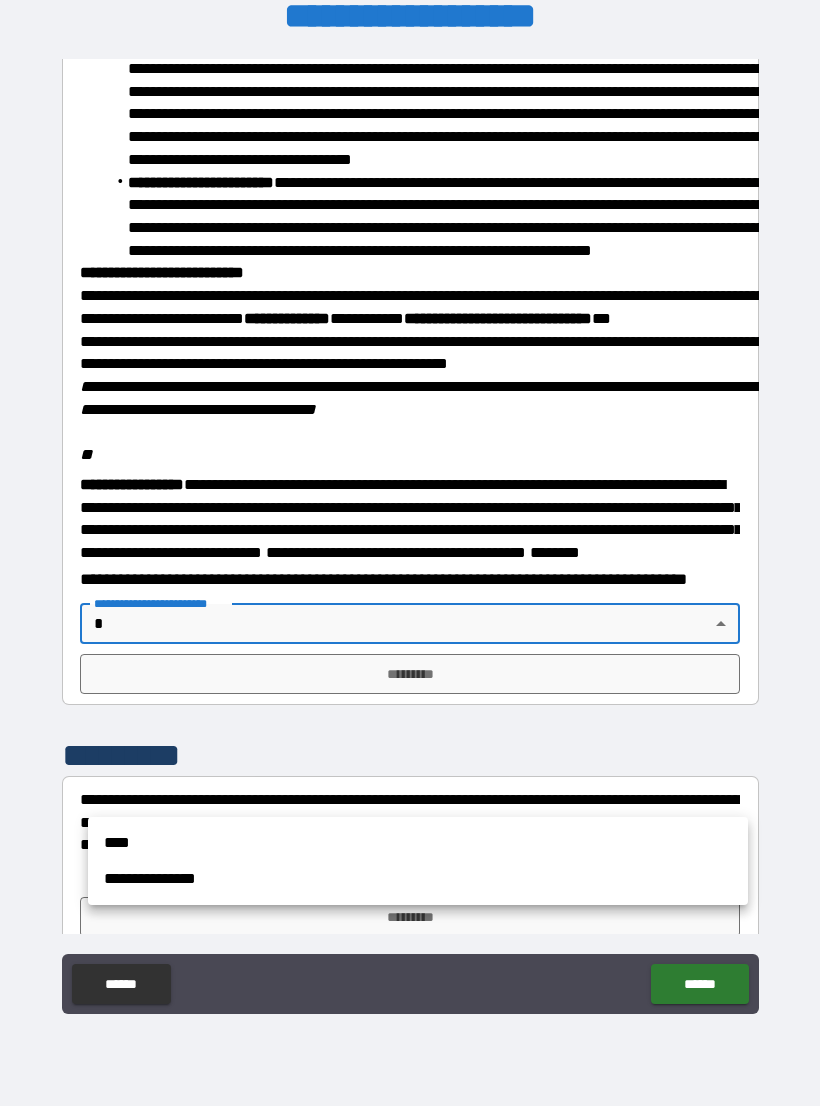 click on "**********" at bounding box center (418, 879) 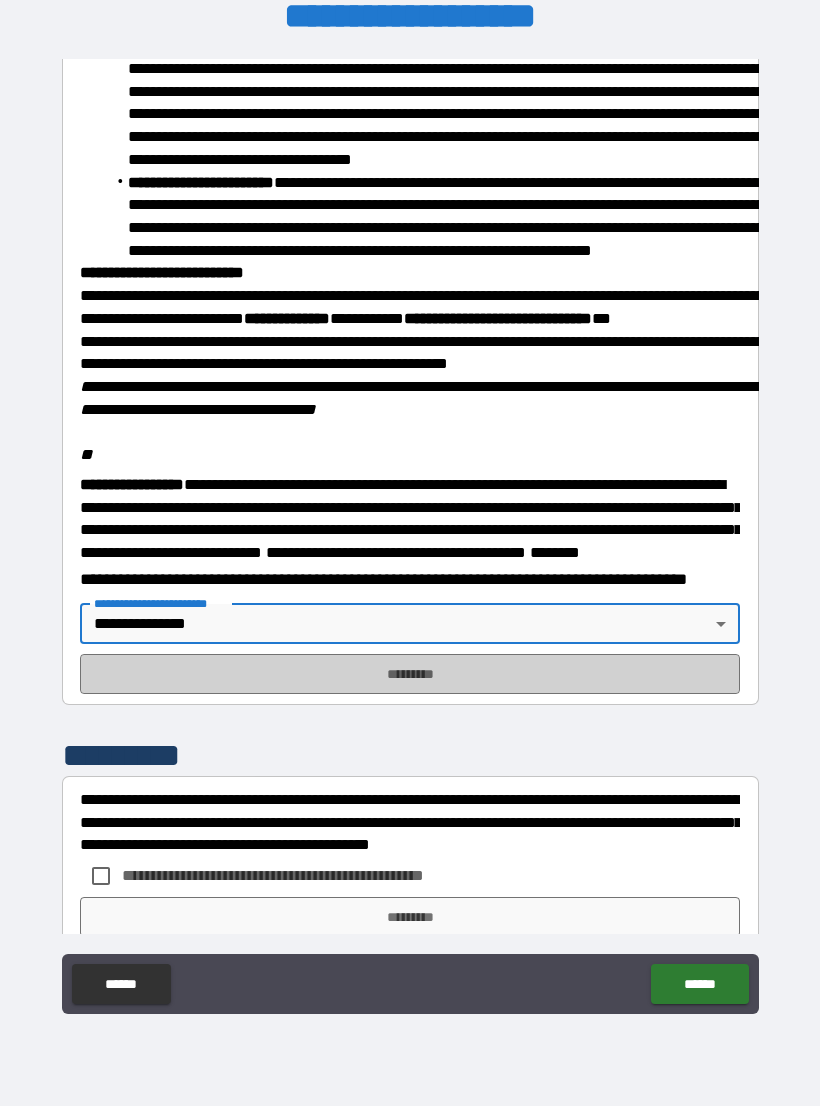 click on "*********" at bounding box center (410, 674) 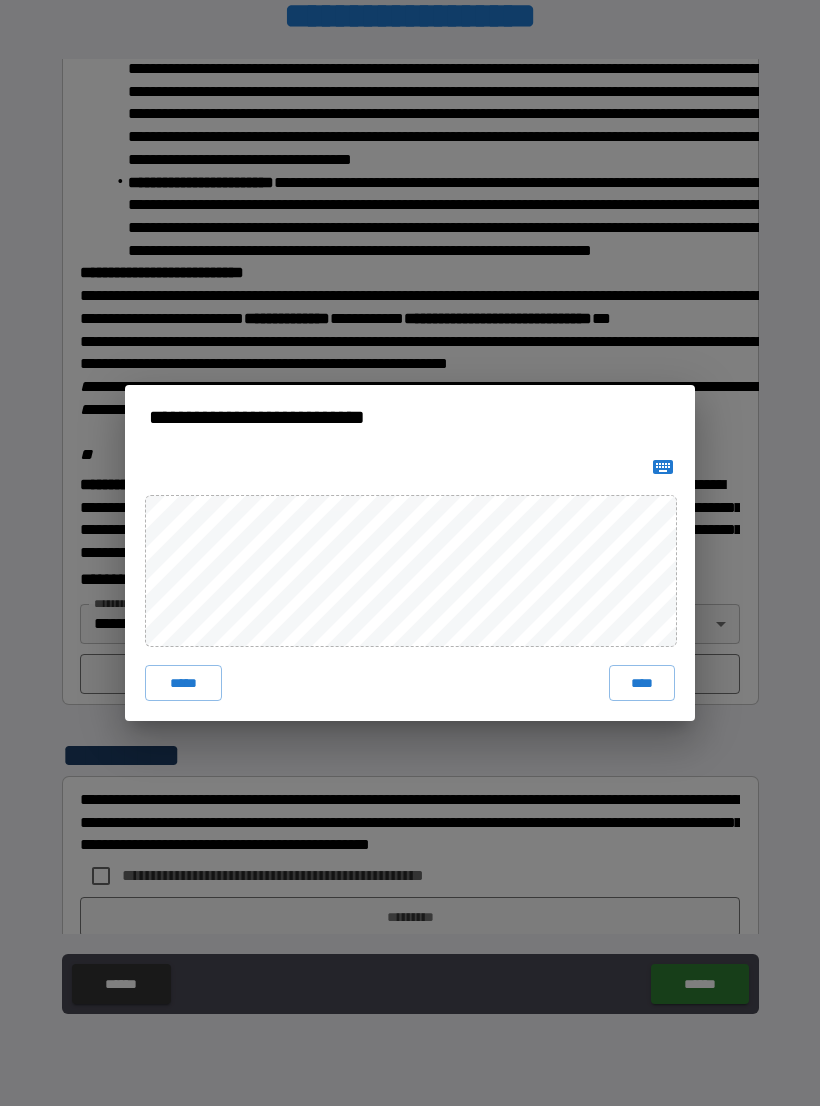 click on "*****" at bounding box center [183, 683] 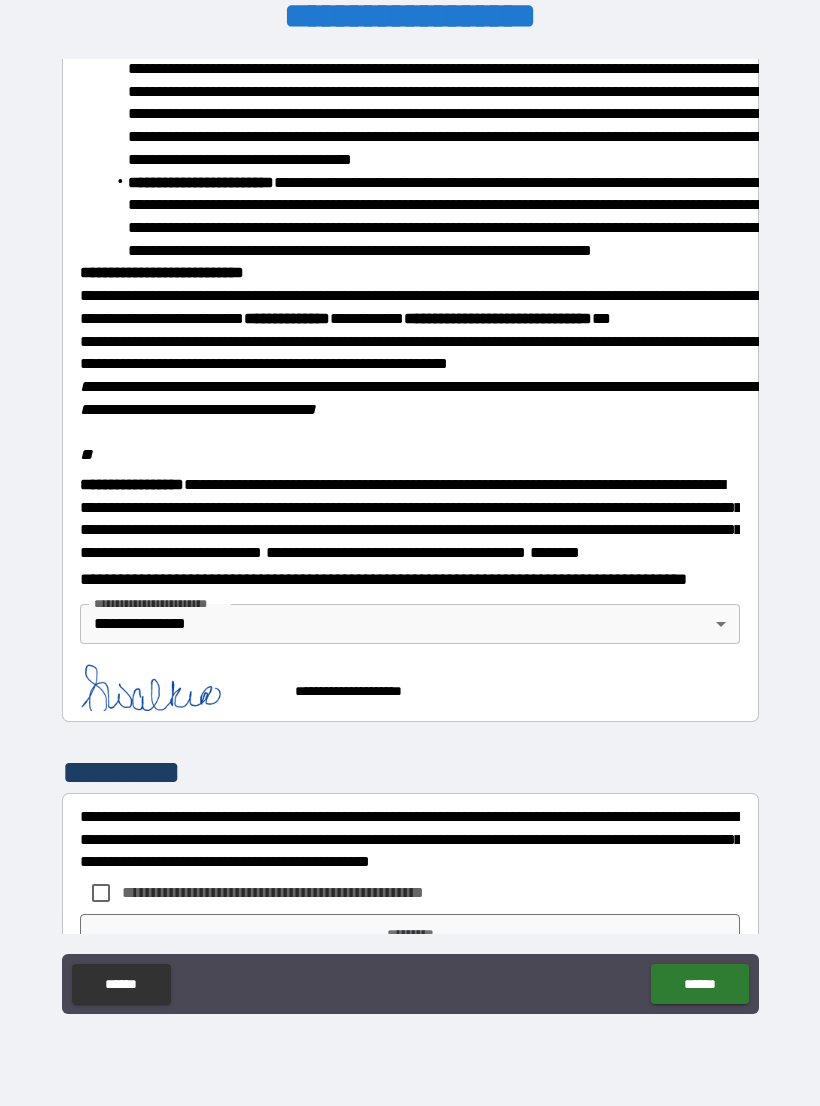 click on "******" at bounding box center [699, 984] 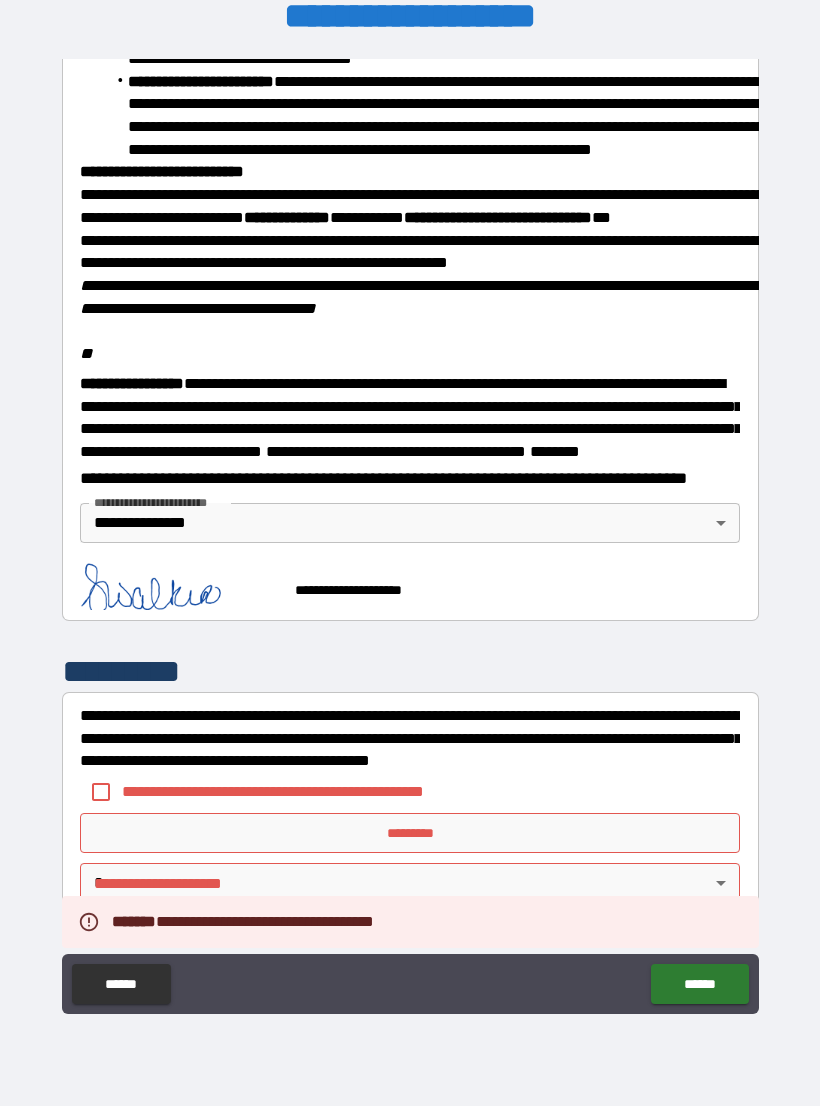 scroll, scrollTop: 2251, scrollLeft: 0, axis: vertical 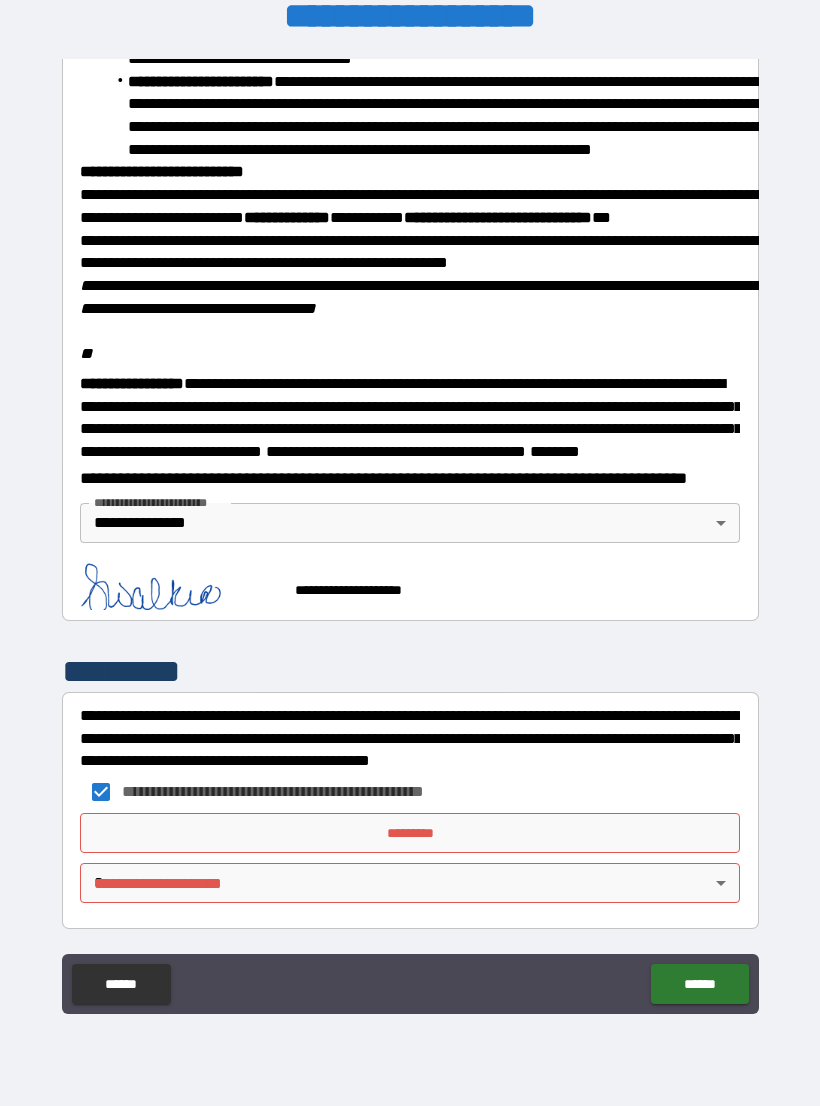 click on "*********" at bounding box center [410, 833] 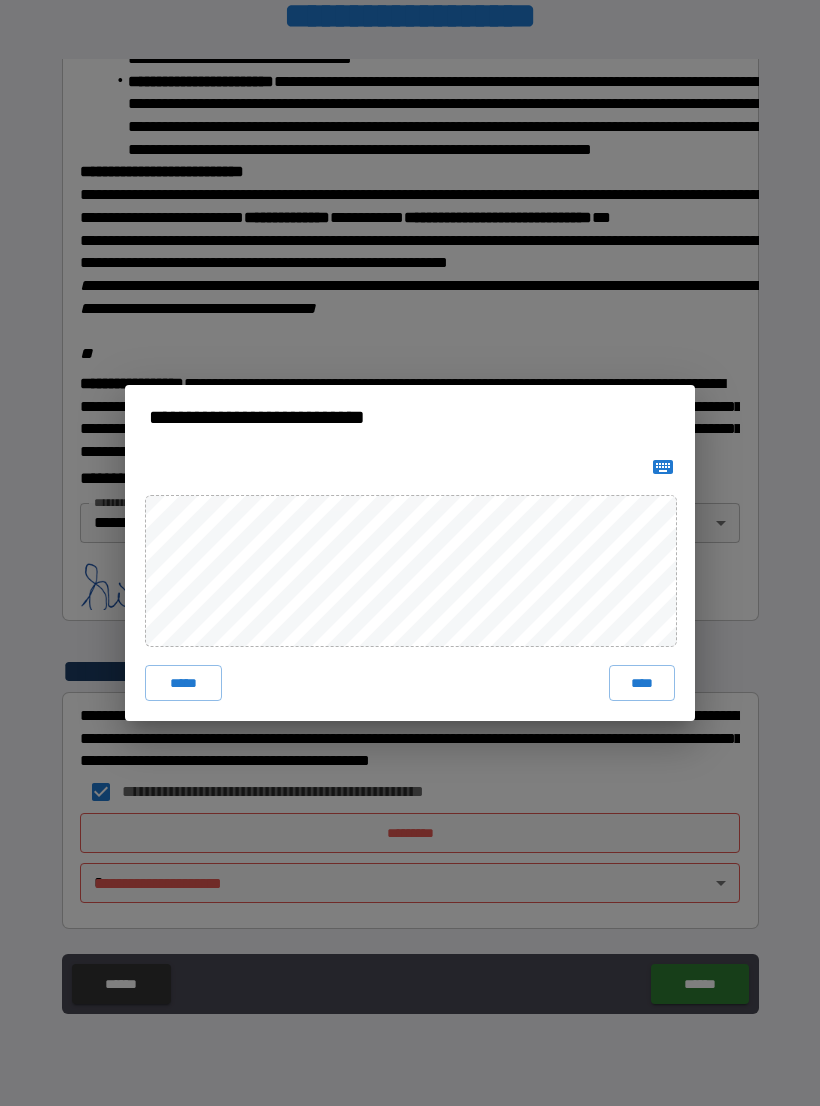 click on "*****" at bounding box center (183, 683) 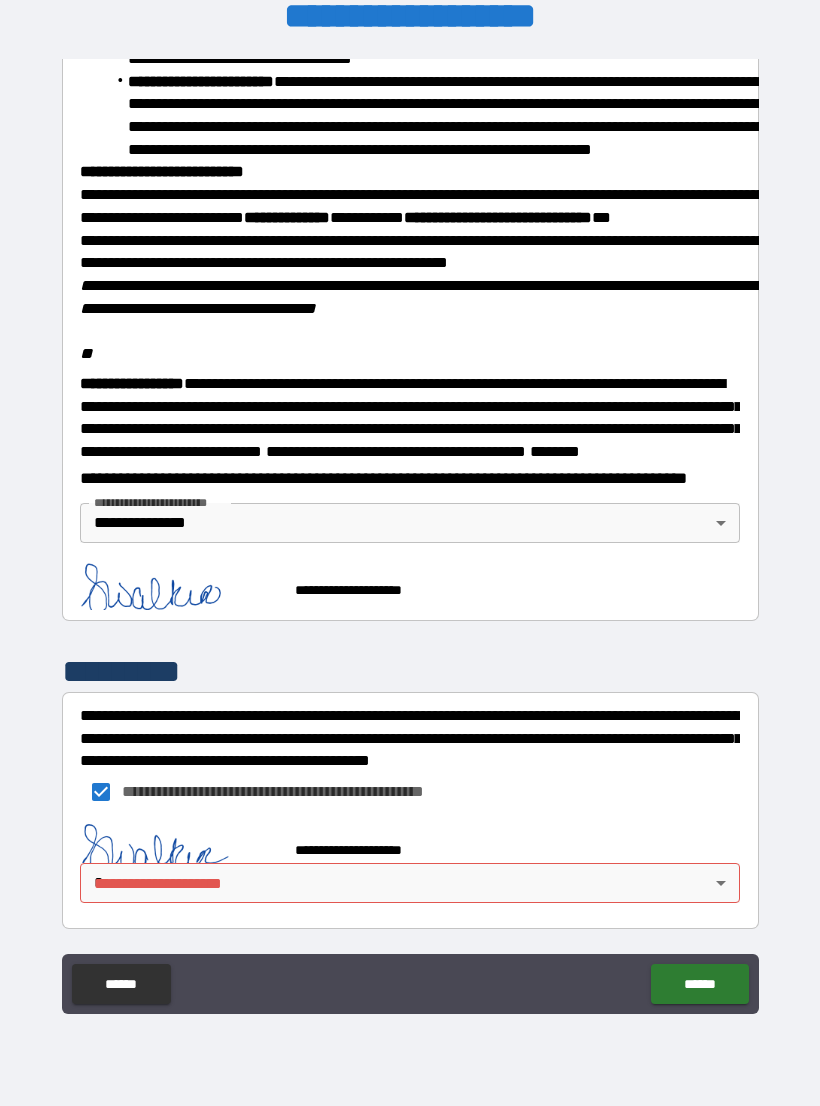 scroll, scrollTop: 2241, scrollLeft: 0, axis: vertical 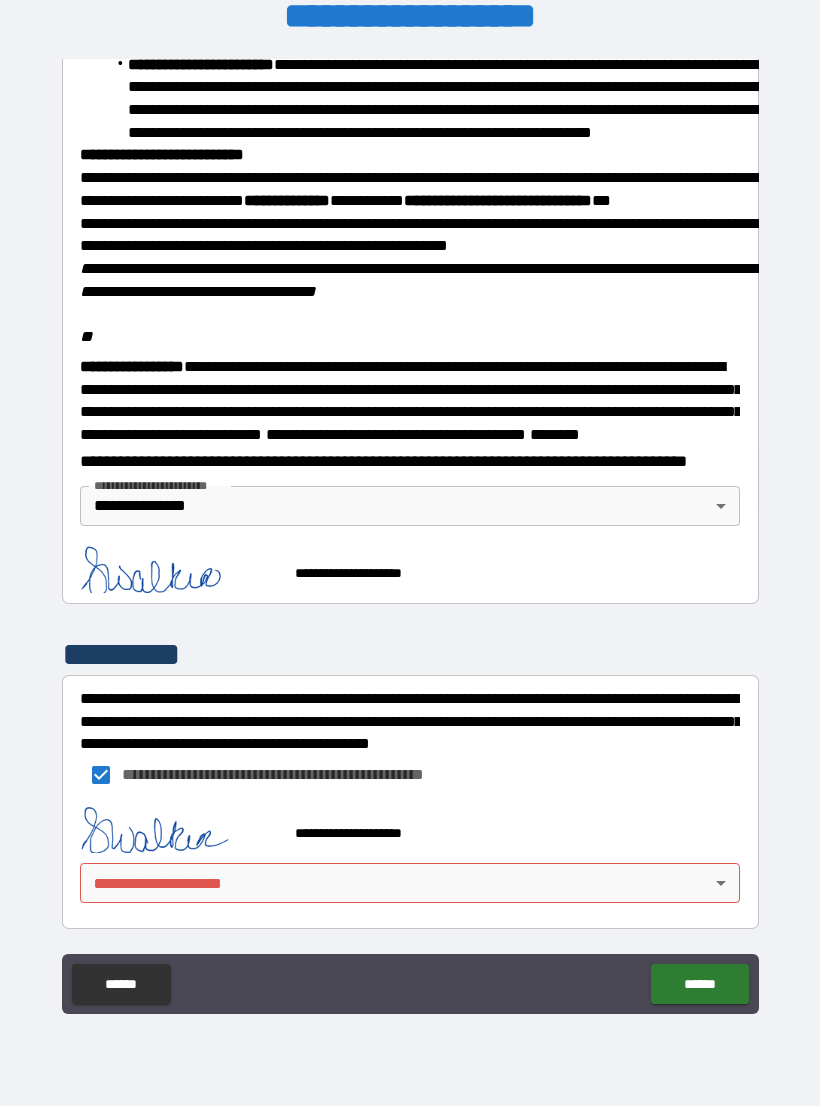 click on "**********" at bounding box center [410, 537] 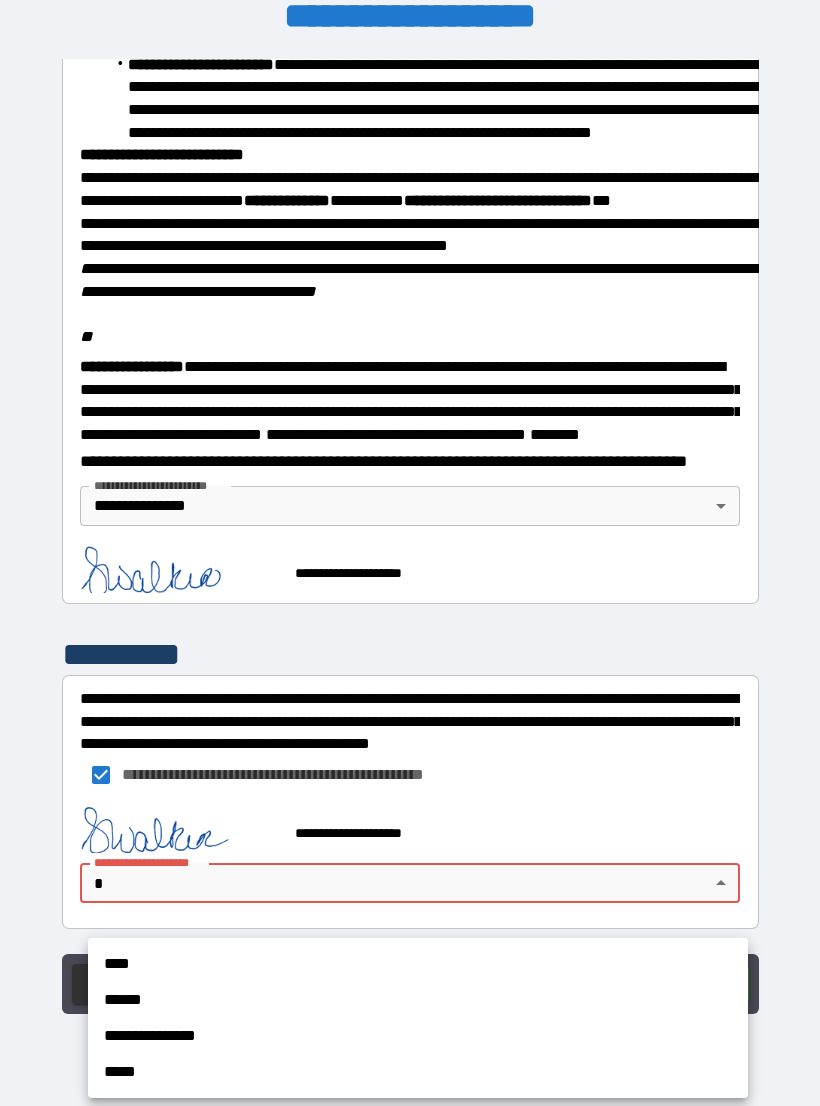 click on "**********" at bounding box center (418, 1036) 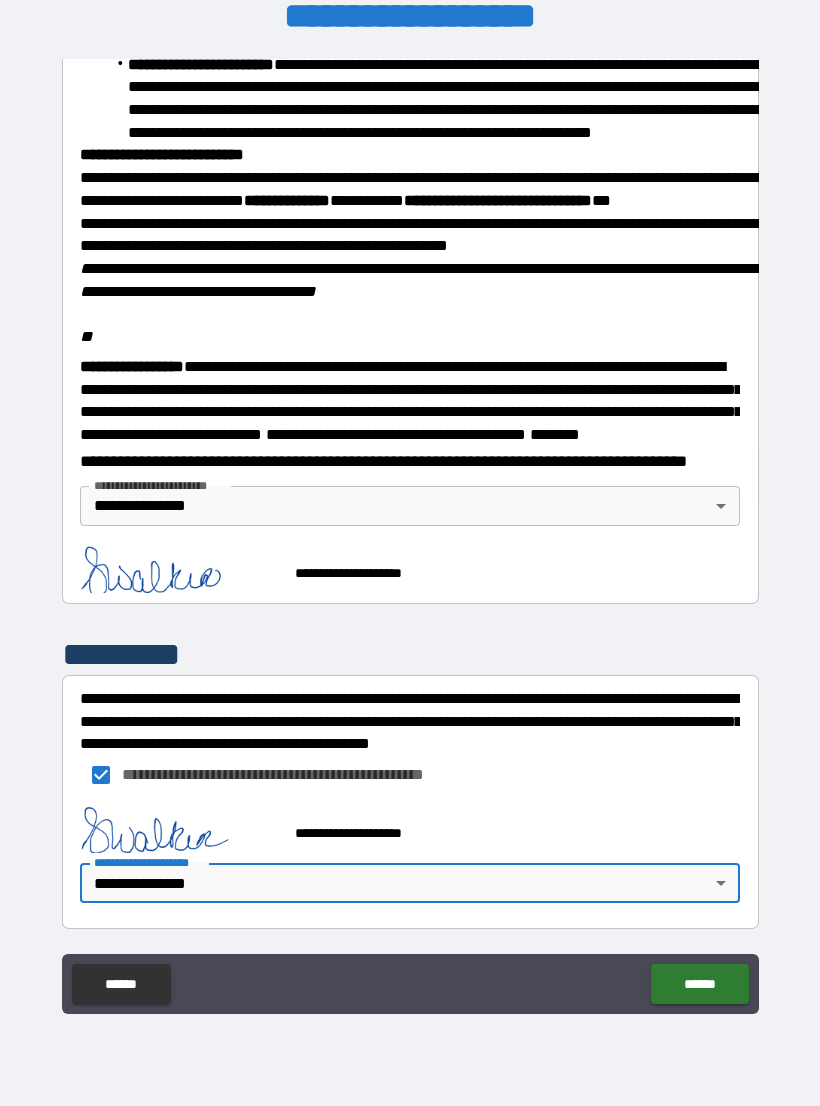 click on "******" at bounding box center [699, 984] 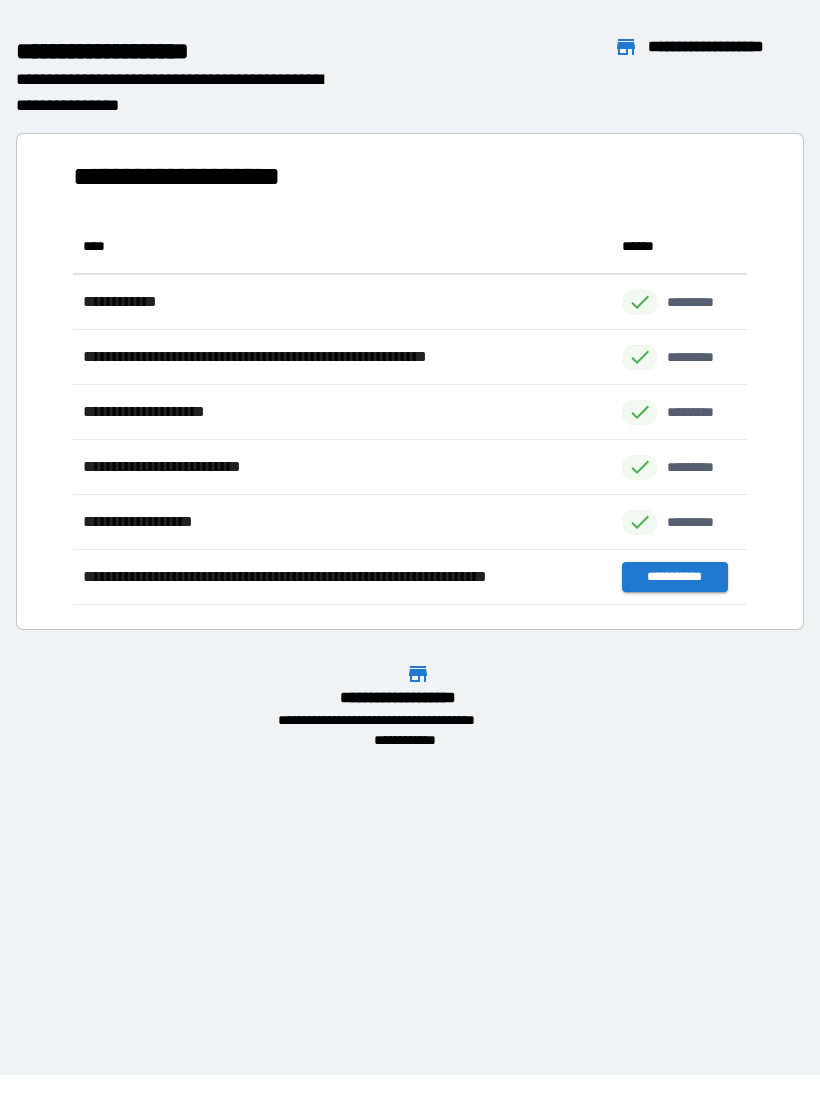 scroll, scrollTop: 1, scrollLeft: 1, axis: both 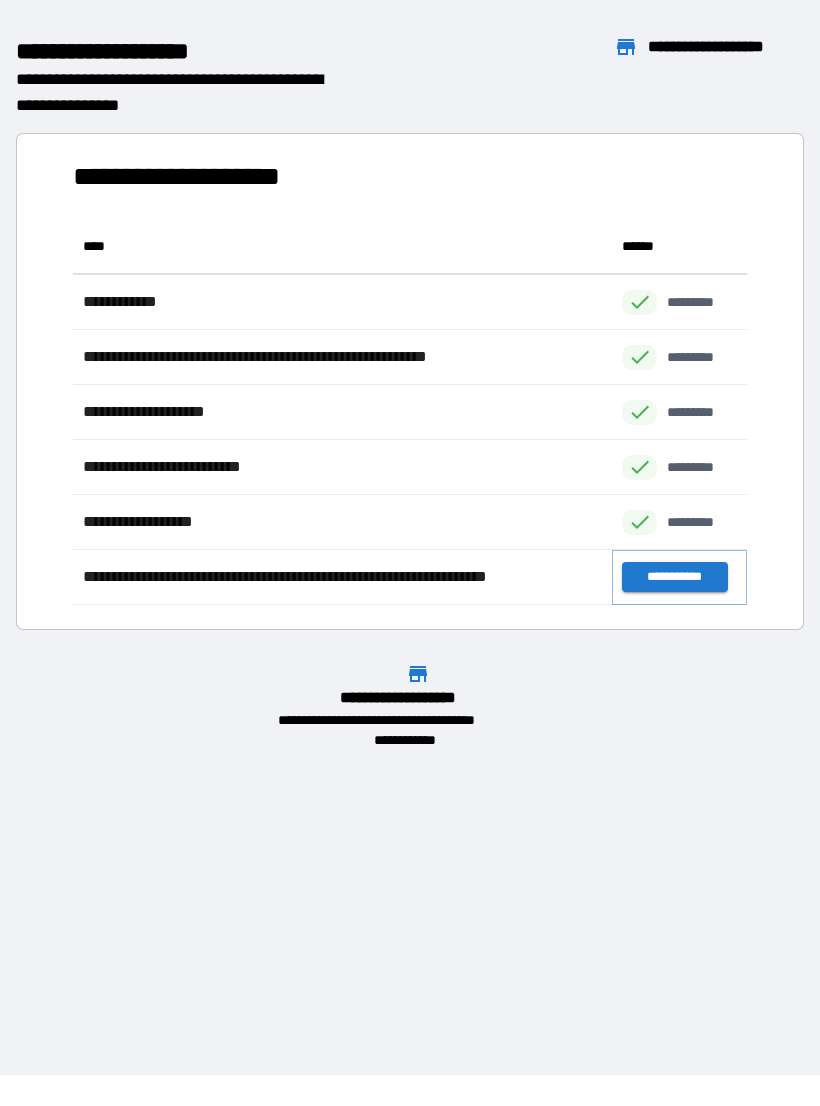 click on "**********" at bounding box center (674, 577) 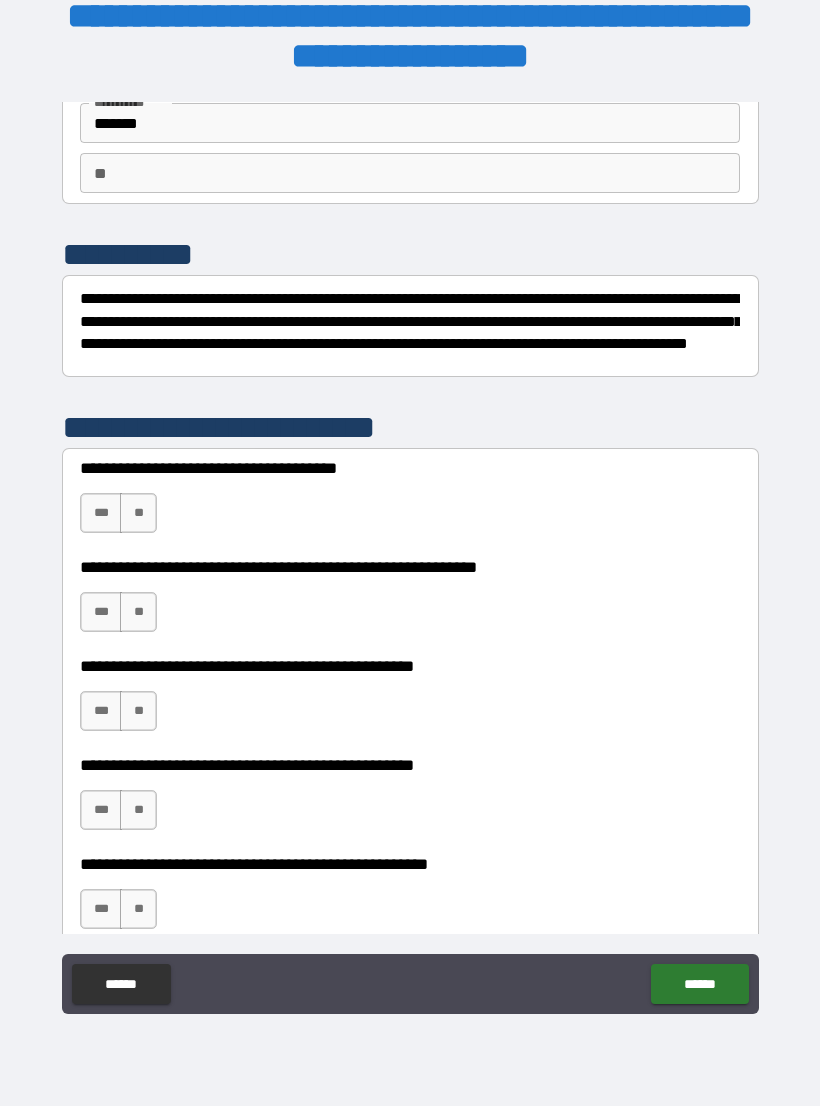 scroll, scrollTop: 144, scrollLeft: 0, axis: vertical 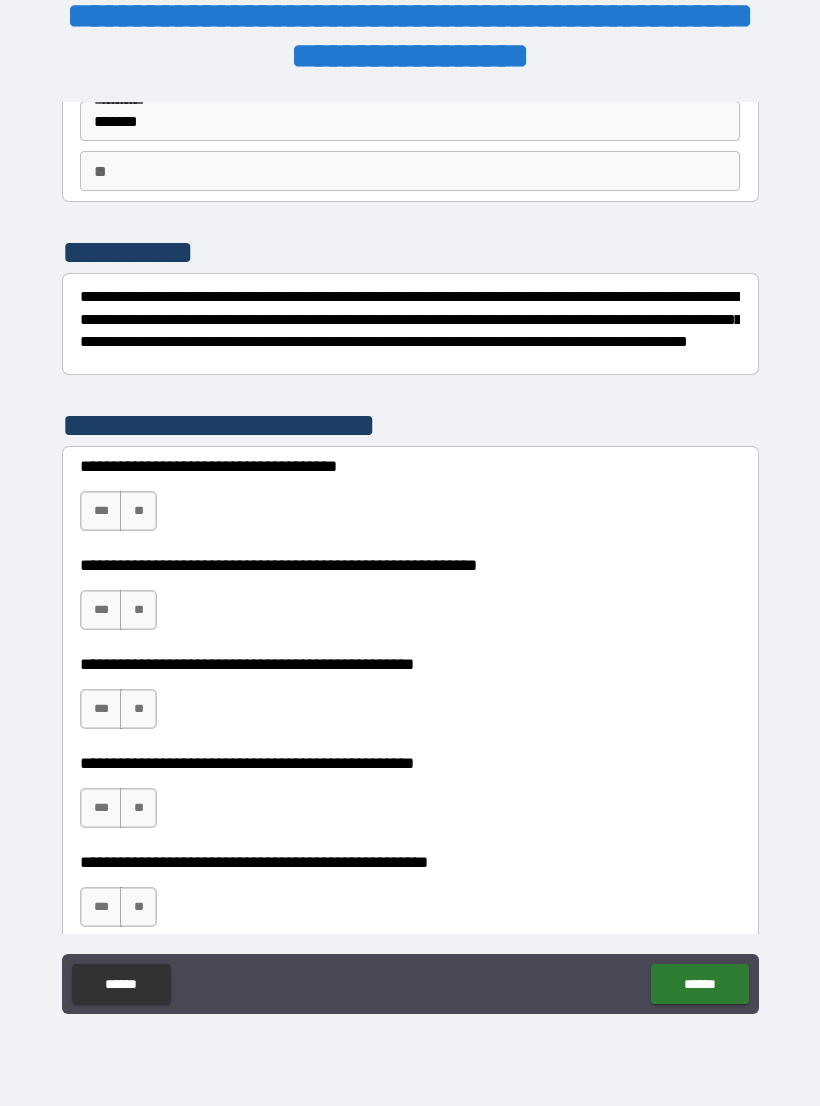 click on "**" at bounding box center (138, 610) 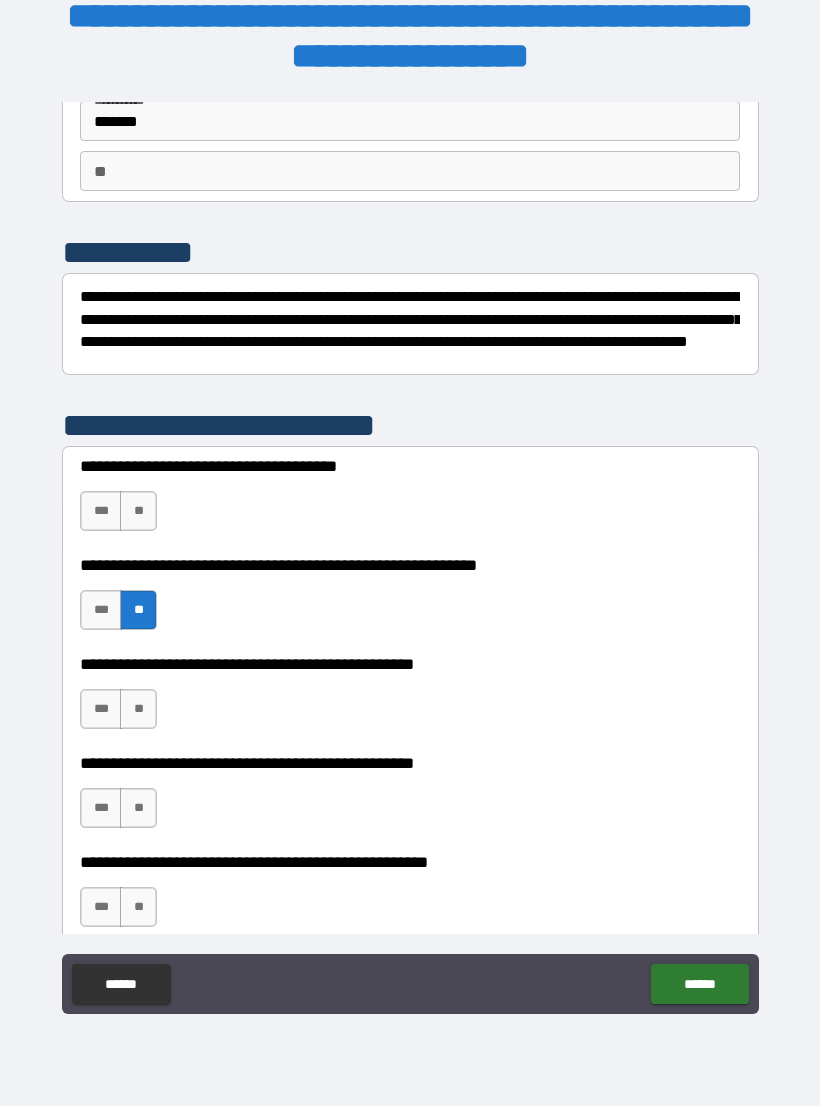 click on "**" at bounding box center (138, 511) 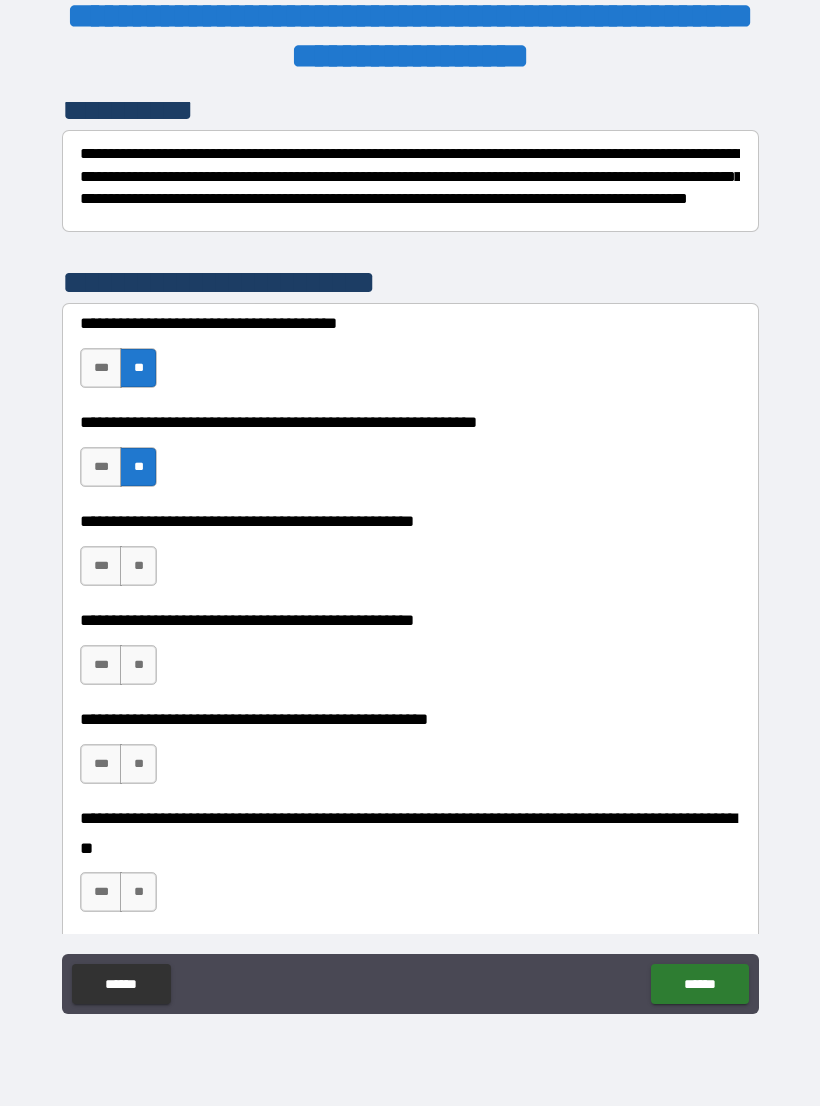 scroll, scrollTop: 297, scrollLeft: 0, axis: vertical 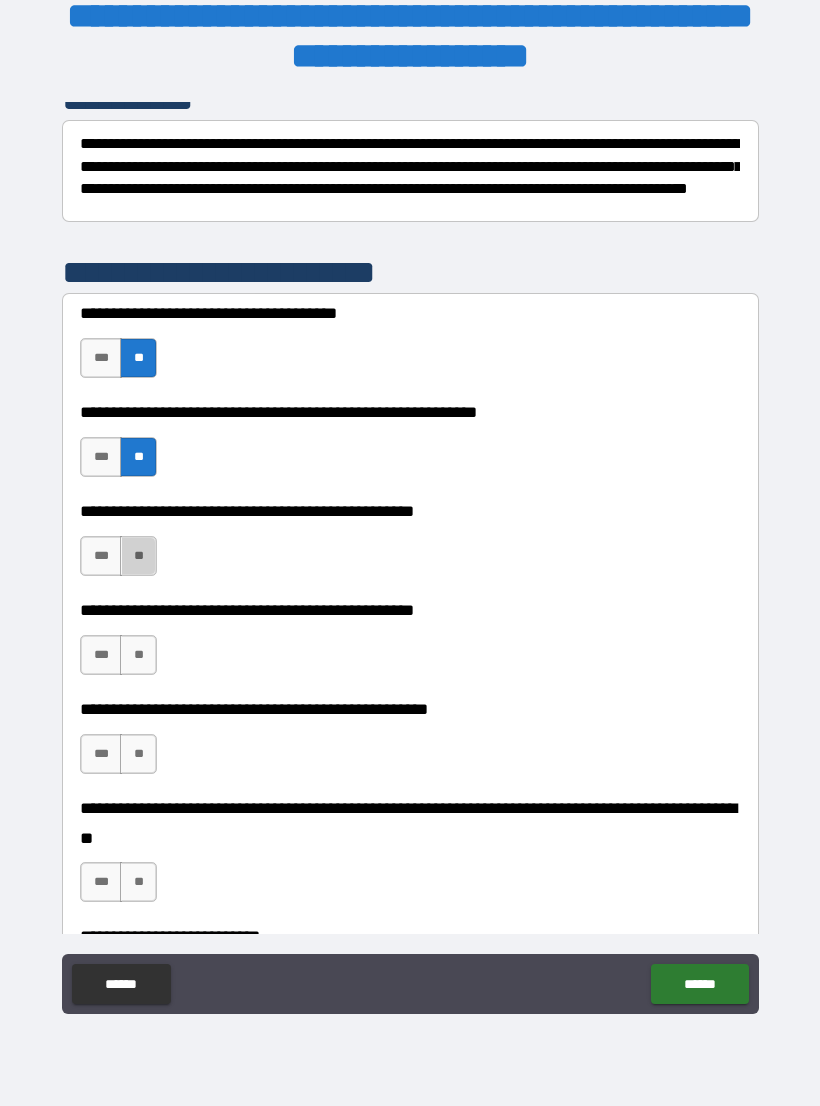 click on "**" at bounding box center [138, 556] 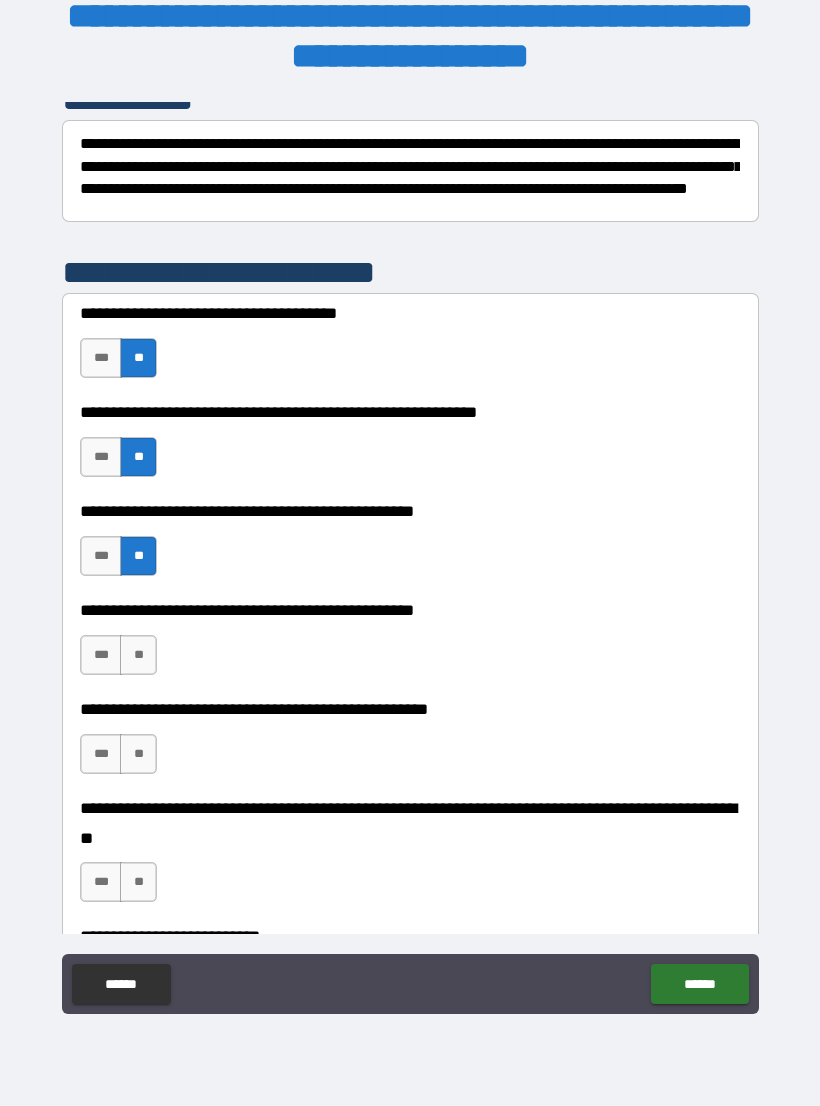 click on "**" at bounding box center (138, 655) 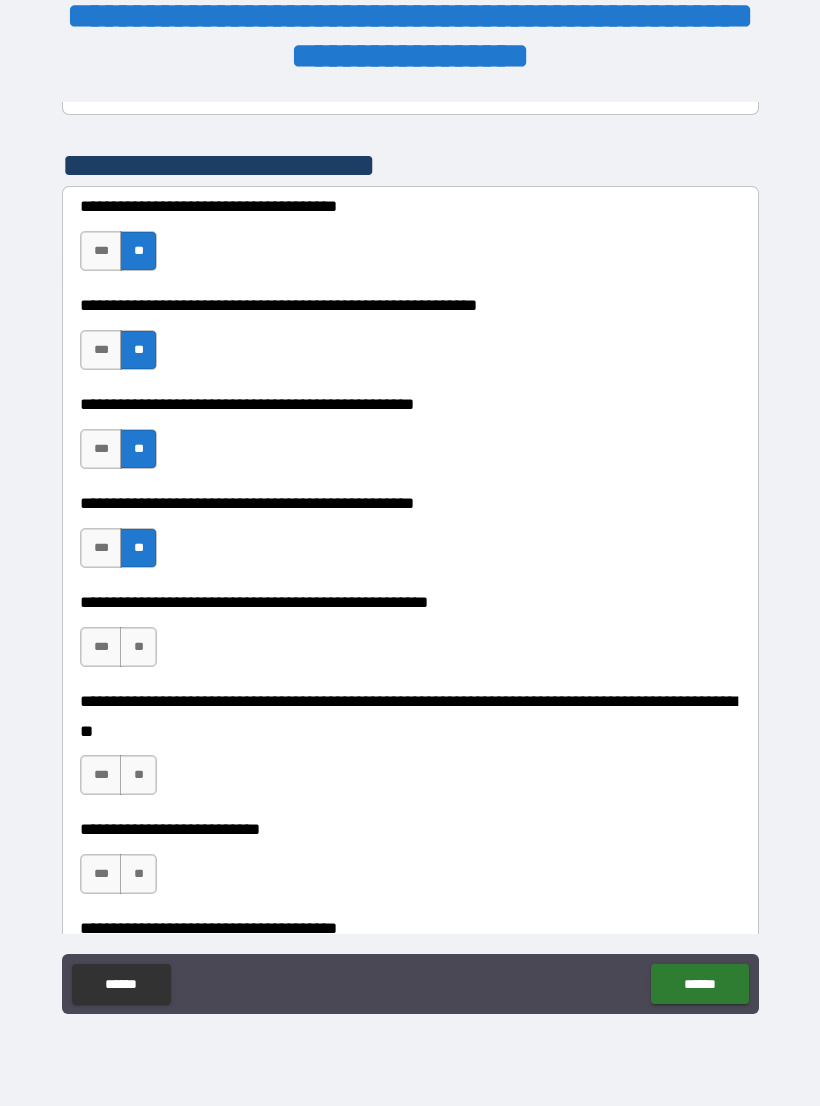 scroll, scrollTop: 409, scrollLeft: 0, axis: vertical 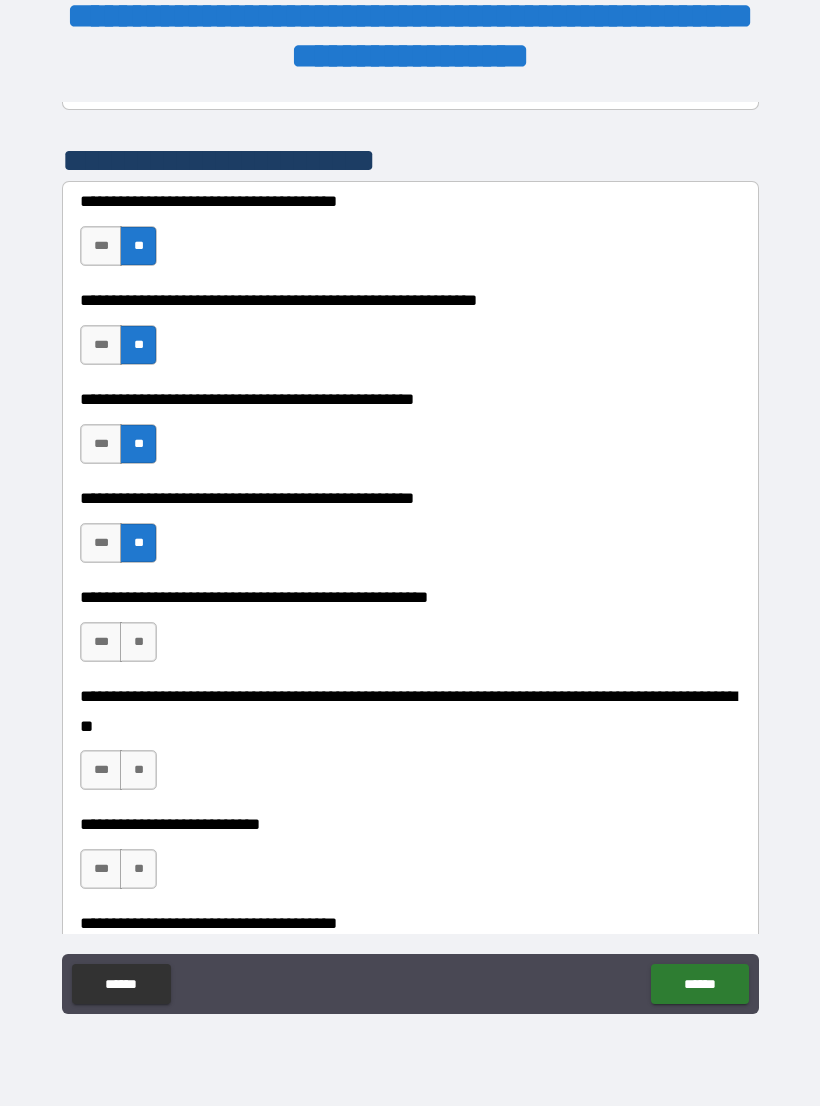click on "**" at bounding box center (138, 642) 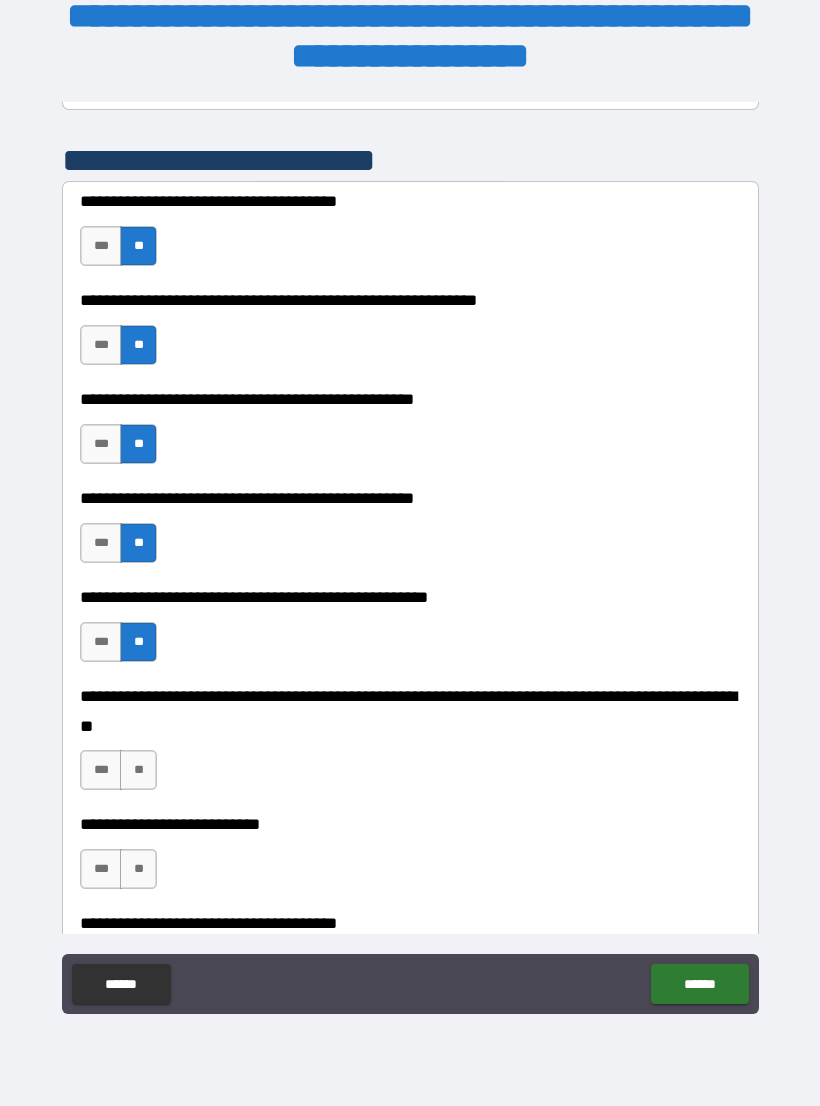 click on "**" at bounding box center (138, 770) 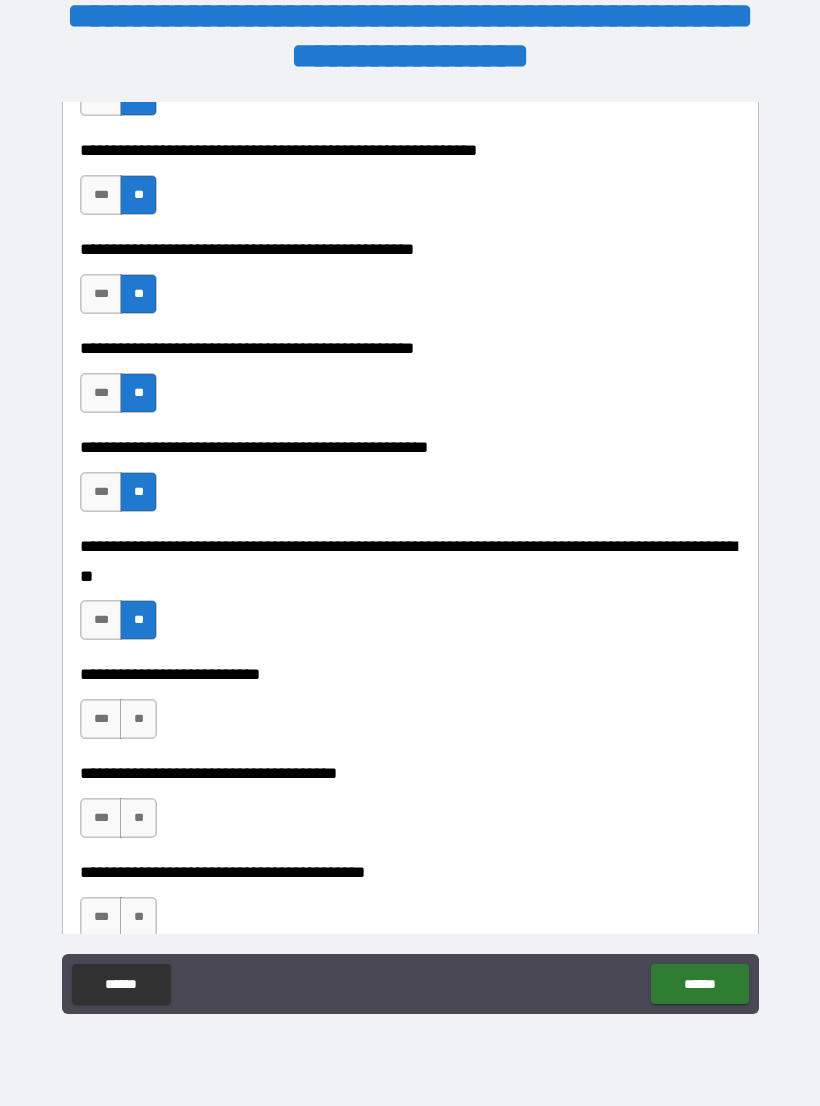 scroll, scrollTop: 561, scrollLeft: 0, axis: vertical 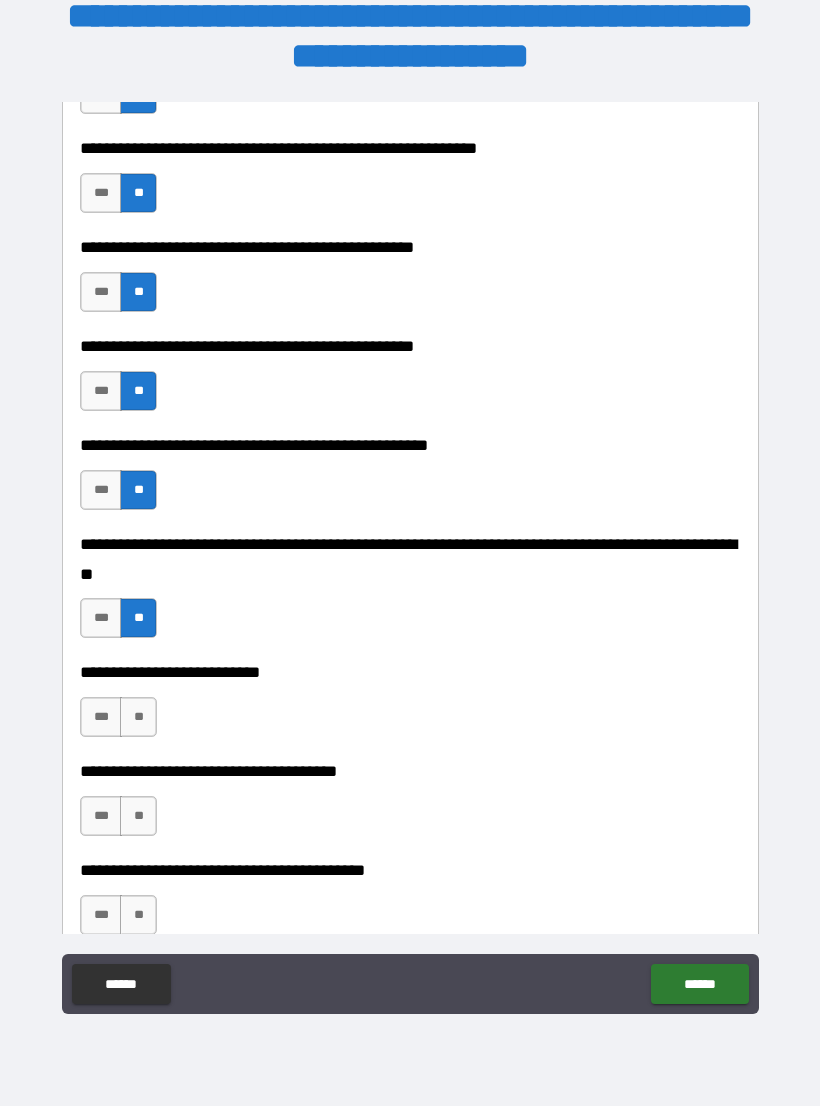 click on "**" at bounding box center [138, 717] 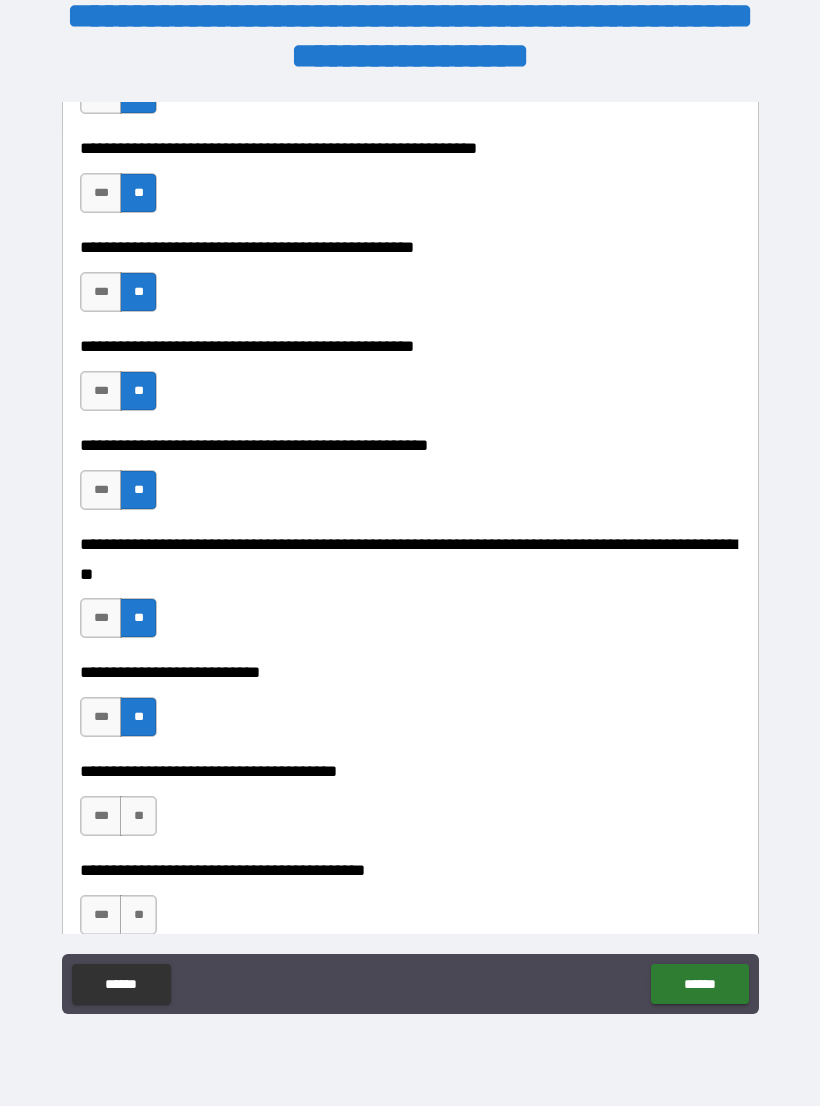 click on "**" at bounding box center [138, 816] 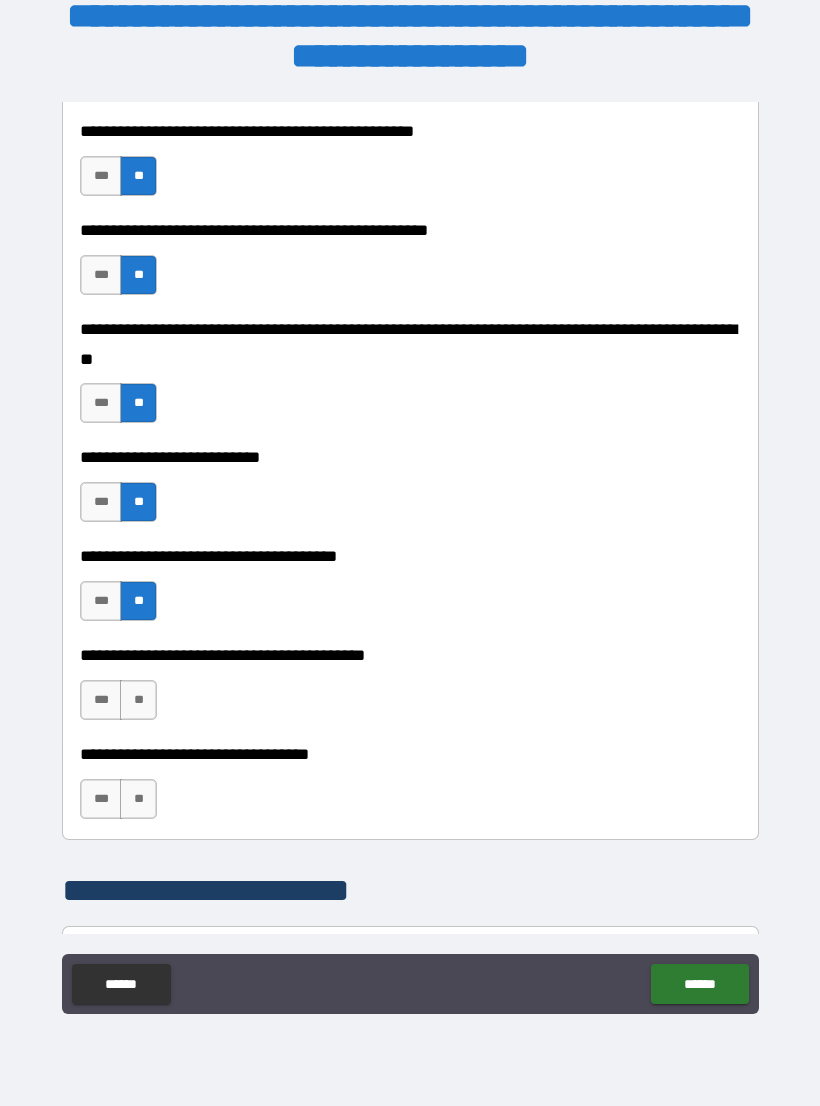 scroll, scrollTop: 780, scrollLeft: 0, axis: vertical 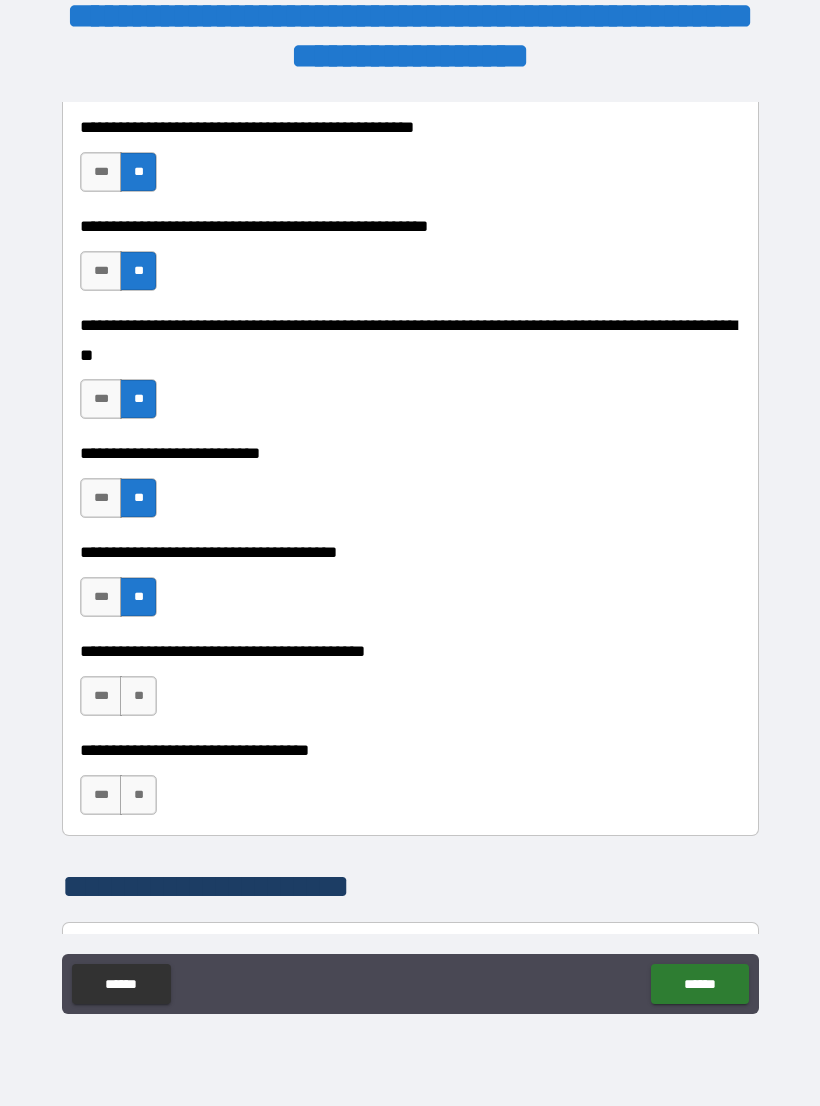 click on "**" at bounding box center (138, 696) 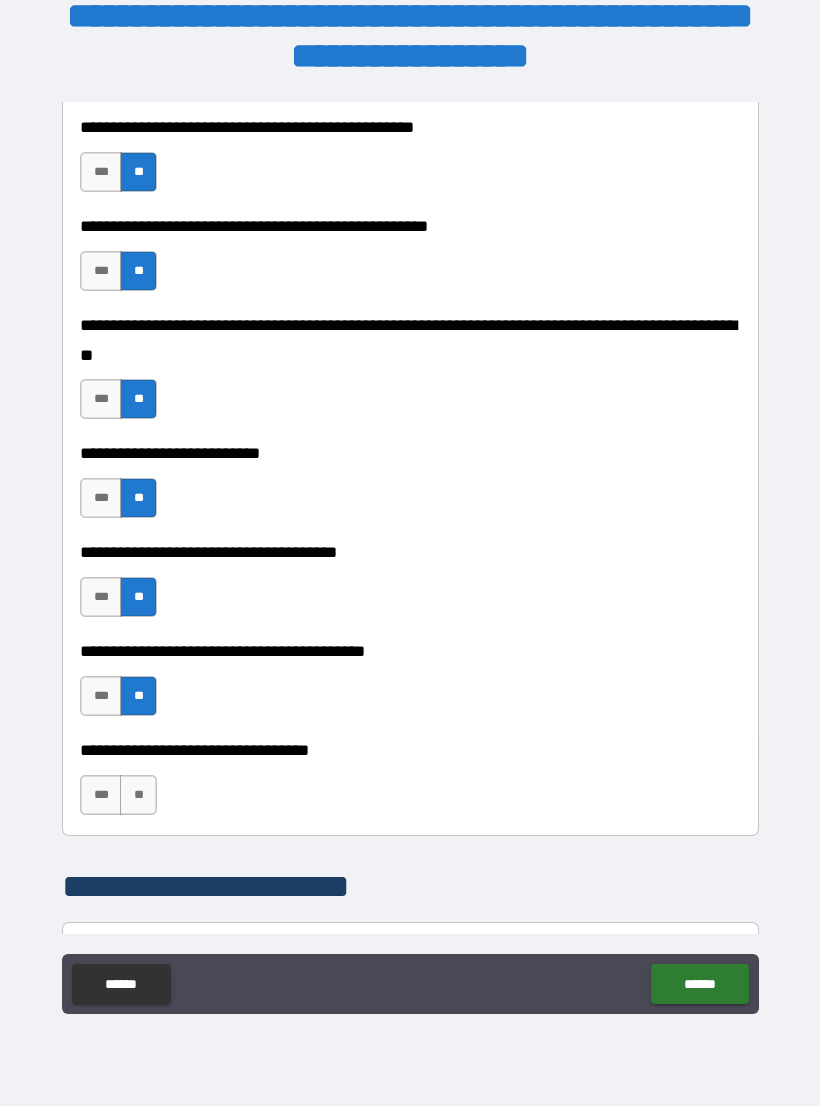 click on "**" at bounding box center (138, 795) 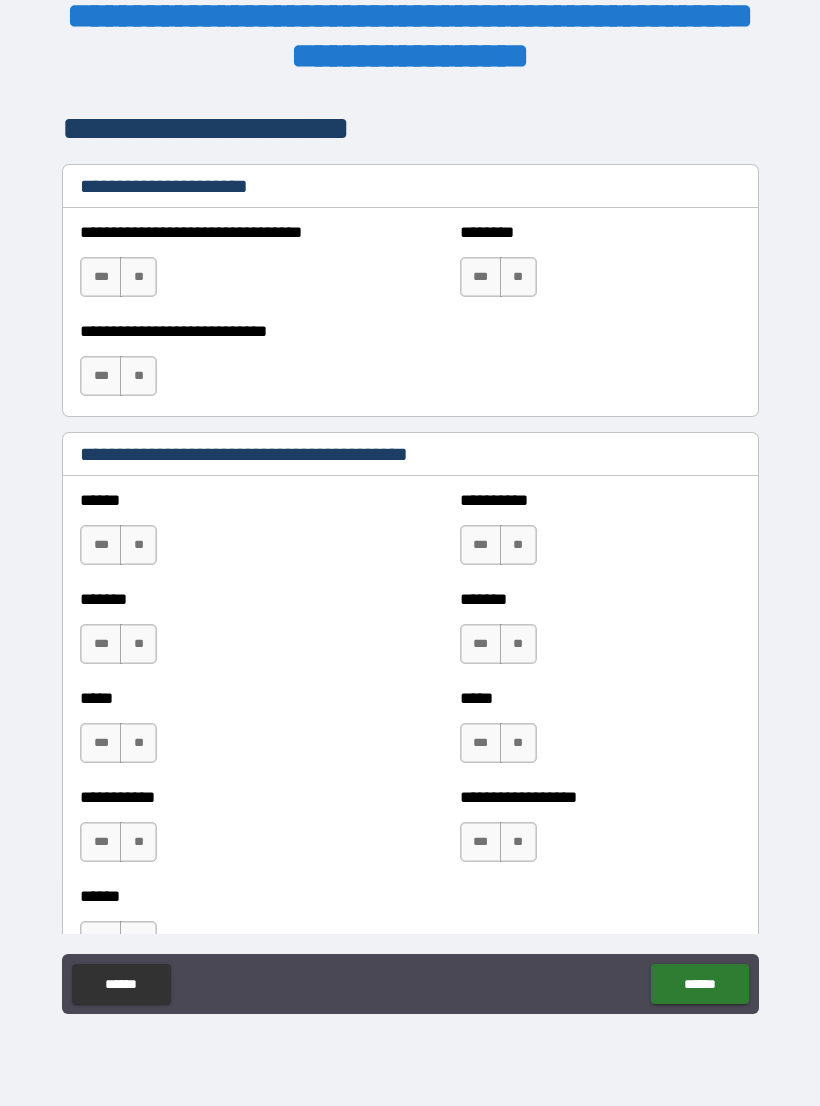 scroll, scrollTop: 1542, scrollLeft: 0, axis: vertical 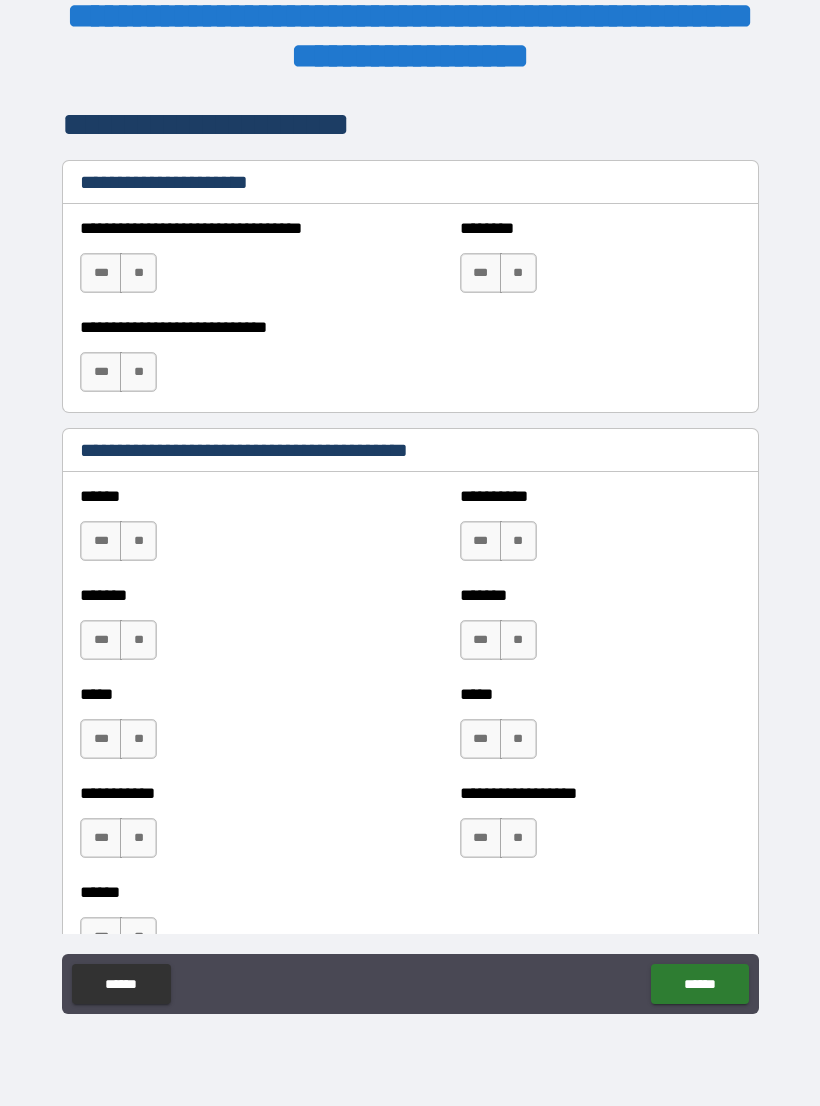 click on "**" at bounding box center [138, 541] 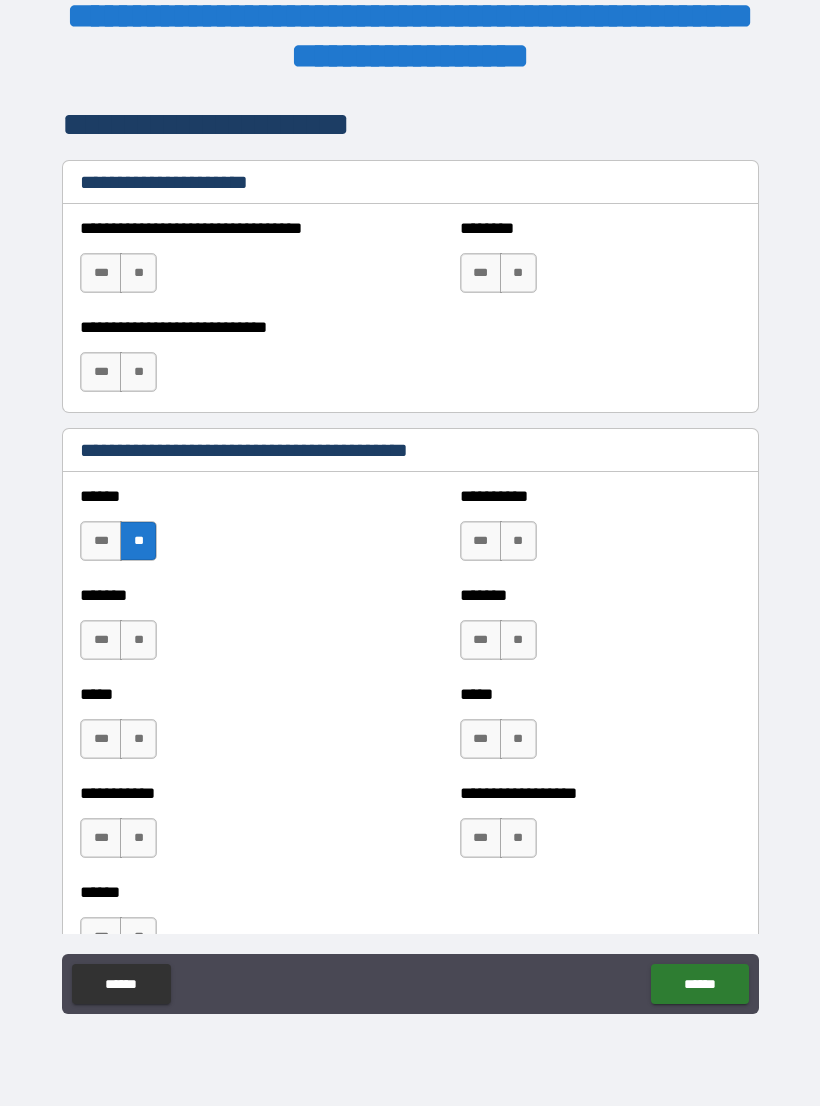 click on "**" at bounding box center (138, 640) 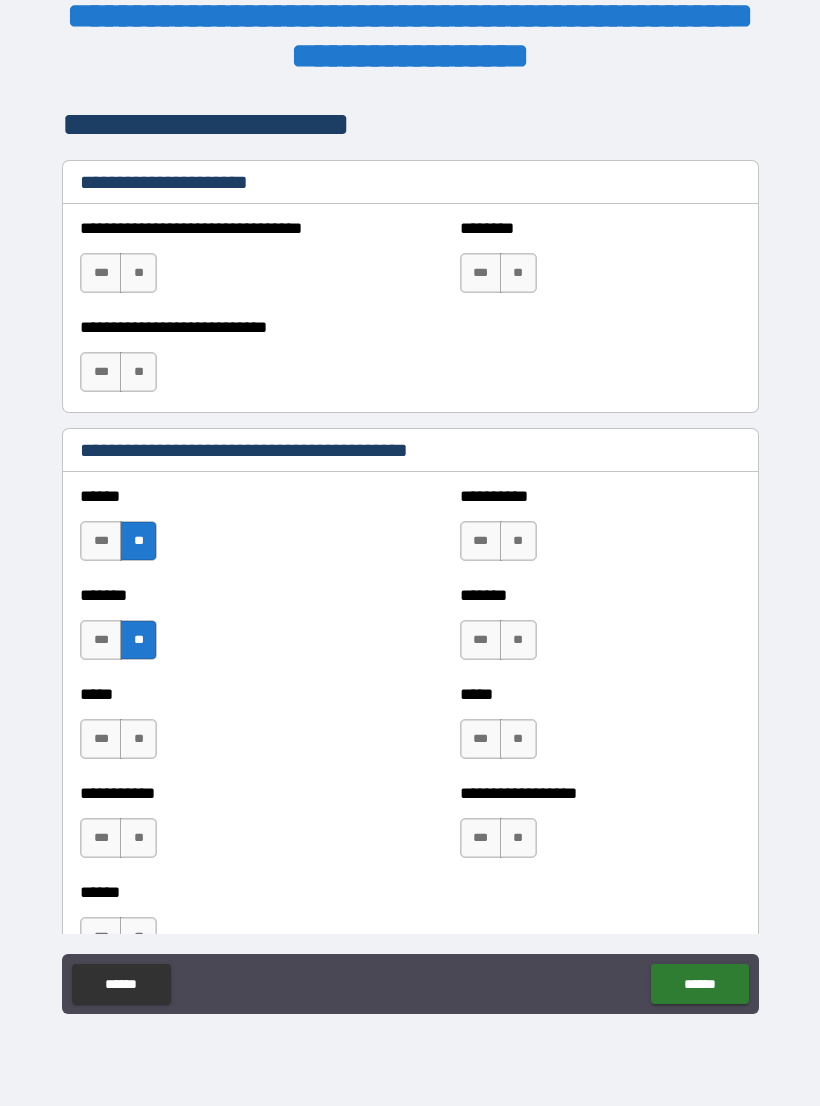 click on "**" at bounding box center [138, 739] 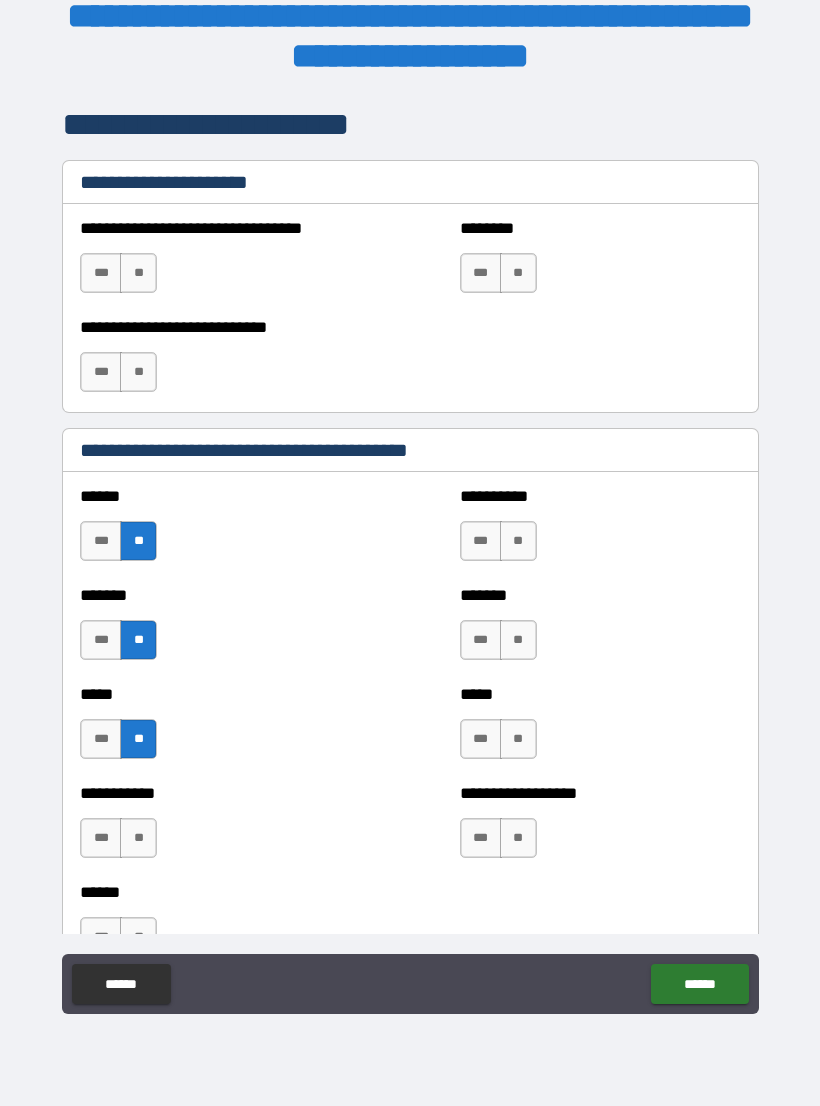 click on "**" at bounding box center (138, 838) 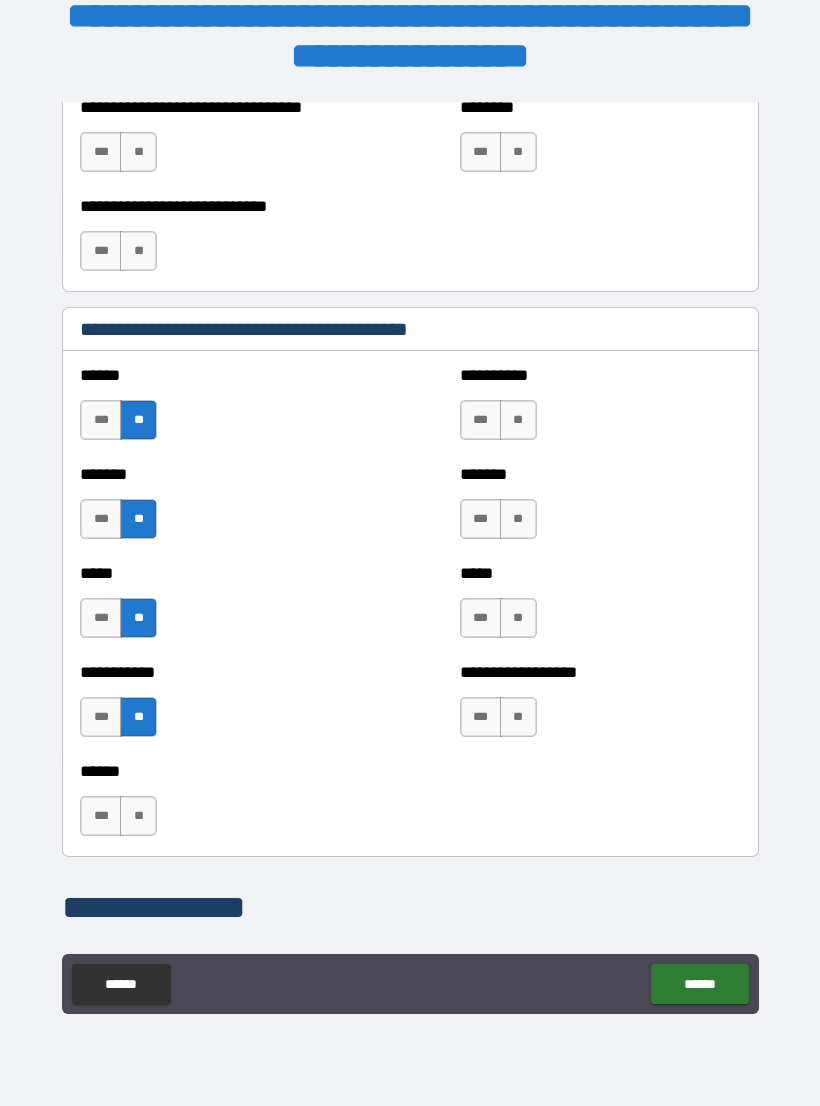 scroll, scrollTop: 1664, scrollLeft: 0, axis: vertical 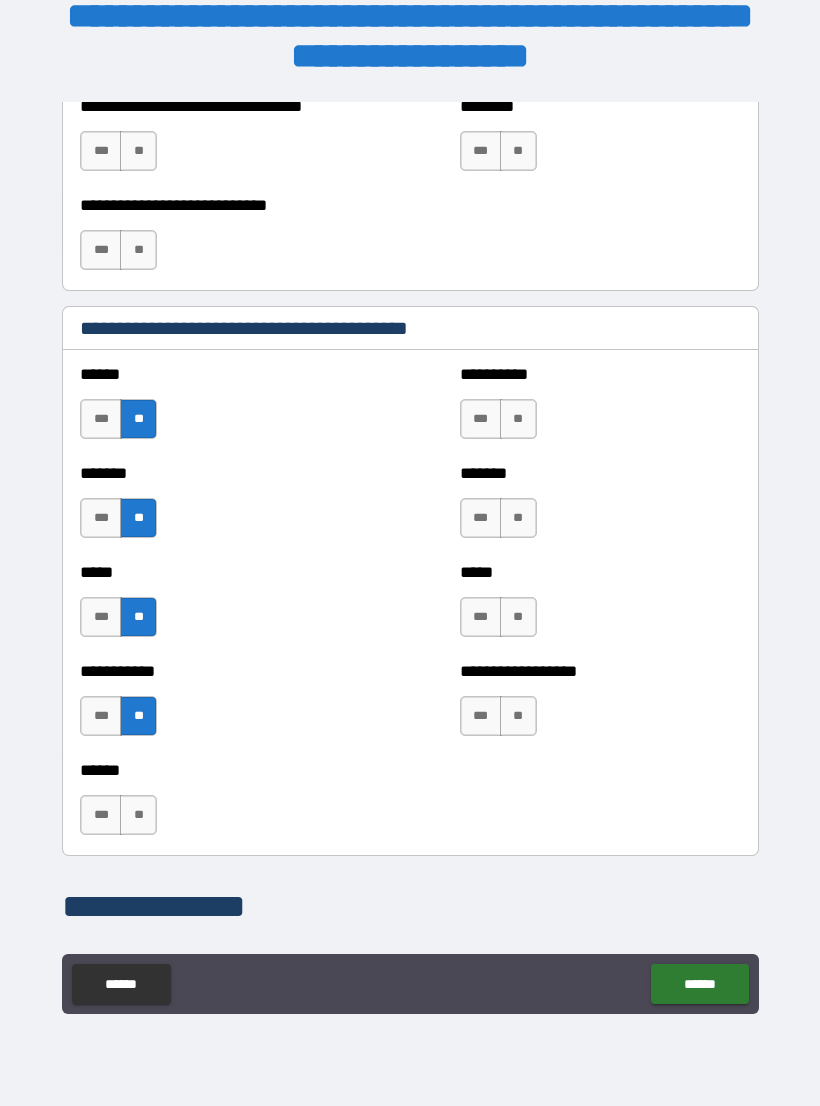 click on "**" at bounding box center [518, 518] 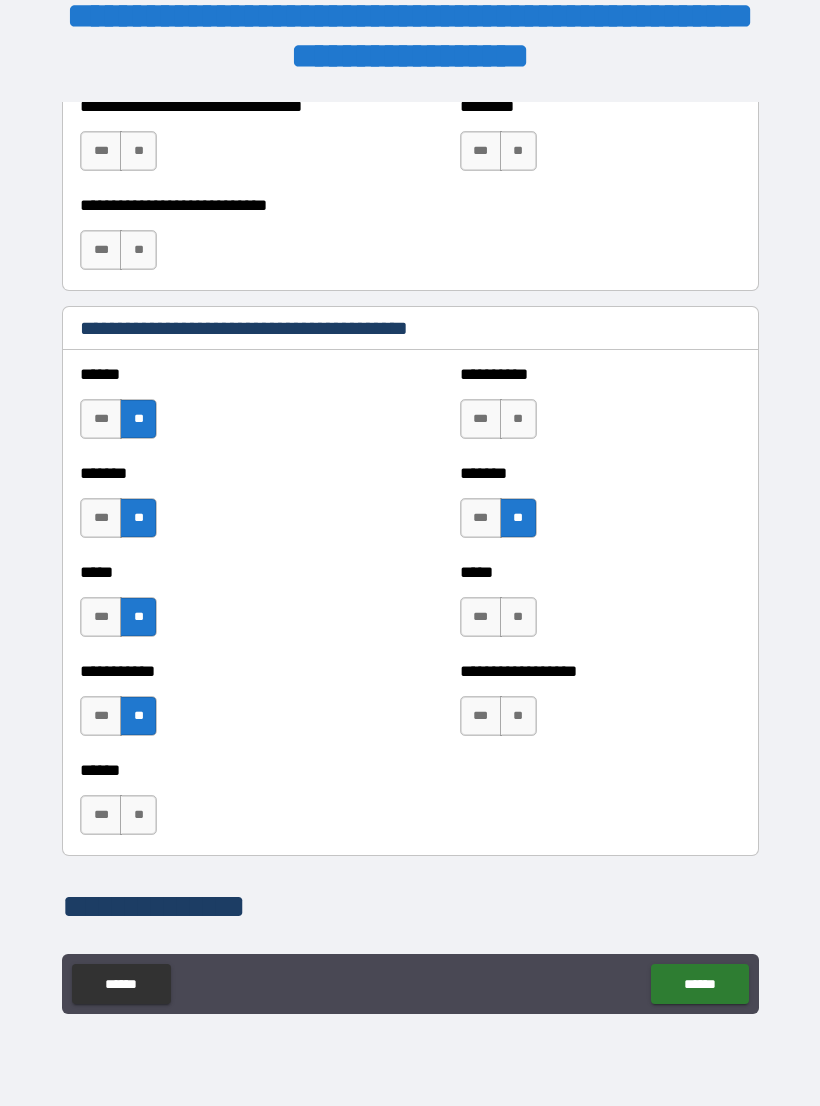 click on "**" at bounding box center (518, 419) 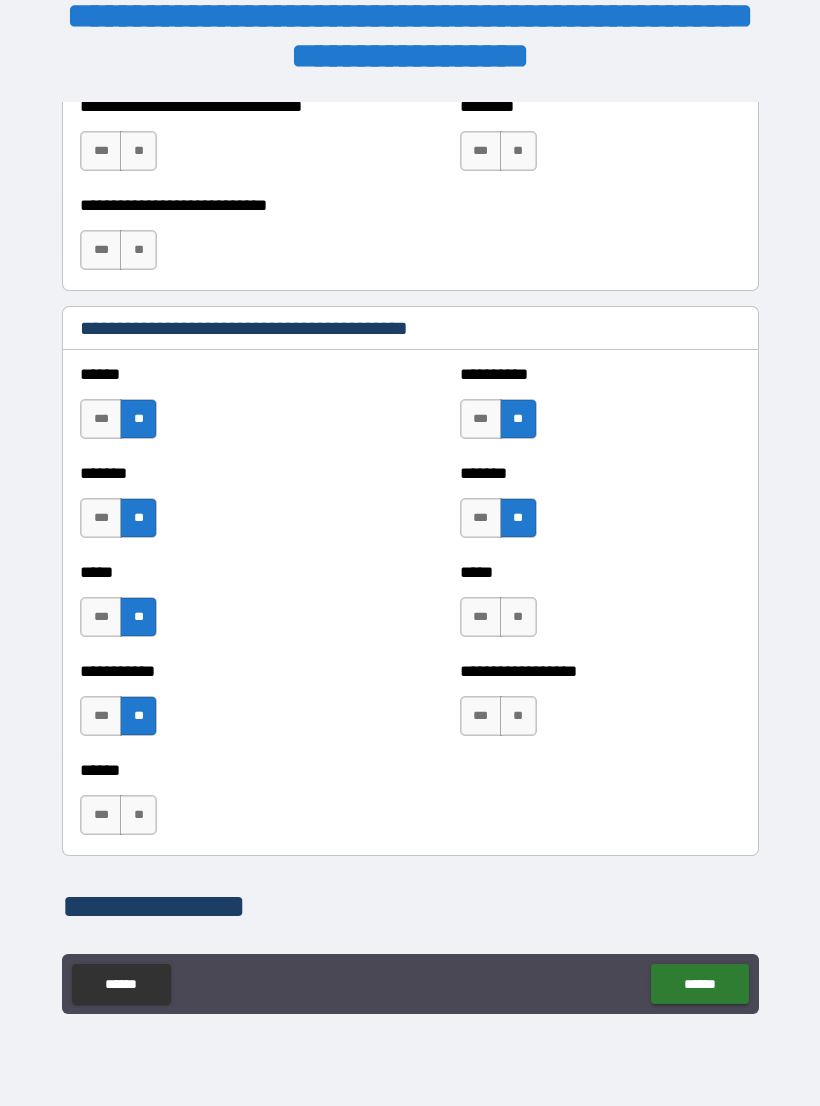 click on "**" at bounding box center (518, 617) 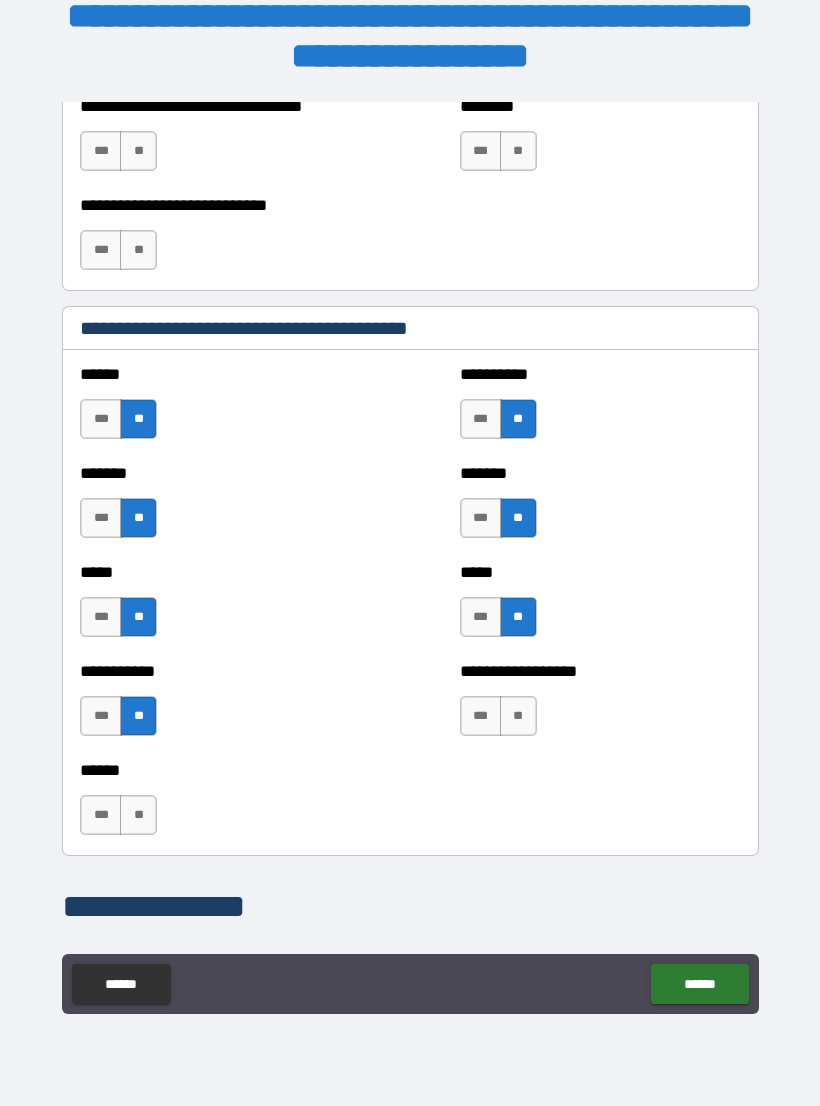 click on "**" at bounding box center (518, 716) 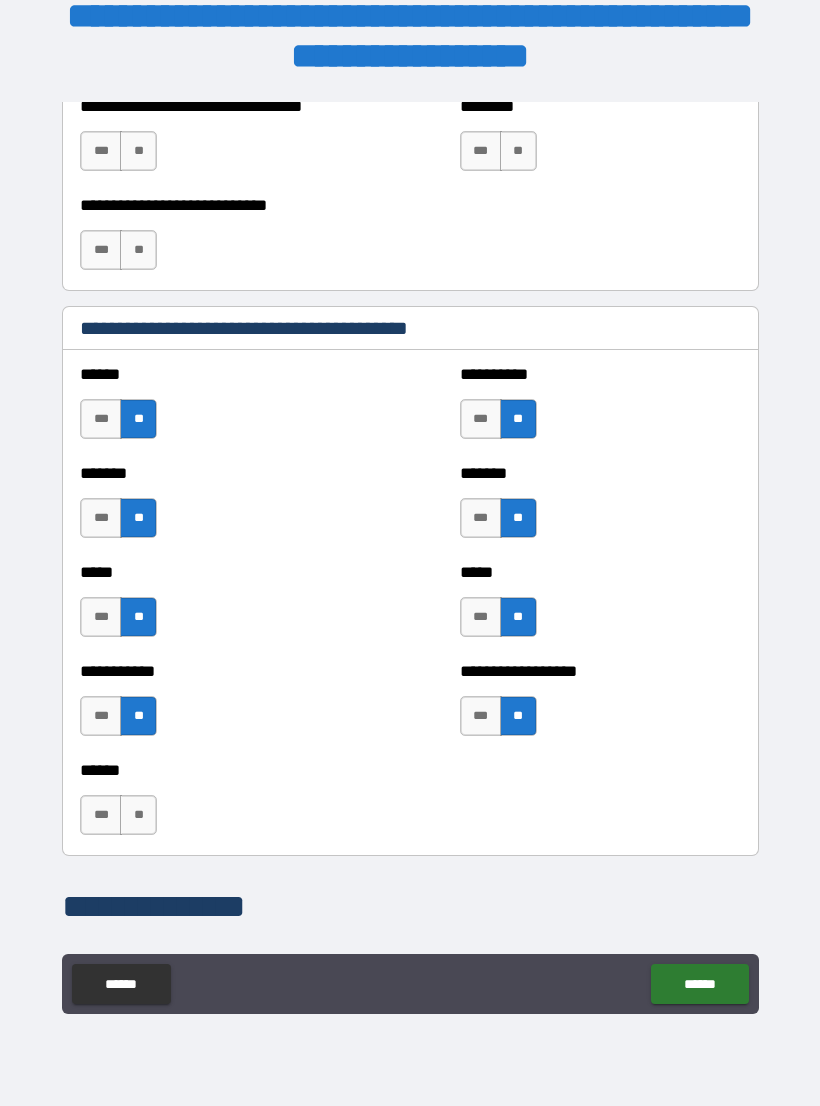 click on "**" at bounding box center [138, 815] 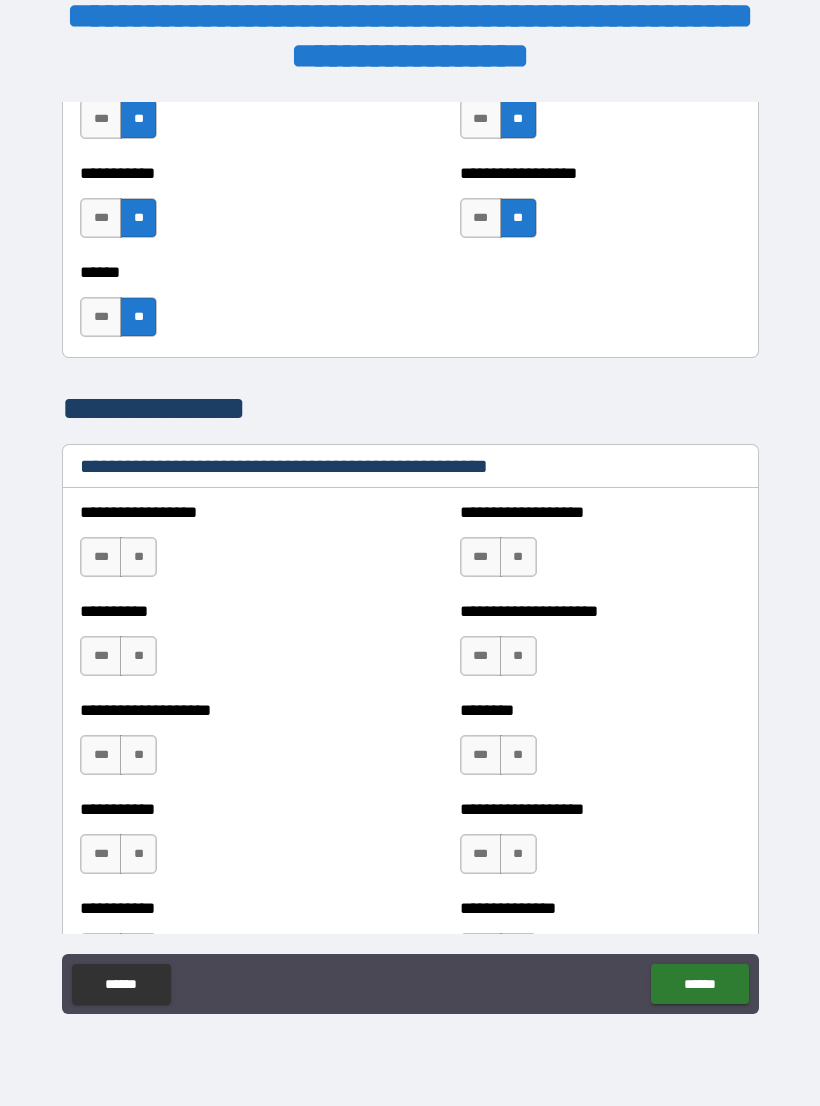 scroll, scrollTop: 2167, scrollLeft: 0, axis: vertical 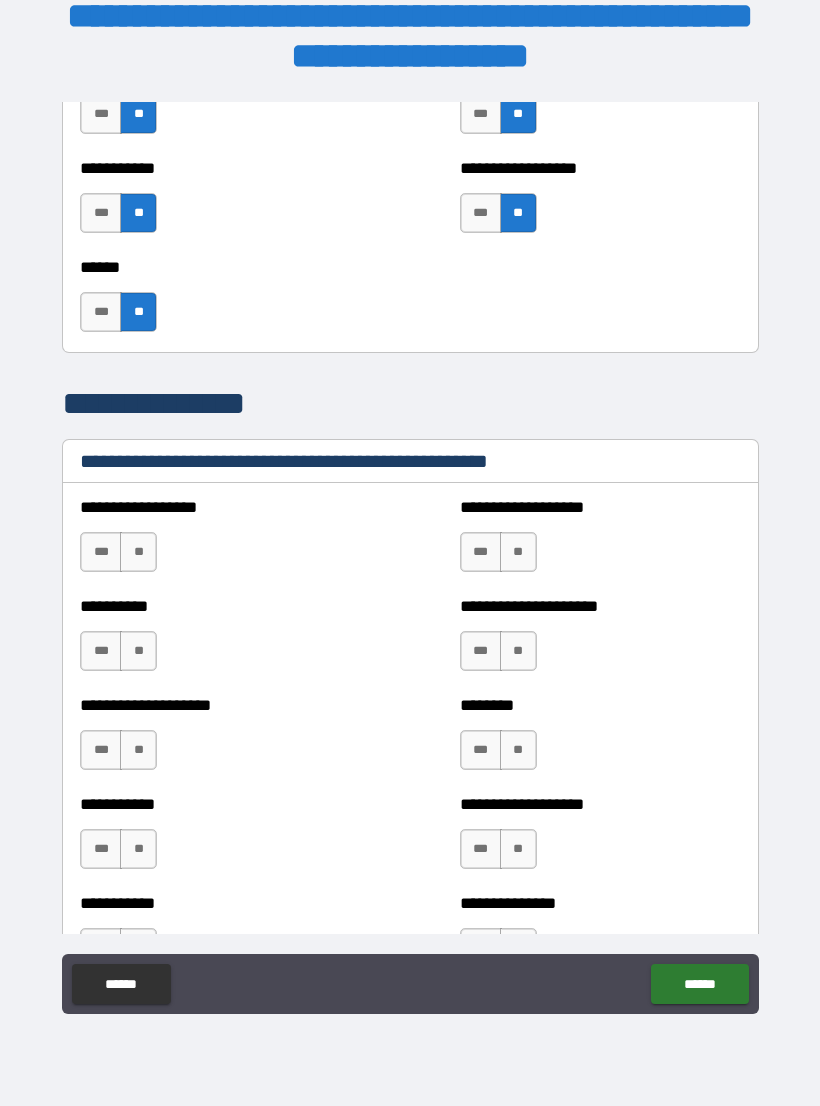click on "**" at bounding box center (138, 552) 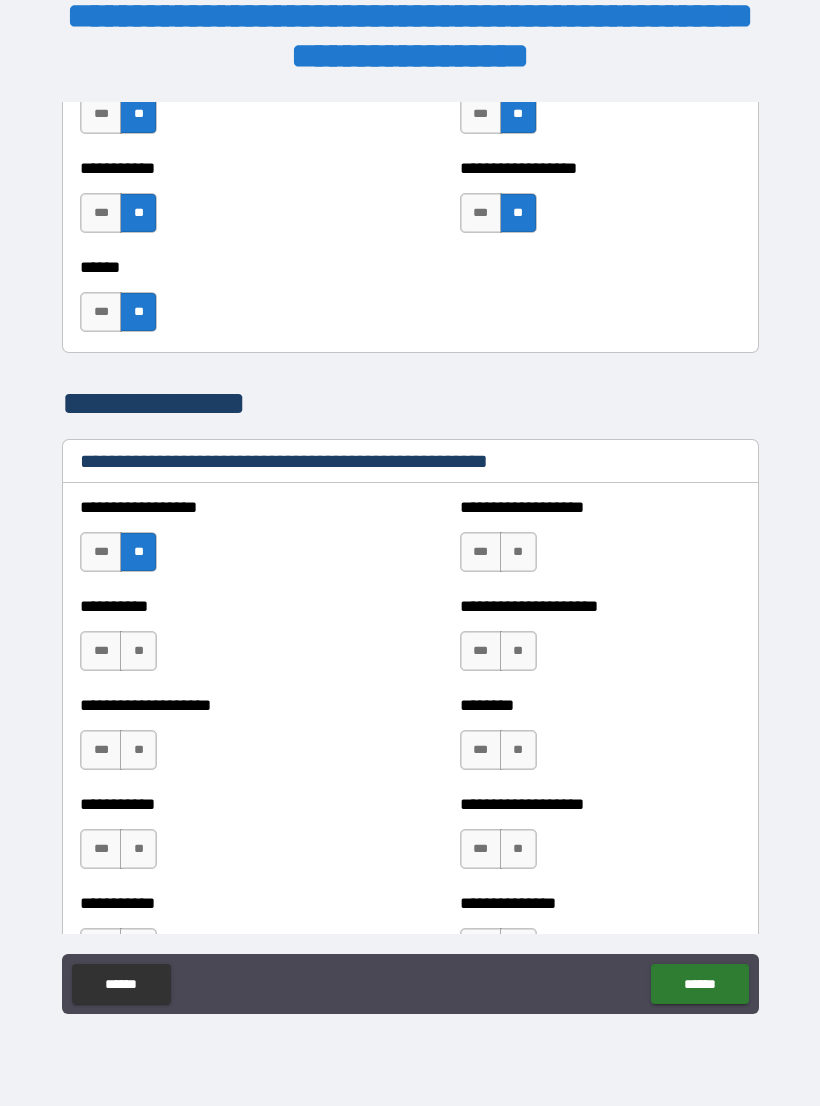 click on "**" at bounding box center [138, 651] 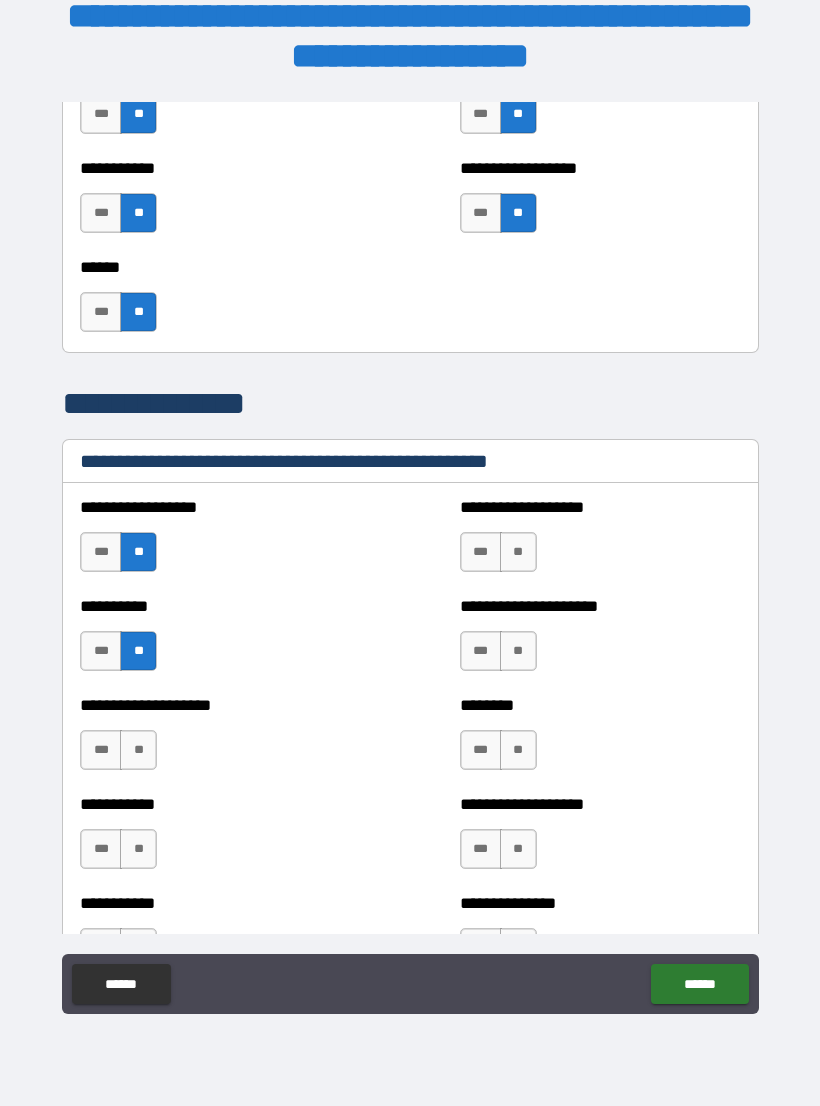 click on "**" at bounding box center (138, 750) 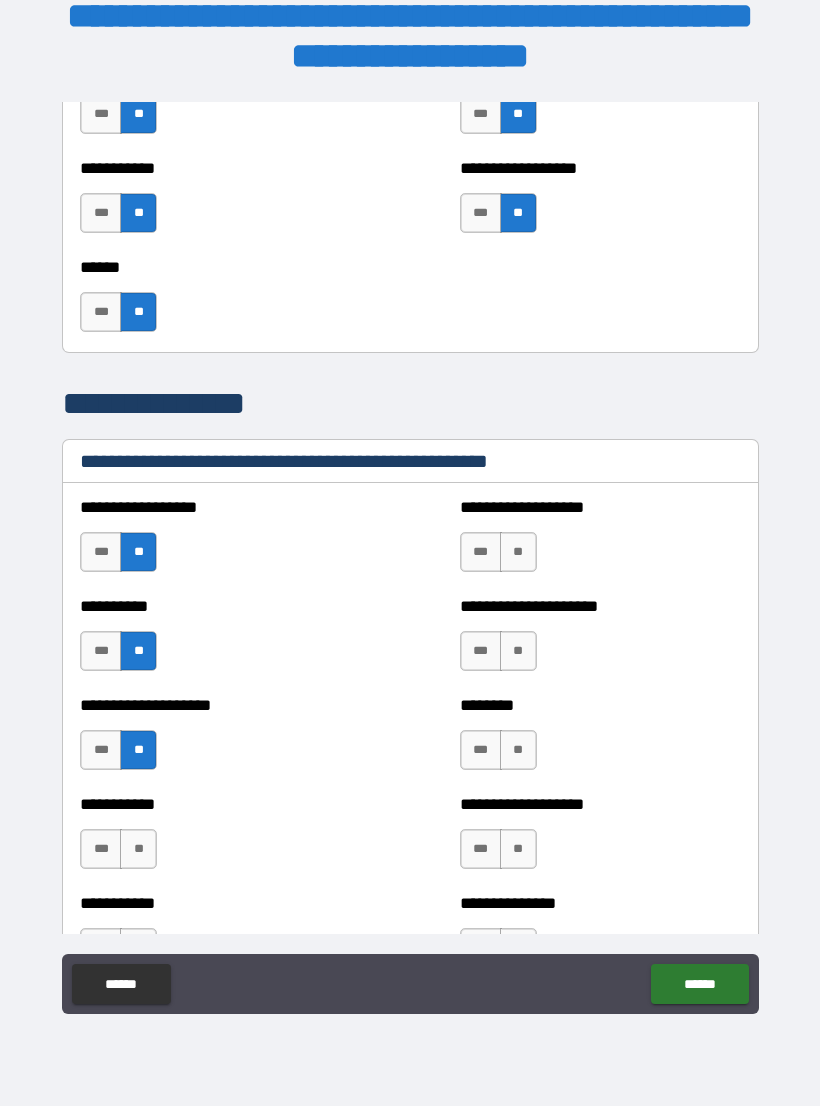 click on "**" at bounding box center (138, 849) 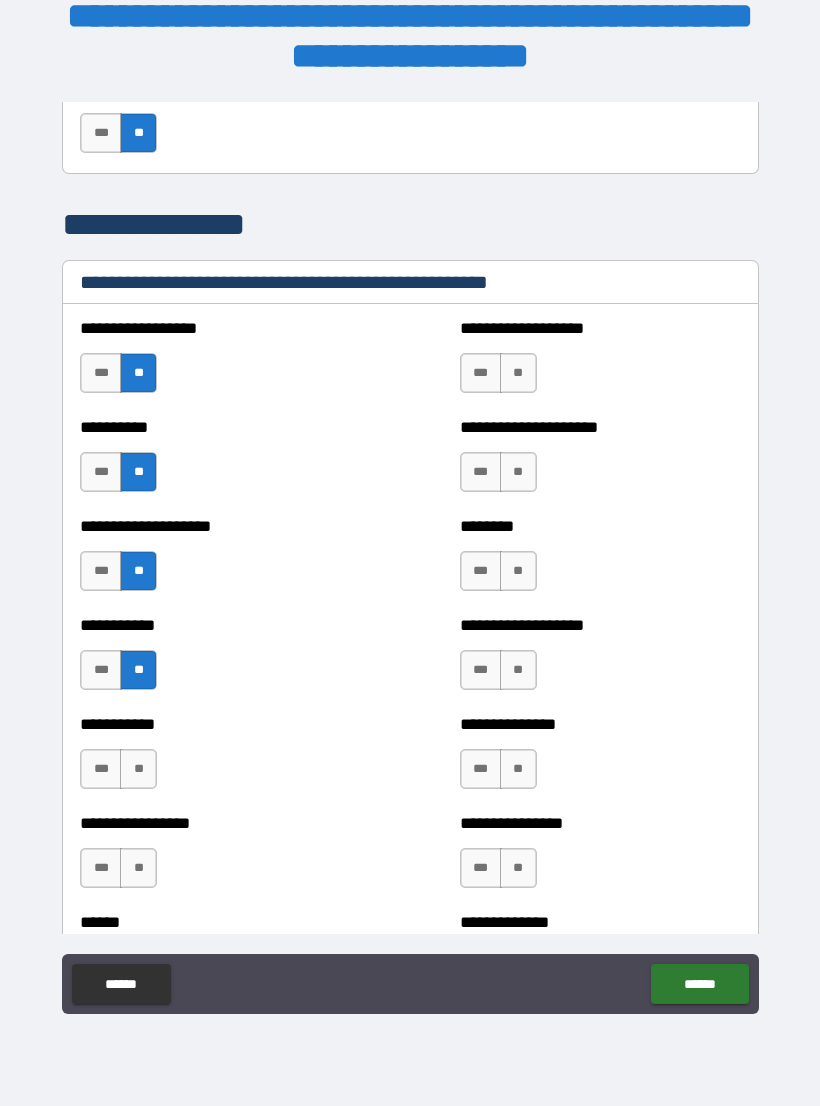scroll, scrollTop: 2353, scrollLeft: 0, axis: vertical 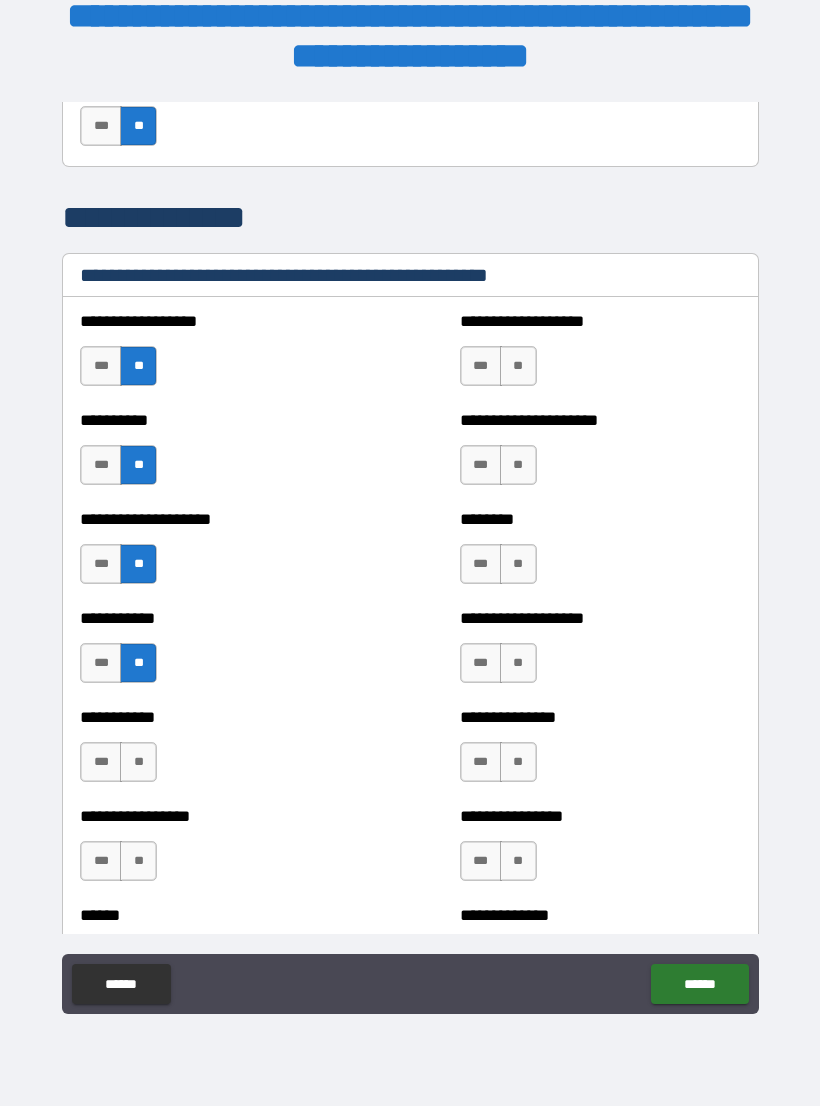 click on "**" at bounding box center [138, 762] 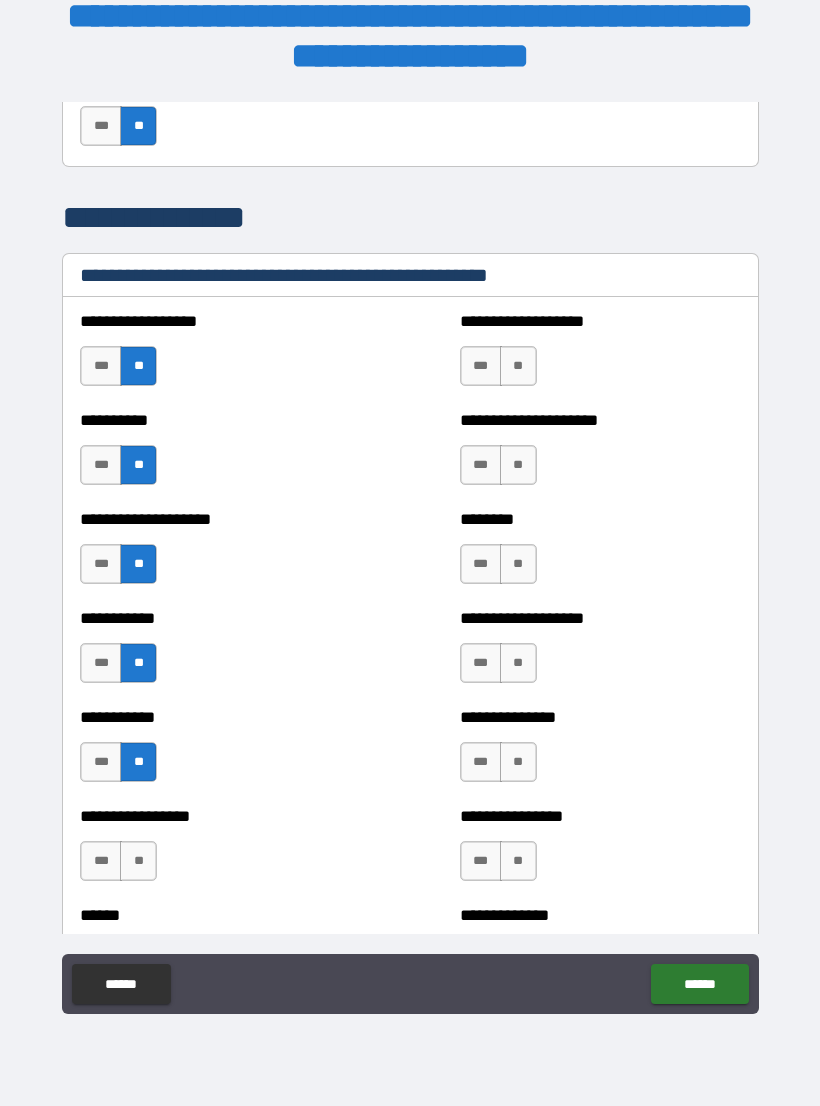 click on "**" at bounding box center (138, 861) 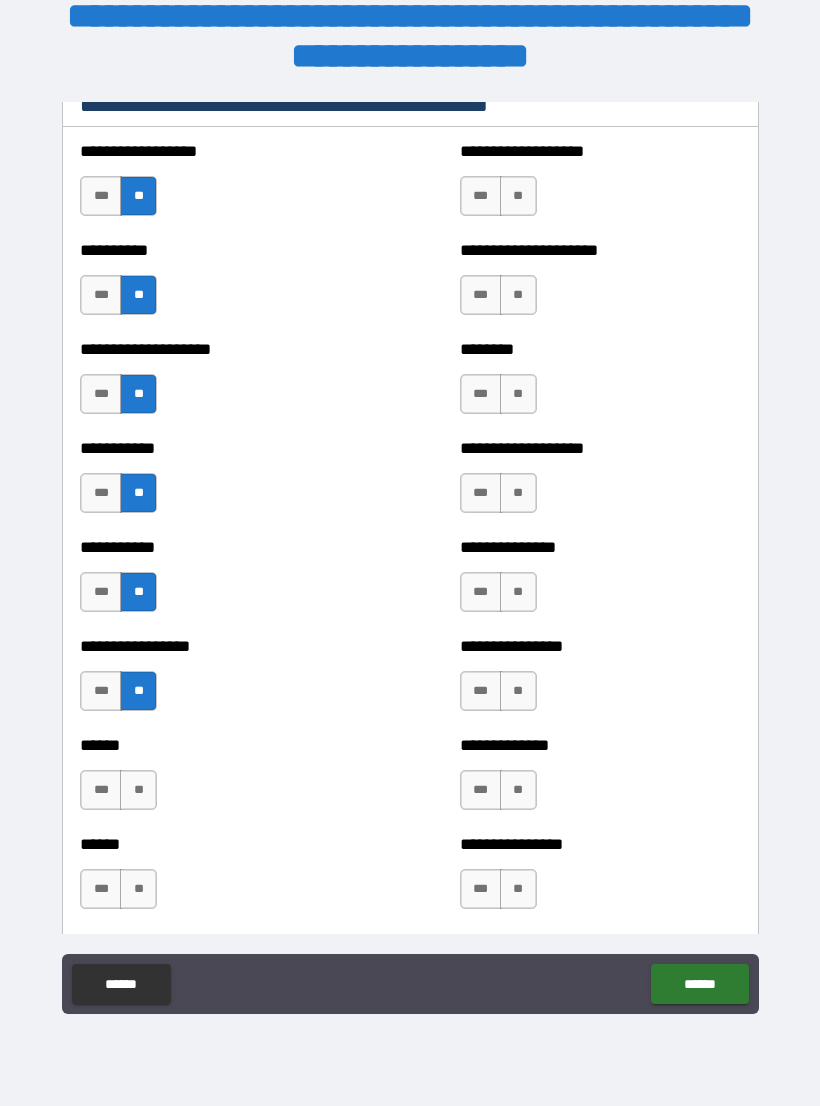 scroll, scrollTop: 2525, scrollLeft: 0, axis: vertical 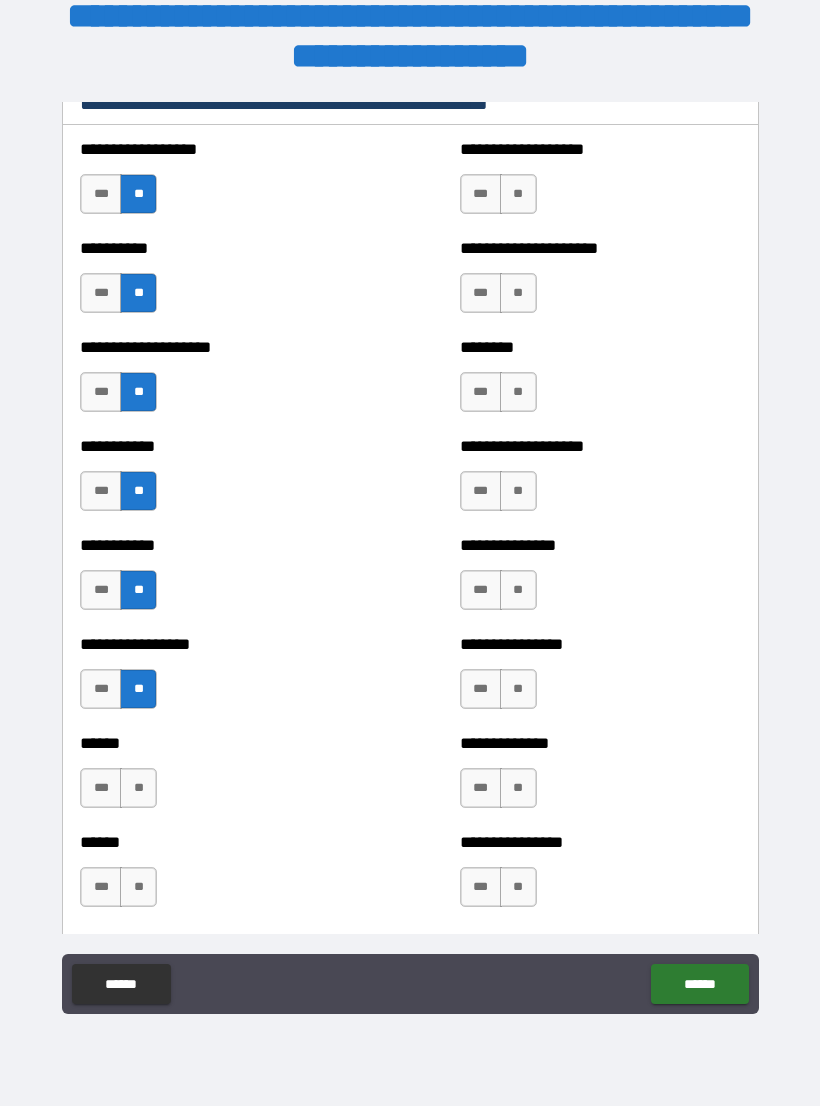 click on "**" at bounding box center (138, 788) 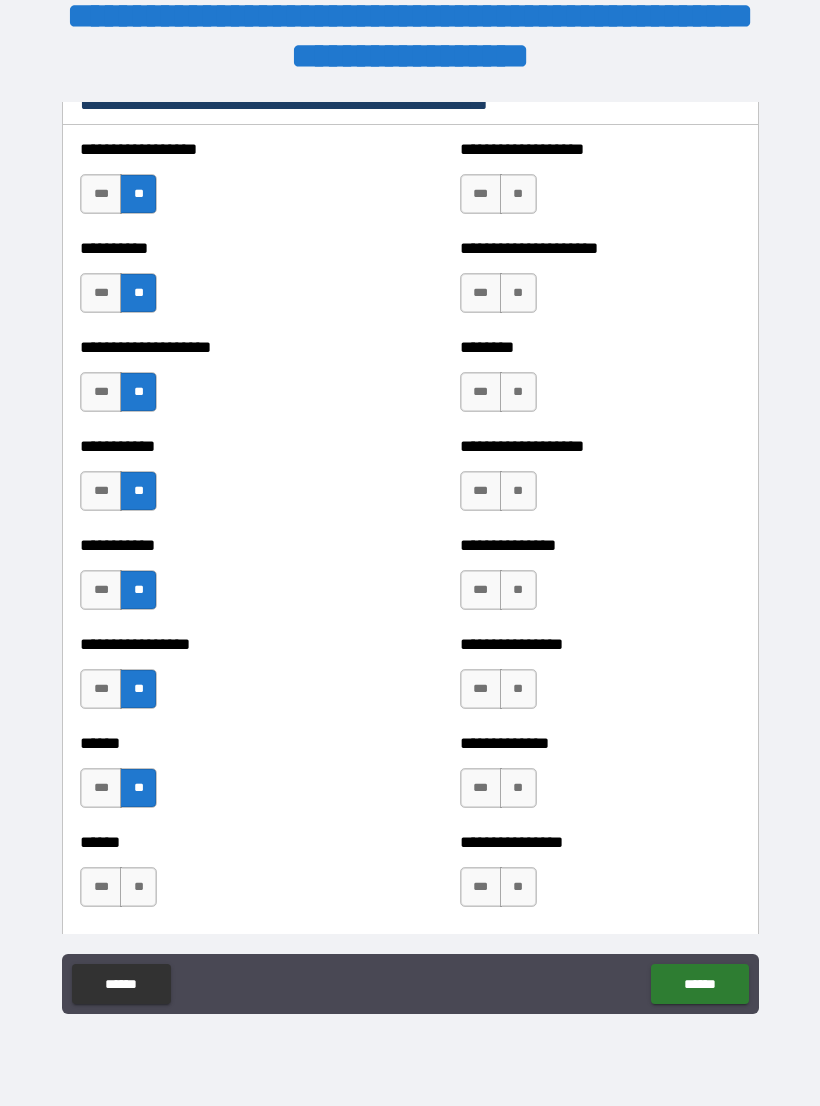 click on "**" at bounding box center [138, 887] 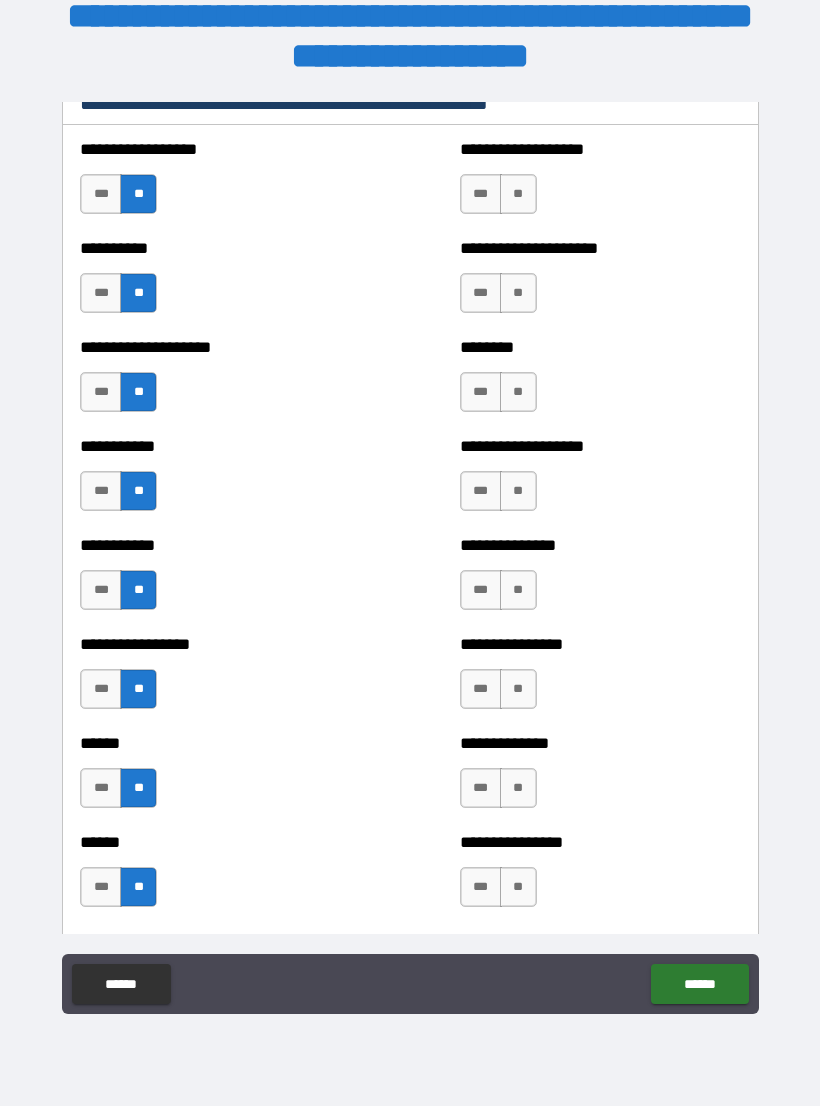 click on "**" at bounding box center (518, 887) 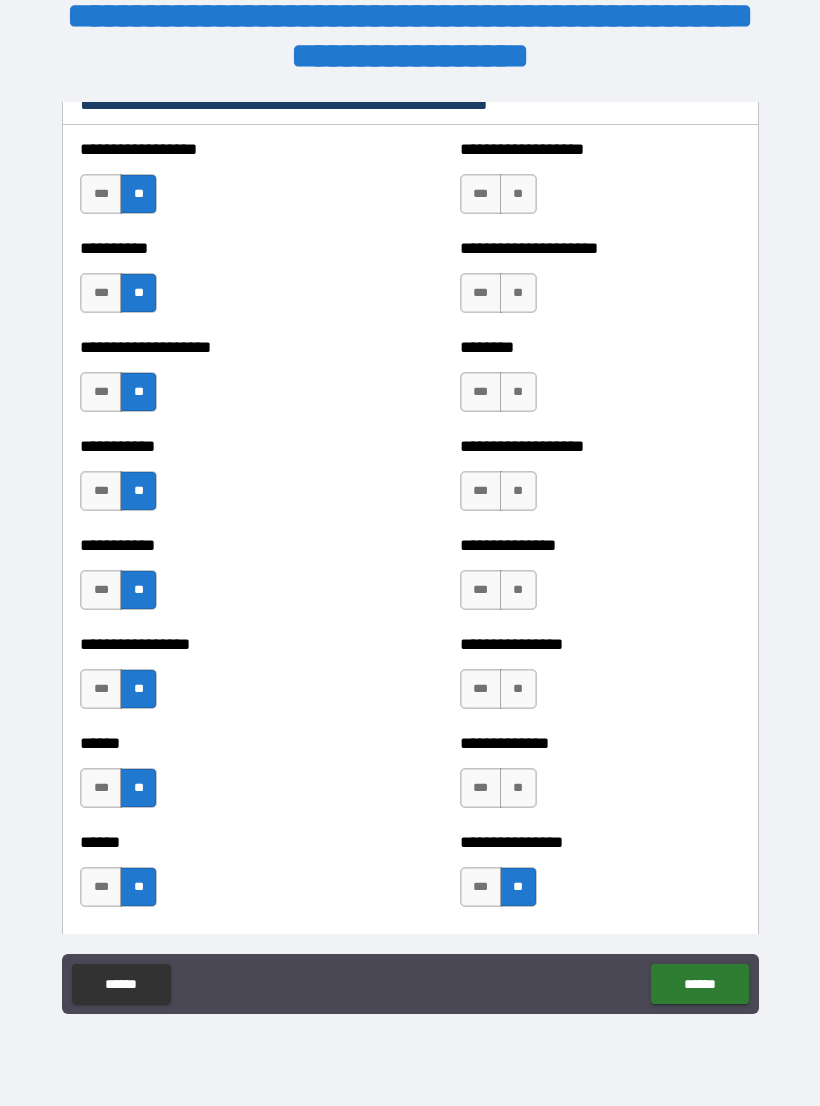 click on "**" at bounding box center (518, 788) 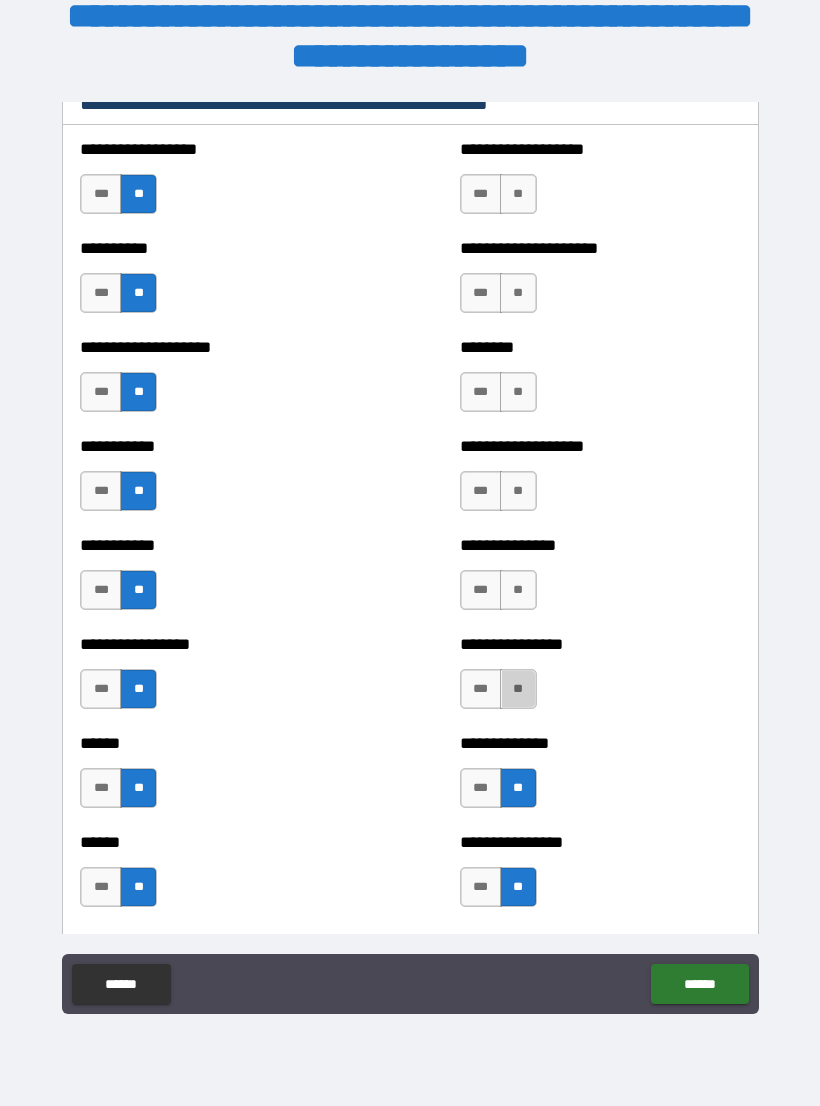 click on "**" at bounding box center [518, 689] 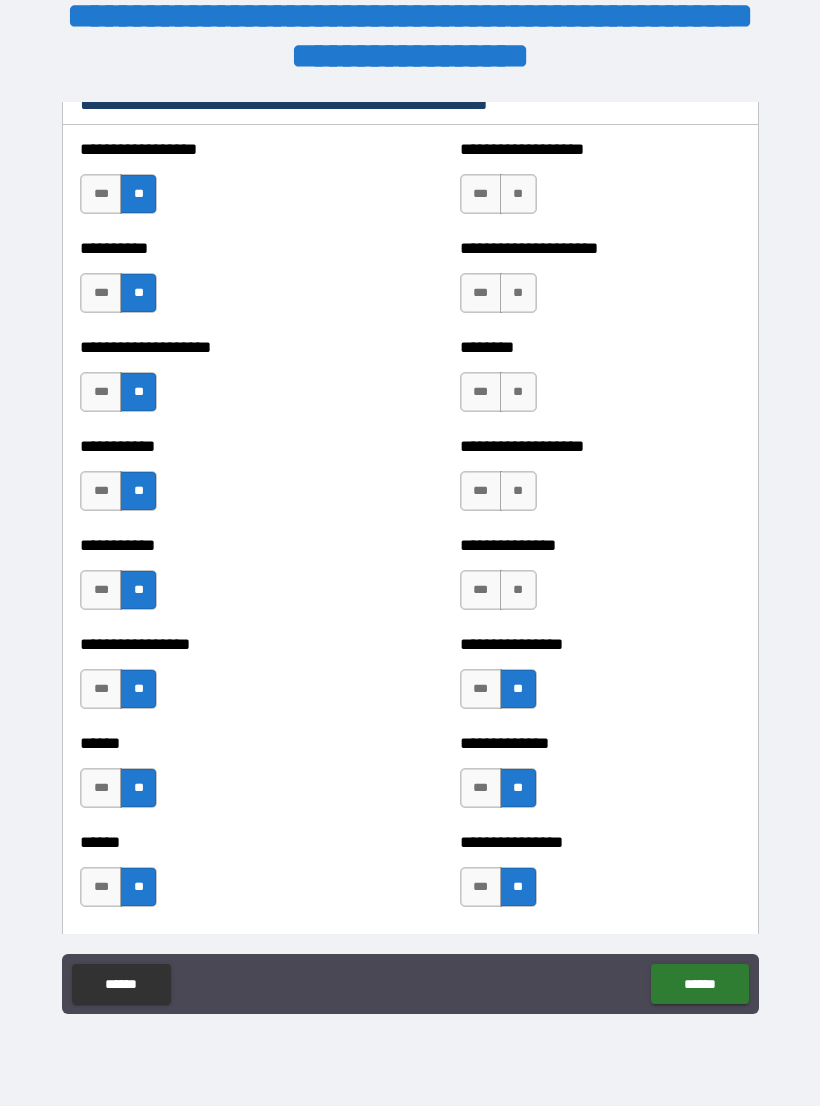 click on "**" at bounding box center (518, 590) 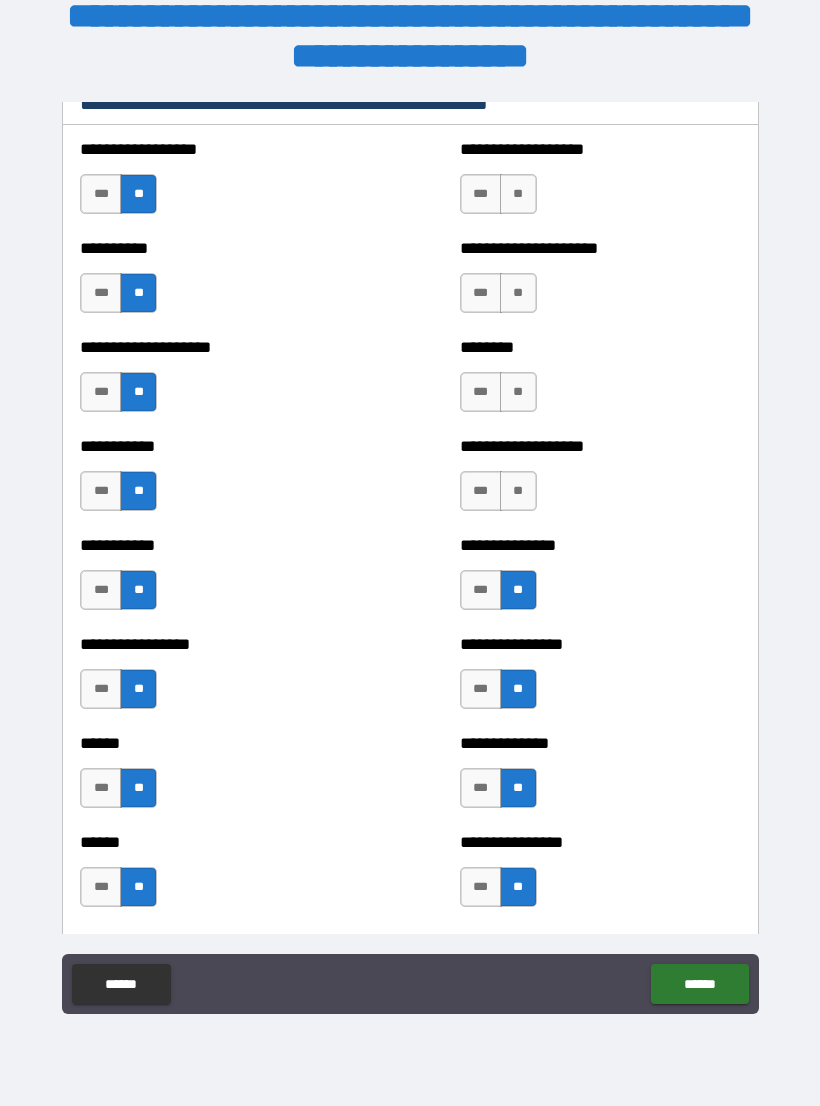click on "**" at bounding box center [518, 491] 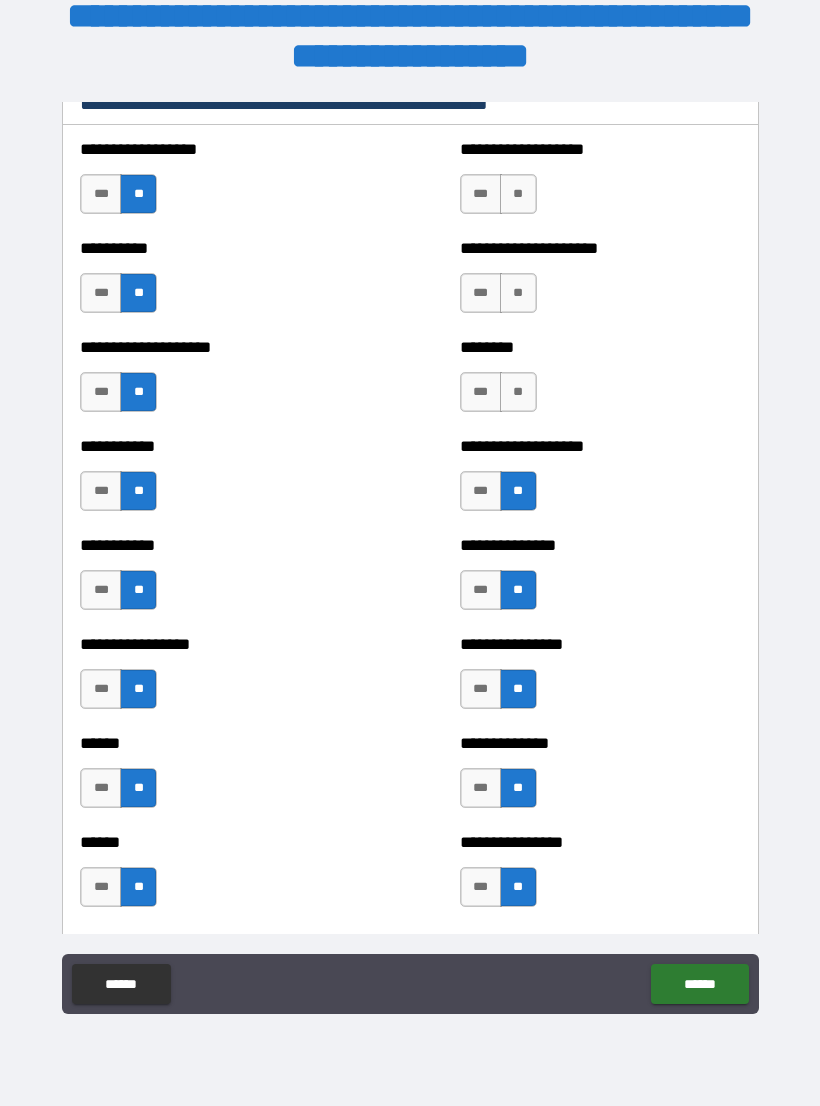 click on "**" at bounding box center [518, 392] 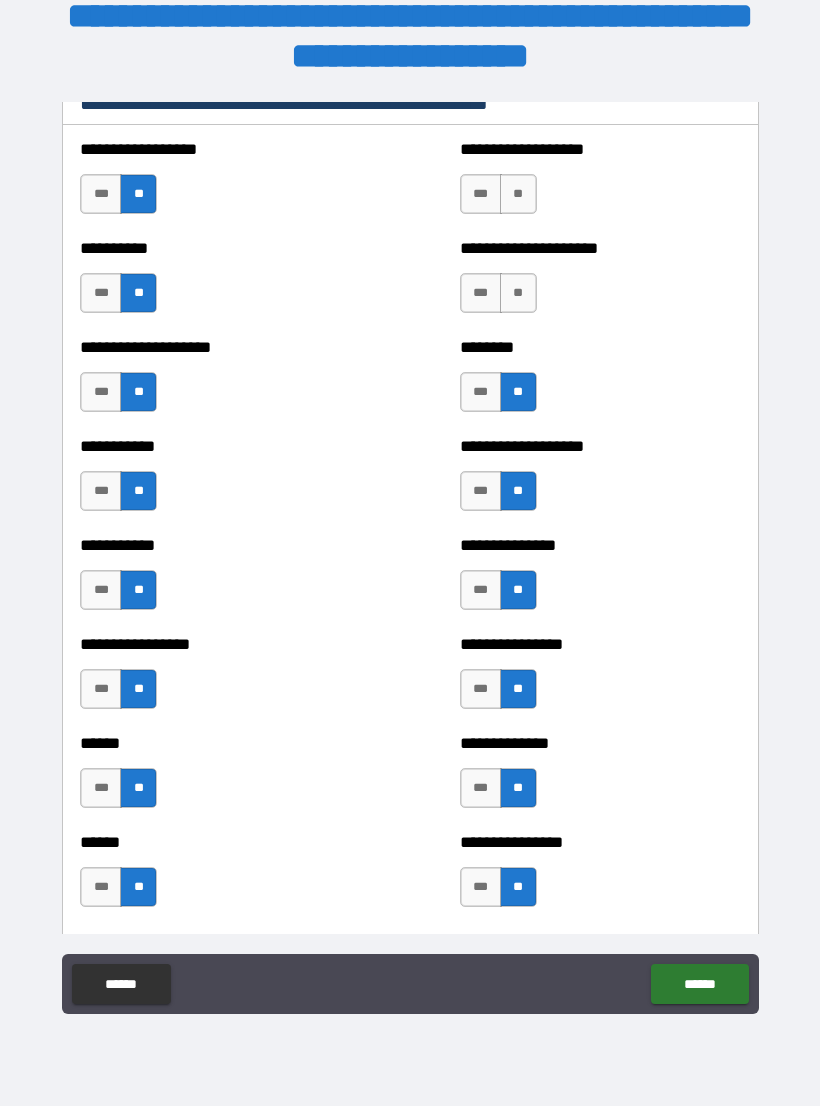 click on "**" at bounding box center (518, 293) 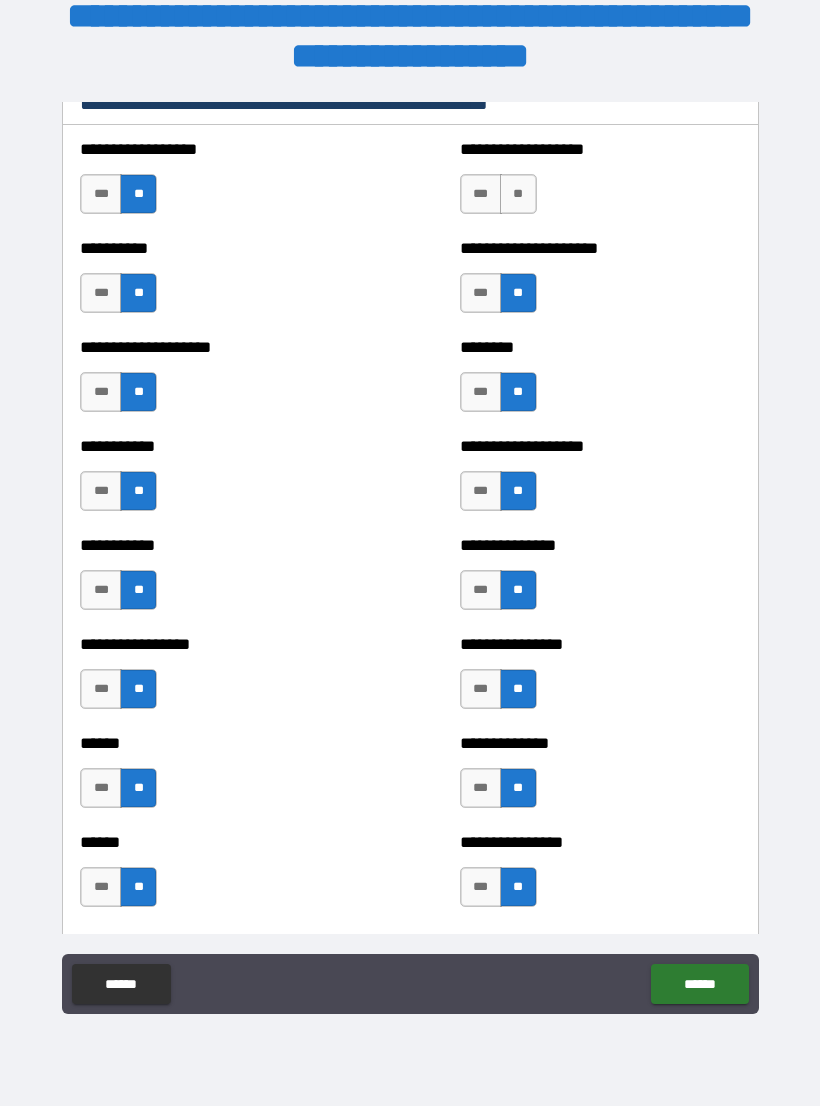 click on "**" at bounding box center (518, 194) 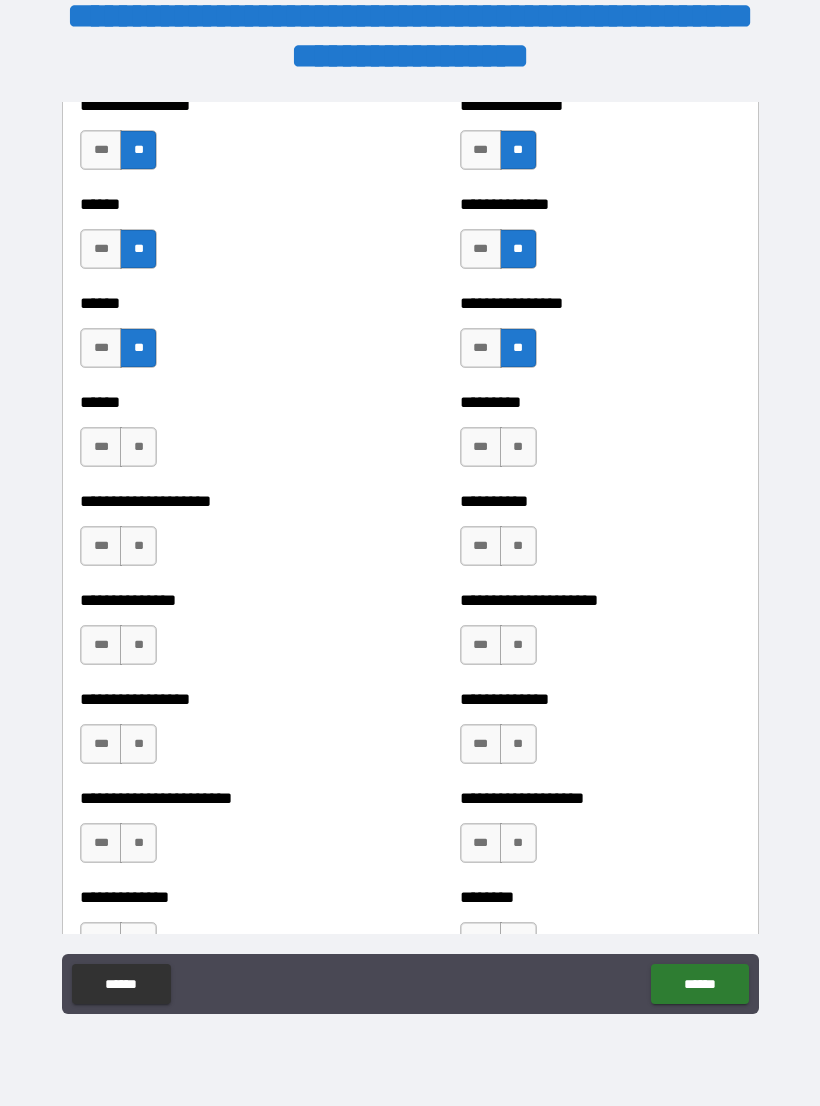 scroll, scrollTop: 3069, scrollLeft: 0, axis: vertical 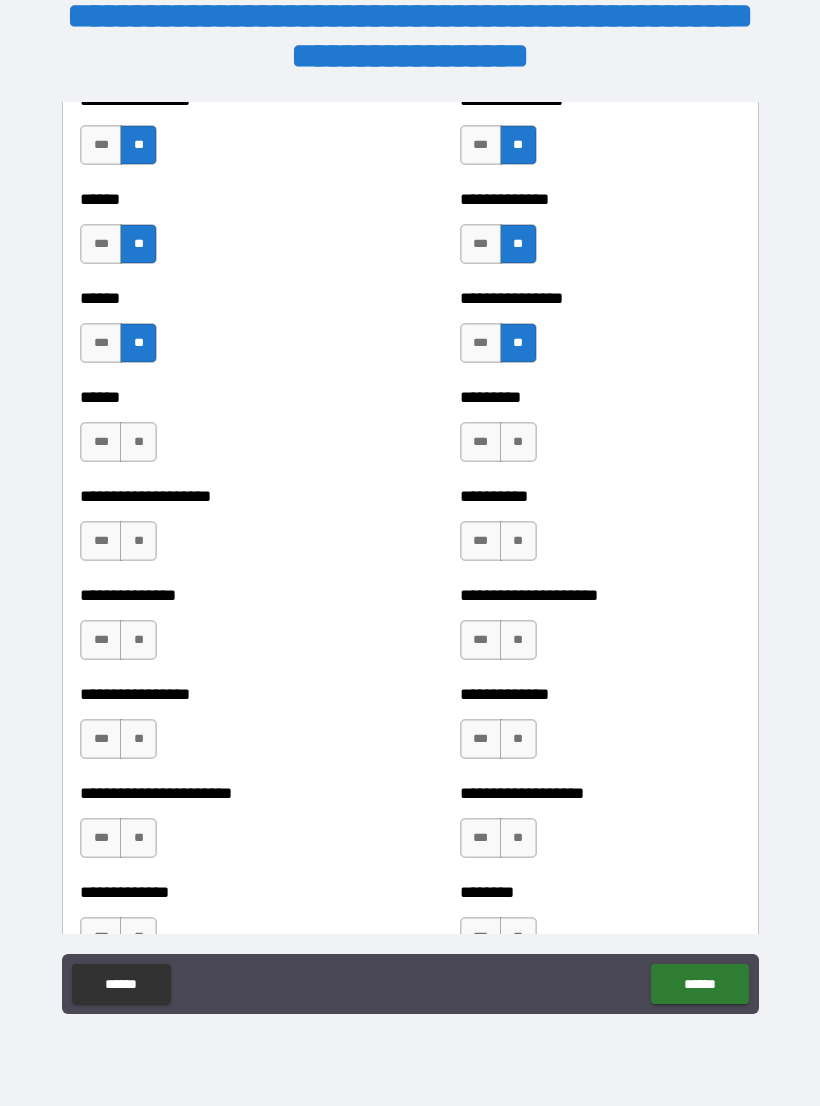 click on "**" at bounding box center (518, 442) 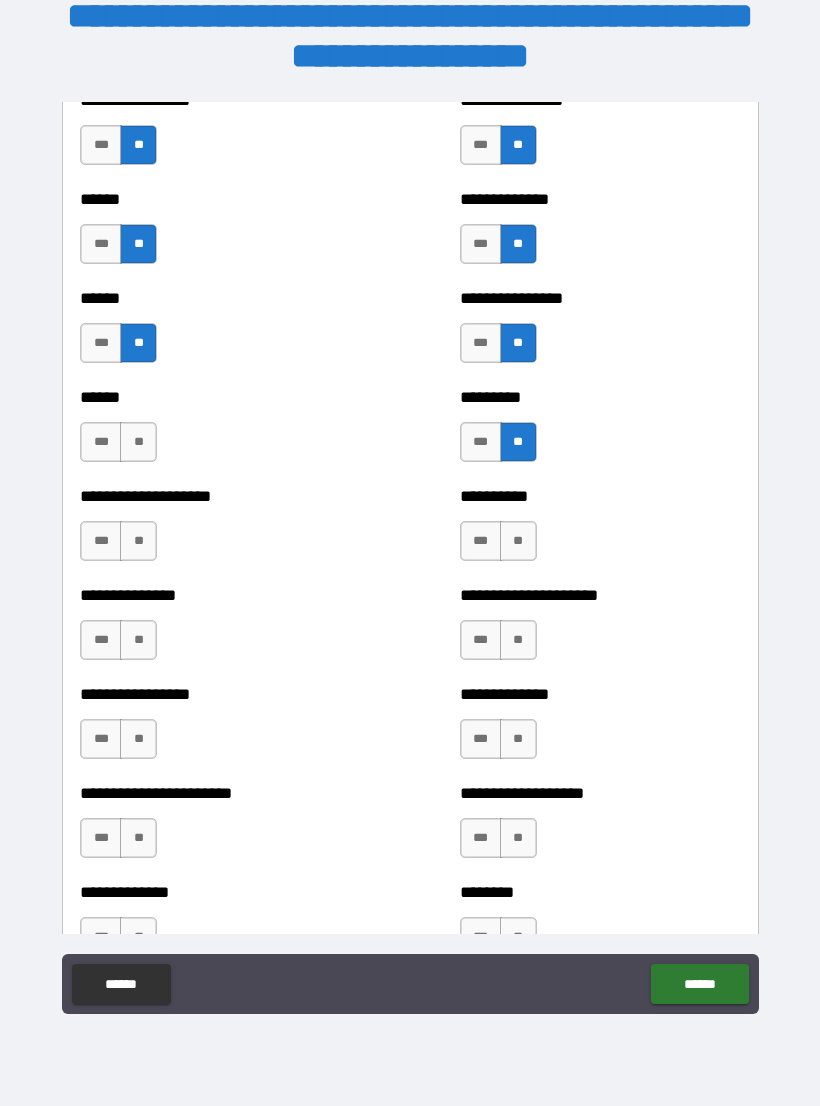 click on "**" at bounding box center (518, 541) 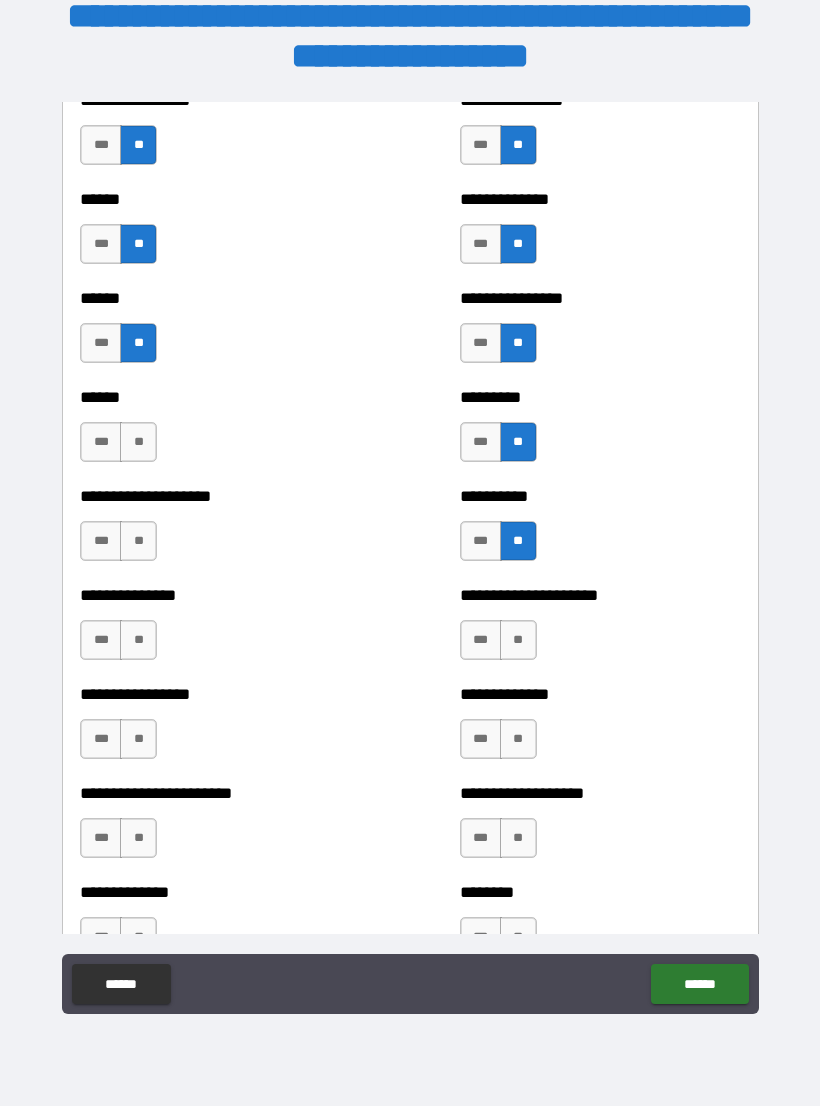 click on "**" at bounding box center (518, 640) 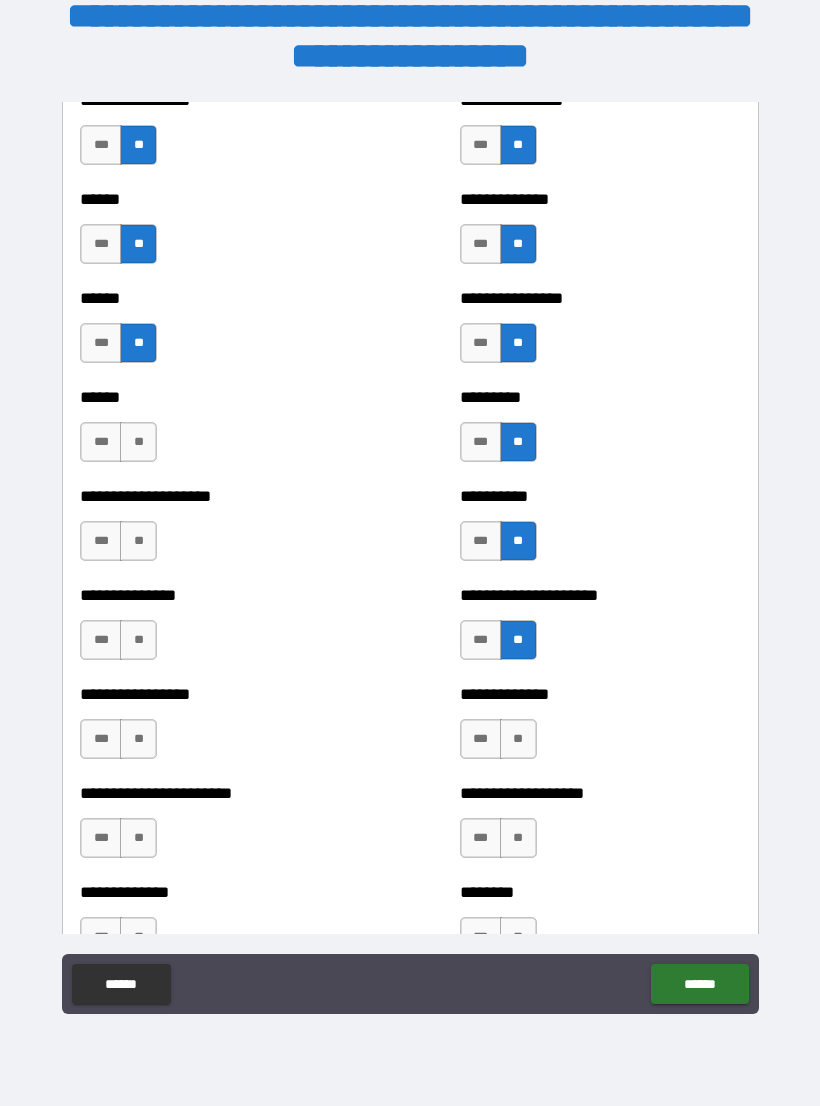 click on "**" at bounding box center (518, 739) 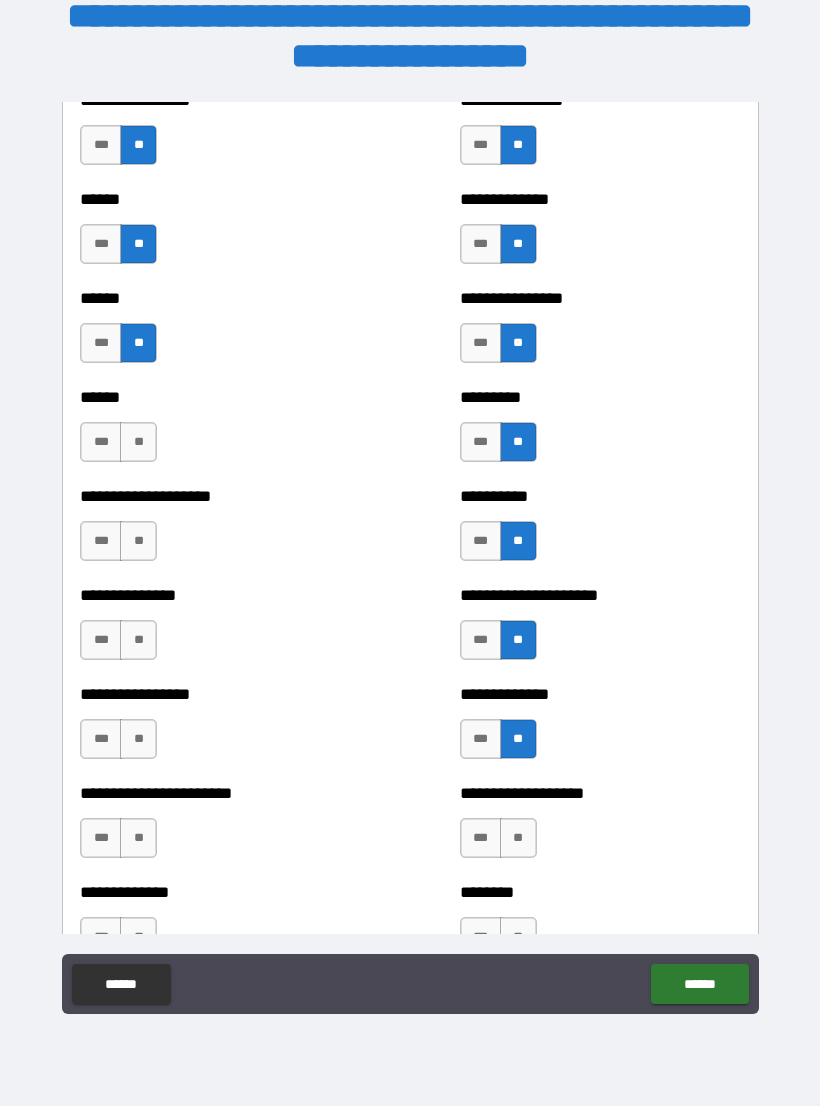 click on "**" at bounding box center (518, 838) 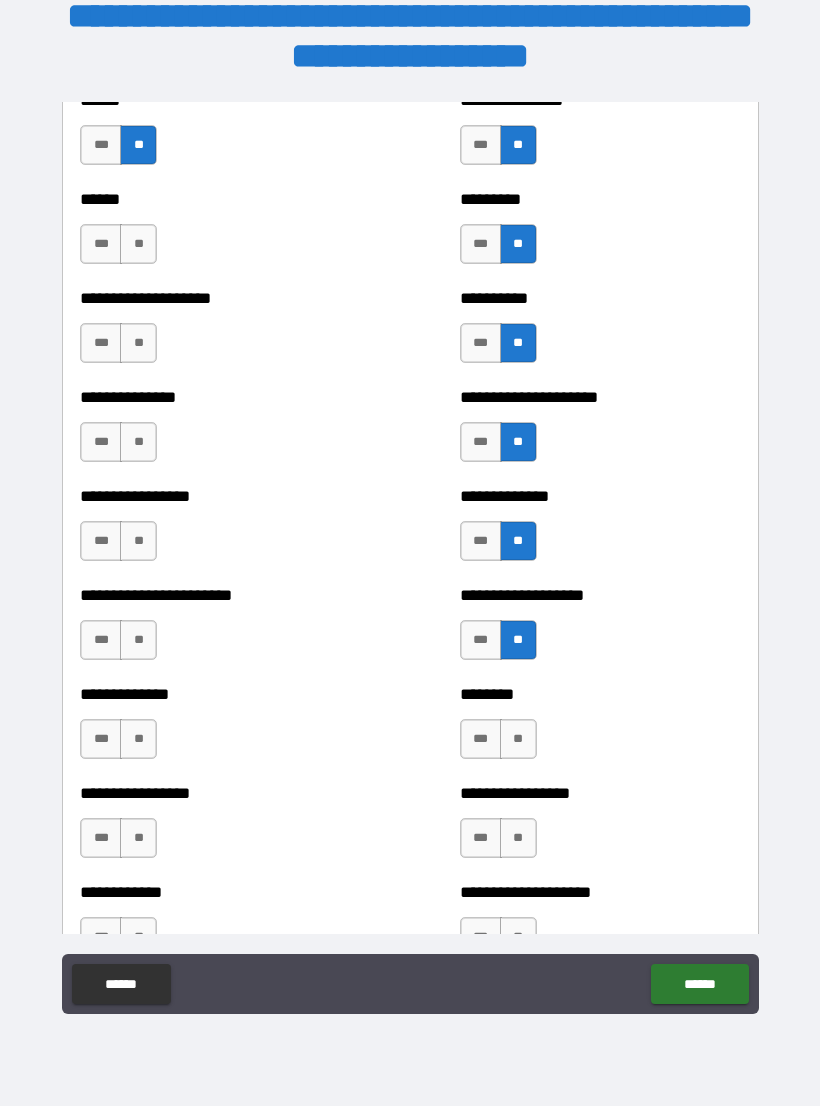 scroll, scrollTop: 3268, scrollLeft: 0, axis: vertical 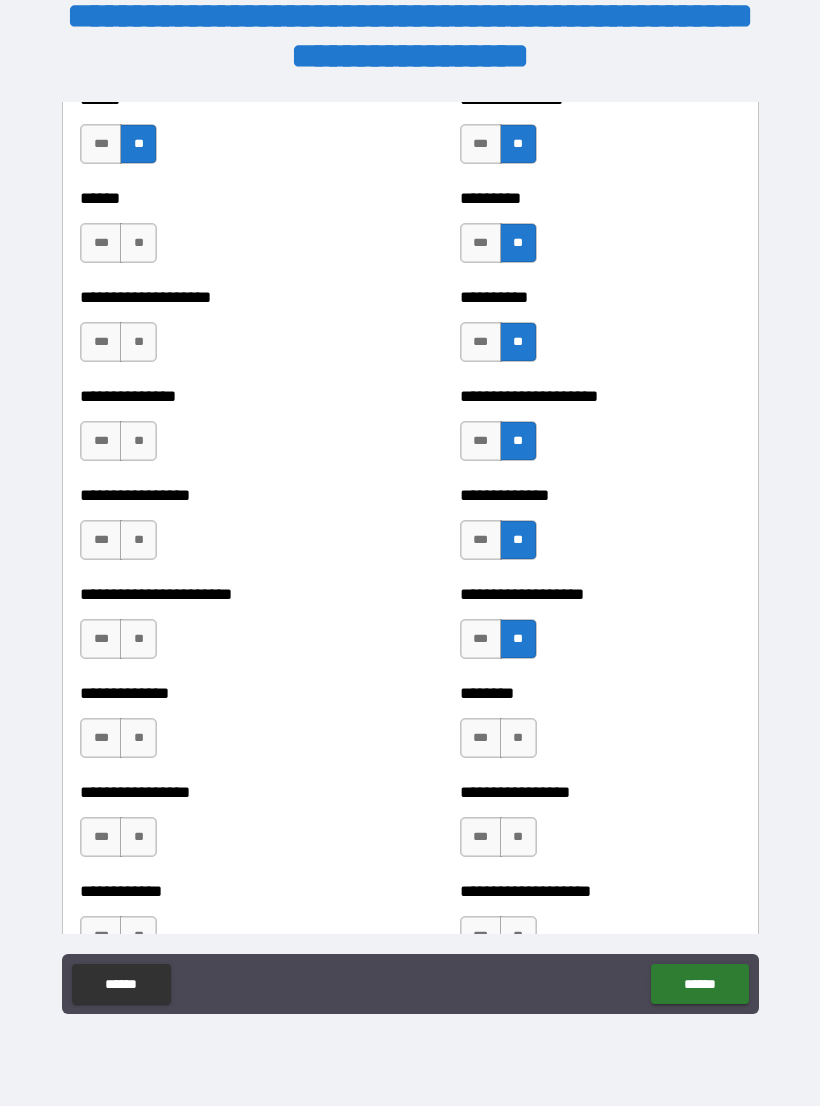 click on "**" at bounding box center (518, 738) 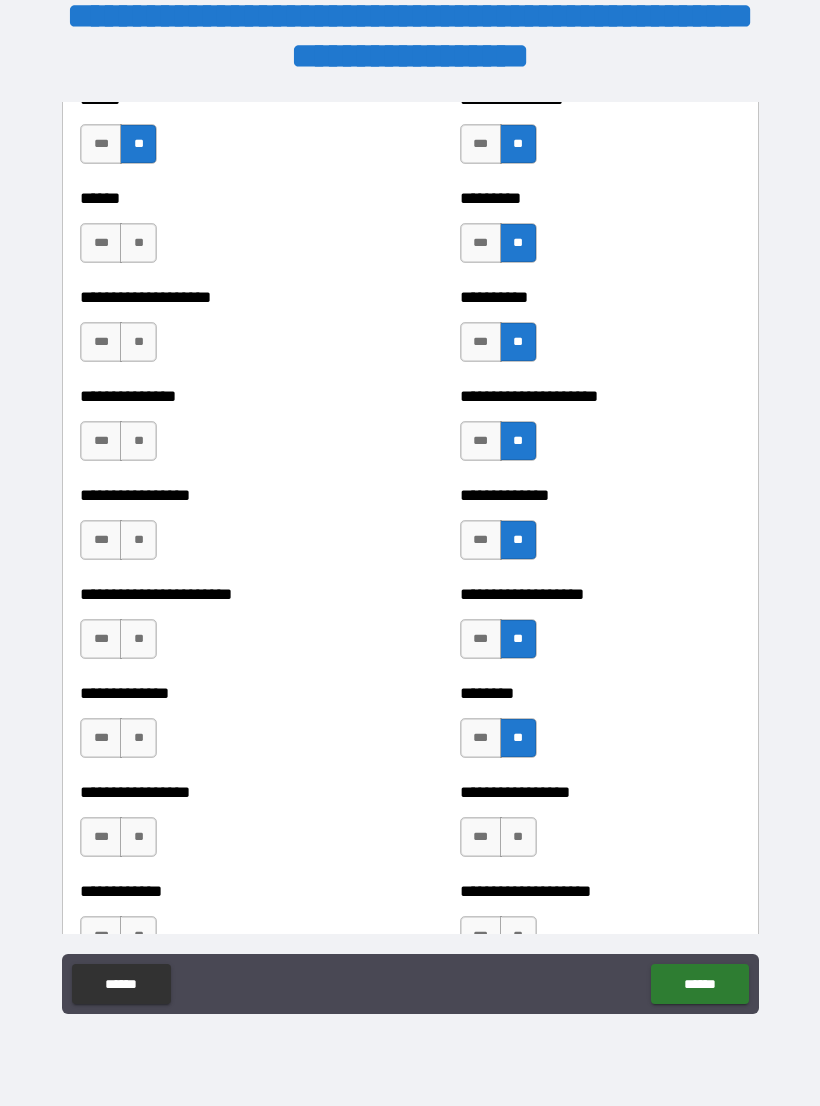 click on "**" at bounding box center (518, 837) 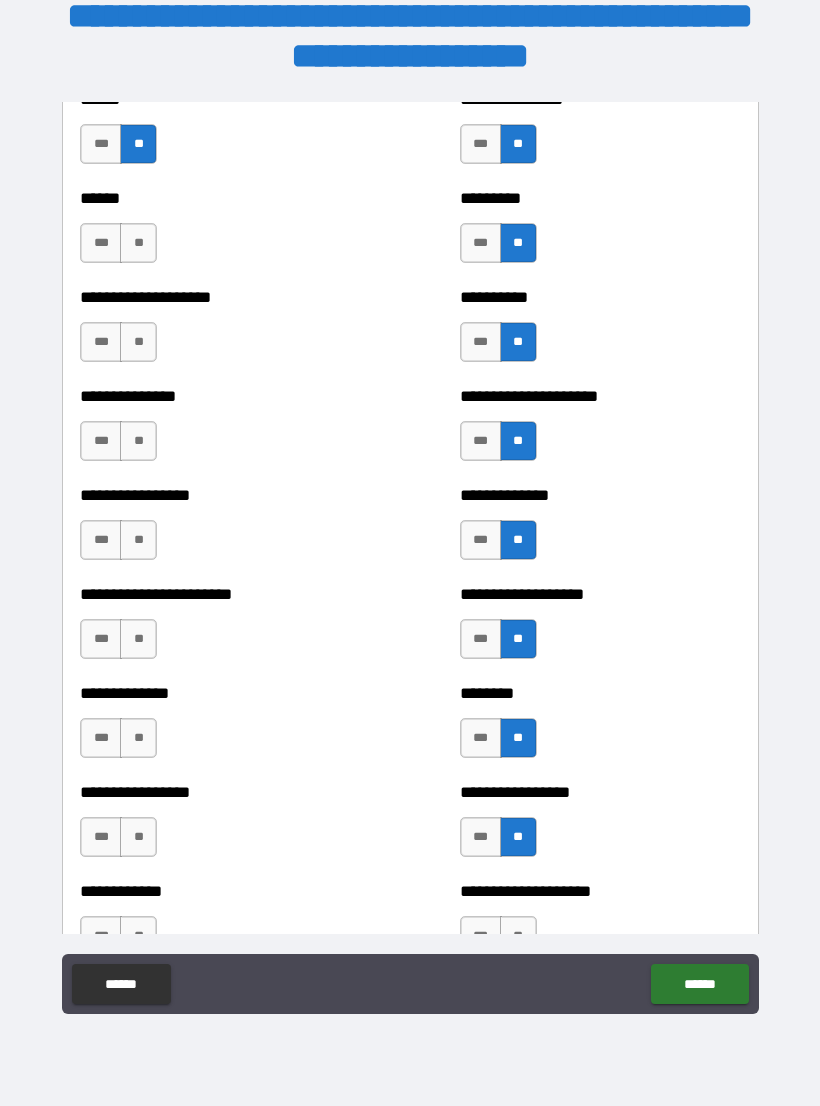 click on "**" at bounding box center [138, 738] 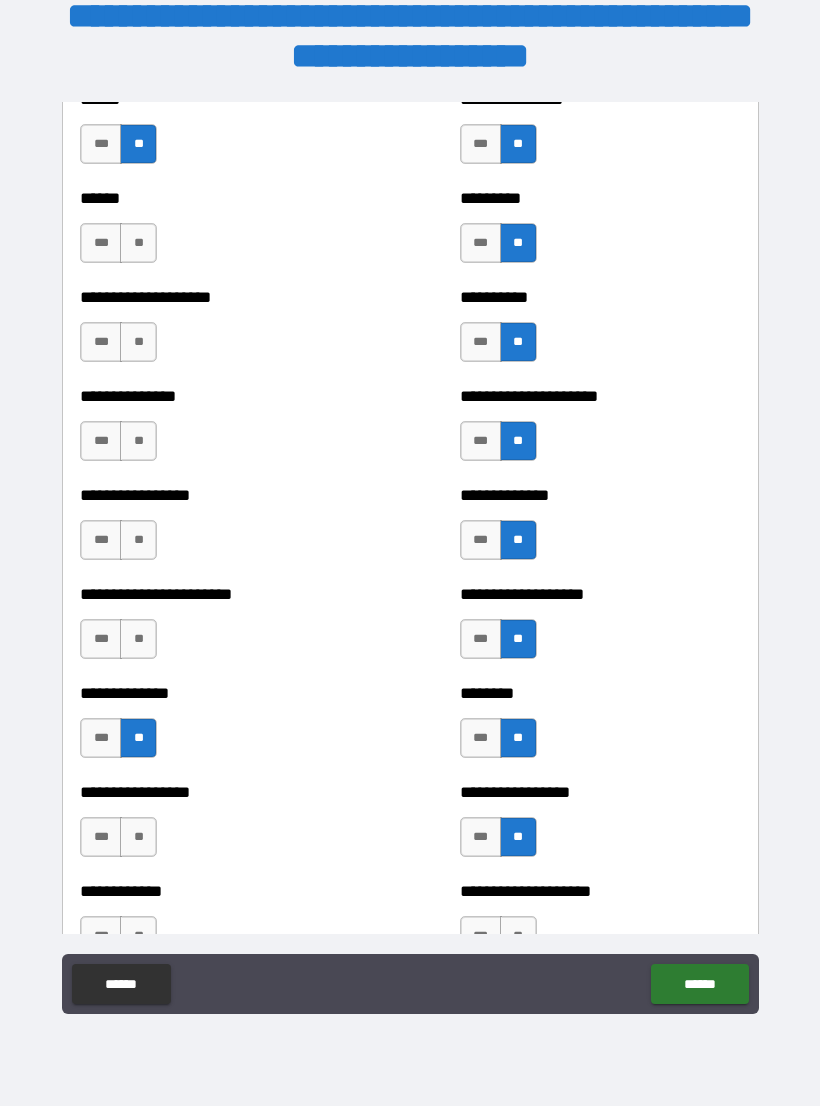 click on "**" at bounding box center [138, 639] 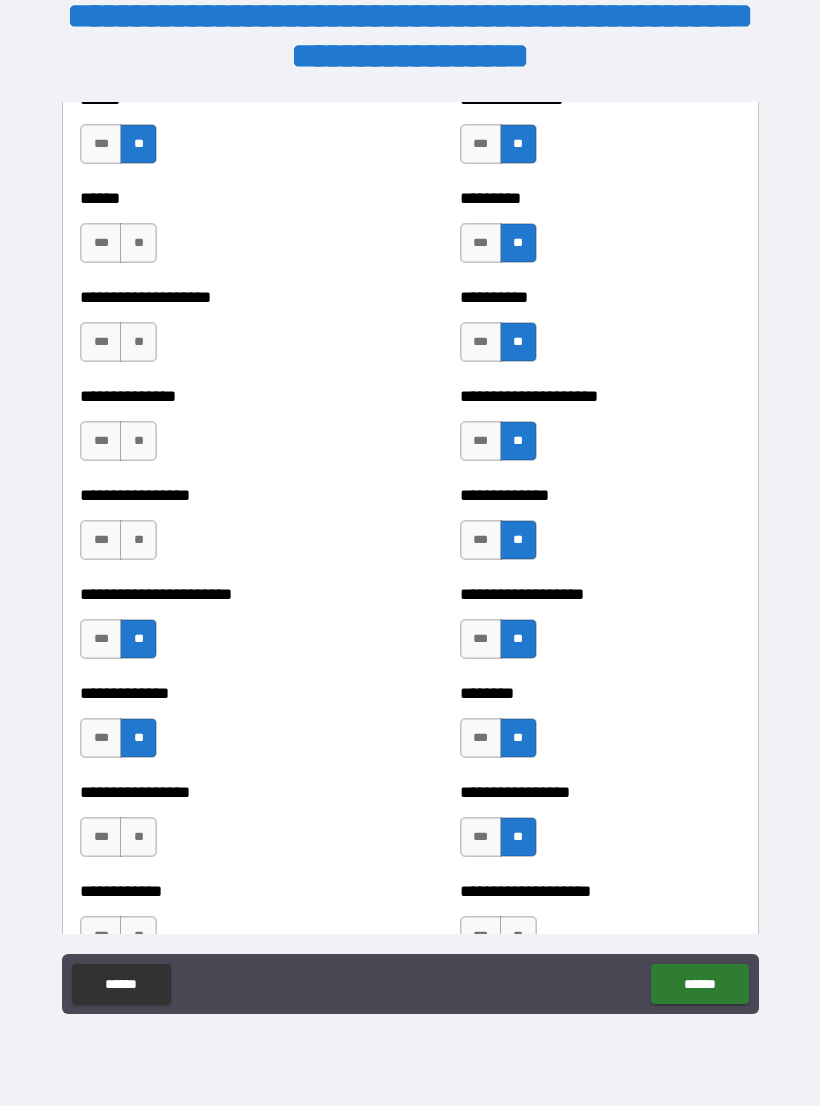 click on "**" at bounding box center [138, 540] 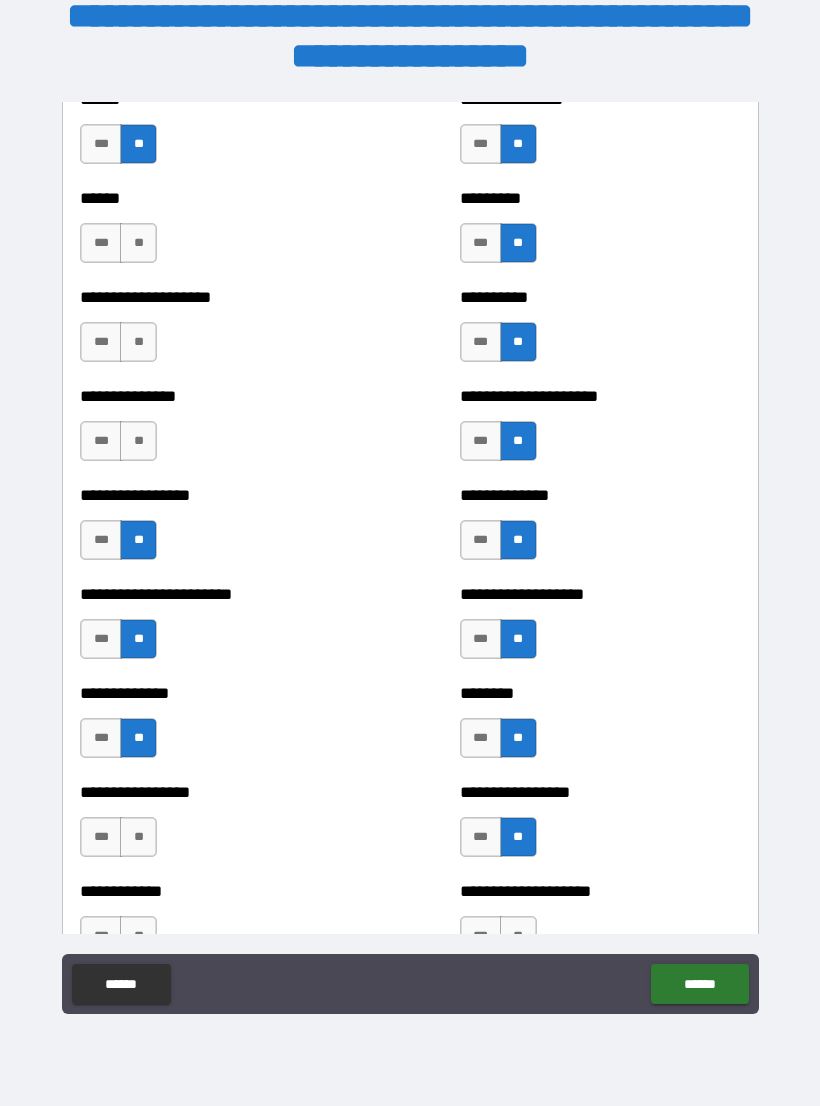 click on "**" at bounding box center [138, 441] 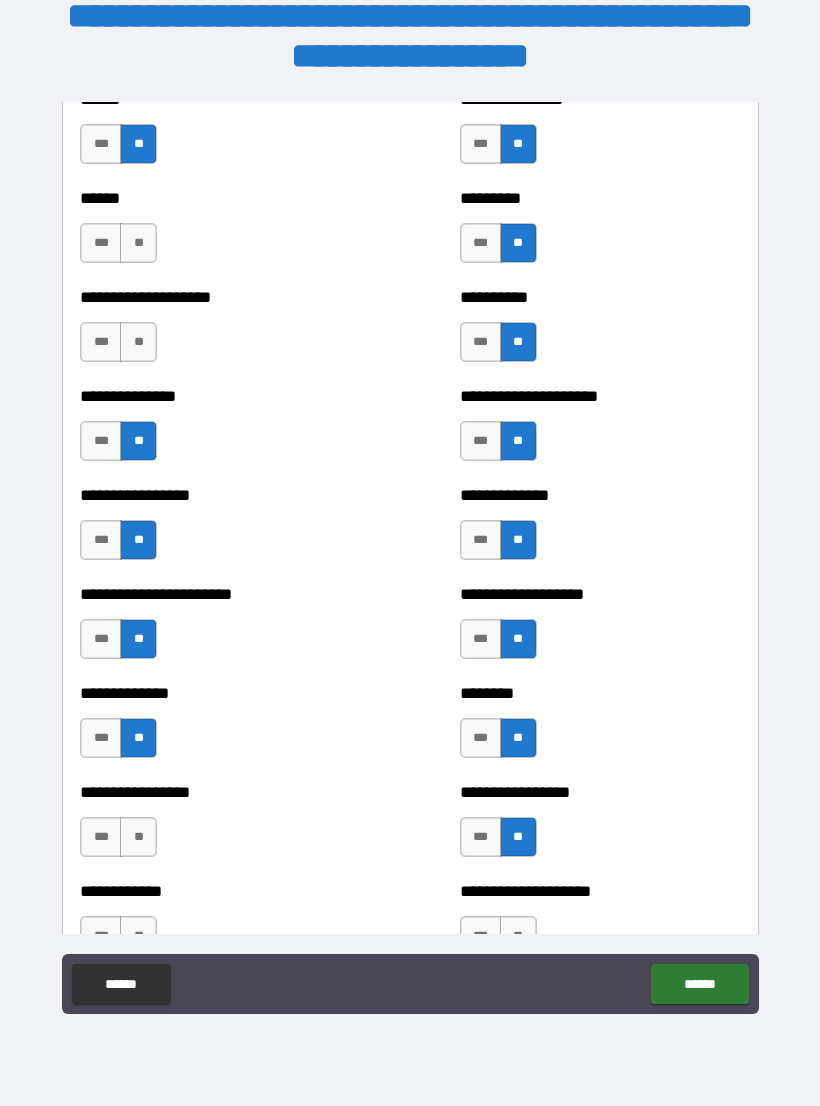 click on "**" at bounding box center [138, 342] 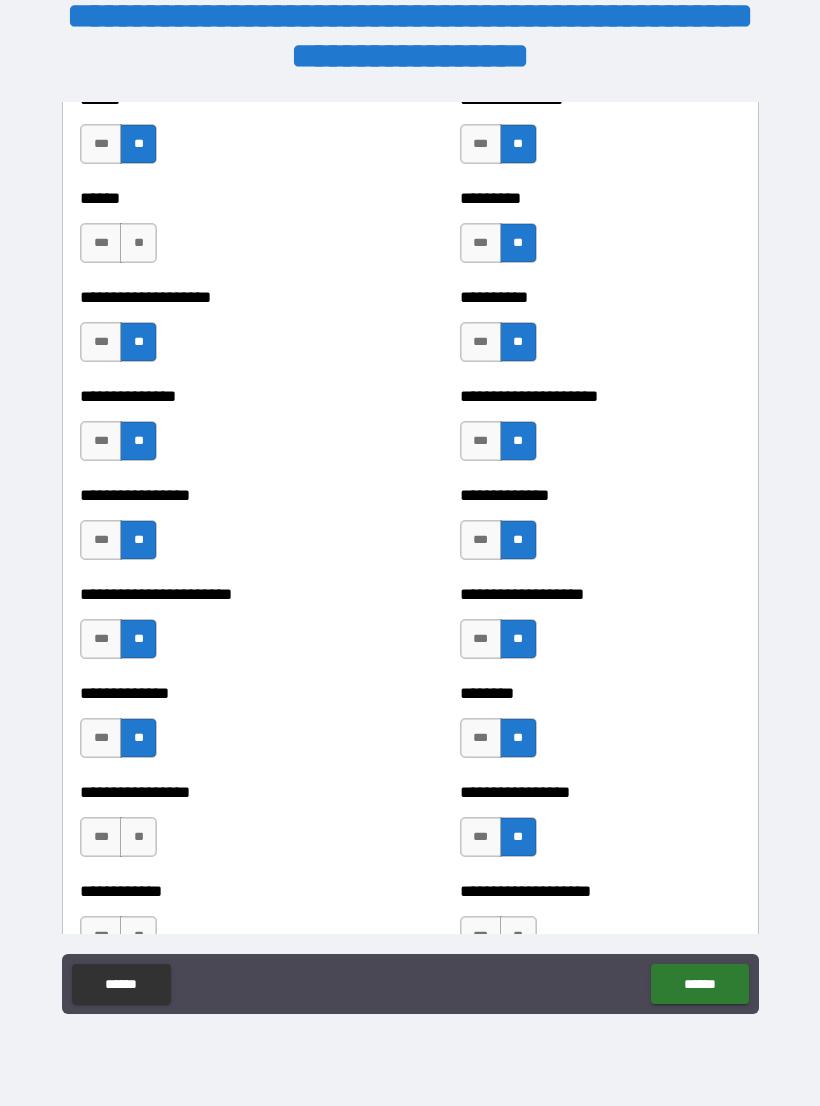click on "**" at bounding box center [138, 243] 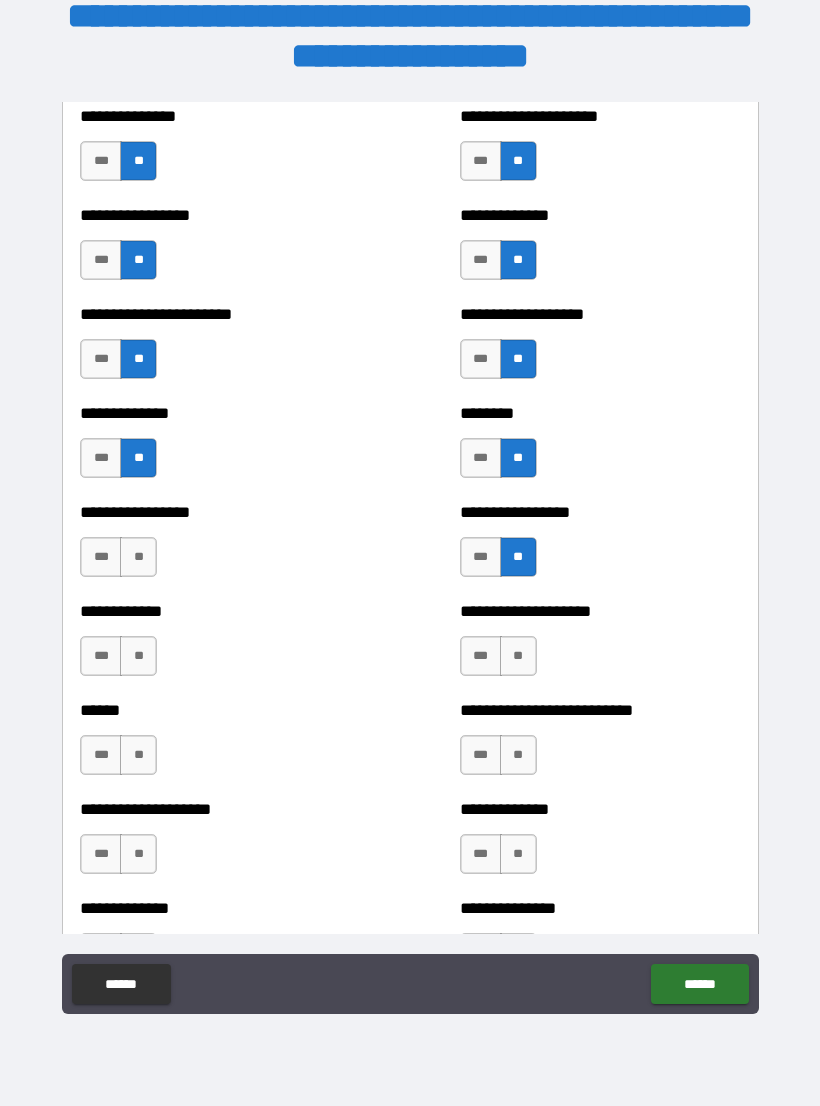 scroll, scrollTop: 3561, scrollLeft: 0, axis: vertical 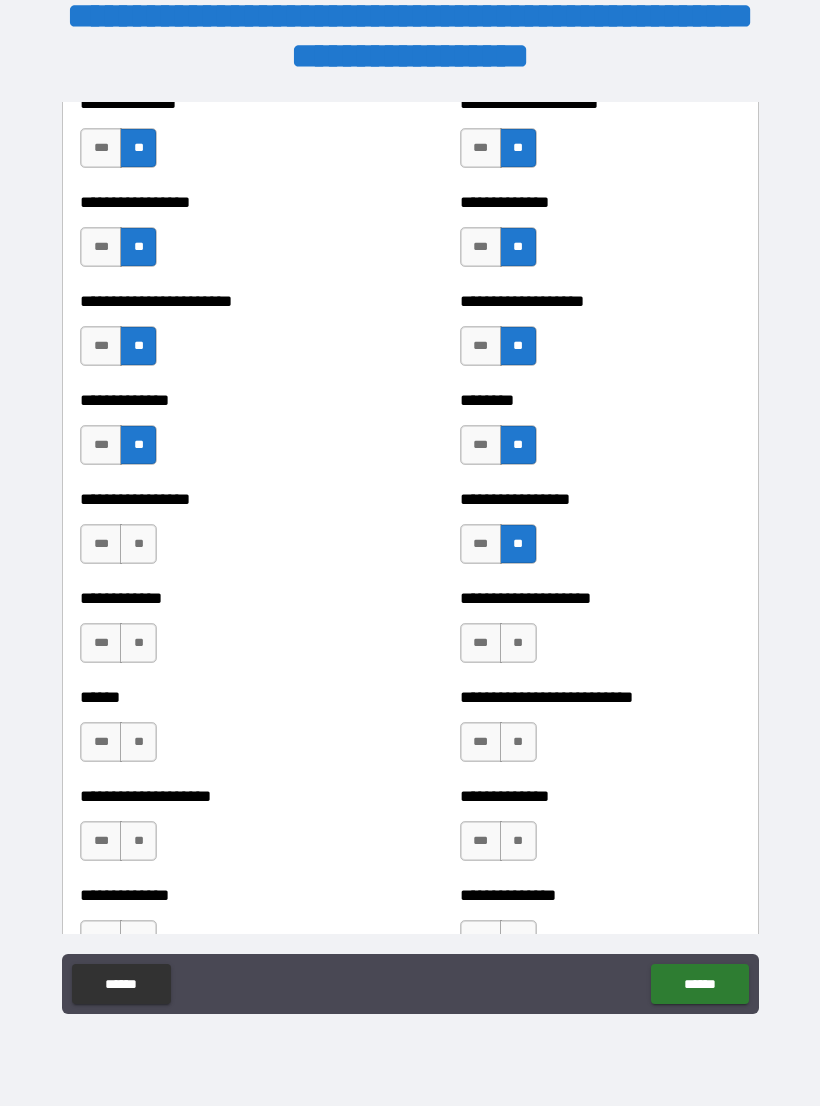 click on "**" at bounding box center (138, 544) 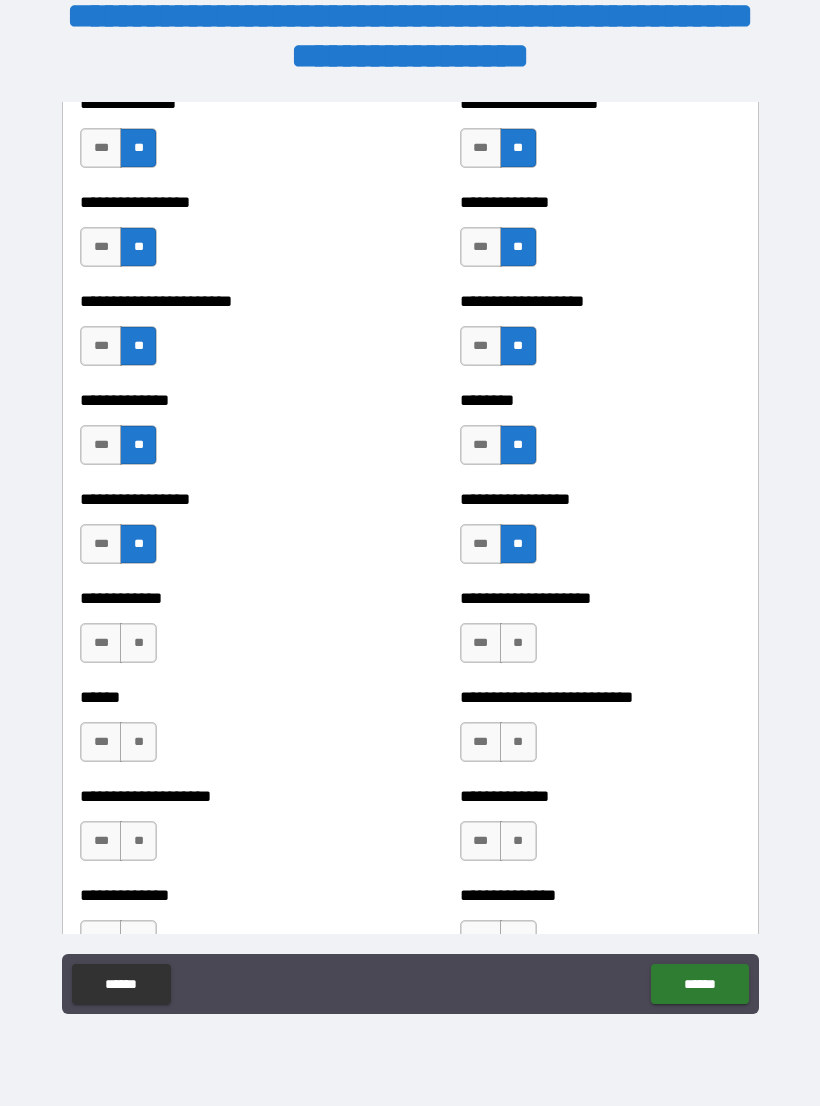 click on "**" at bounding box center [138, 643] 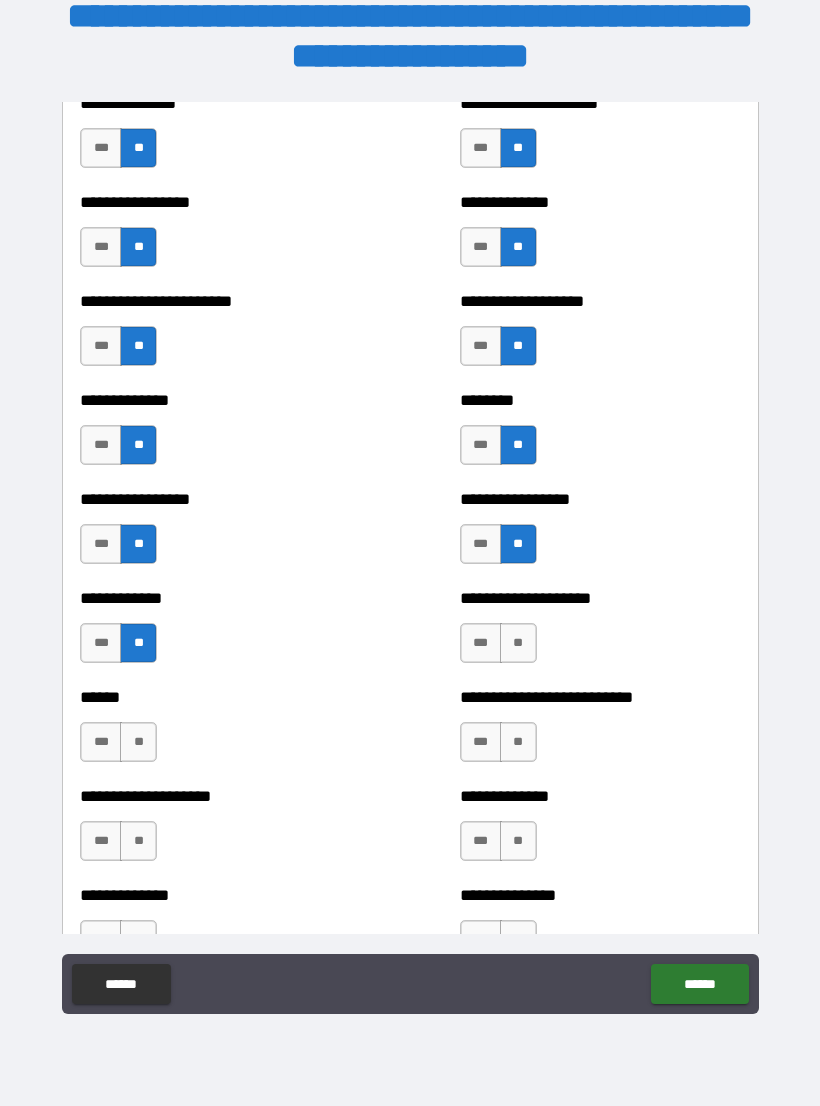 click on "**" at bounding box center [138, 742] 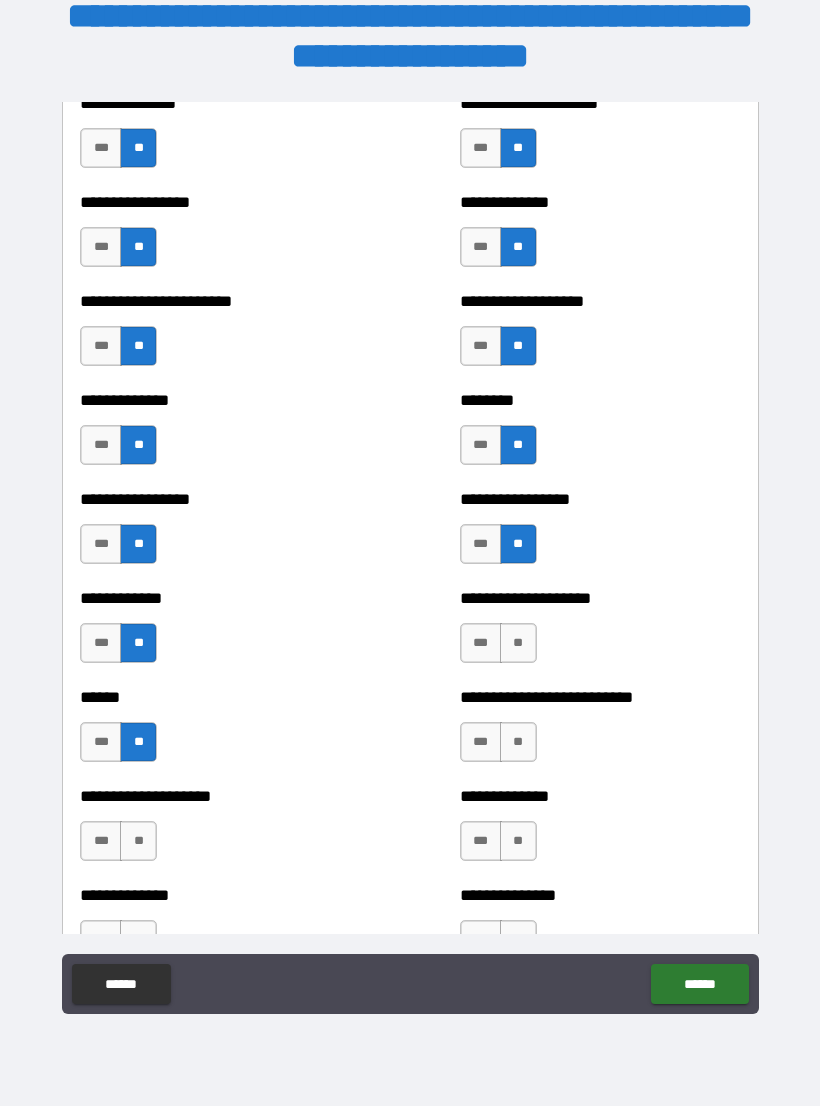 click on "**" at bounding box center [138, 841] 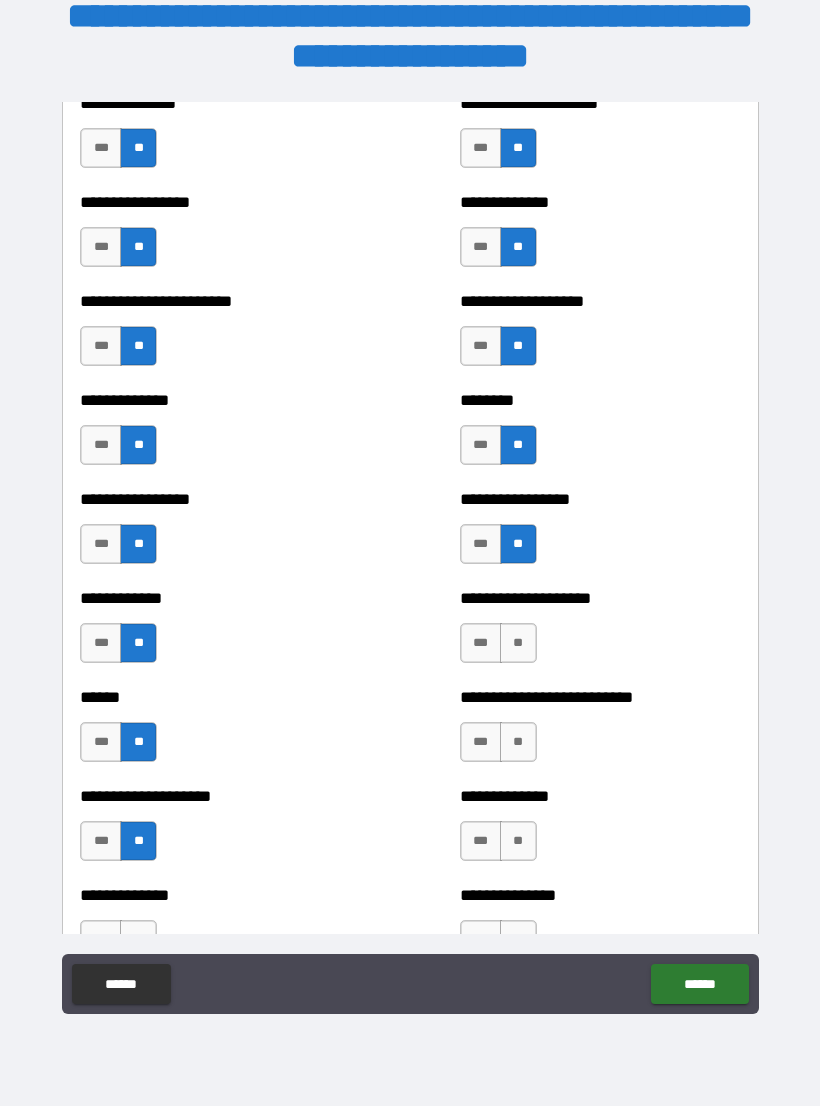 click on "**" at bounding box center [518, 841] 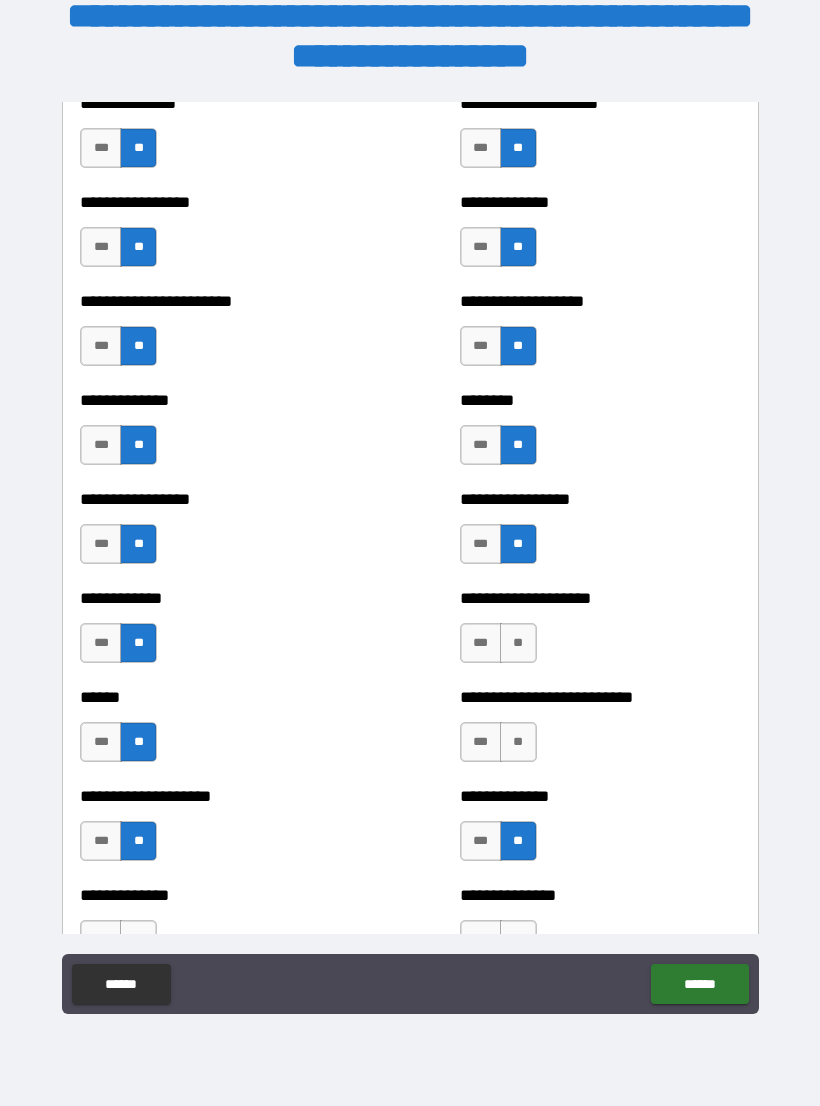click on "**" at bounding box center [518, 742] 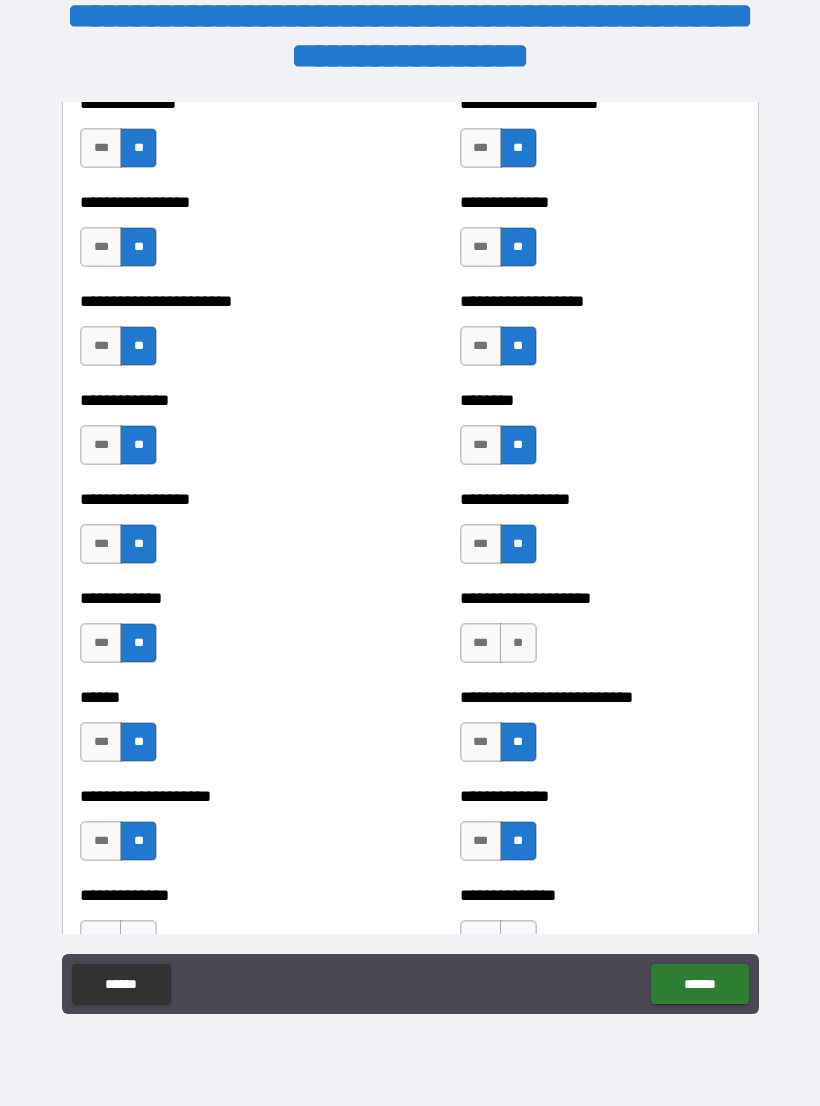 click on "**" at bounding box center [518, 643] 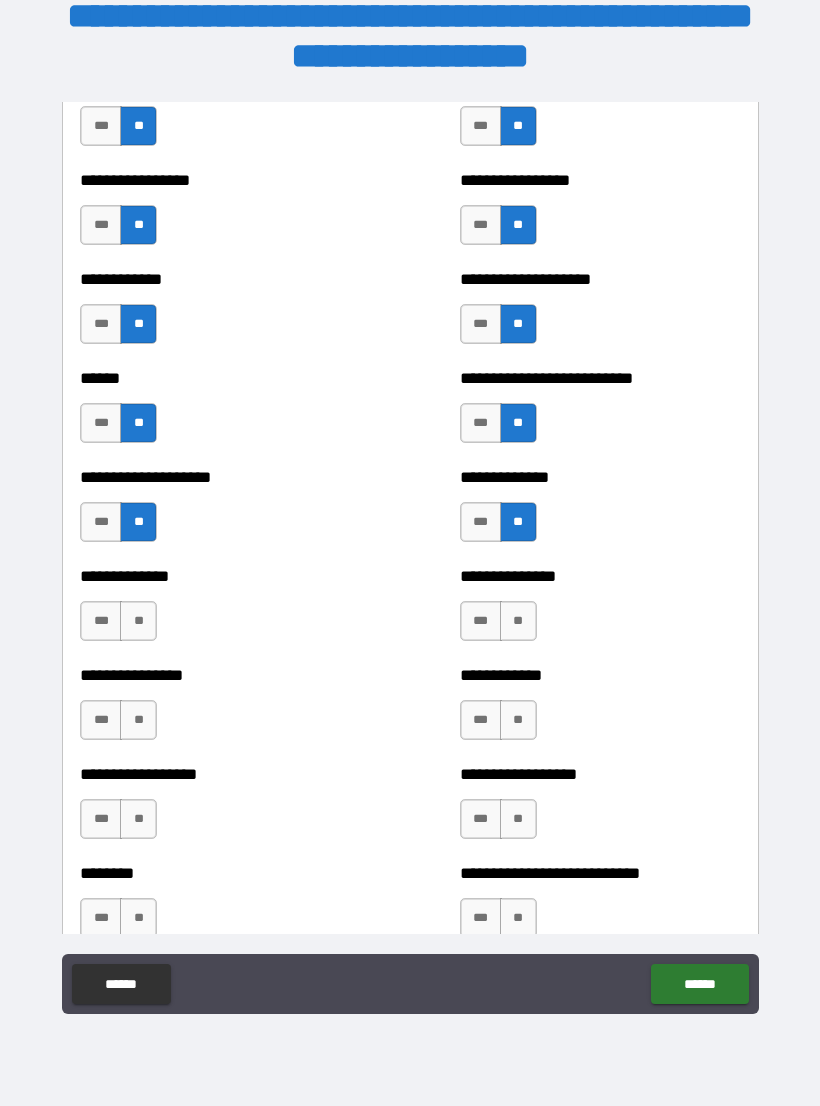 scroll, scrollTop: 3898, scrollLeft: 0, axis: vertical 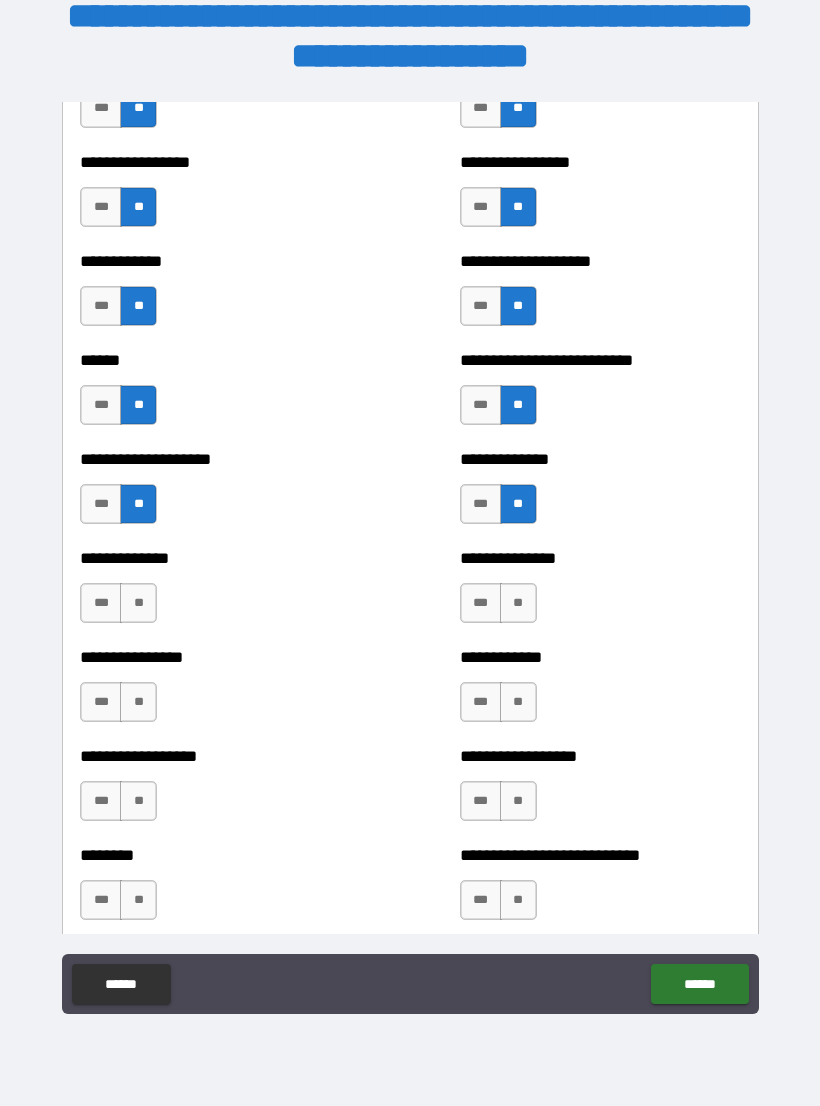 click on "**" at bounding box center [518, 801] 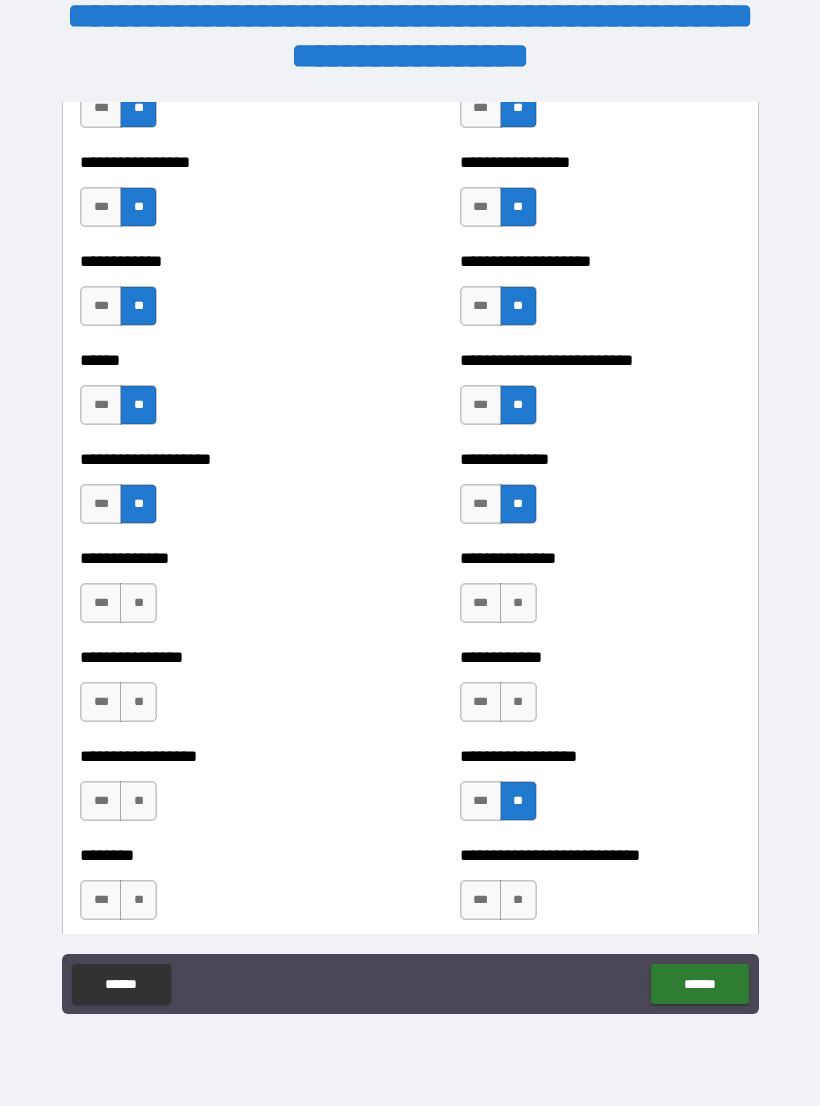 click on "**" at bounding box center (518, 702) 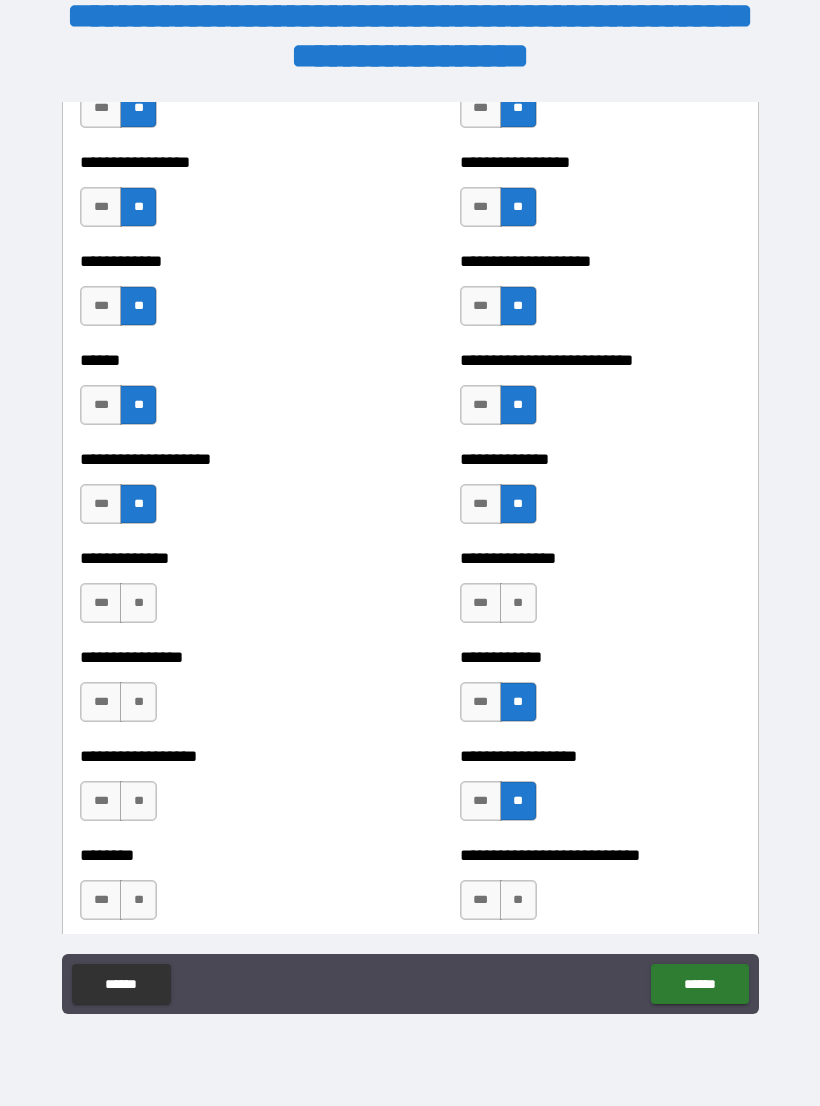 click on "**" at bounding box center (518, 603) 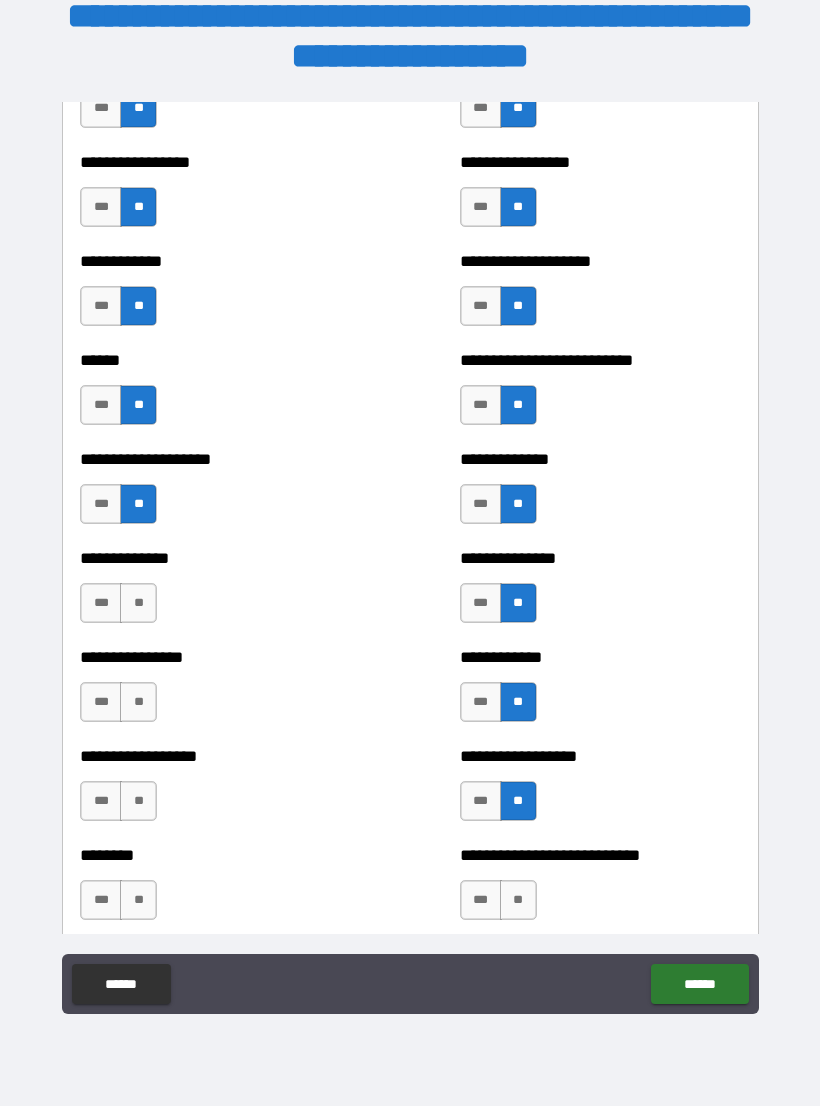click on "**" at bounding box center [138, 603] 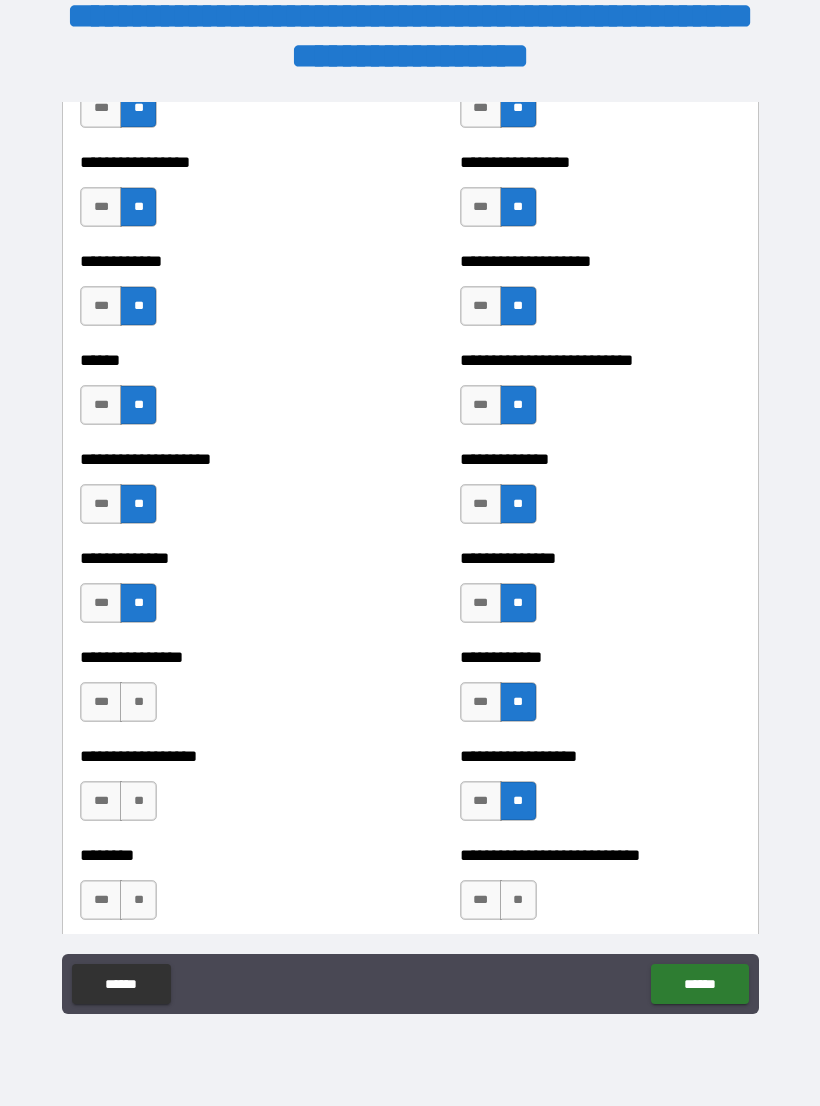 click on "**" at bounding box center (138, 702) 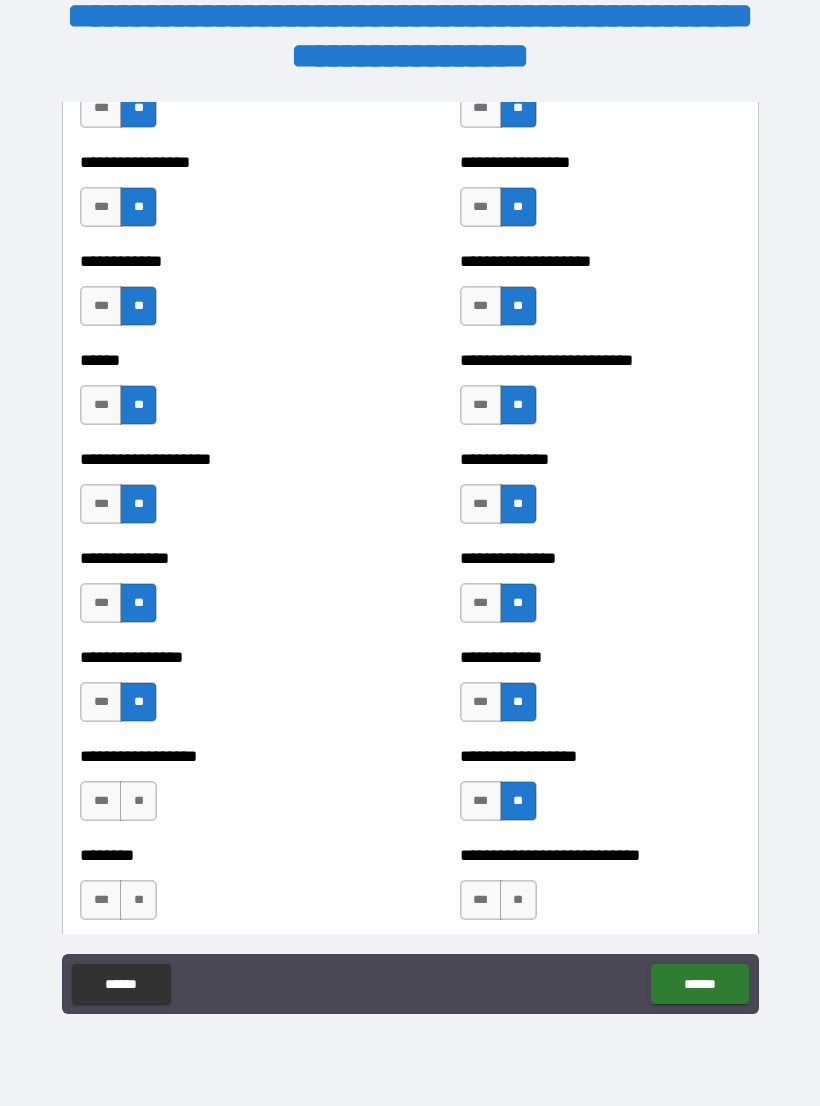 click on "**" at bounding box center (138, 801) 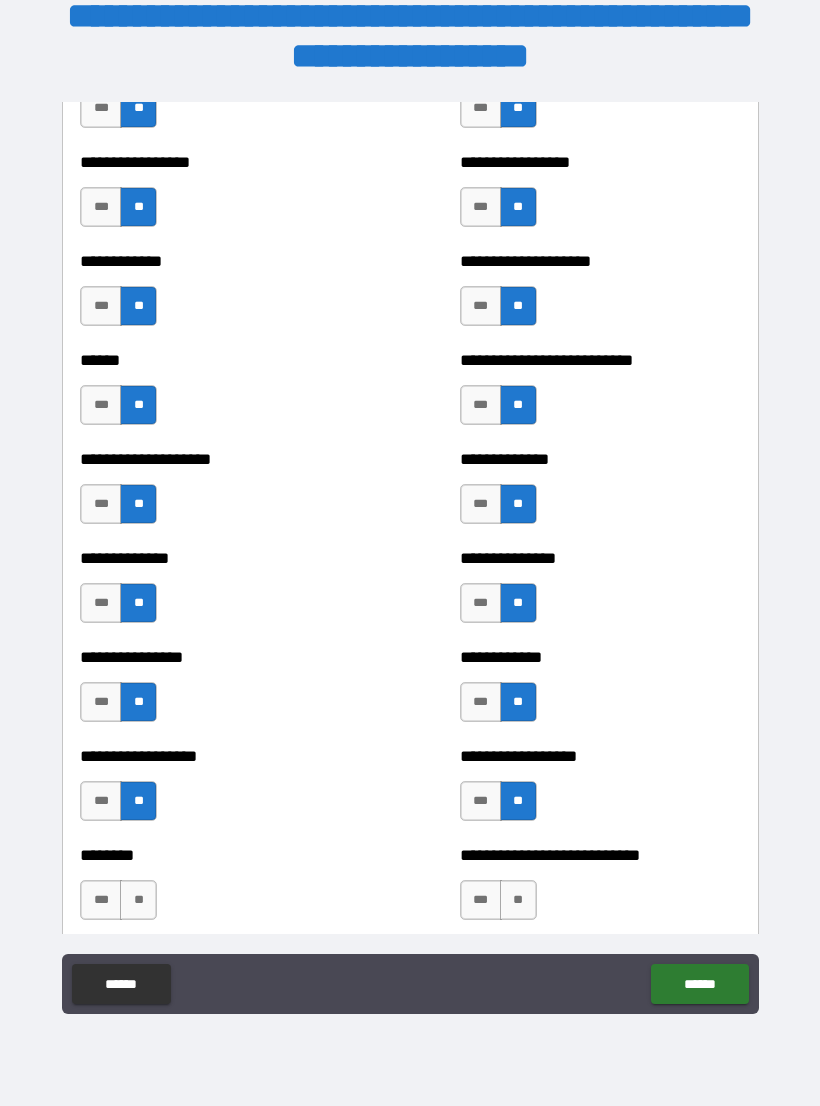 click on "**" at bounding box center (138, 900) 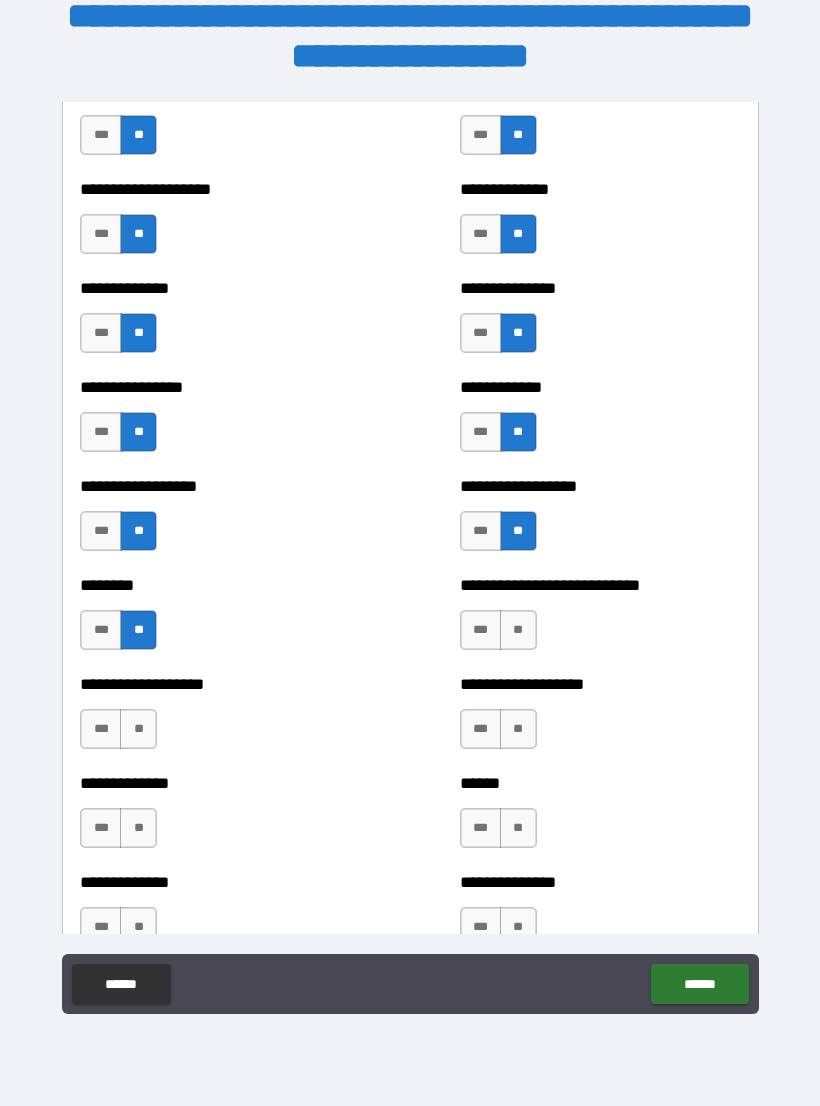 scroll, scrollTop: 4193, scrollLeft: 0, axis: vertical 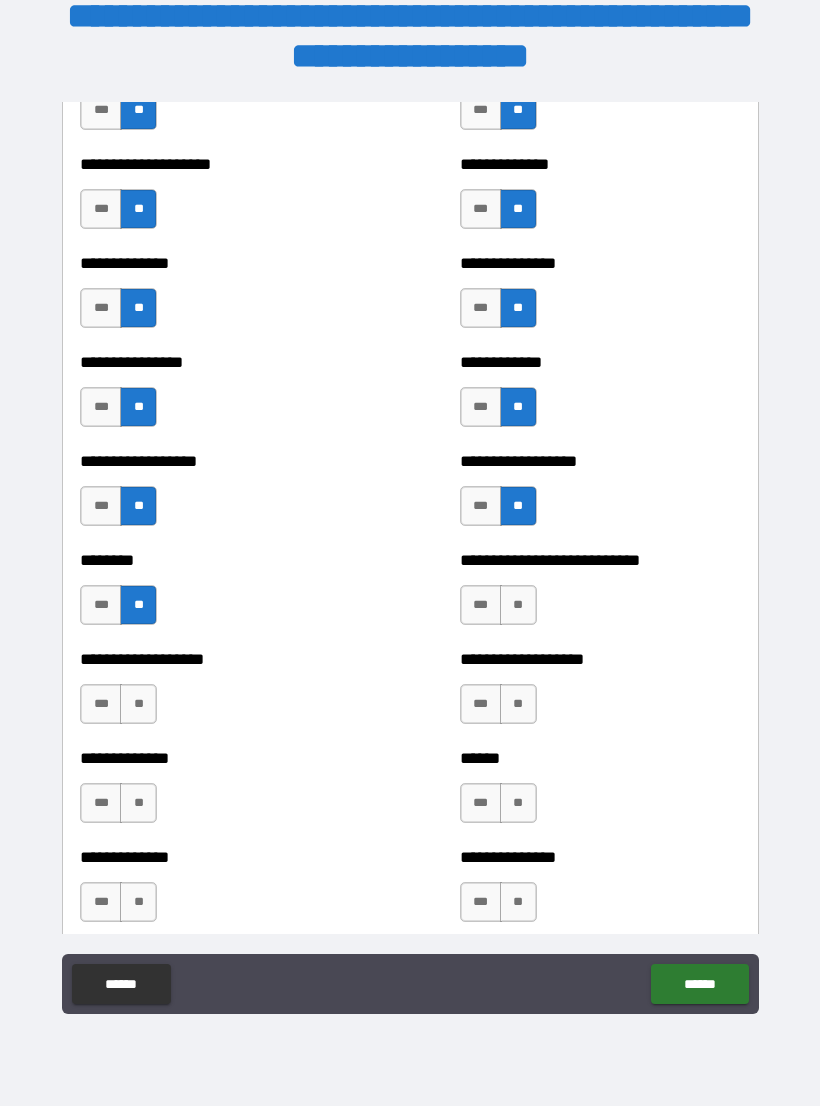 click on "**" at bounding box center (518, 605) 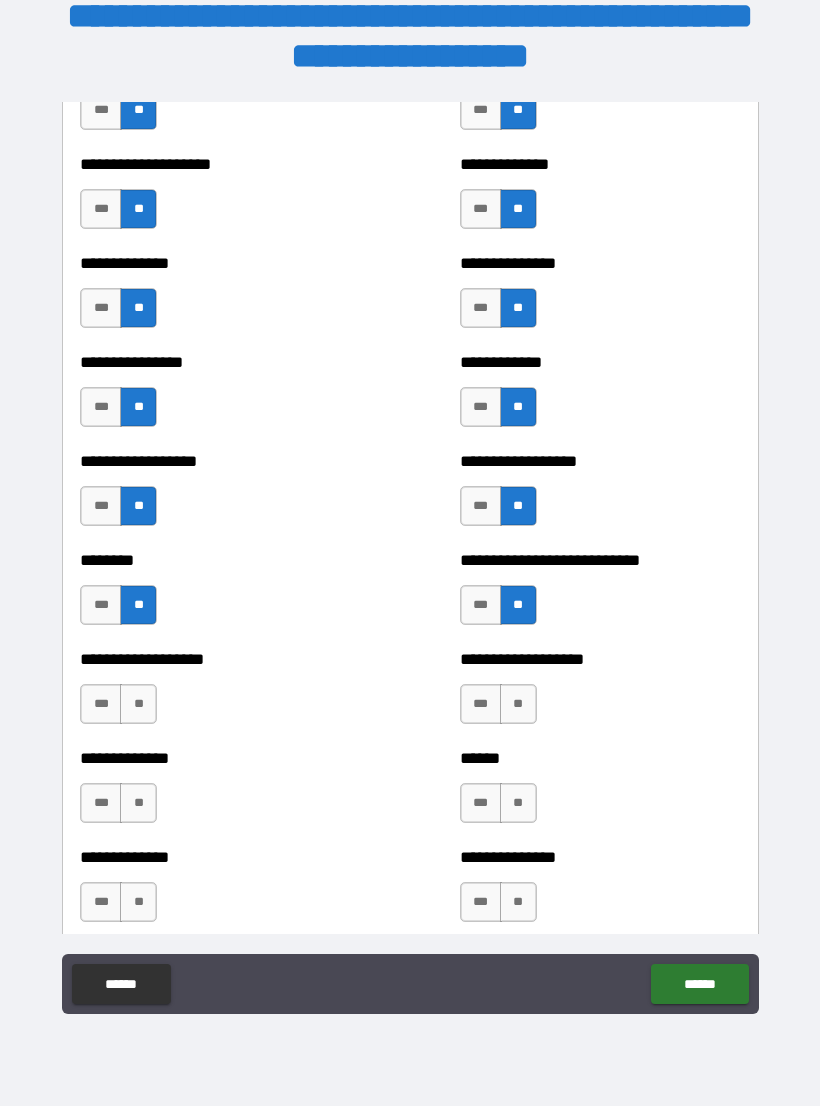 click on "**" at bounding box center [518, 704] 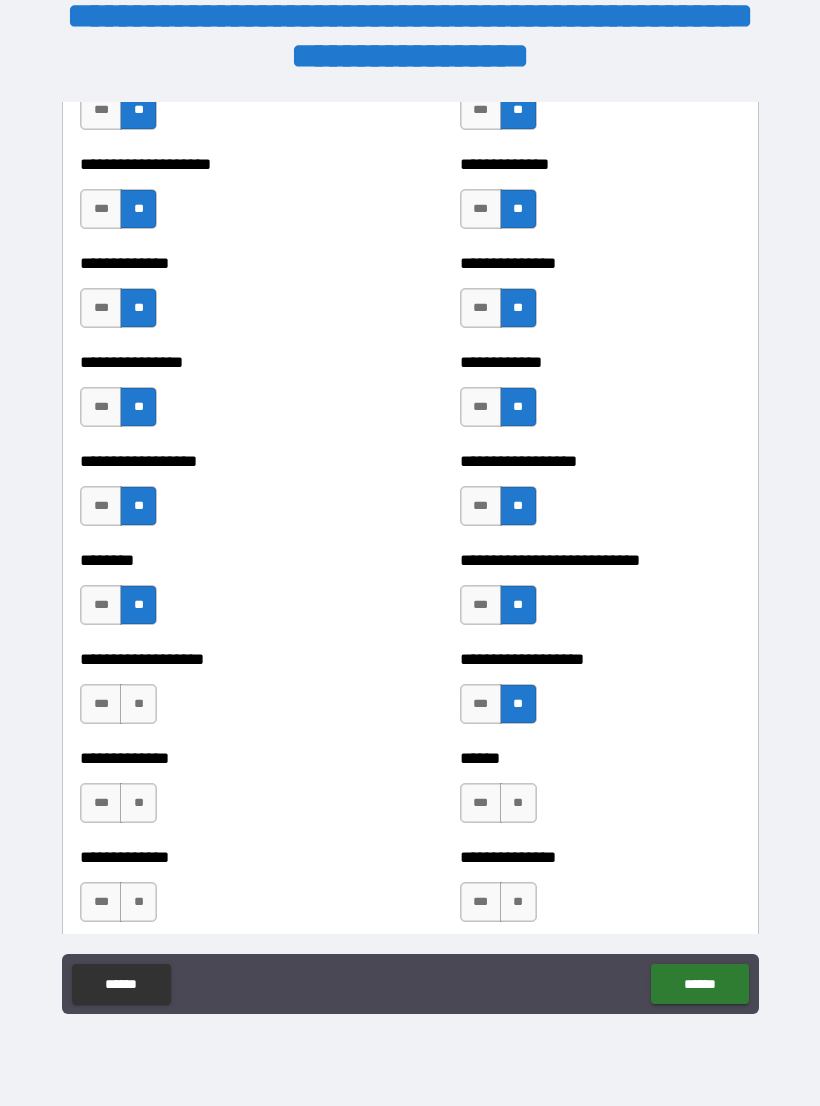 click on "**" at bounding box center [518, 803] 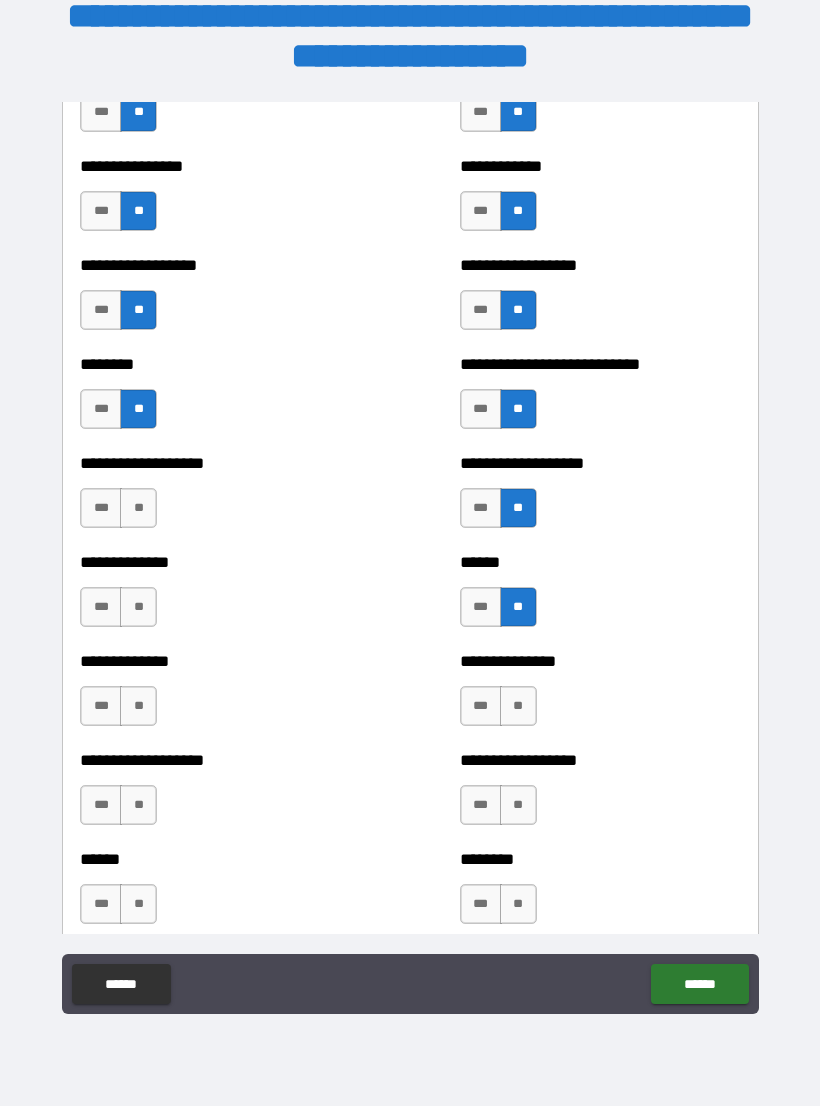scroll, scrollTop: 4391, scrollLeft: 0, axis: vertical 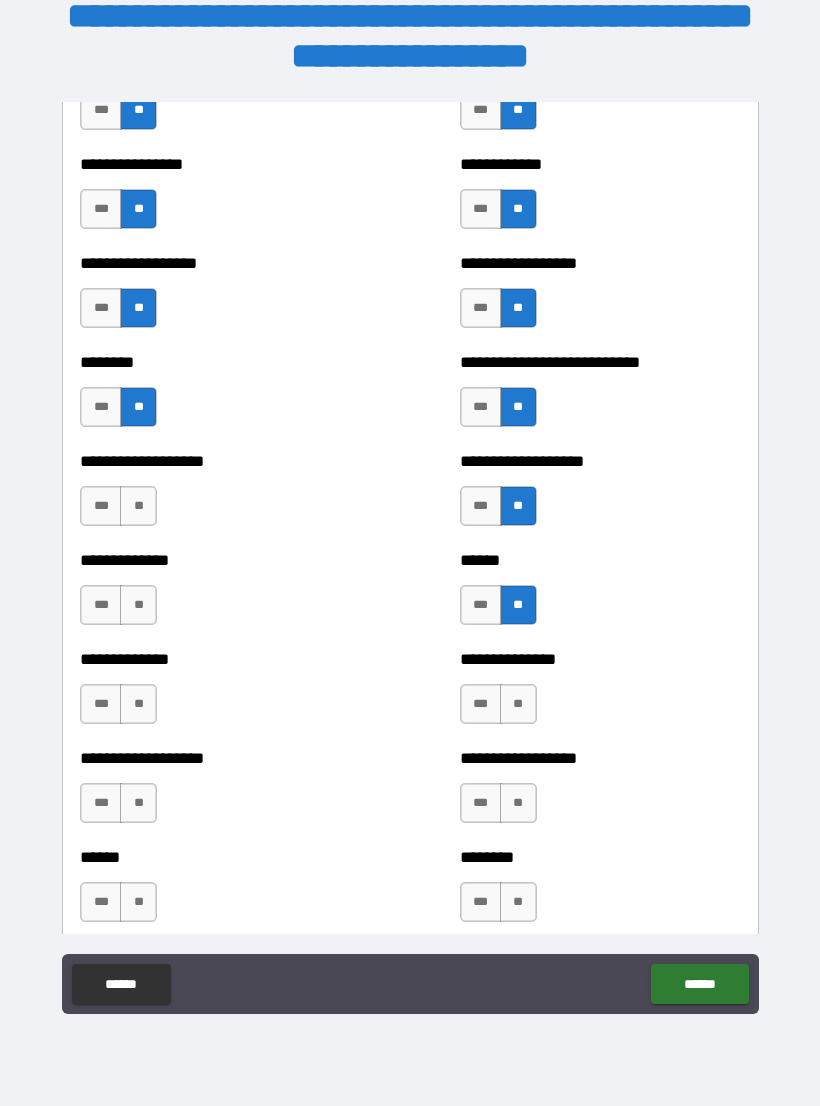 click on "**" at bounding box center (518, 704) 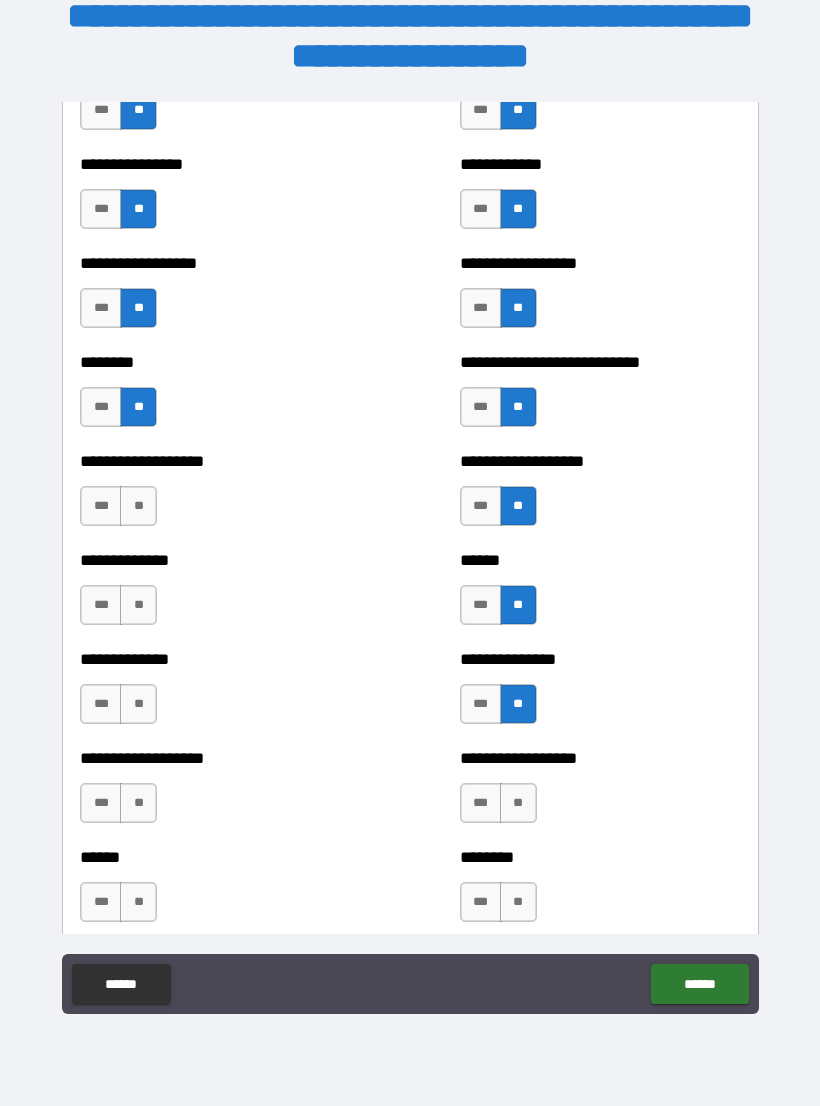 click on "**" at bounding box center [518, 803] 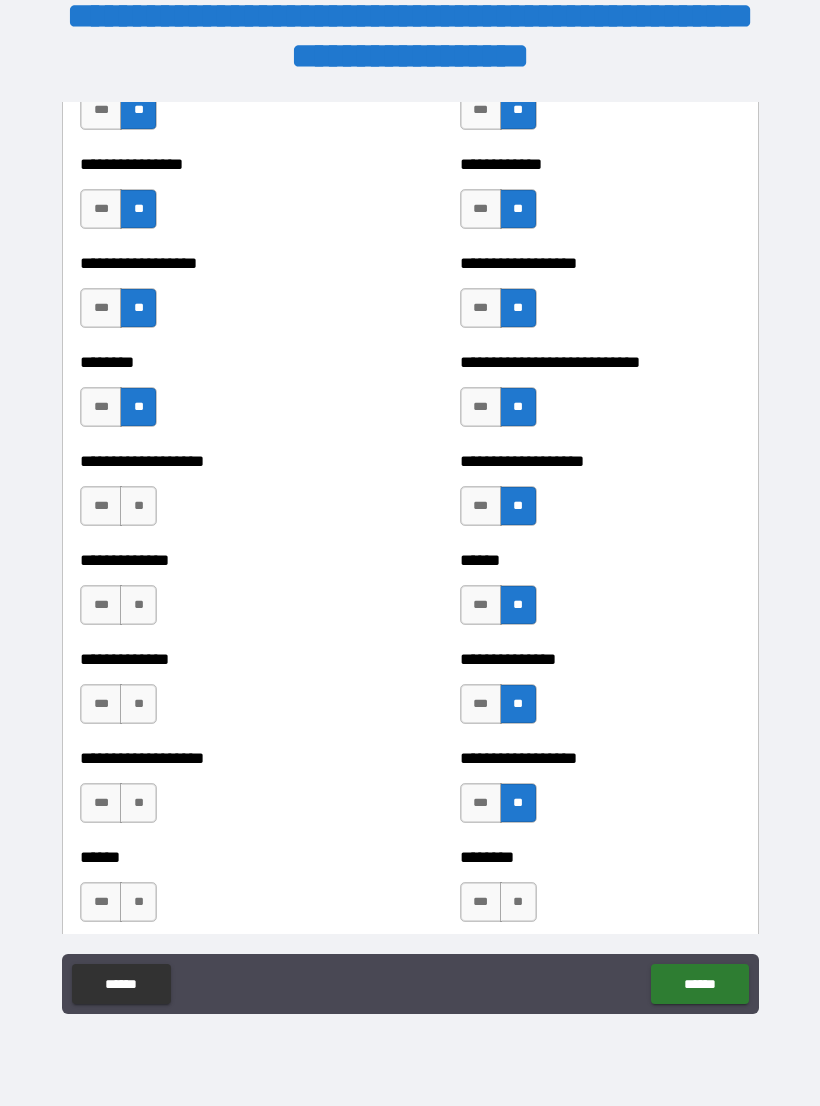 click on "**" at bounding box center [518, 902] 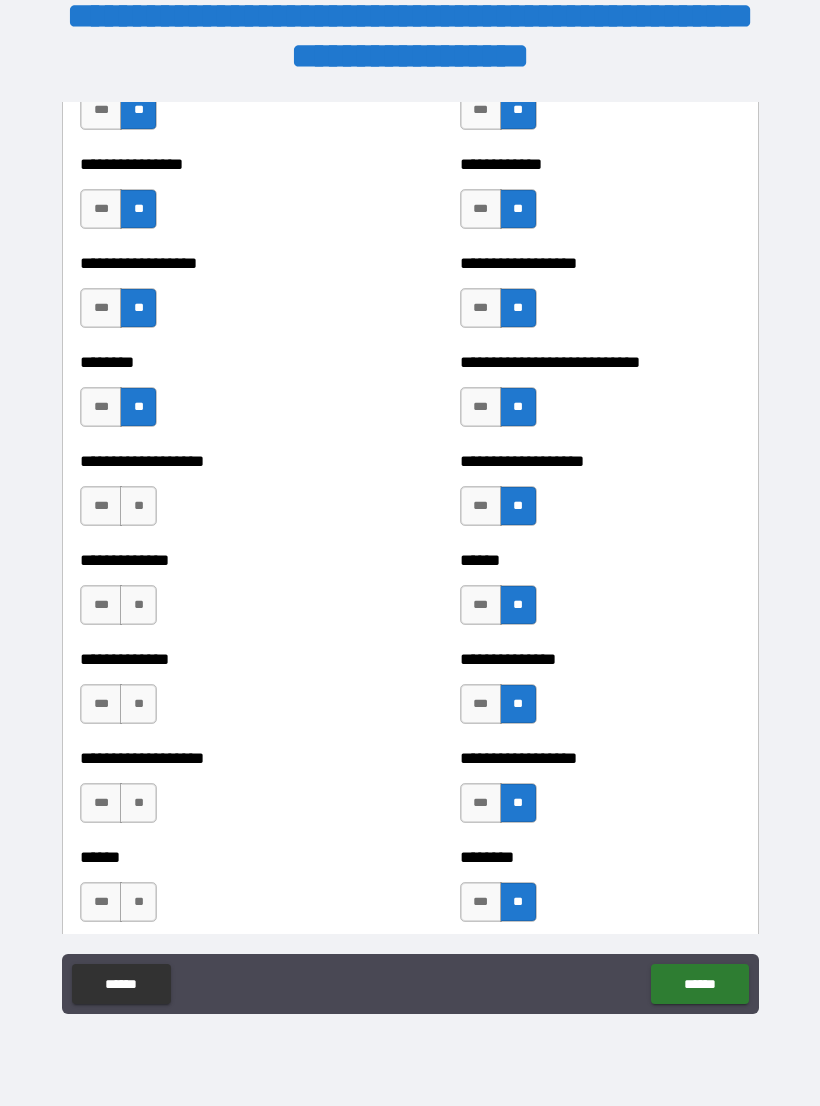 click on "**" at bounding box center (138, 902) 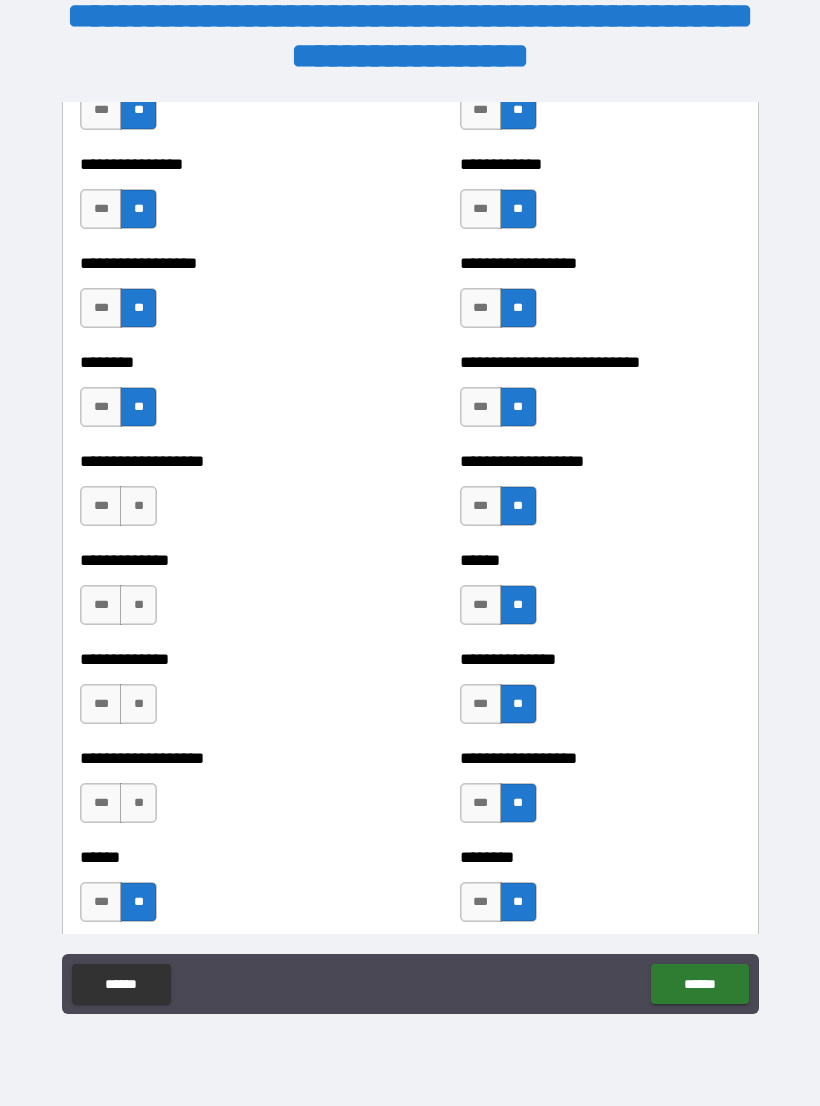 click on "**" at bounding box center (138, 803) 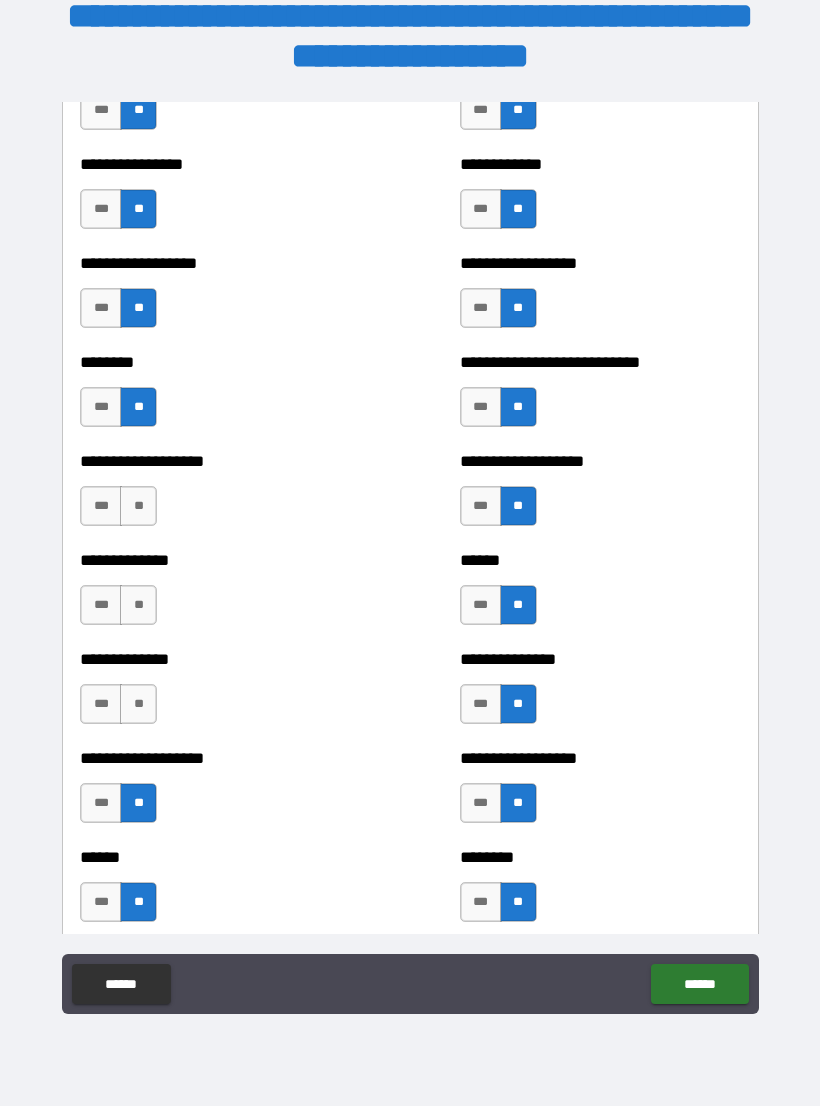 click on "**" at bounding box center [138, 704] 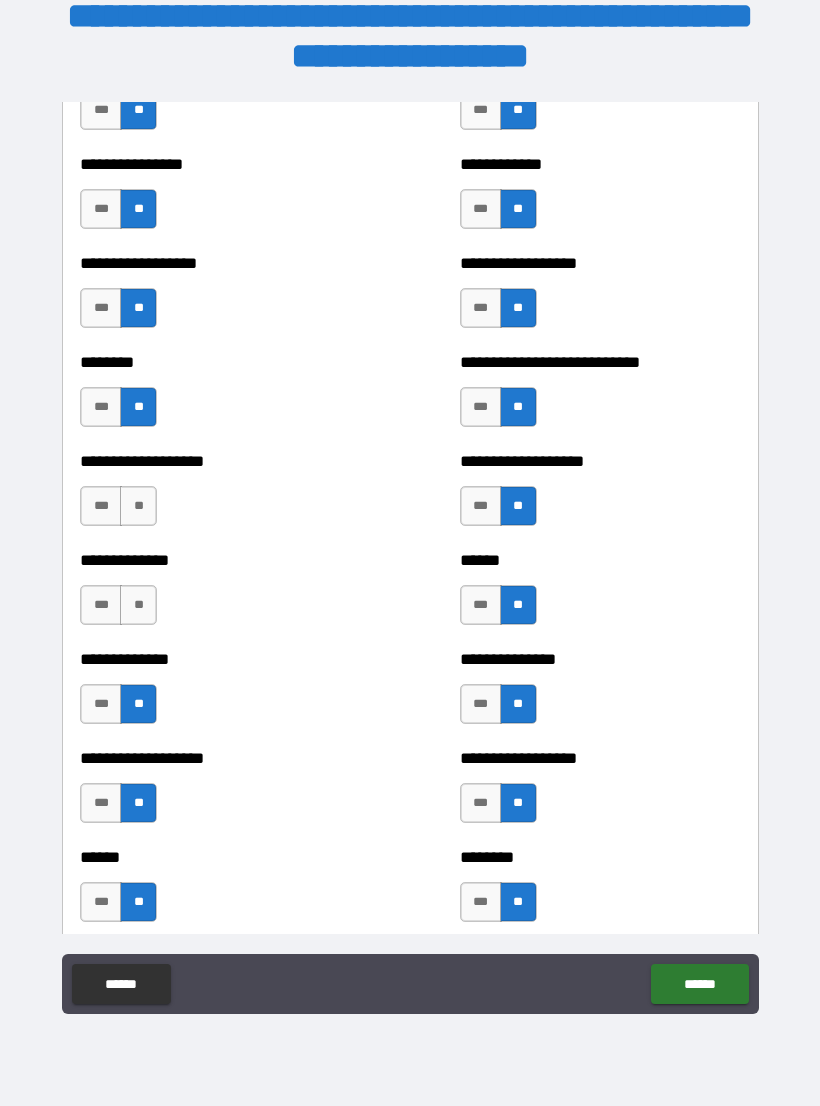 click on "**" at bounding box center (138, 605) 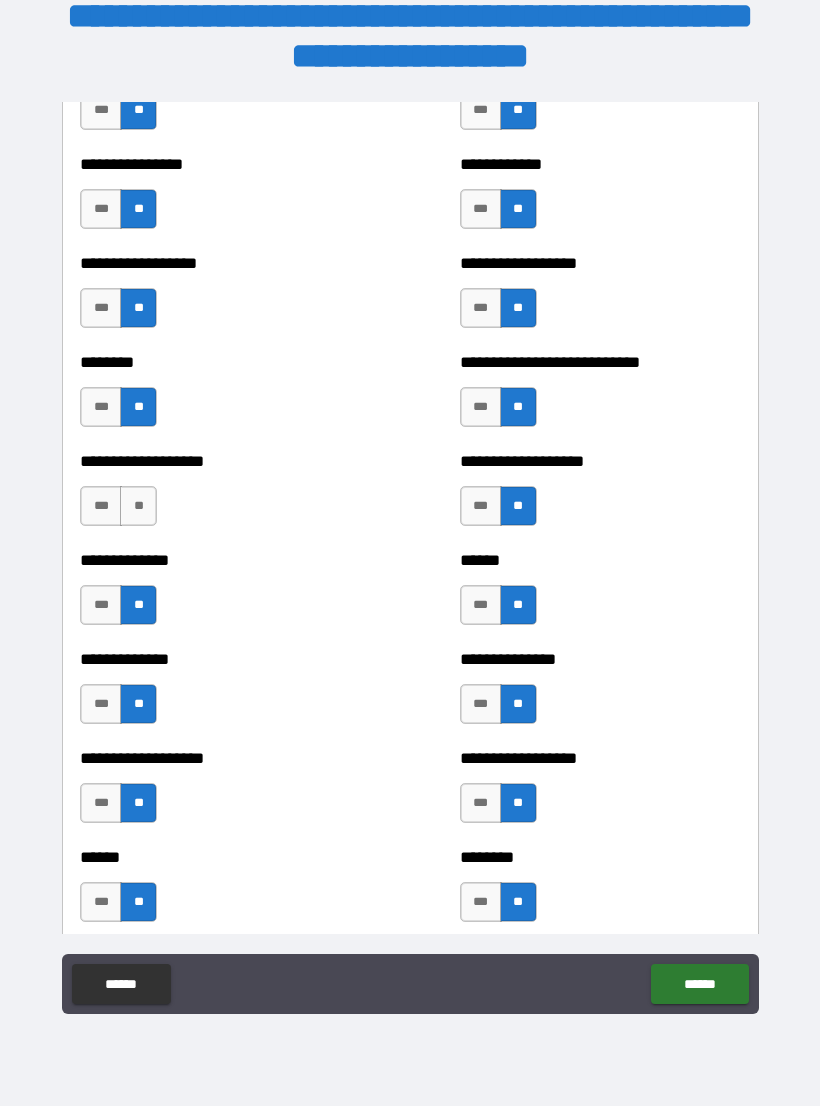 click on "**" at bounding box center (138, 506) 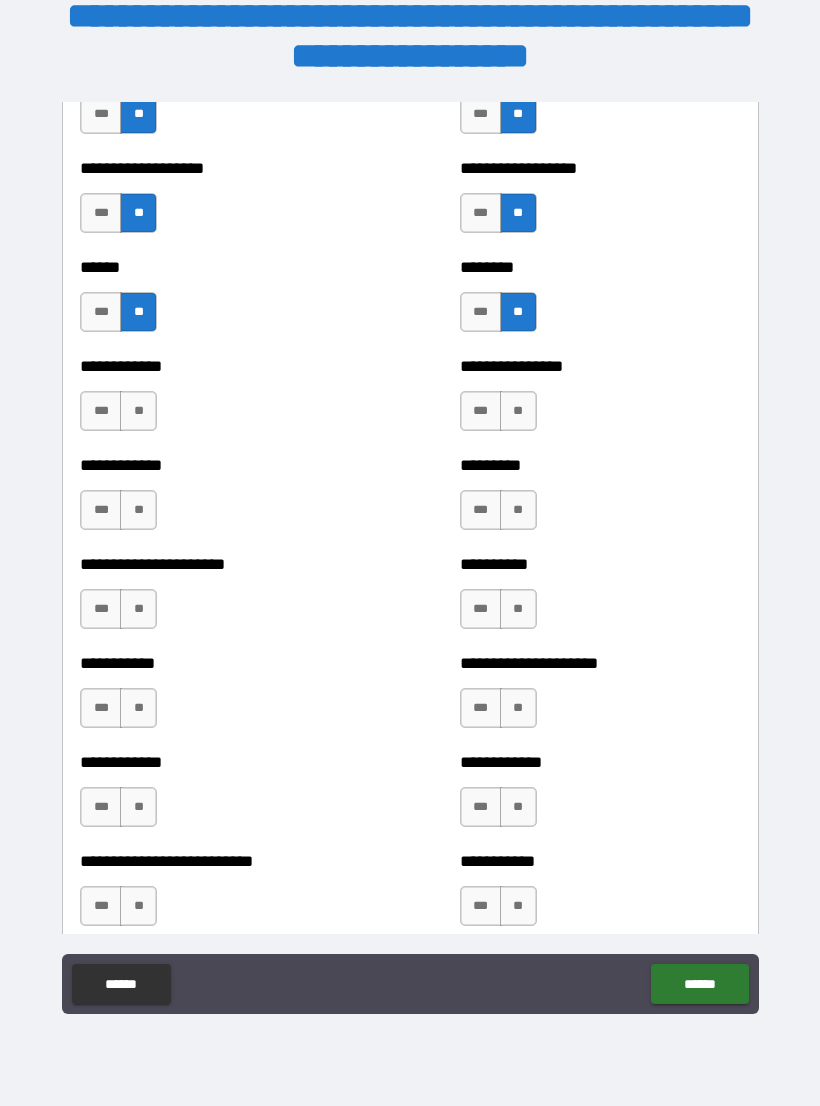scroll, scrollTop: 4980, scrollLeft: 0, axis: vertical 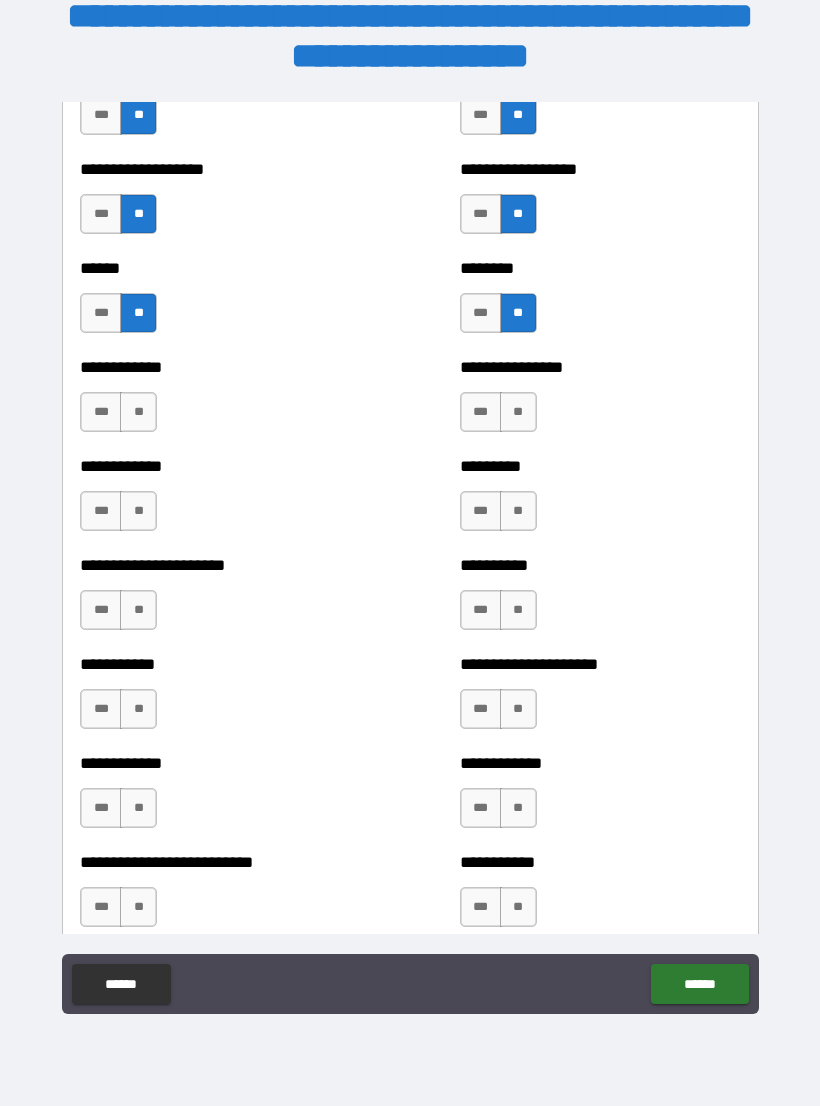 click on "**" at bounding box center (138, 412) 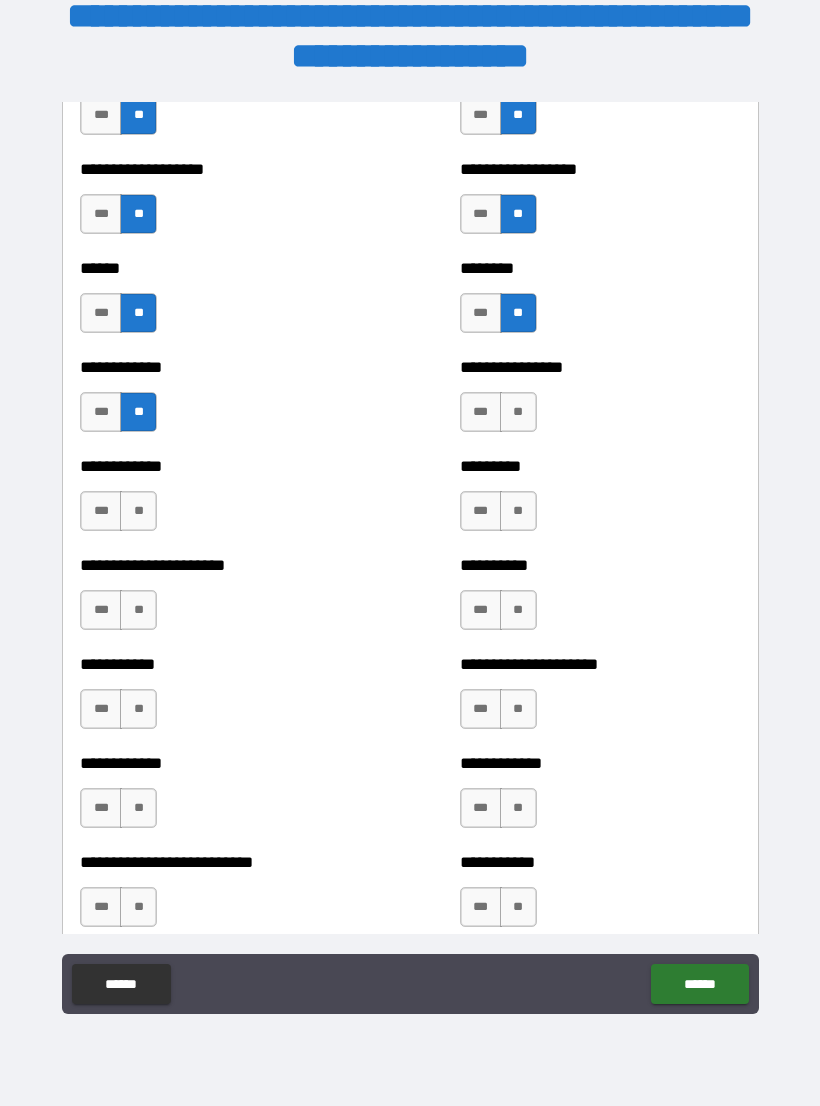 click on "**" at bounding box center (138, 511) 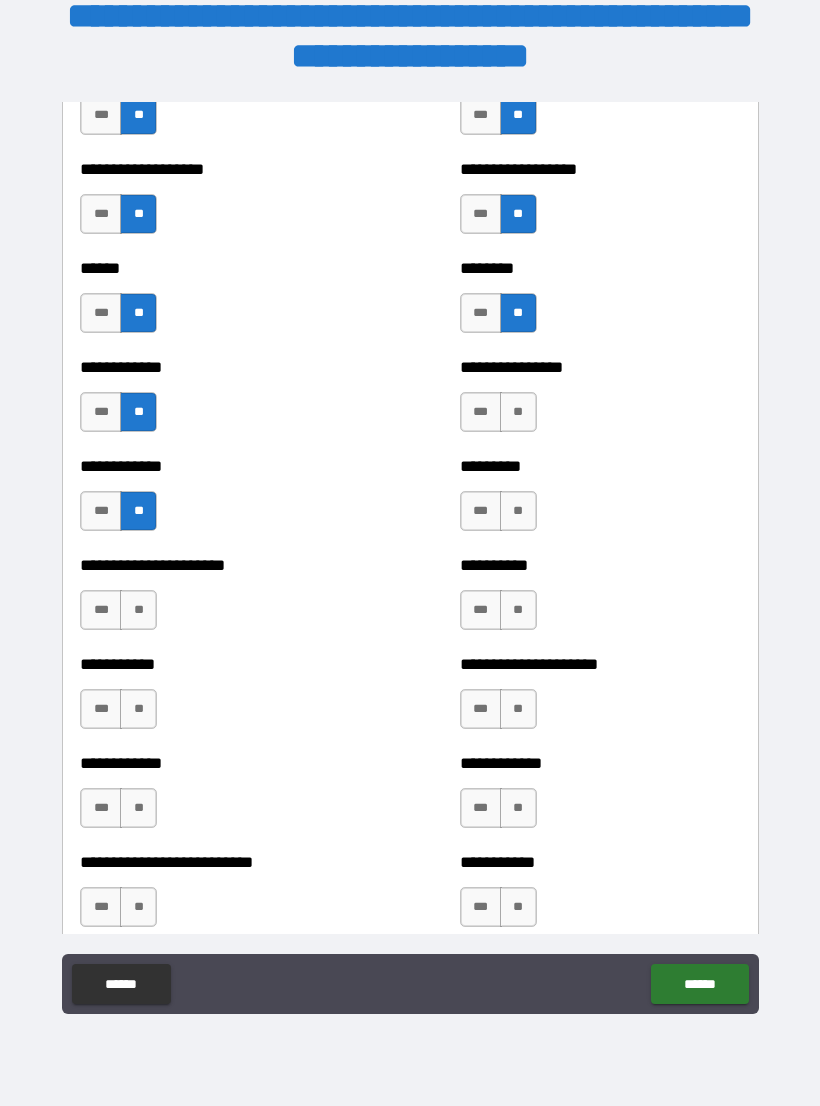 click on "**" at bounding box center (138, 709) 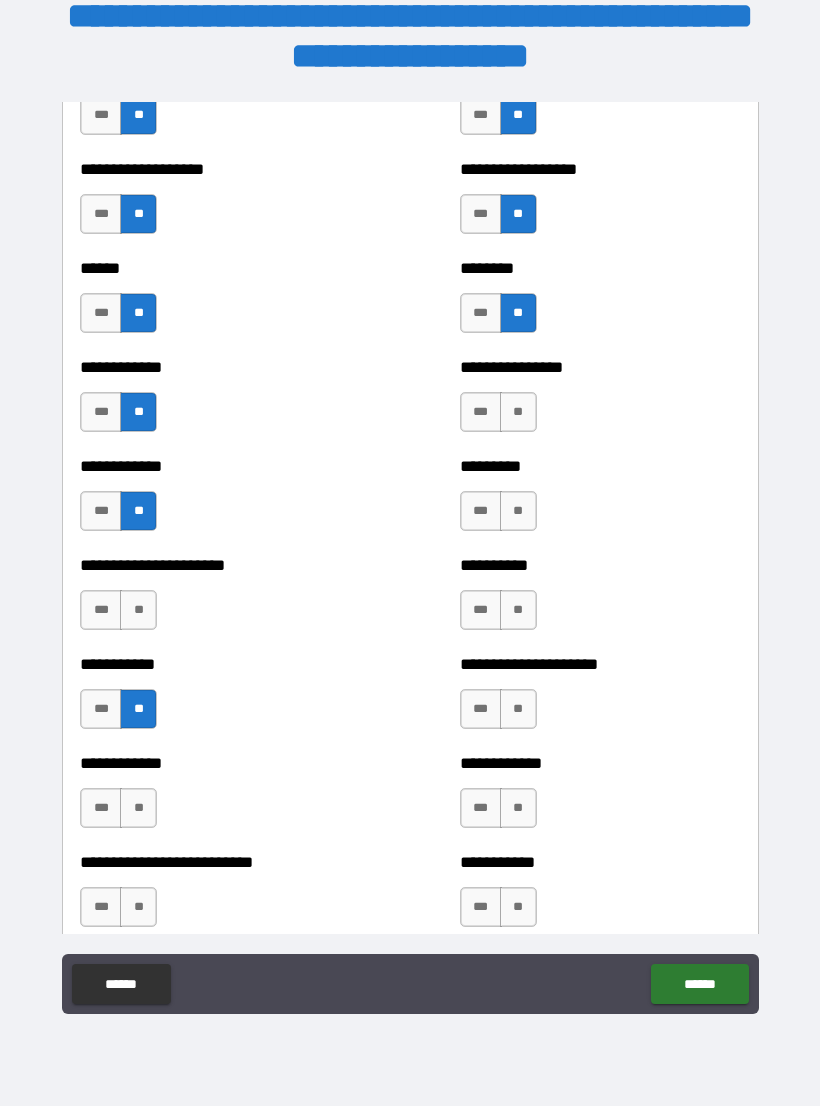 click on "**" at bounding box center (138, 808) 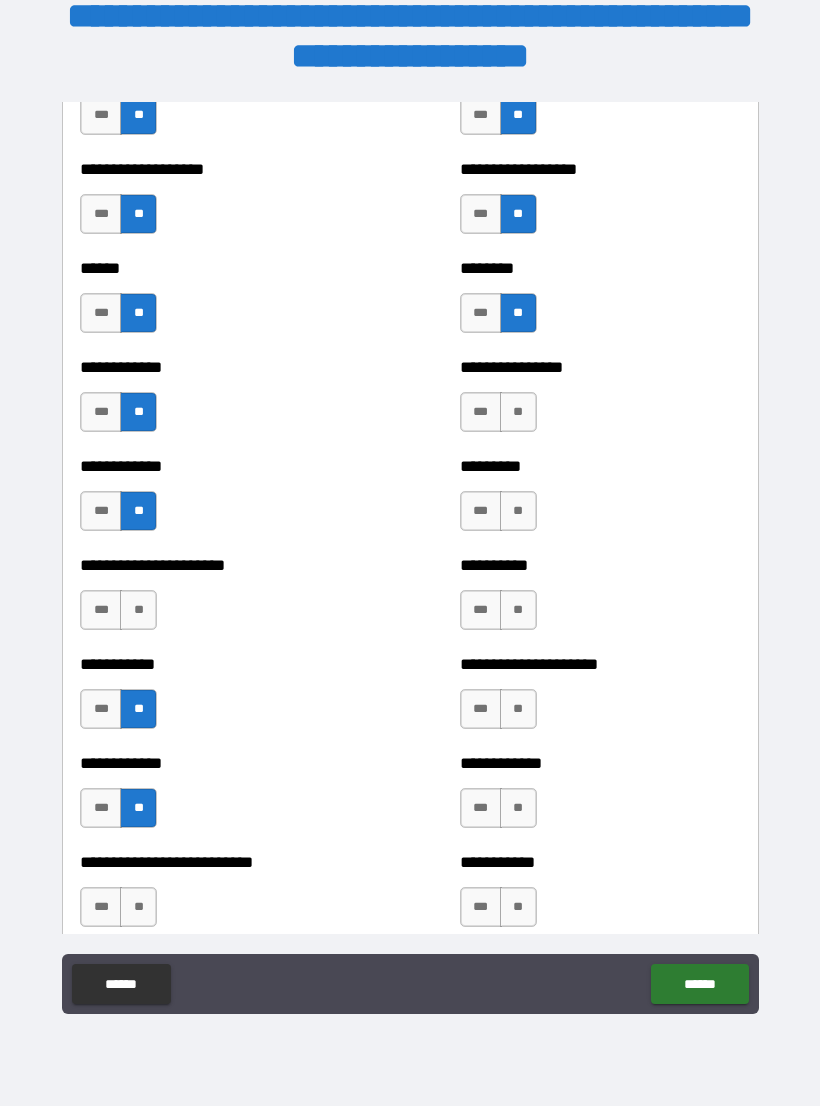 click on "**" at bounding box center (138, 907) 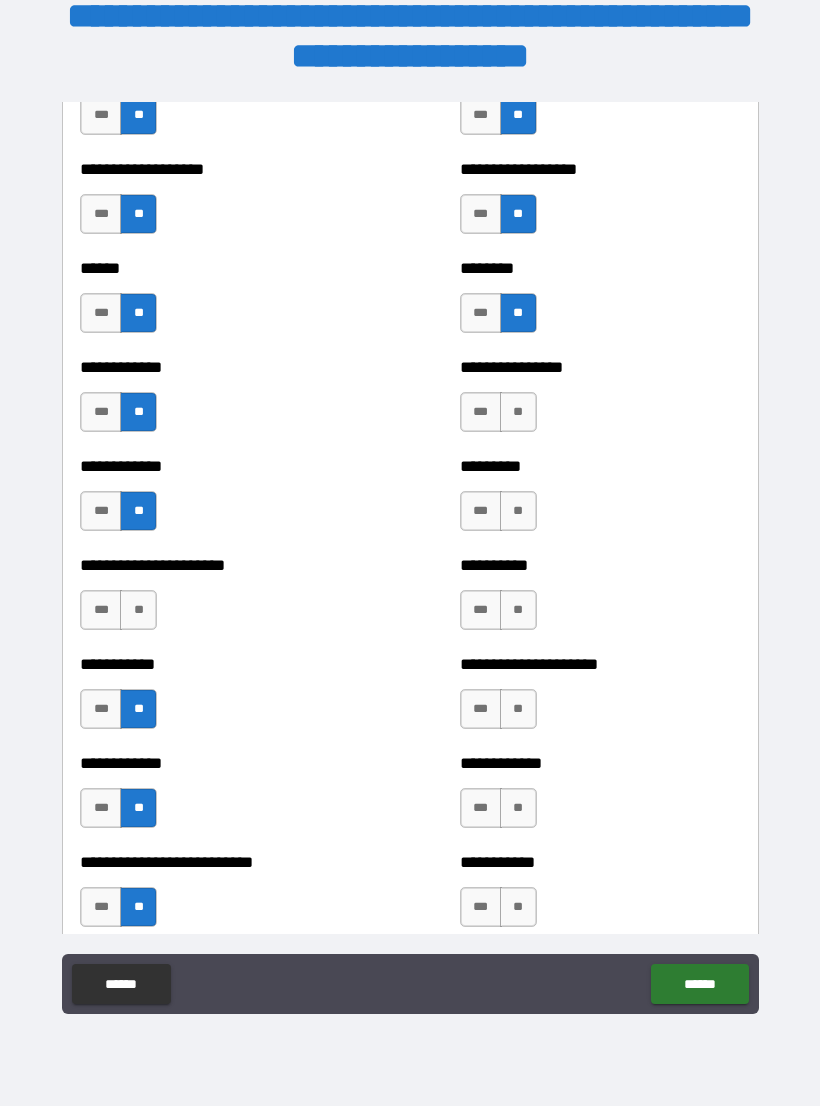 click on "**" at bounding box center [518, 907] 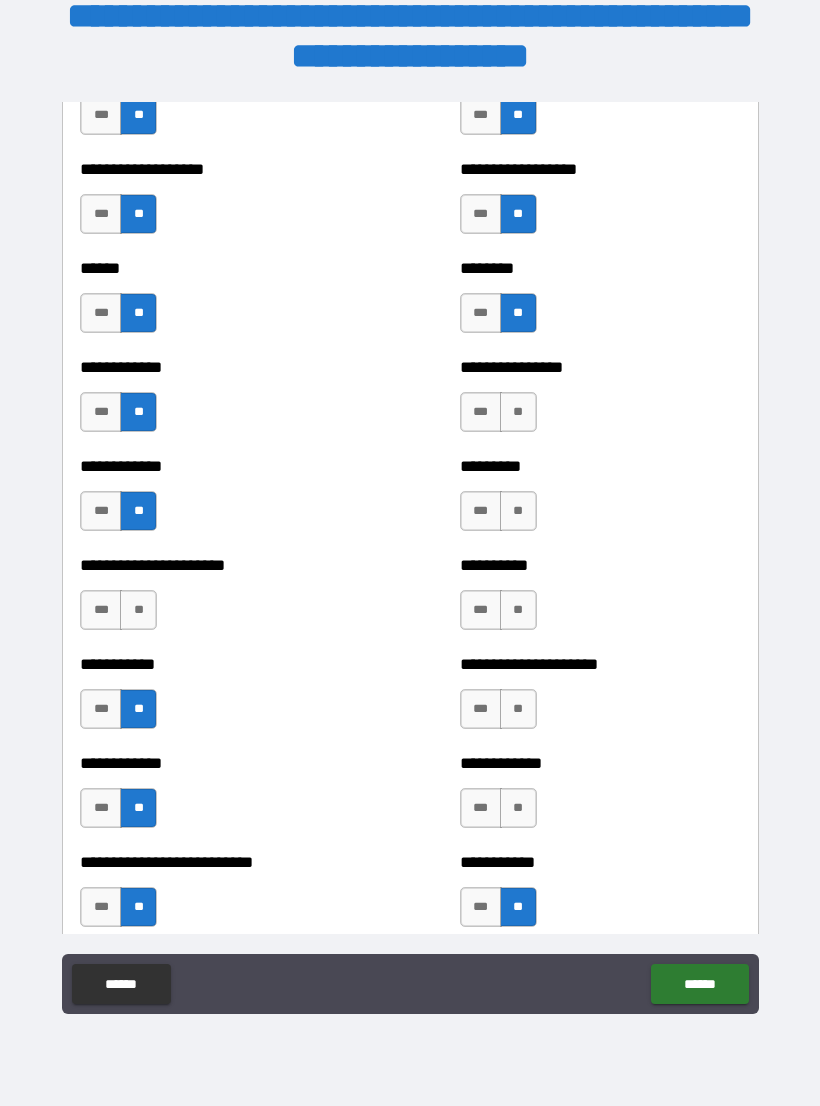 click on "**" at bounding box center [518, 808] 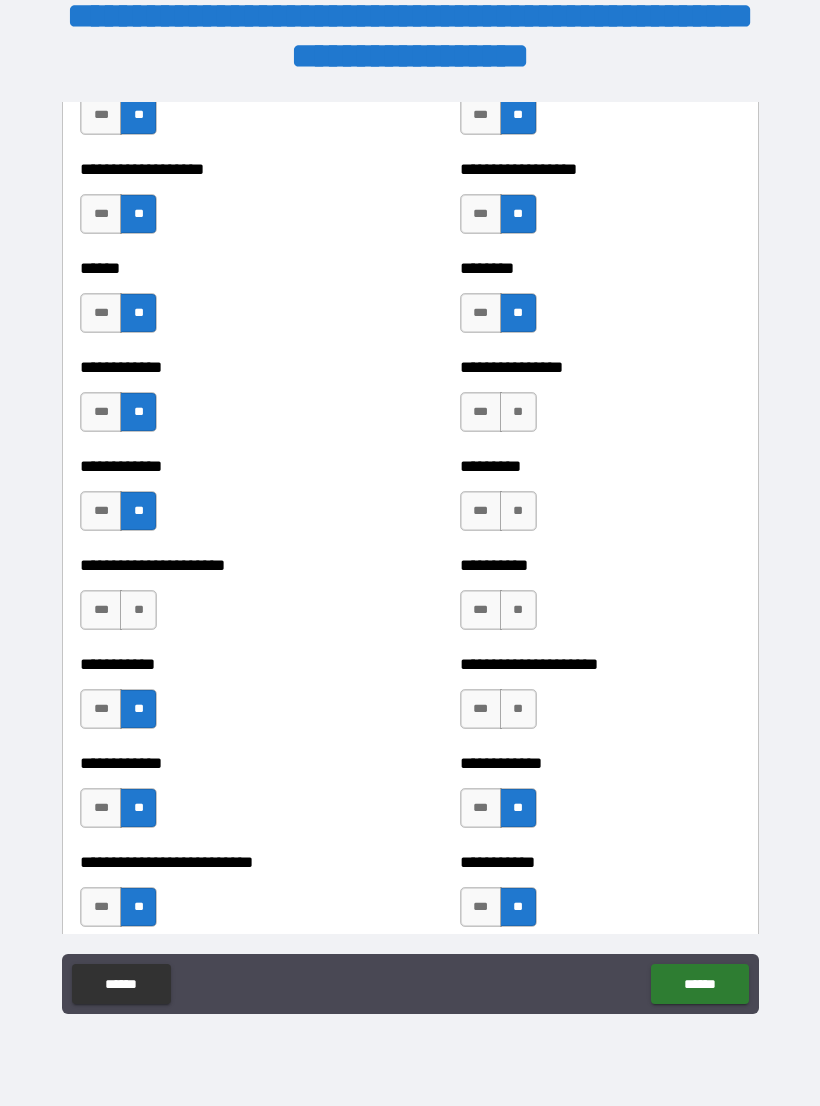 click on "**" at bounding box center [518, 709] 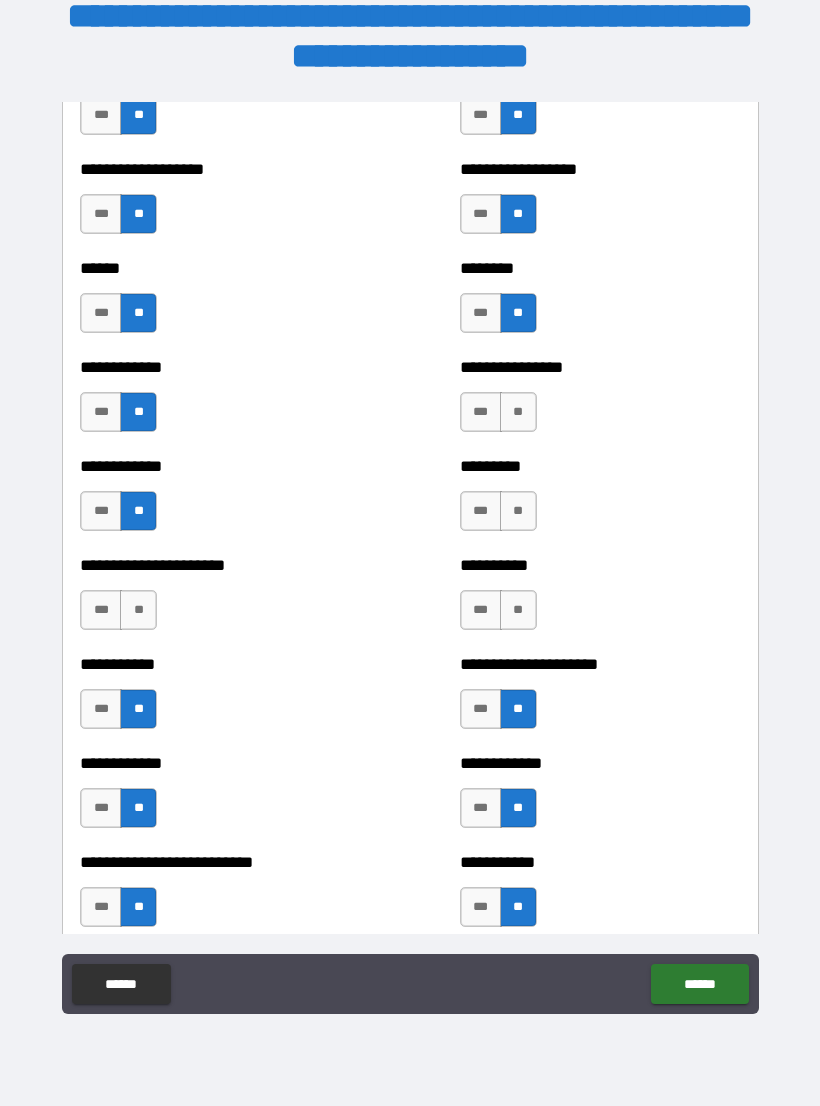 click on "**" at bounding box center [518, 610] 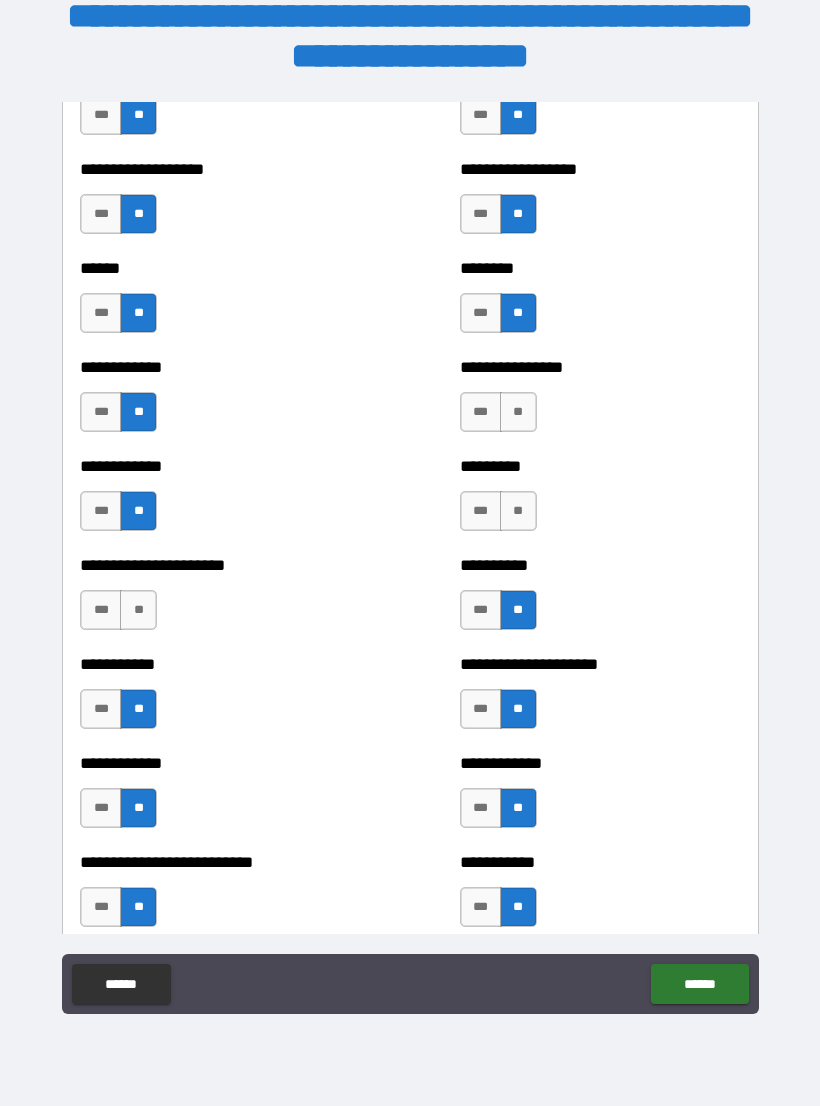 click on "**" at bounding box center [518, 511] 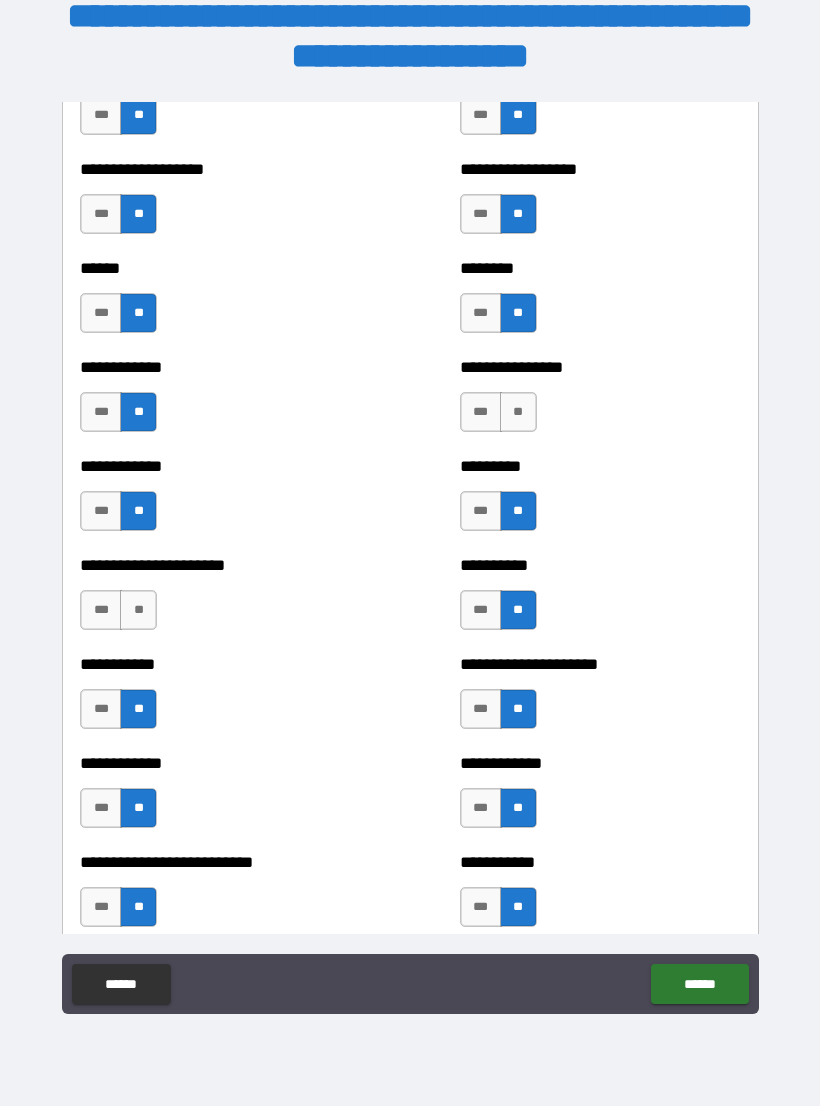 click on "**" at bounding box center (518, 412) 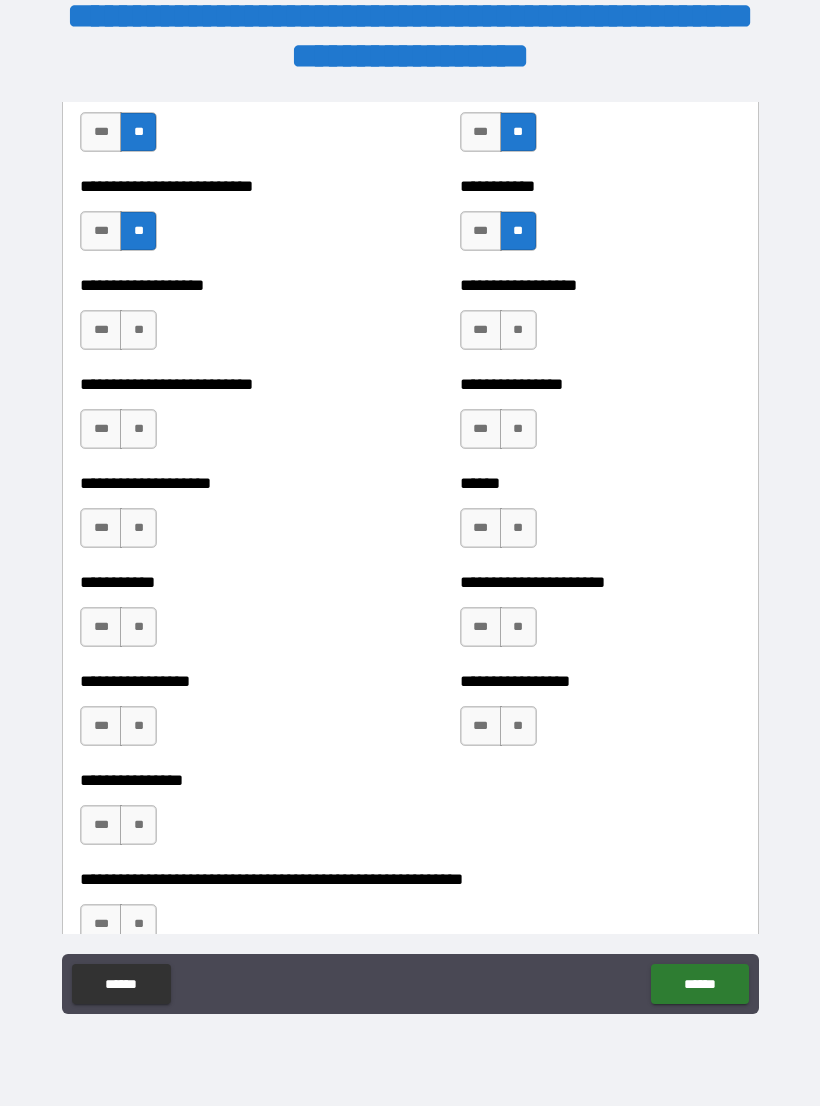 scroll, scrollTop: 5667, scrollLeft: 0, axis: vertical 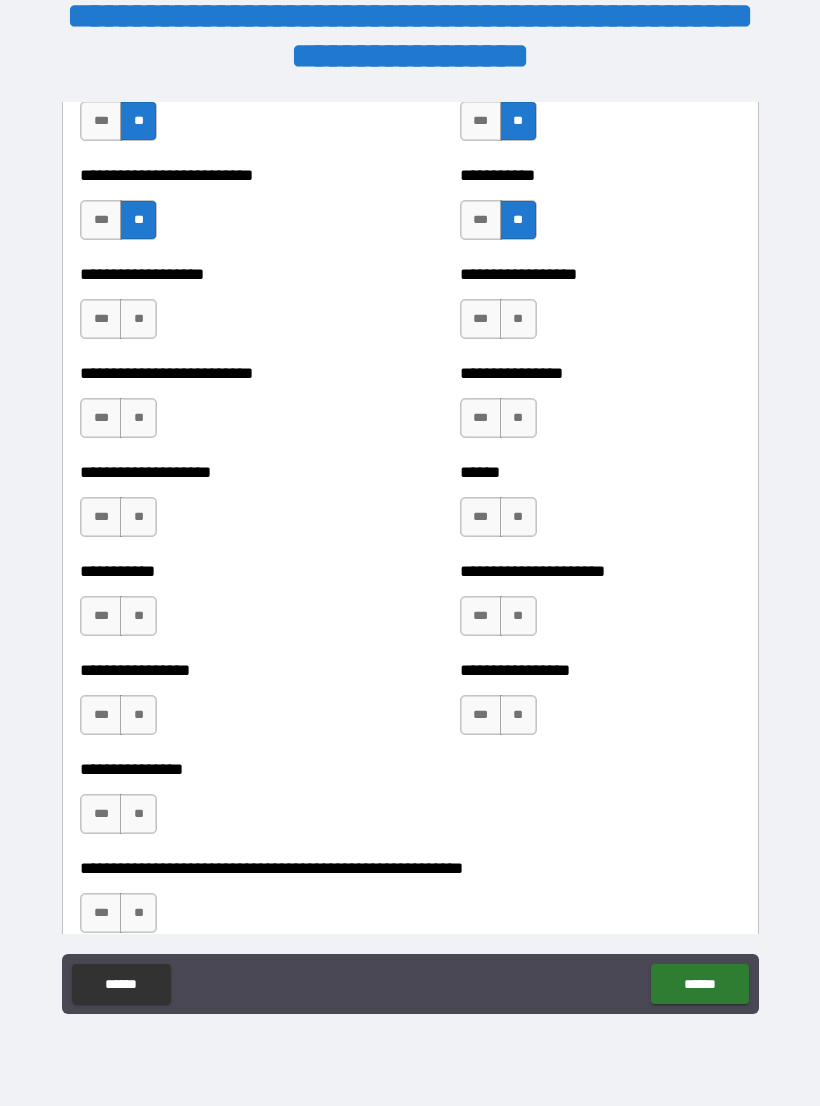 click on "**" at bounding box center [518, 715] 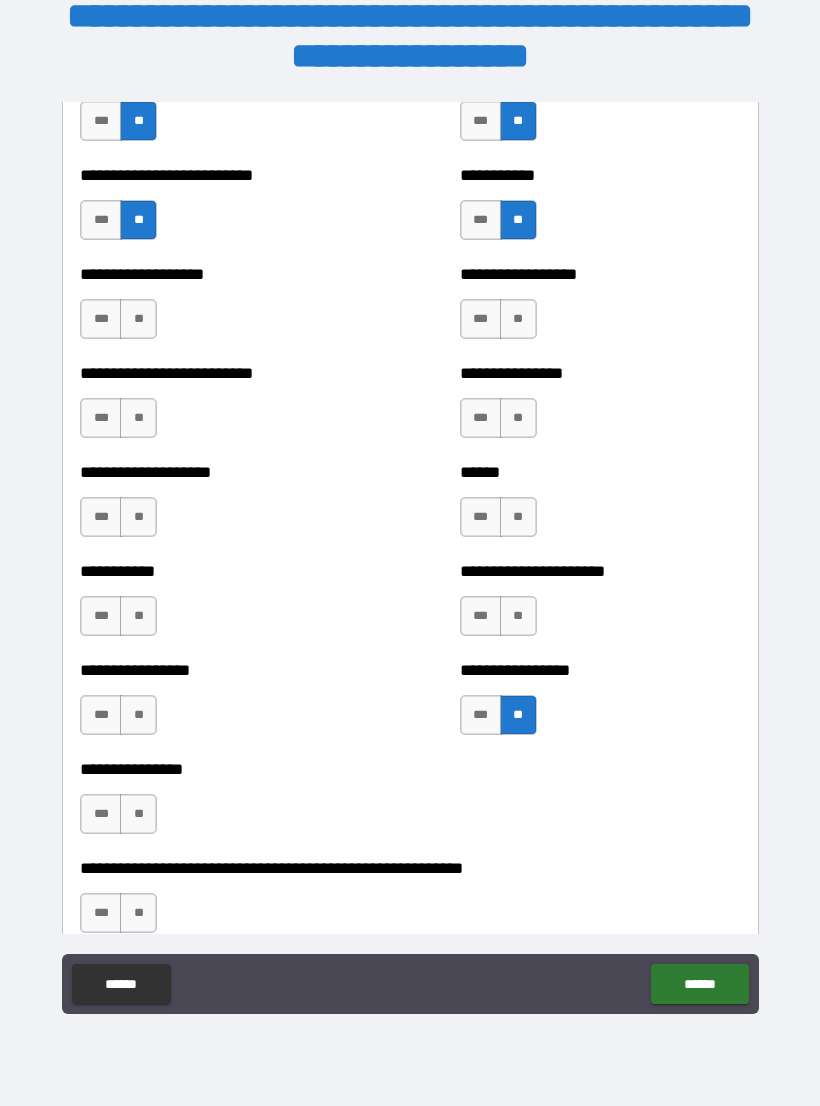 click on "**" at bounding box center (518, 616) 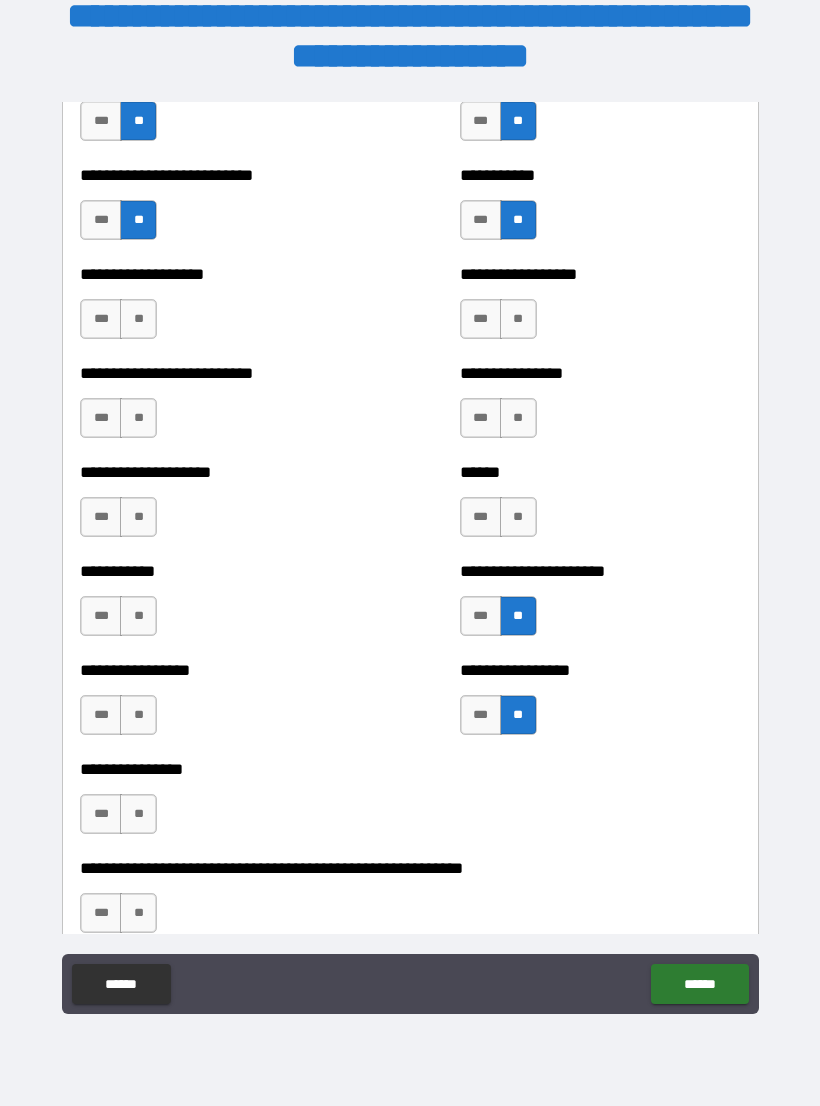 click on "**" at bounding box center [518, 517] 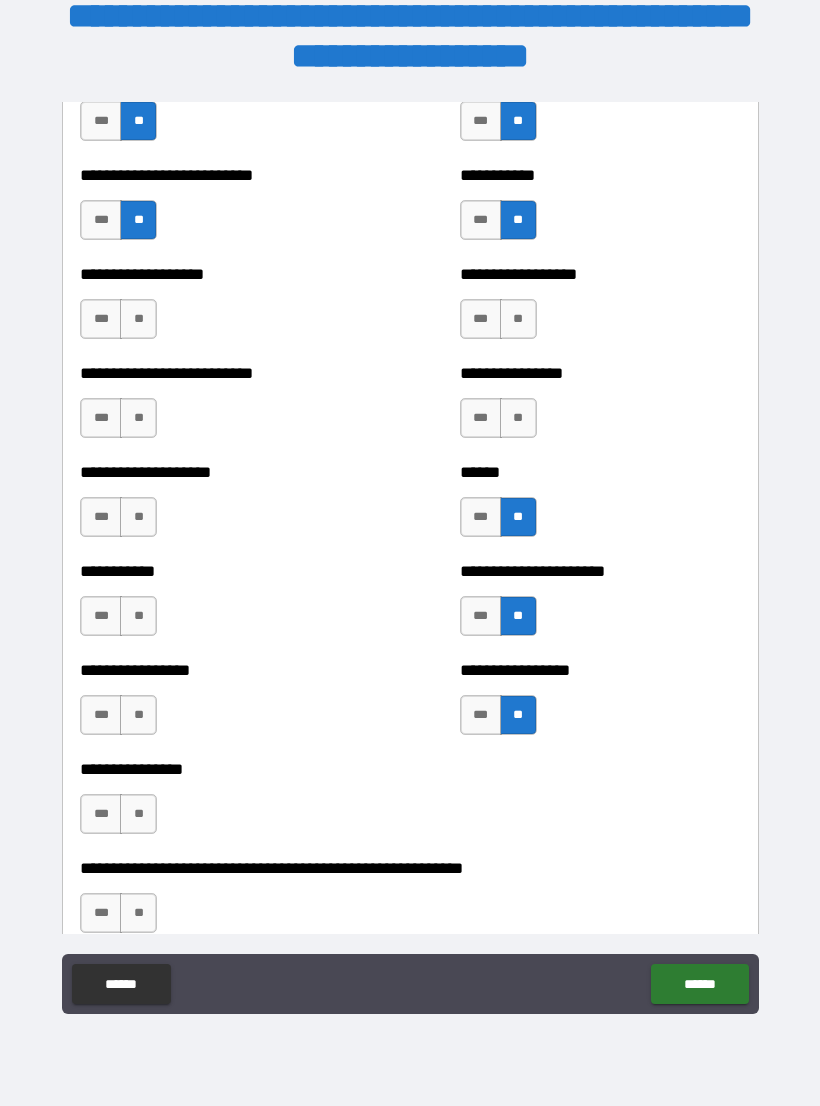 click on "**" at bounding box center (518, 418) 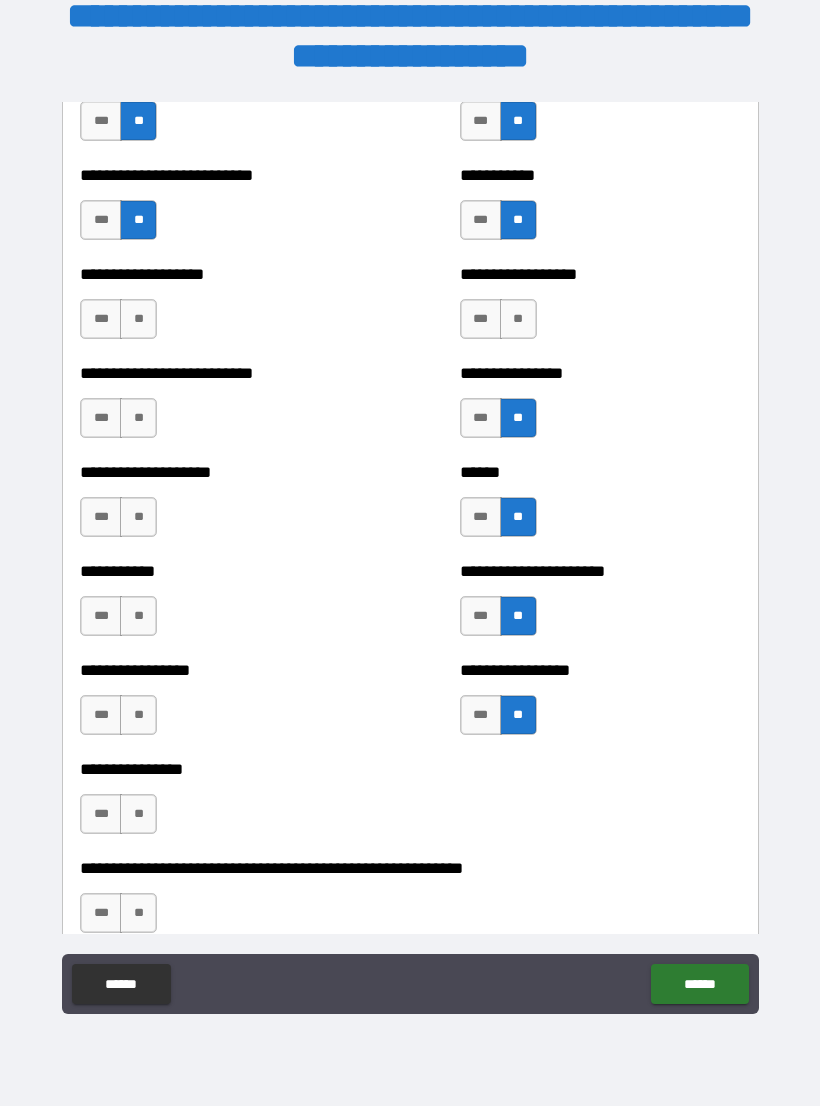 click on "**" at bounding box center (518, 319) 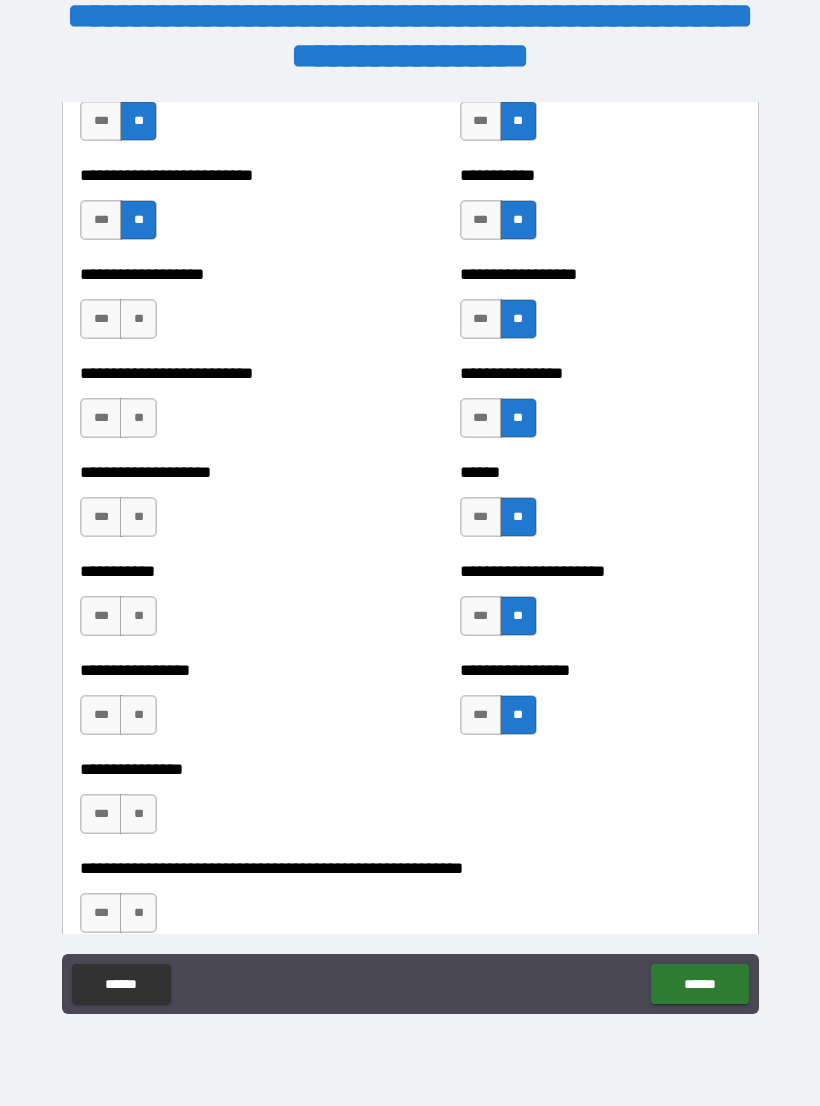 click on "**" at bounding box center (138, 319) 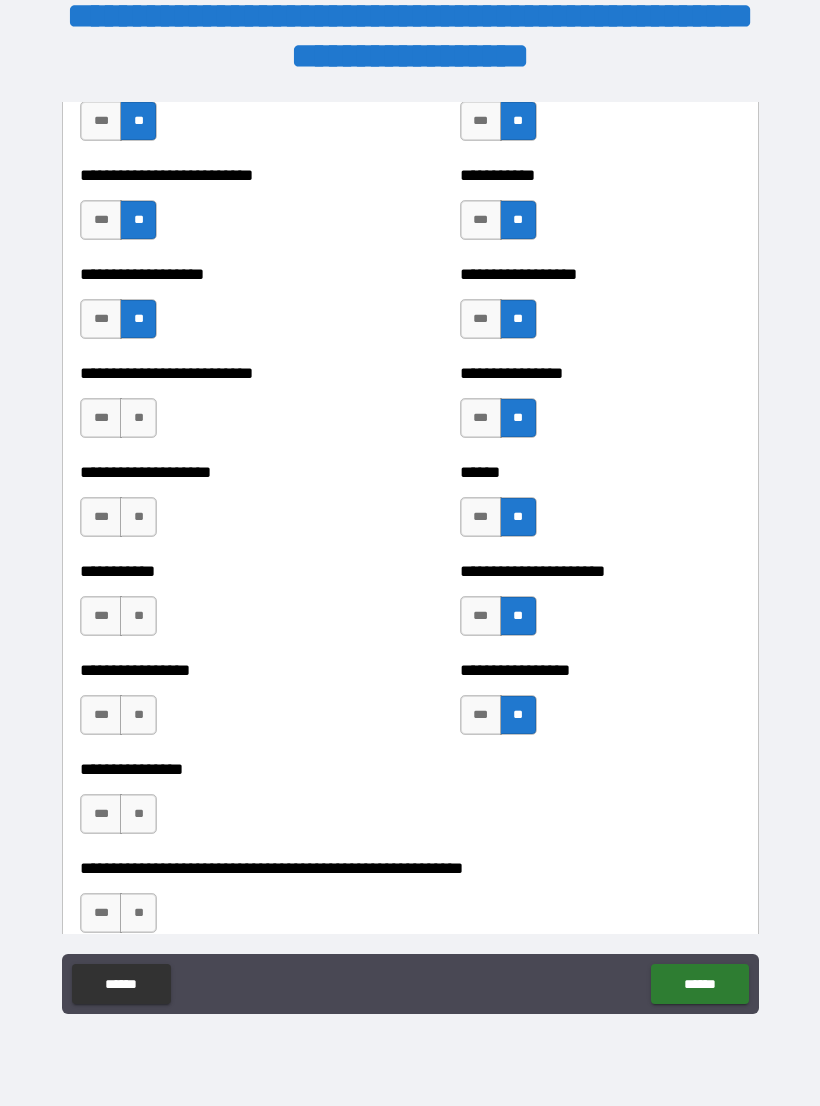click on "**" at bounding box center [138, 418] 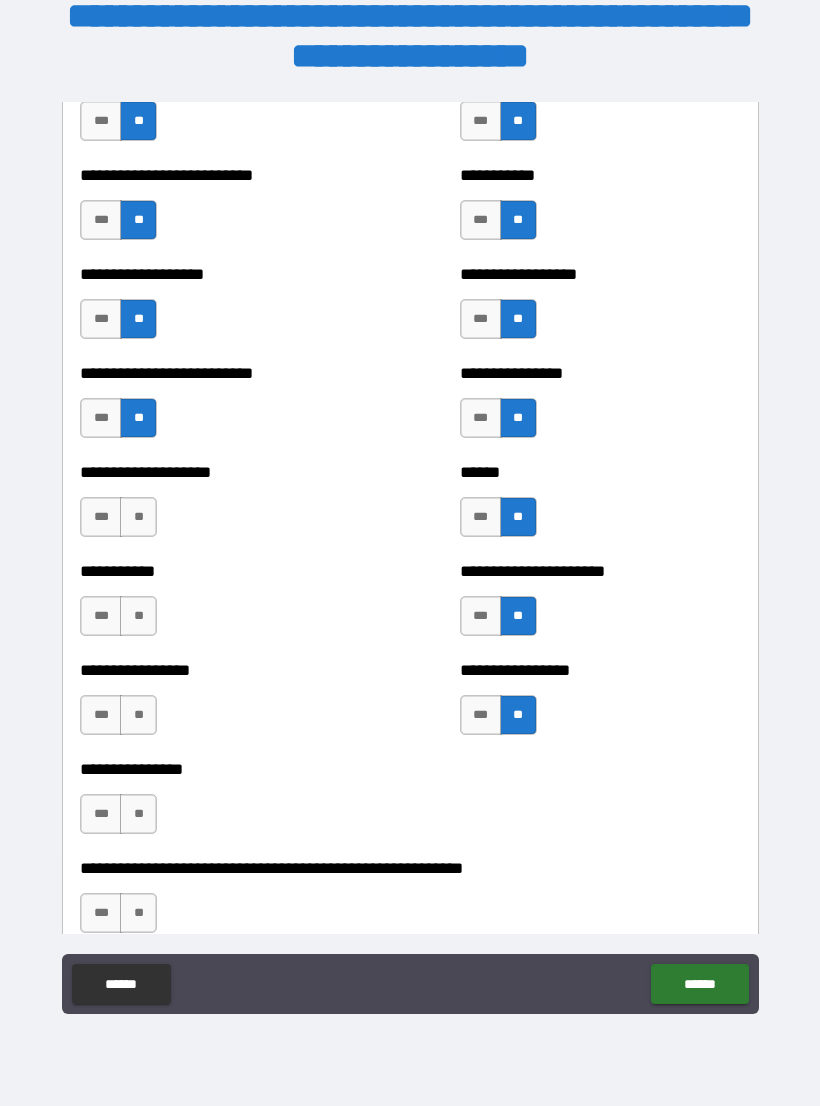click on "**" at bounding box center [138, 517] 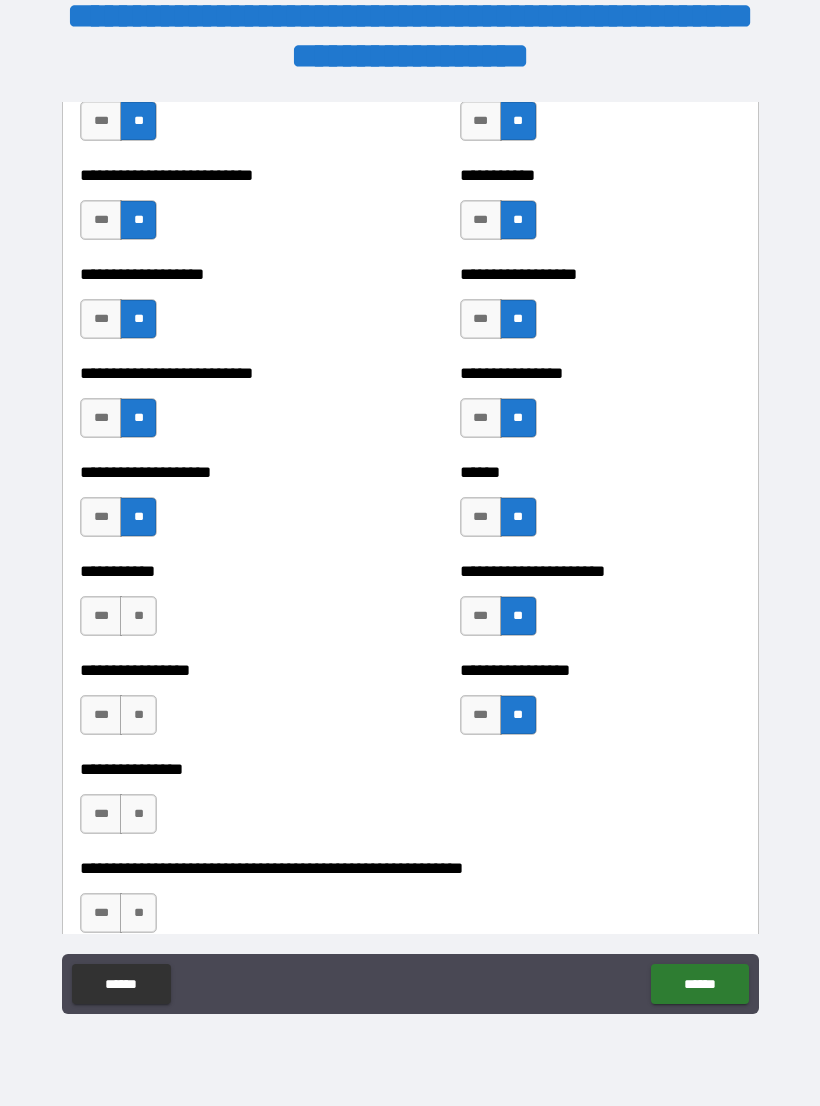 click on "**" at bounding box center [138, 616] 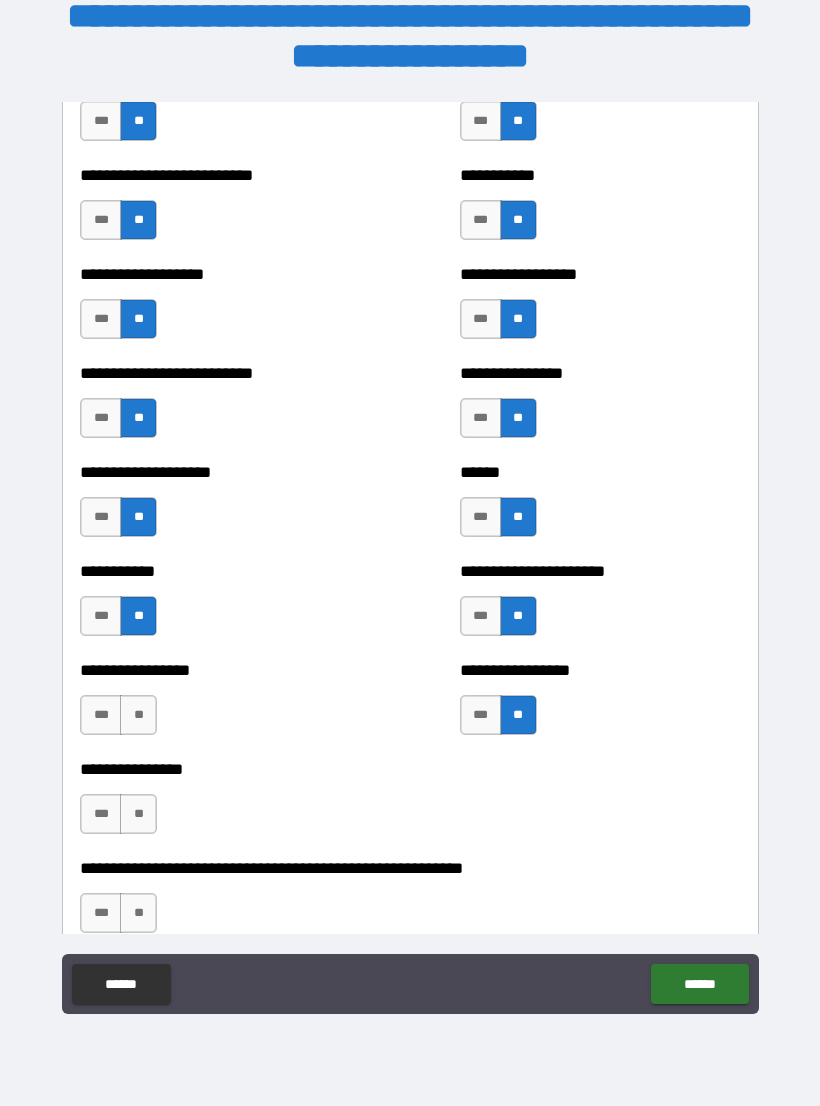 click on "**" at bounding box center [138, 715] 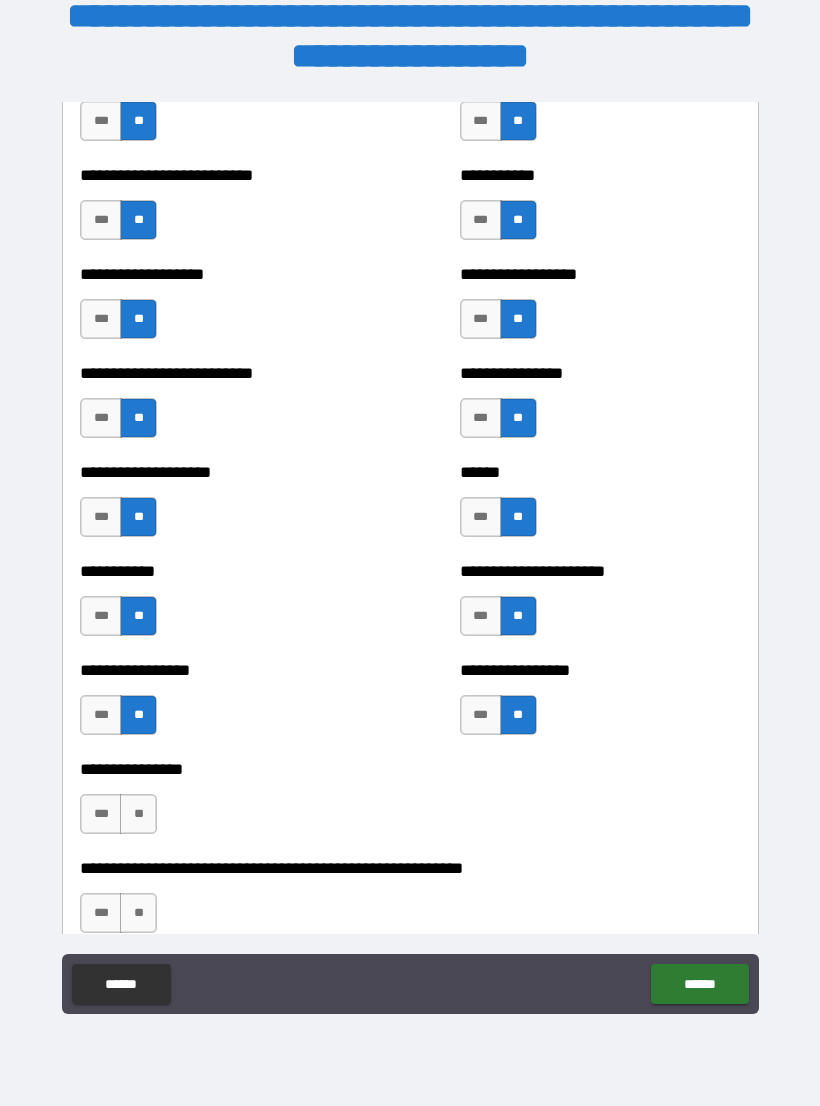 click on "**" at bounding box center (138, 814) 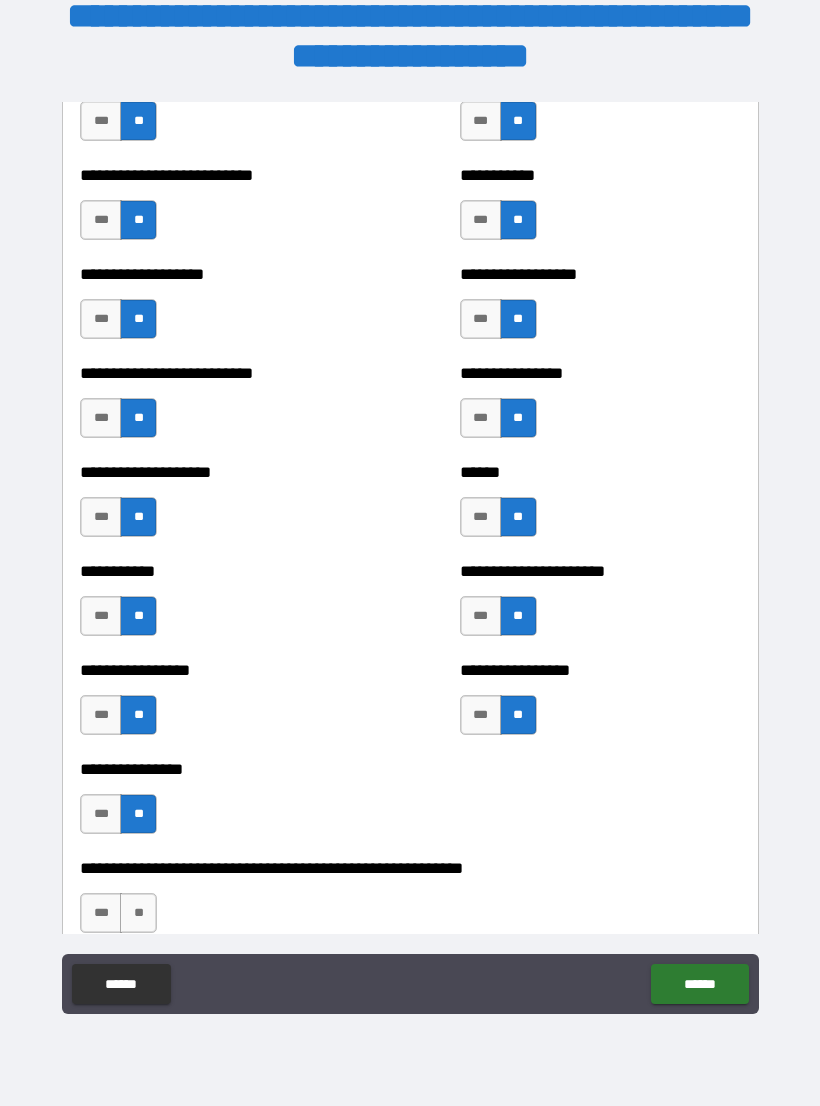 click on "**" at bounding box center (138, 913) 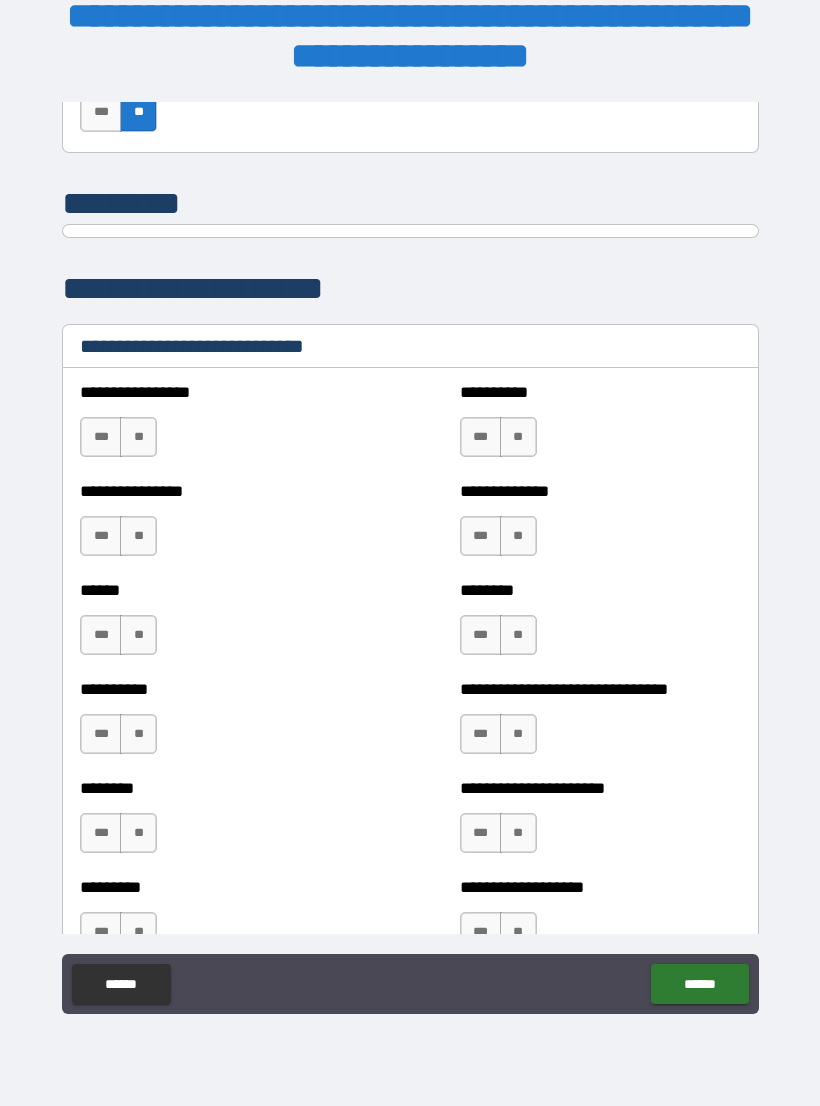 scroll, scrollTop: 6473, scrollLeft: 0, axis: vertical 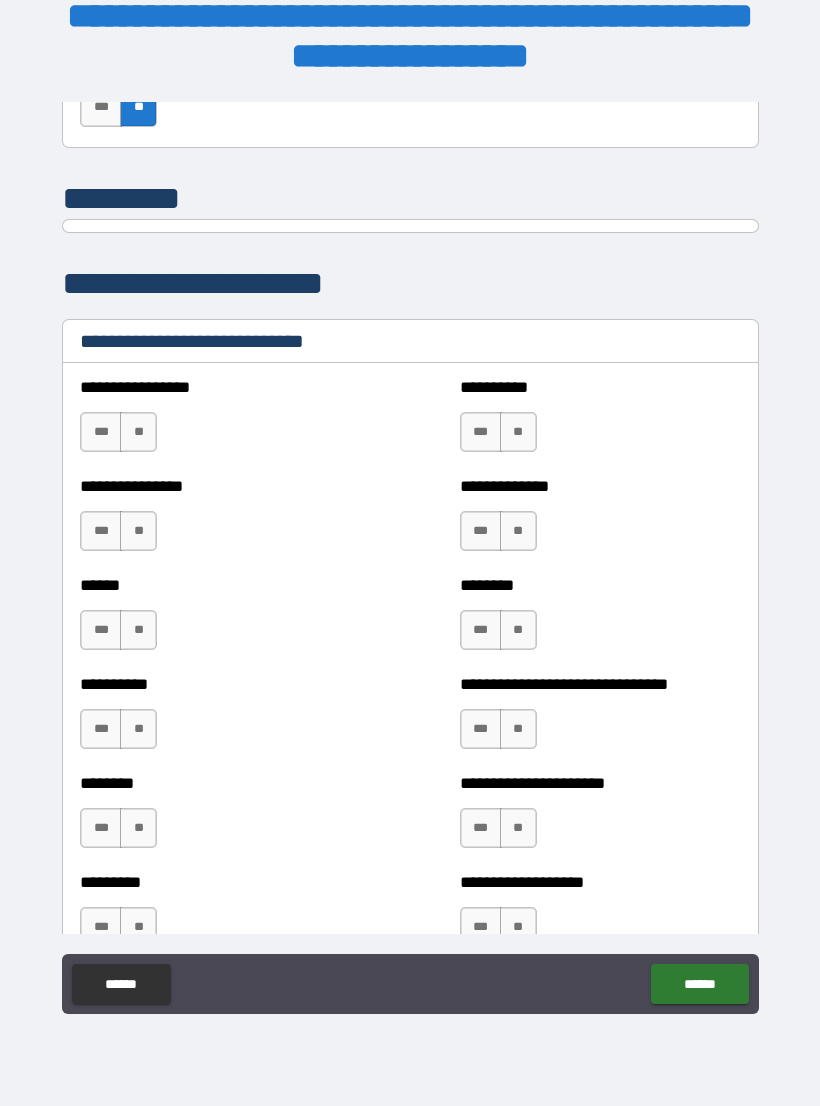click on "**" at bounding box center (138, 432) 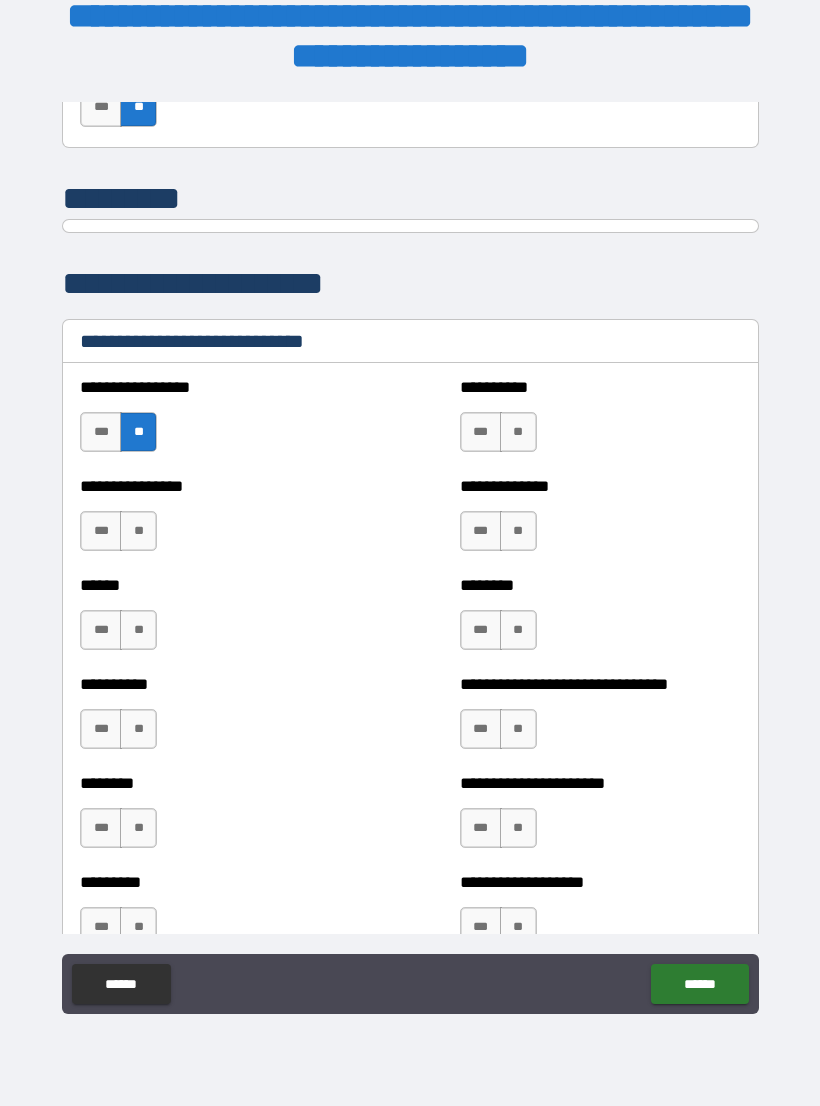 click on "**" at bounding box center (138, 531) 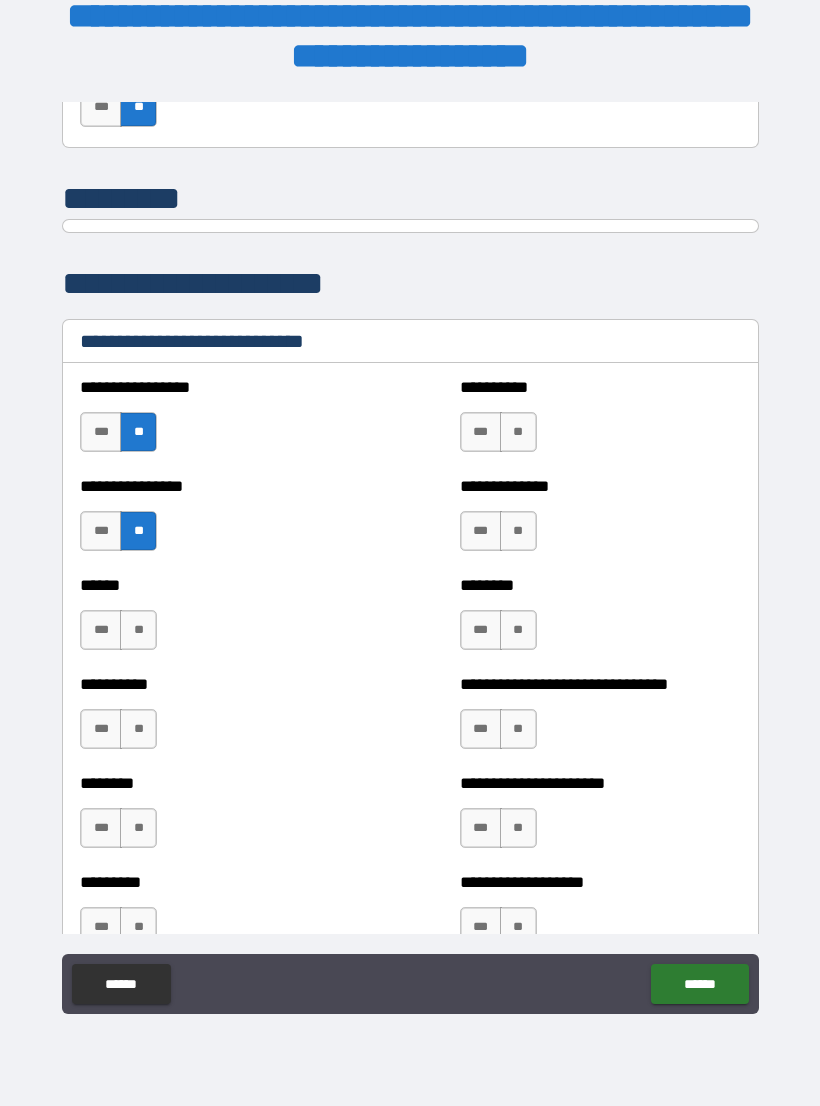 click on "**" at bounding box center (138, 630) 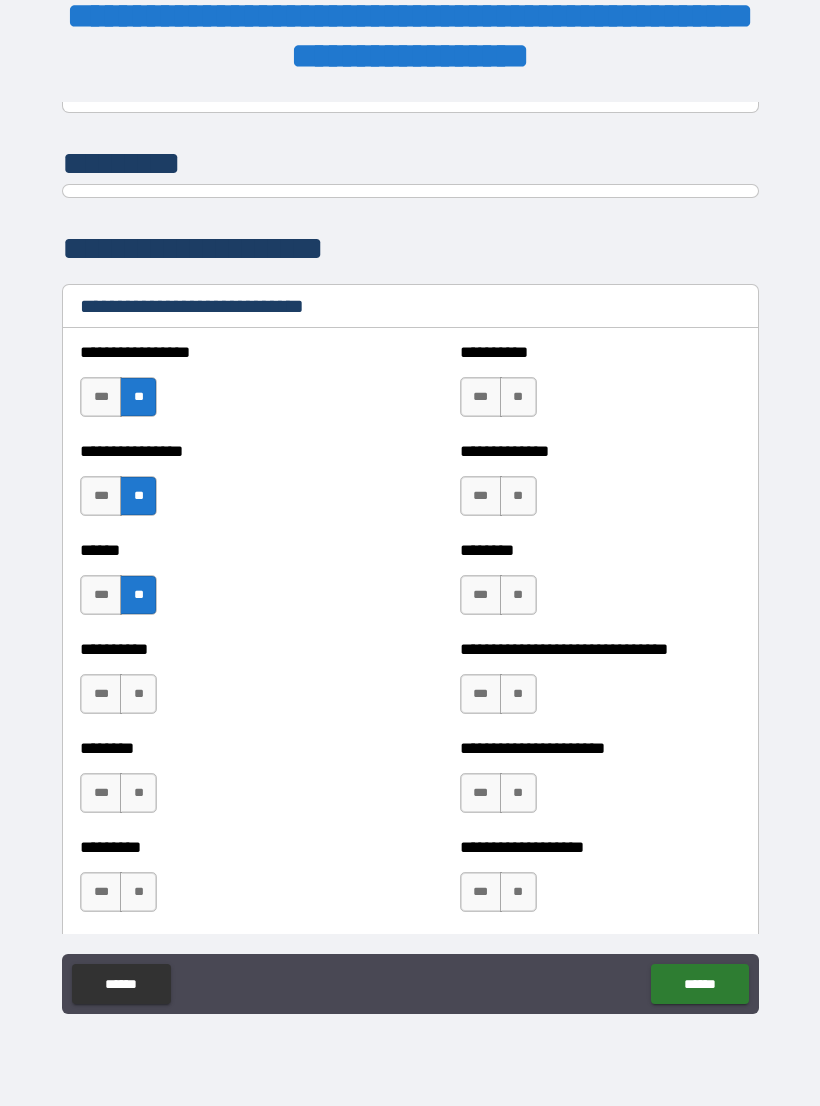 scroll, scrollTop: 6511, scrollLeft: 0, axis: vertical 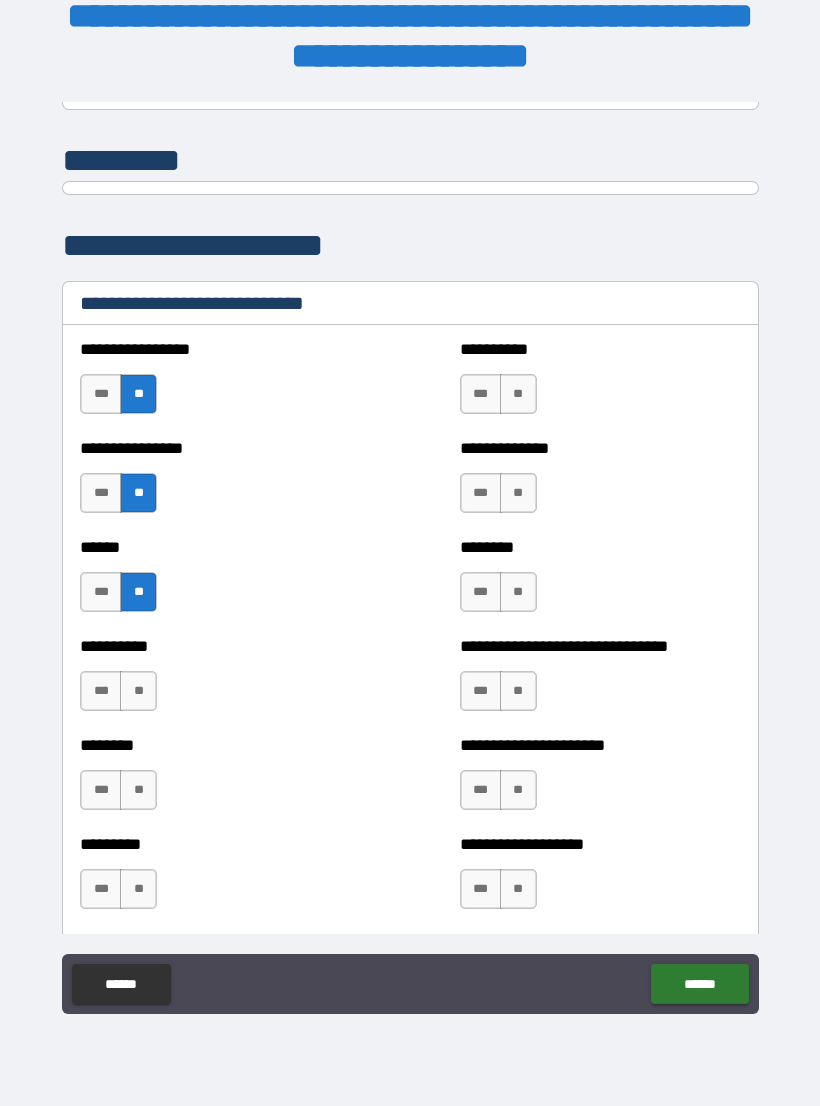 click on "**" at bounding box center [138, 394] 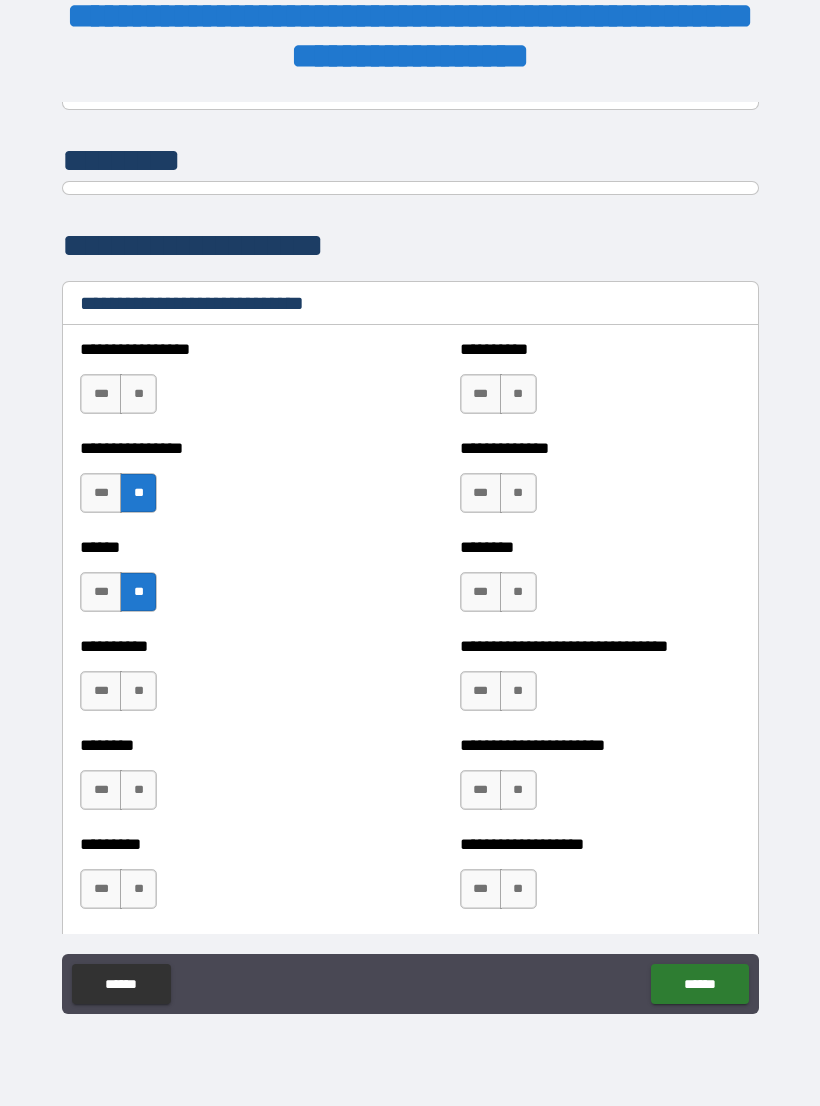 click on "**" at bounding box center [138, 493] 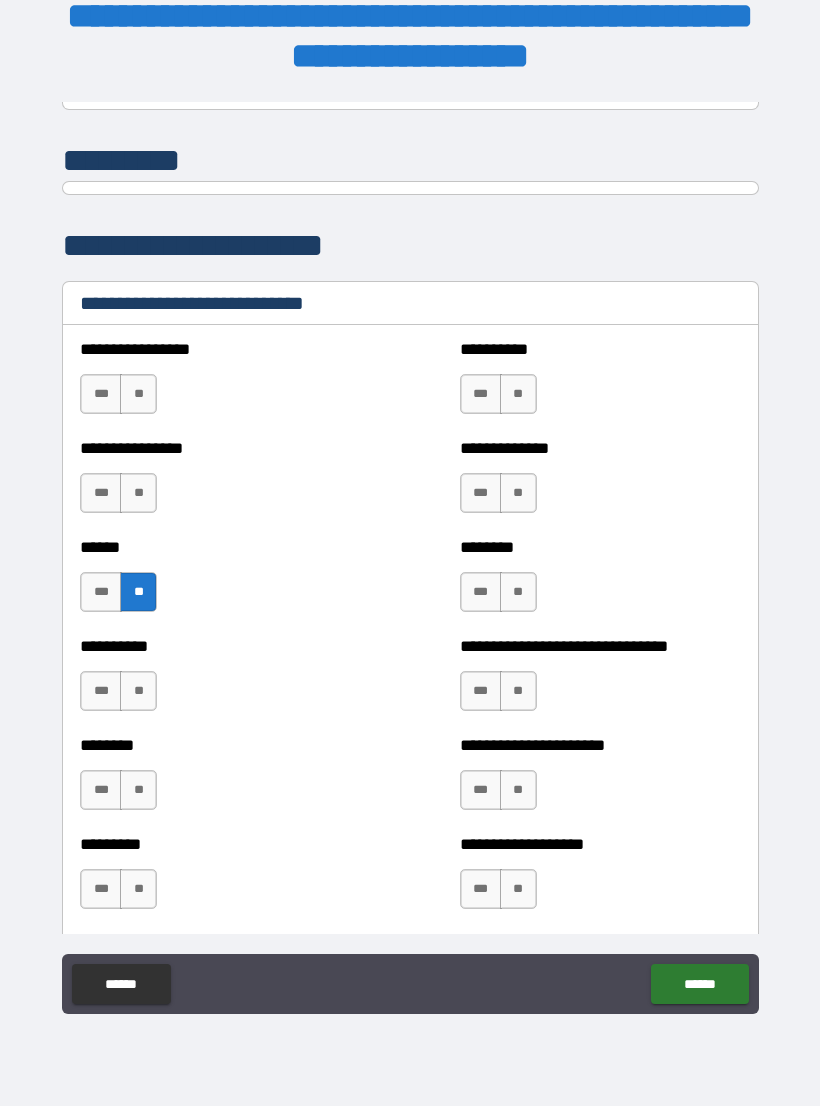 click on "**" at bounding box center (138, 592) 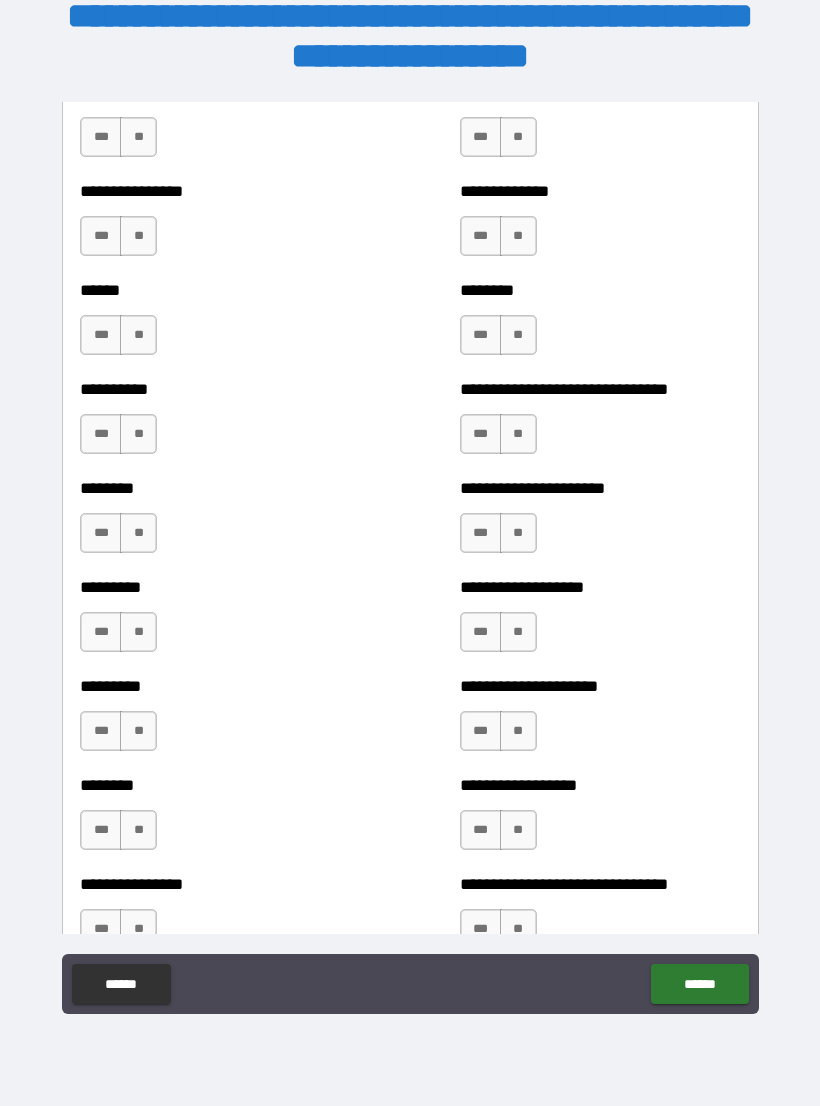 scroll, scrollTop: 6769, scrollLeft: 0, axis: vertical 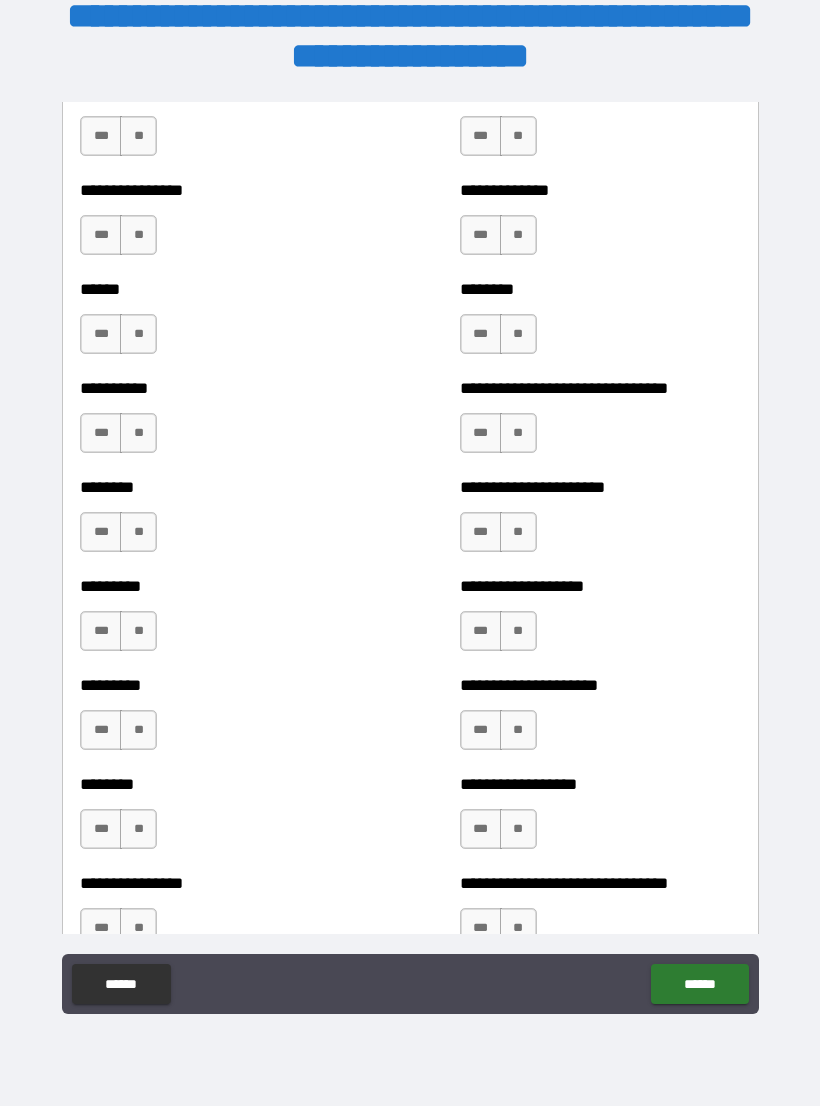 click on "**" at bounding box center [138, 631] 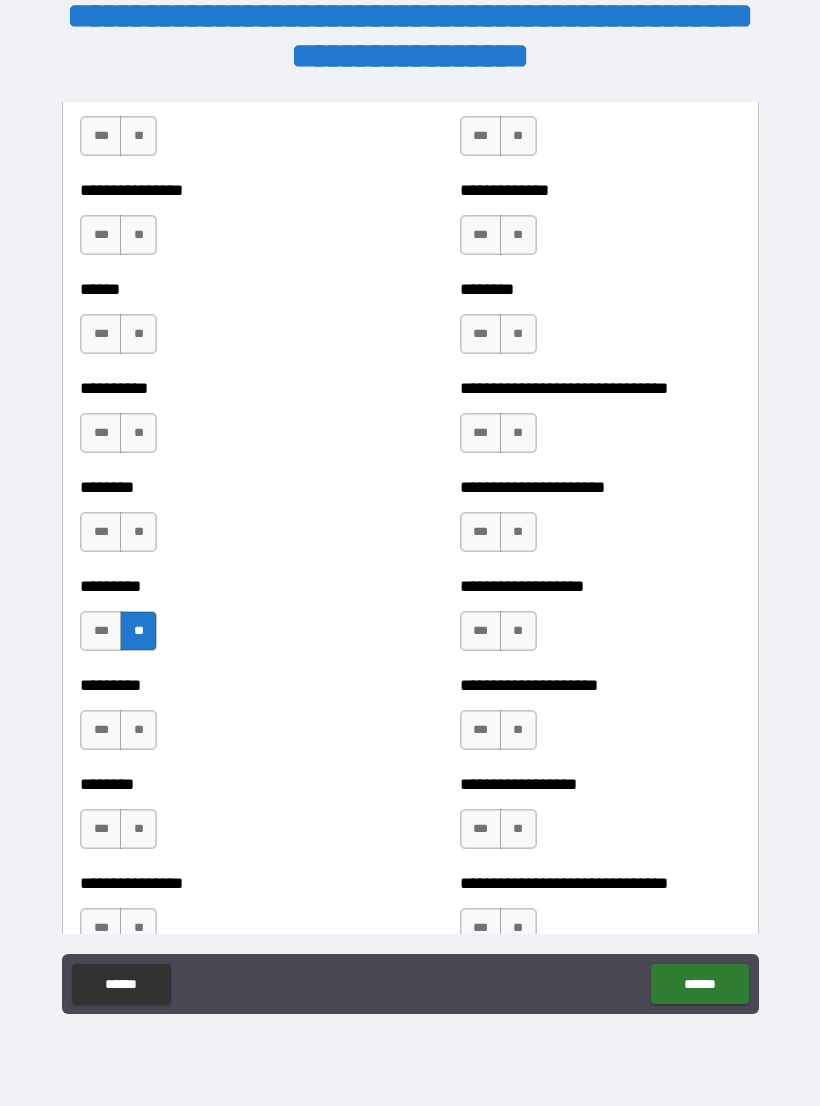 click on "**" at bounding box center [138, 730] 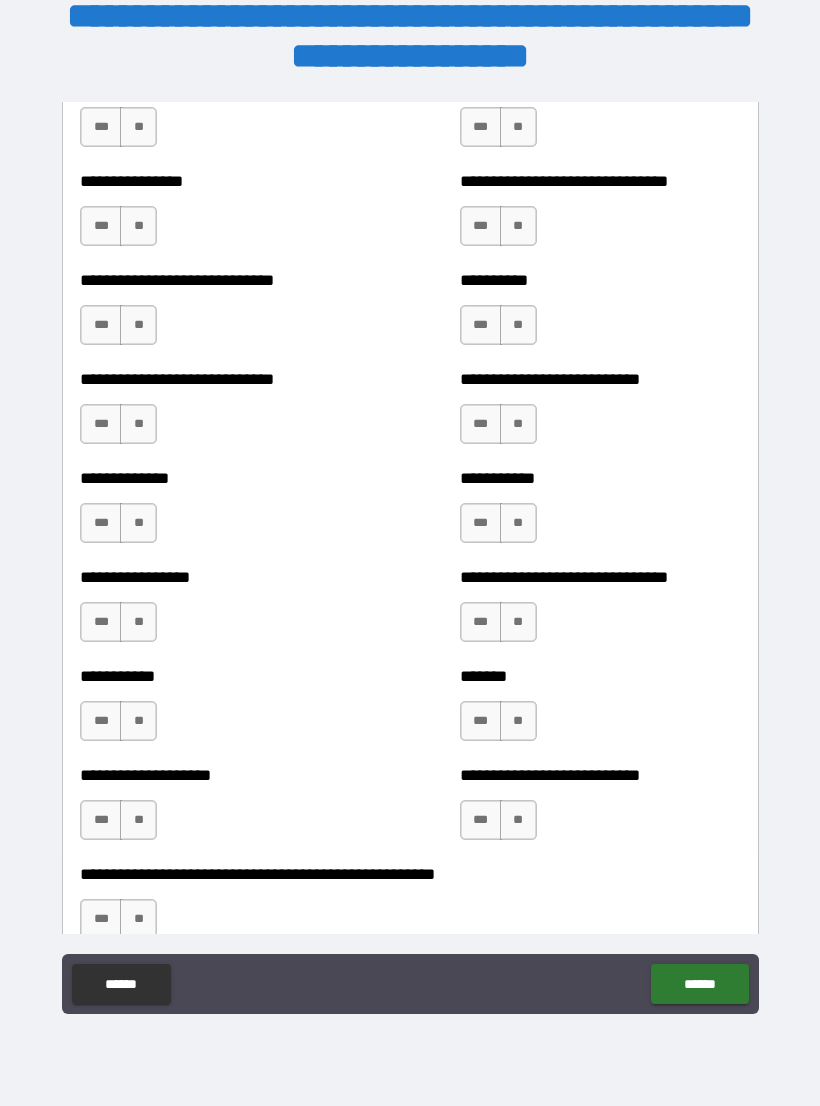 scroll, scrollTop: 7480, scrollLeft: 0, axis: vertical 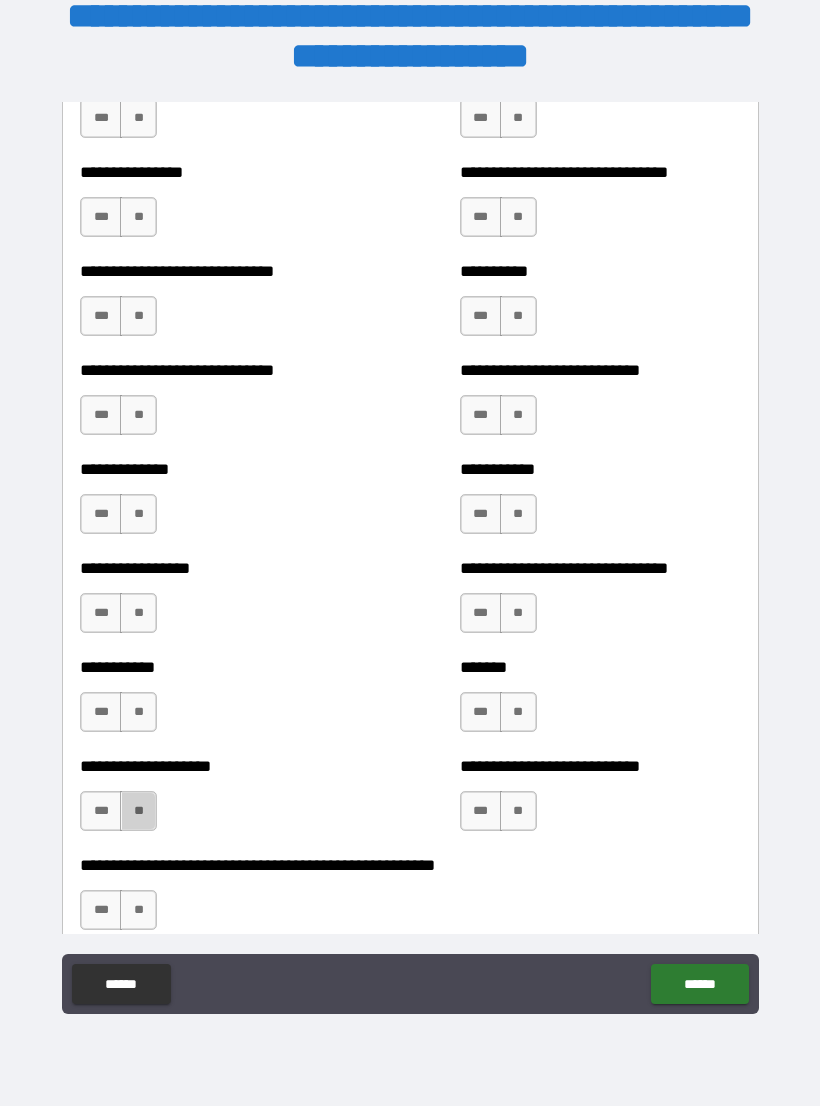 click on "**" at bounding box center [138, 811] 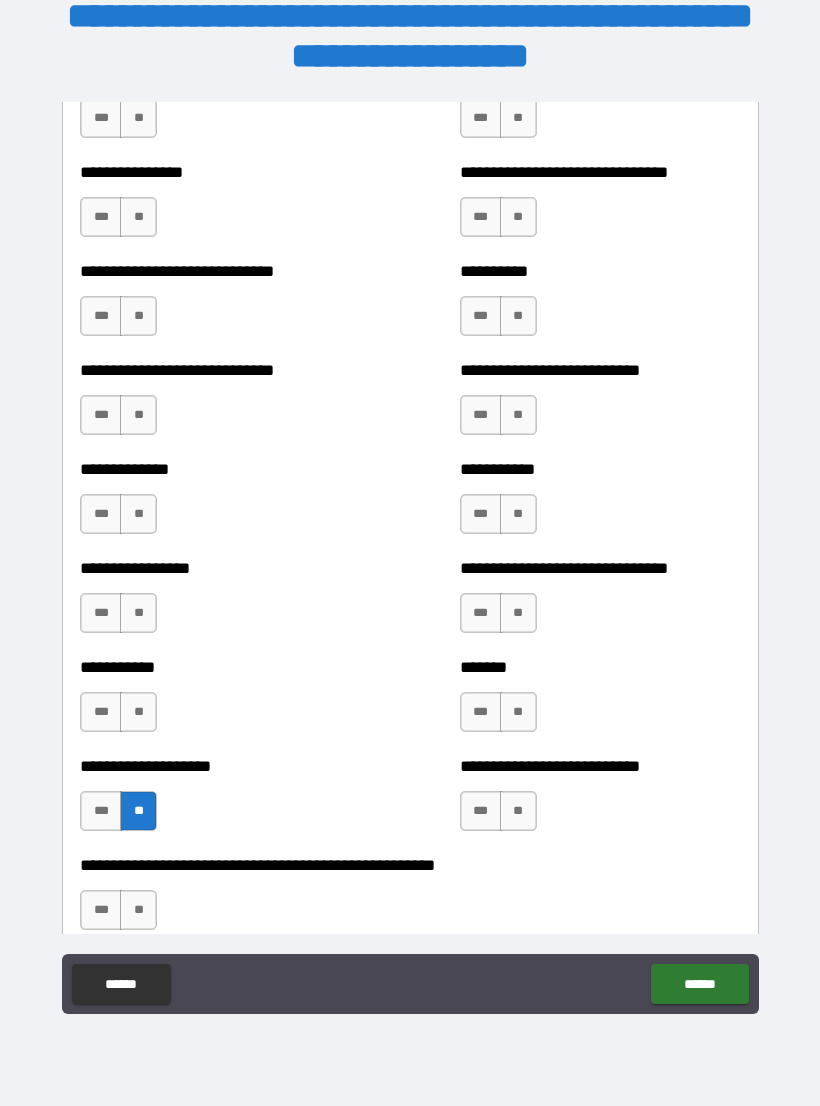click on "**" at bounding box center (138, 712) 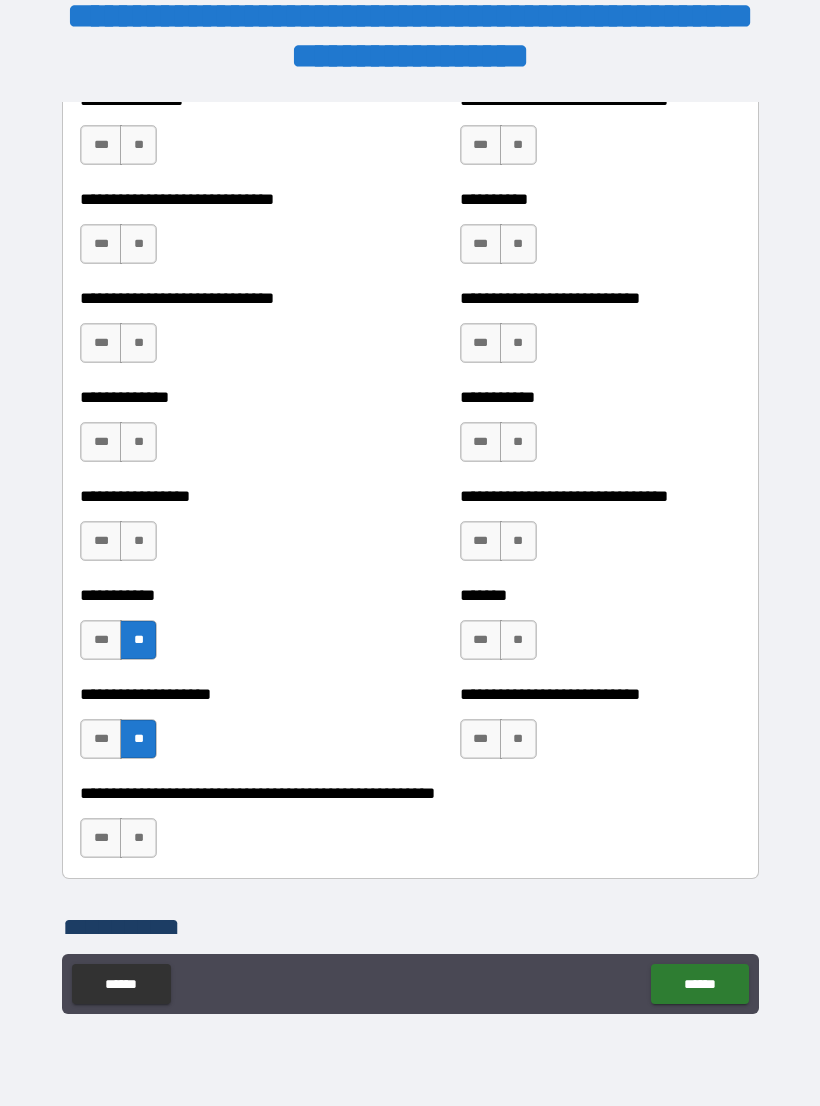 scroll, scrollTop: 7560, scrollLeft: 0, axis: vertical 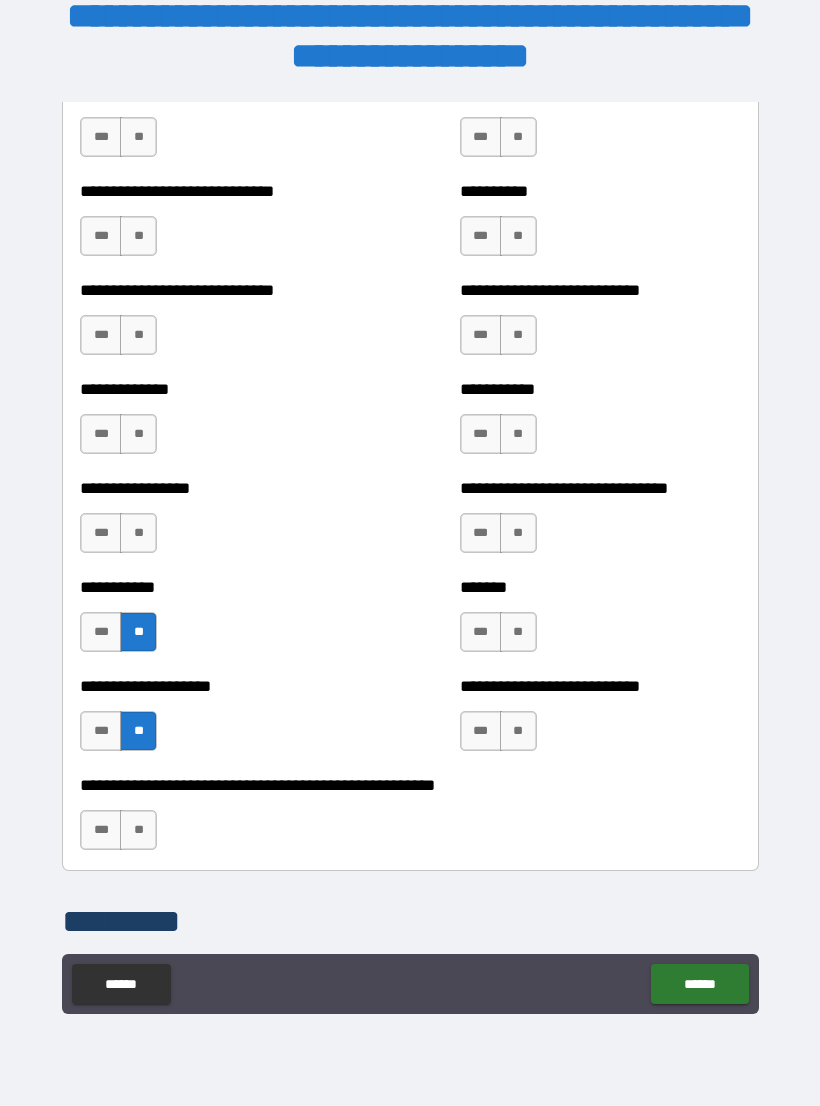 click on "**" at bounding box center [138, 830] 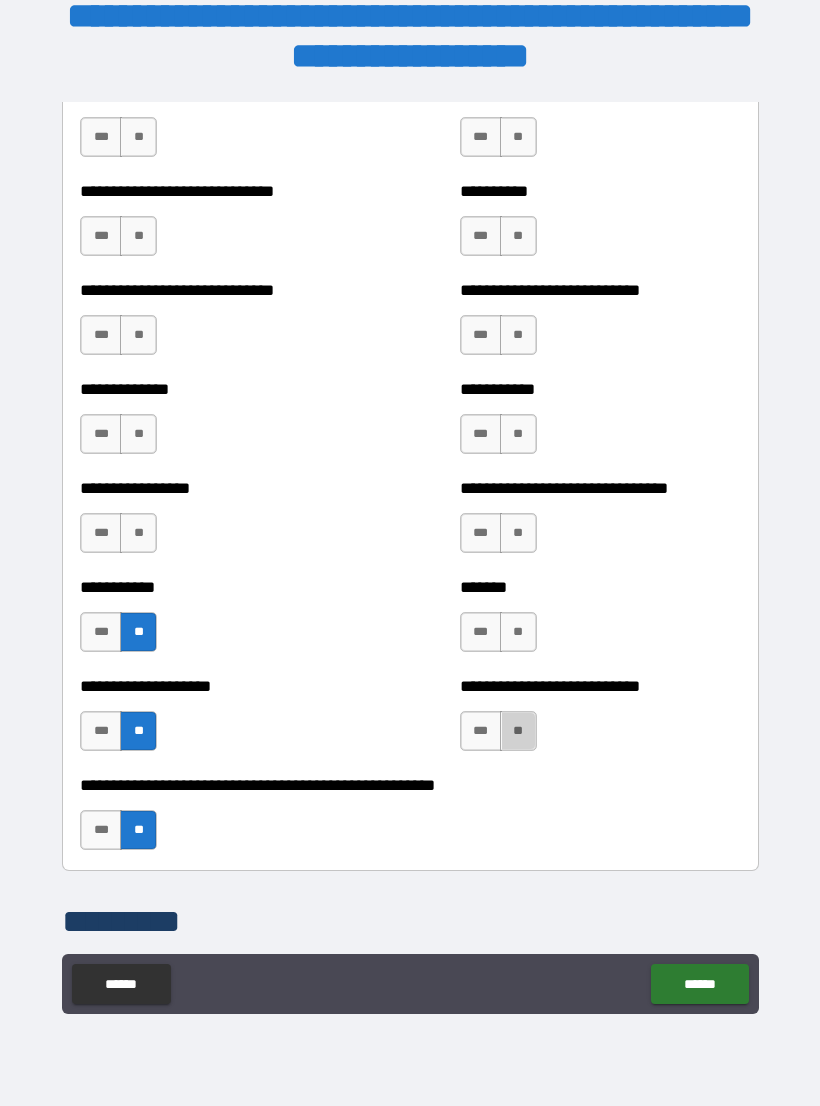 click on "**" at bounding box center (518, 731) 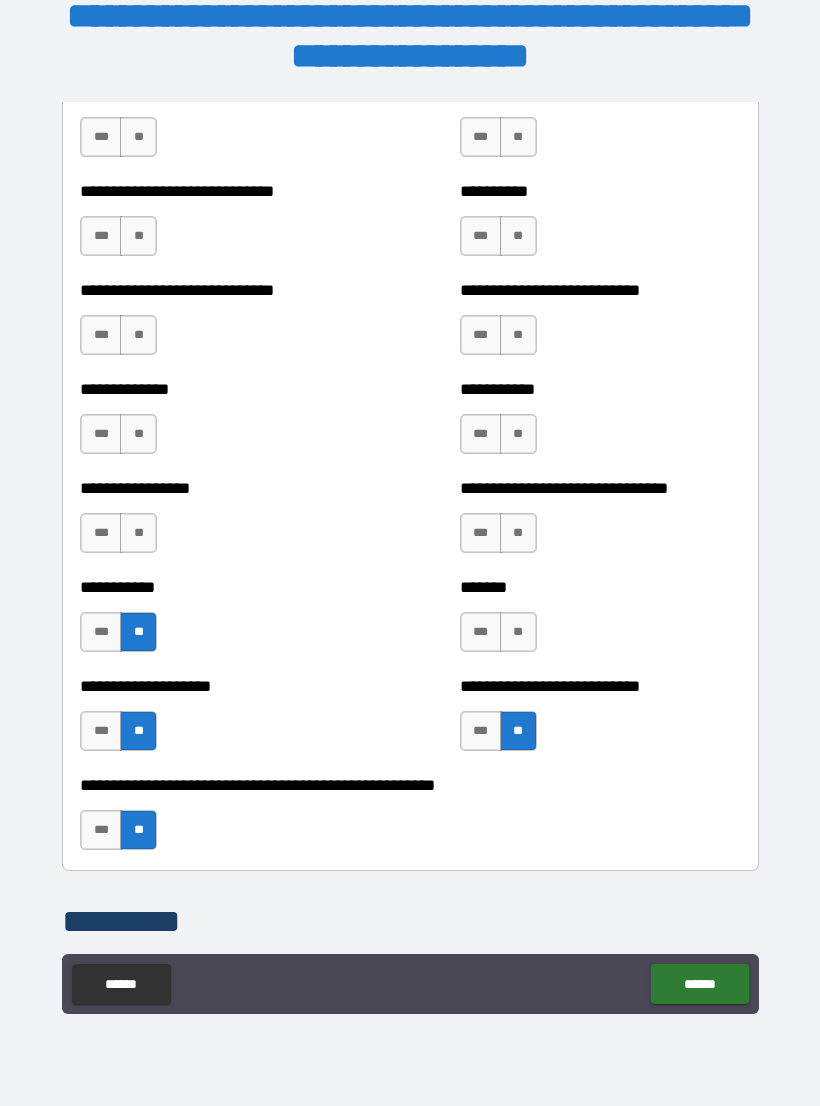 click on "**" at bounding box center [518, 632] 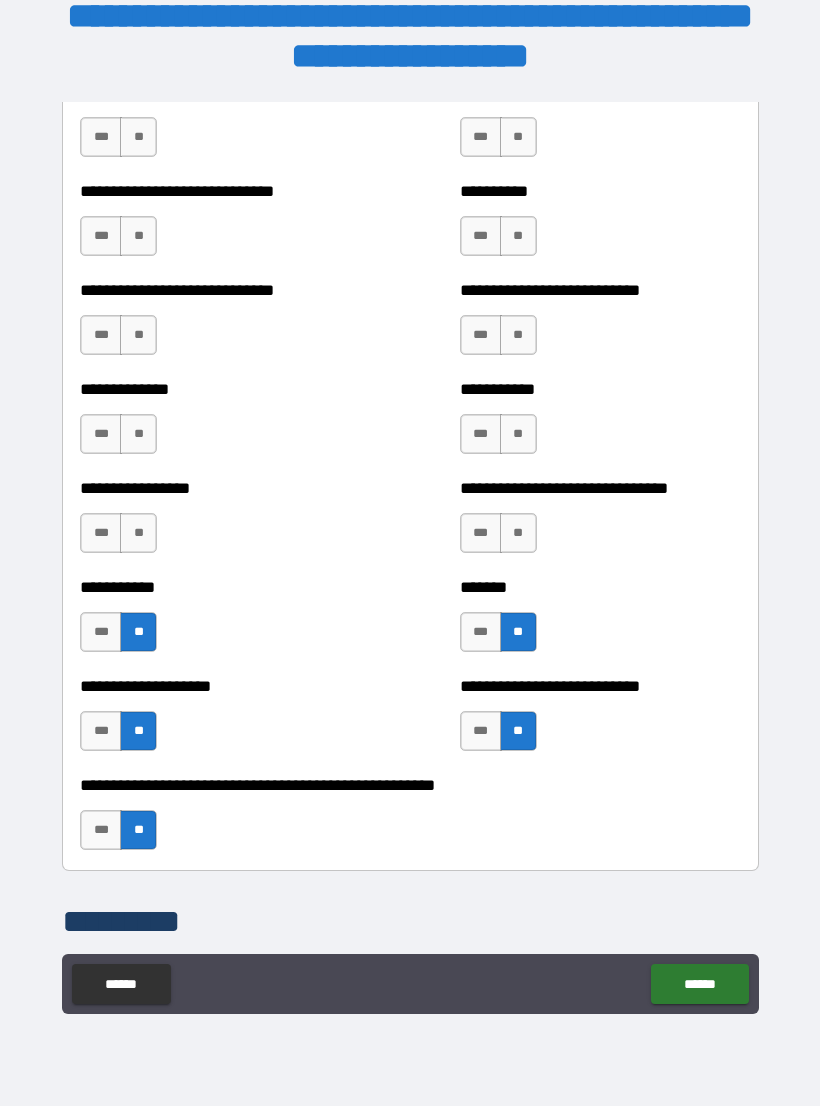 click on "**" at bounding box center [518, 533] 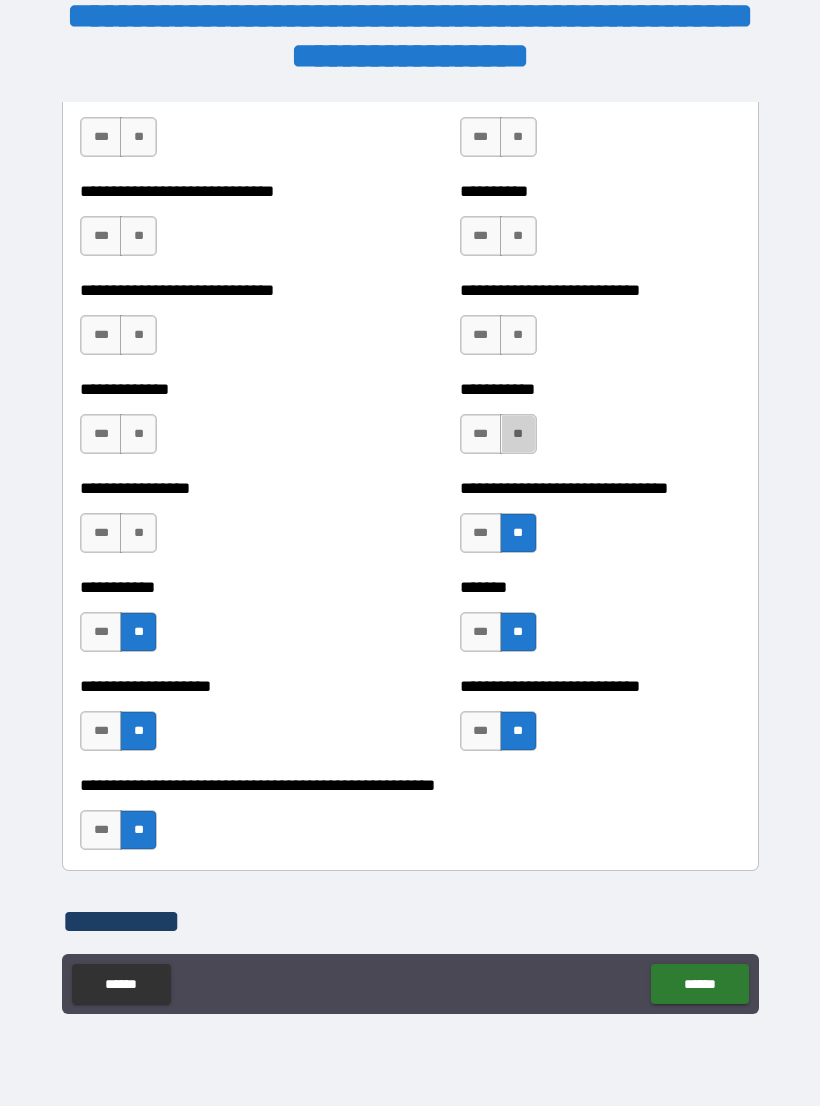 click on "**" at bounding box center [518, 434] 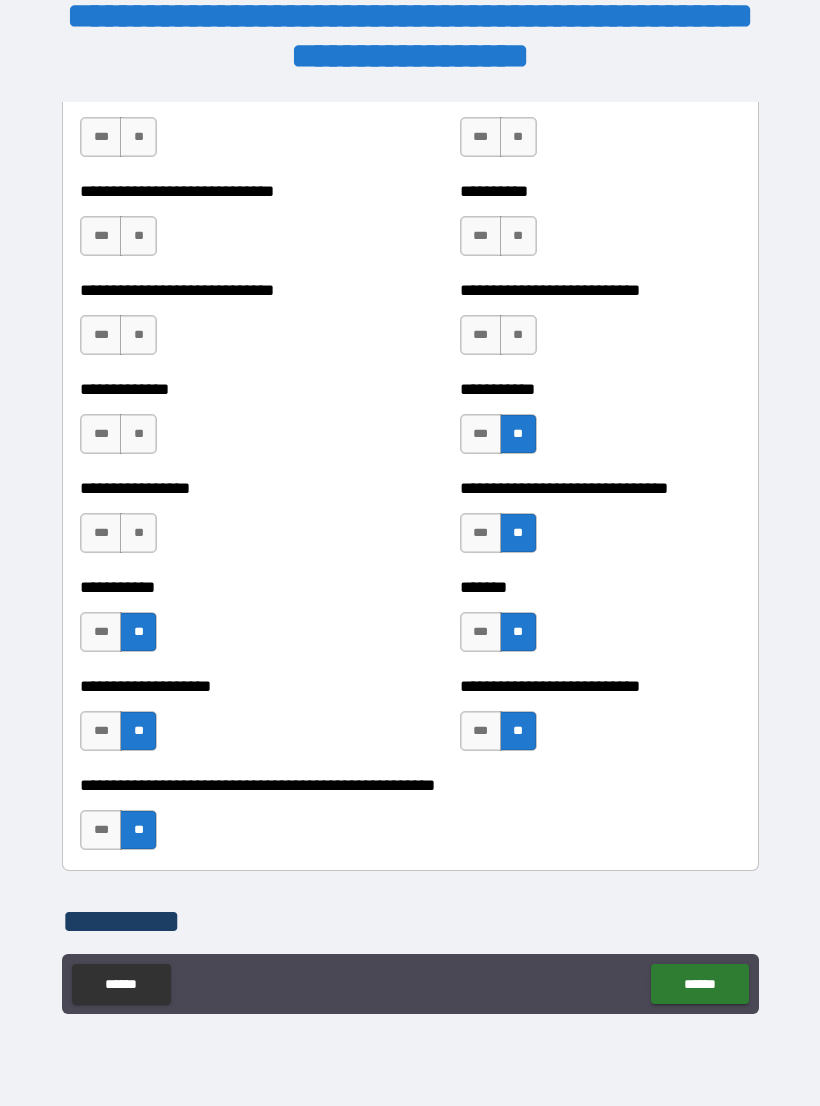 click on "**" at bounding box center (518, 335) 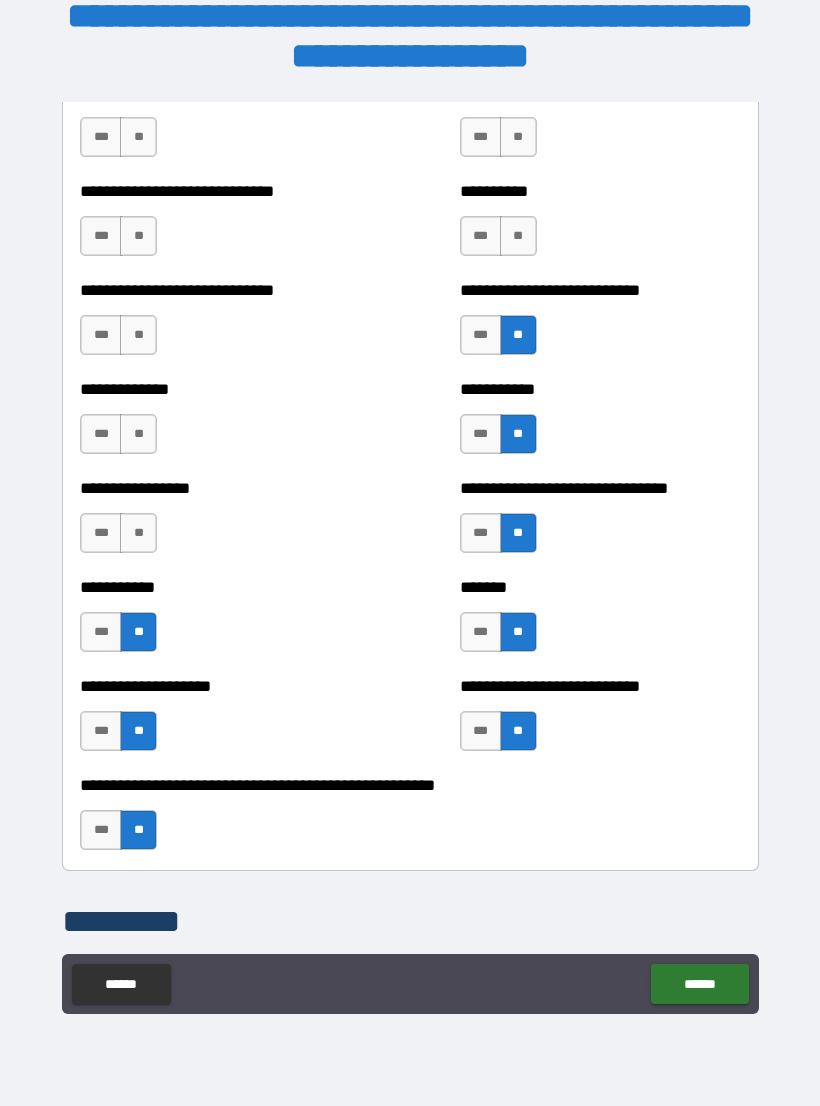 click on "**" at bounding box center [518, 236] 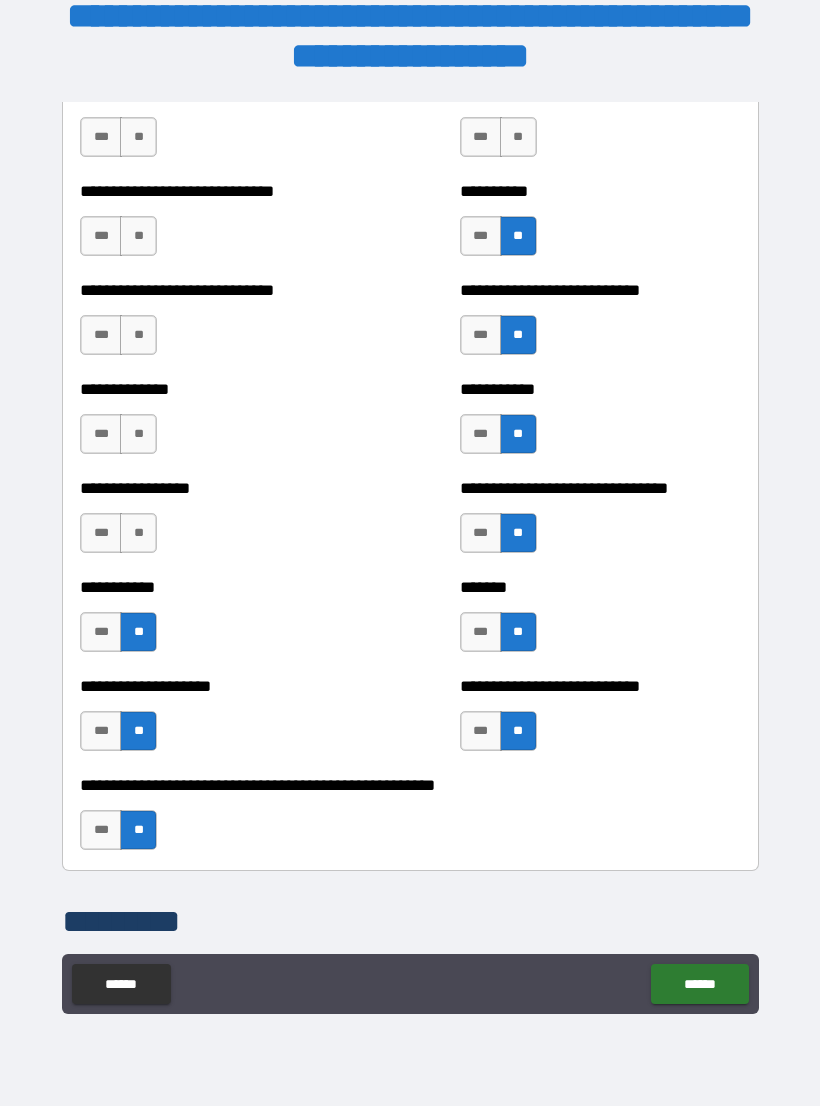 click on "**" at bounding box center (518, 137) 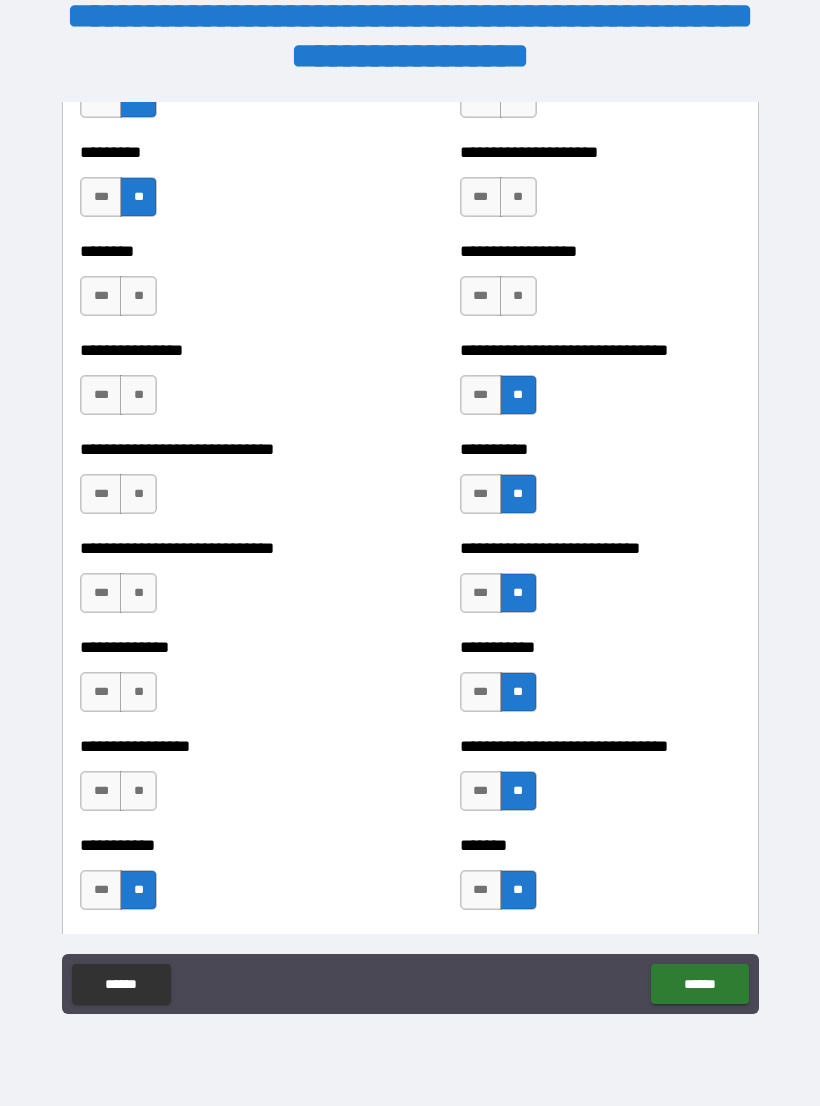 scroll, scrollTop: 7298, scrollLeft: 0, axis: vertical 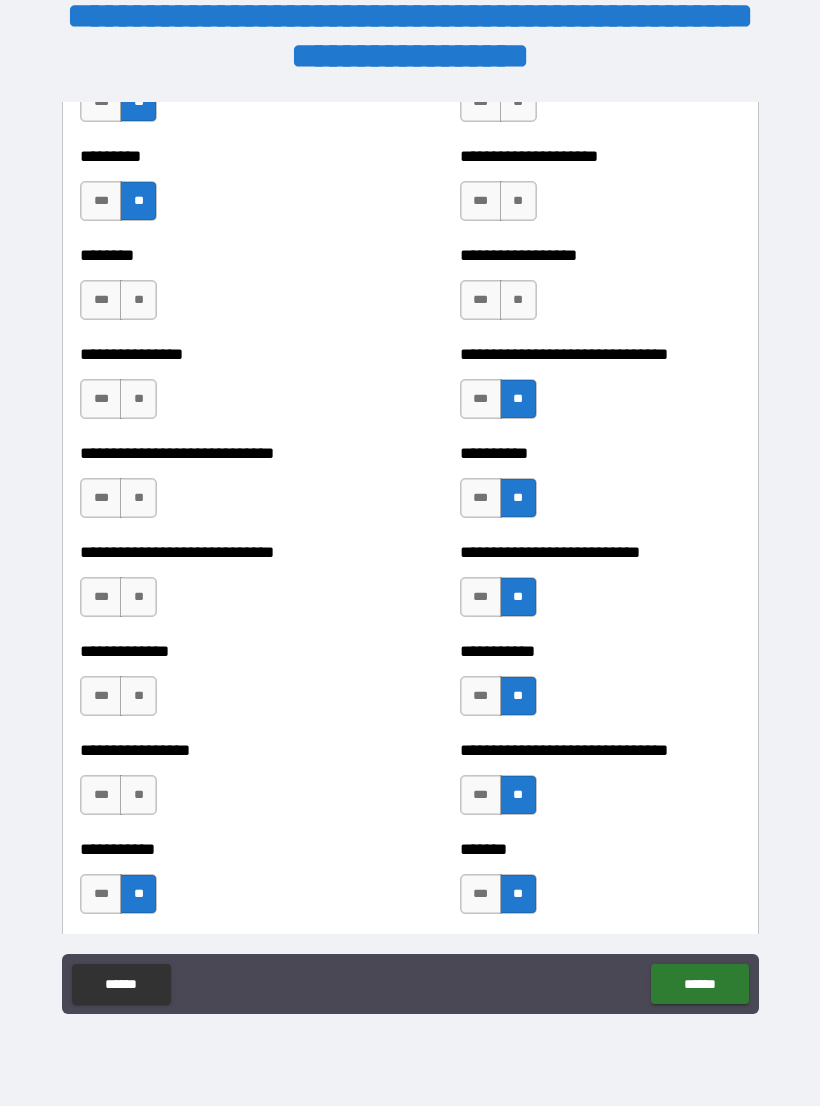 click on "**" at bounding box center (138, 300) 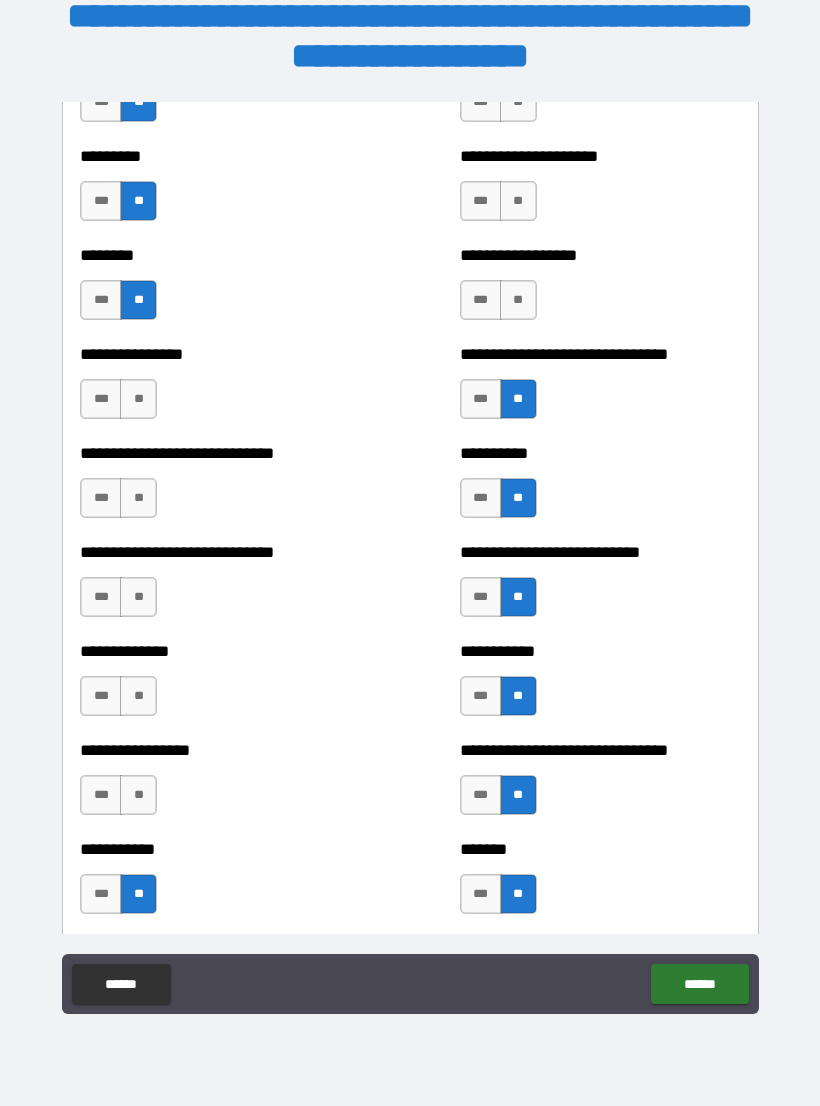 click on "**" at bounding box center [138, 399] 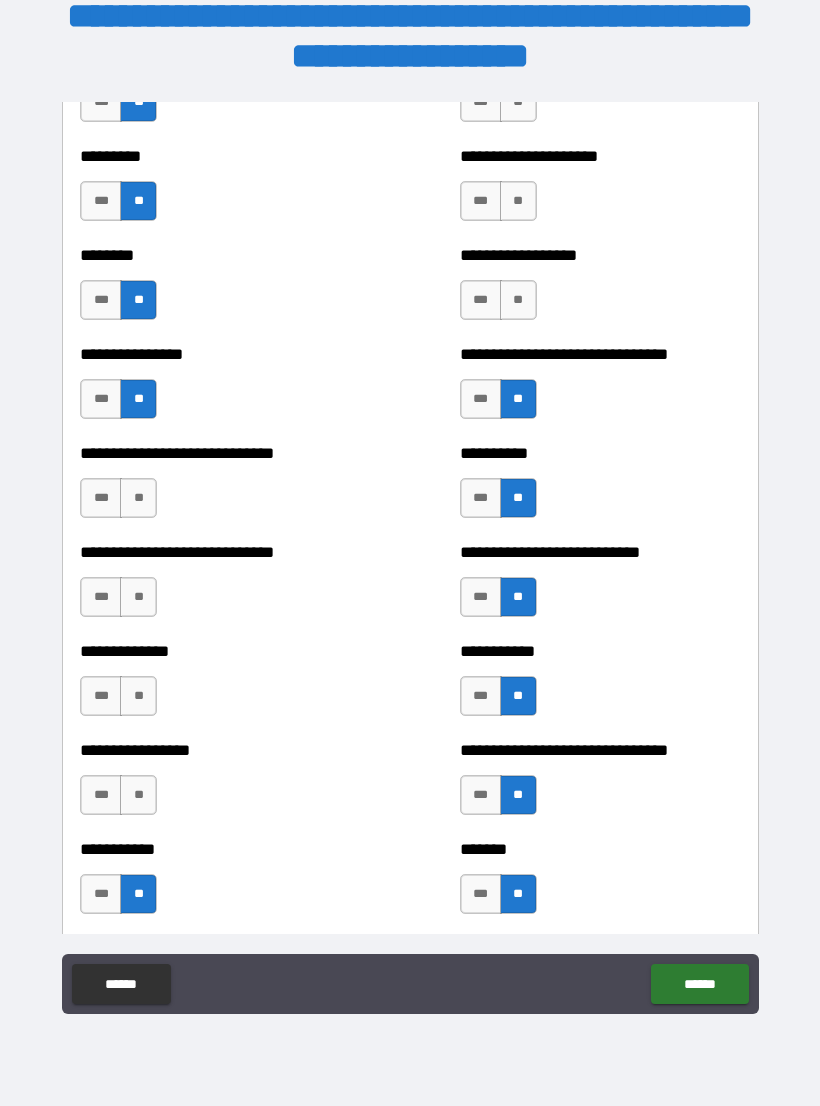 click on "**" at bounding box center [138, 498] 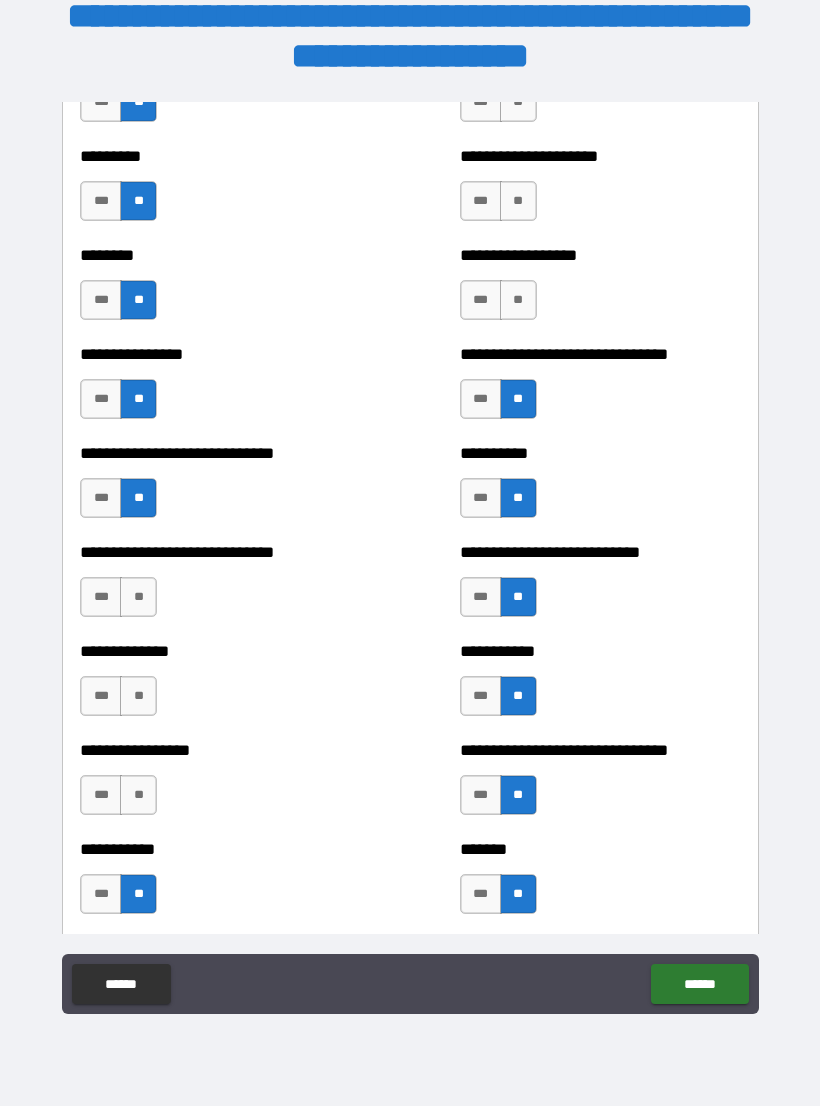 click on "**" at bounding box center (138, 597) 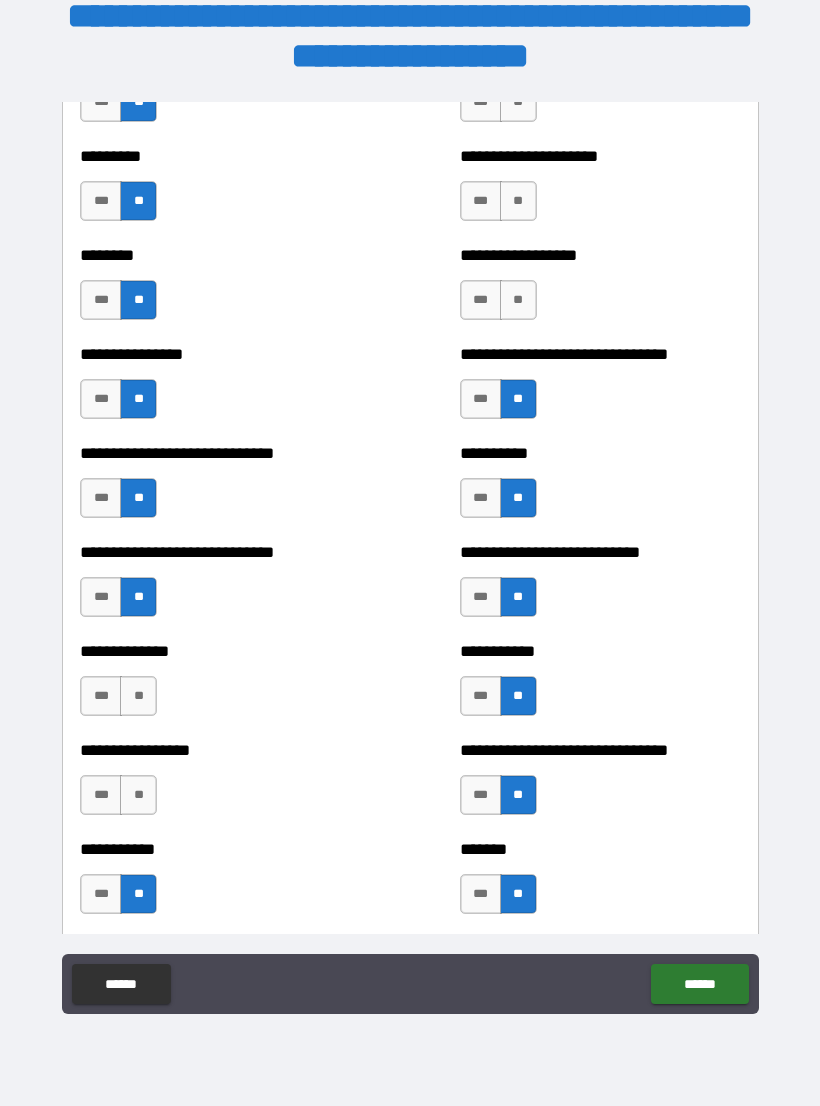 click on "**" at bounding box center (138, 696) 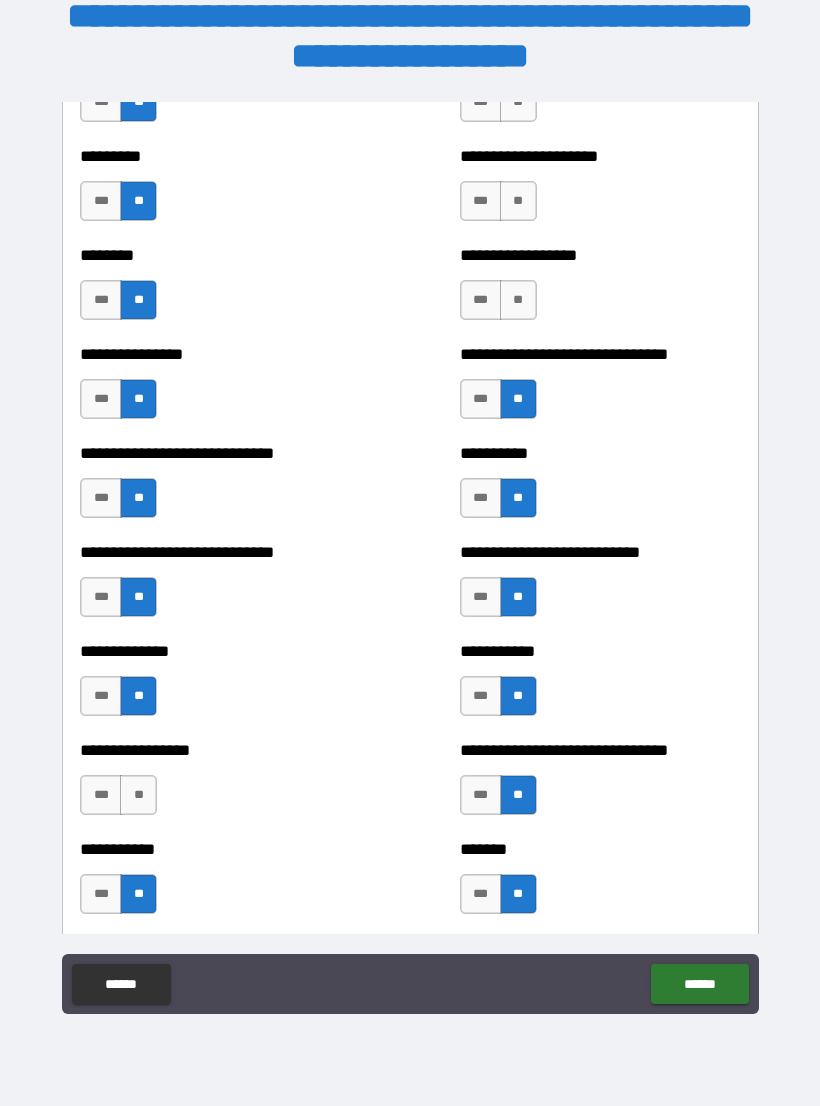 click on "**" at bounding box center (138, 795) 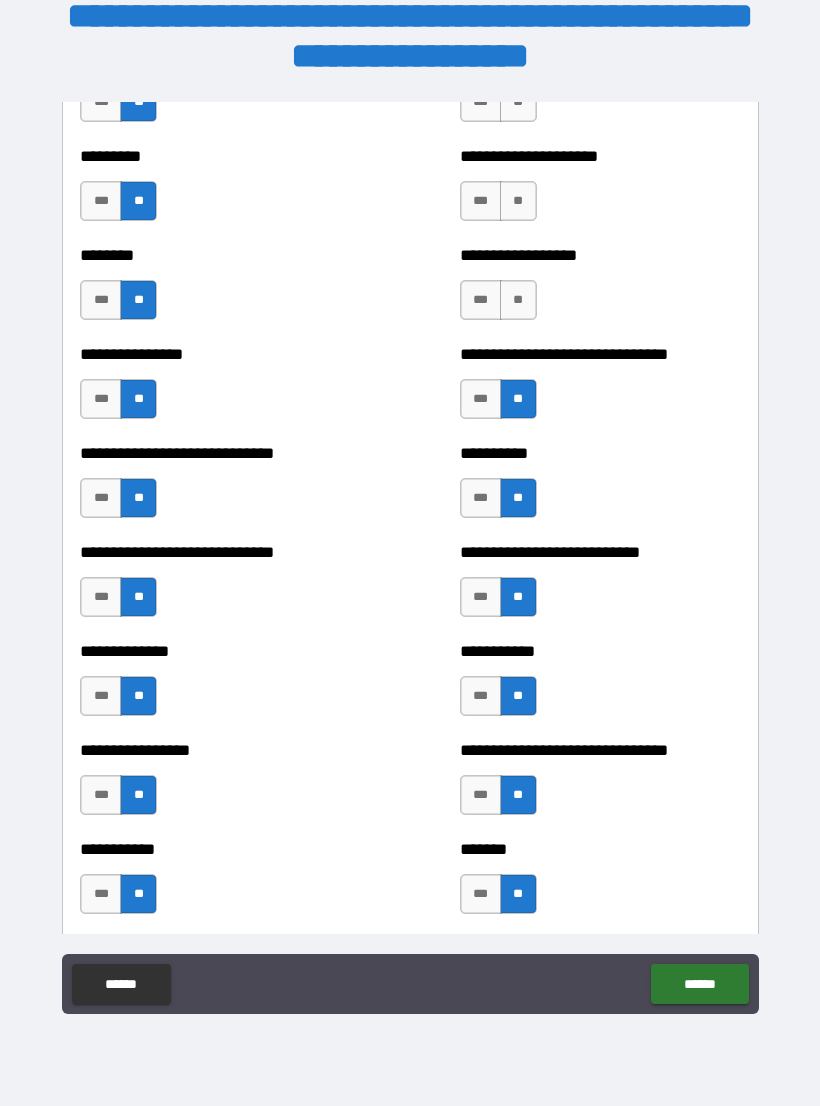 click on "**" at bounding box center (518, 201) 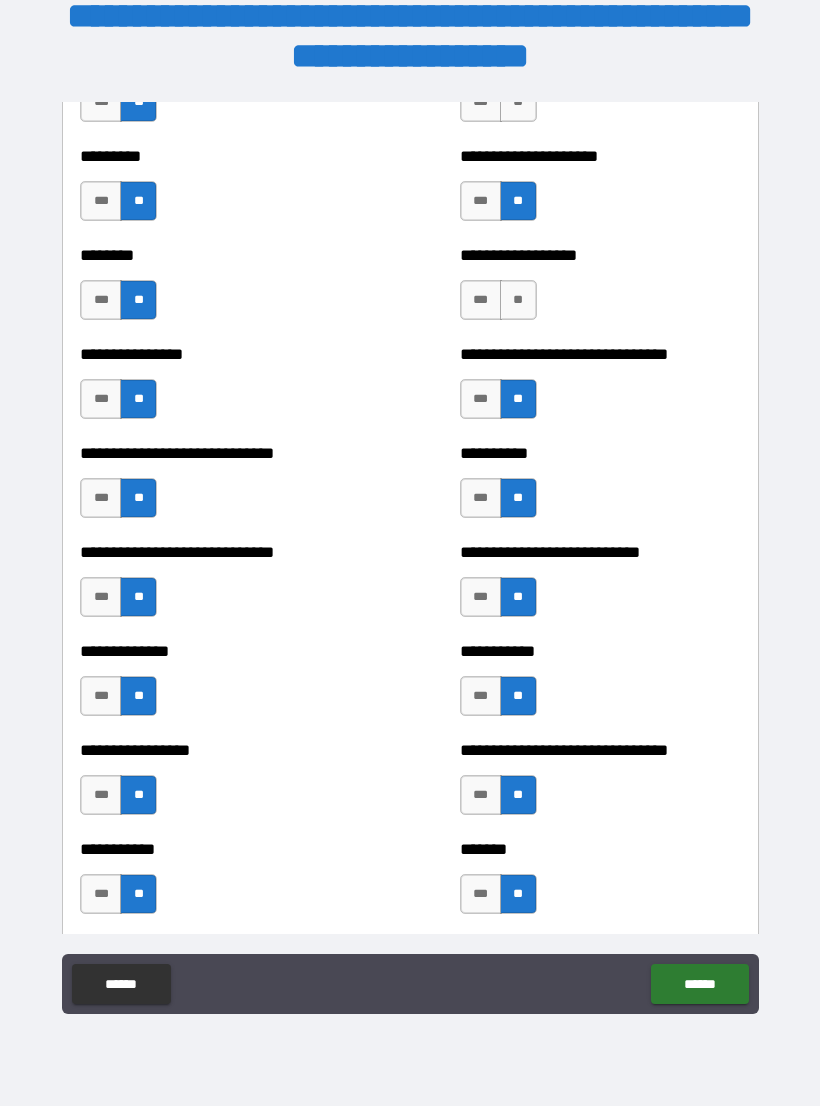 click on "**" at bounding box center (518, 300) 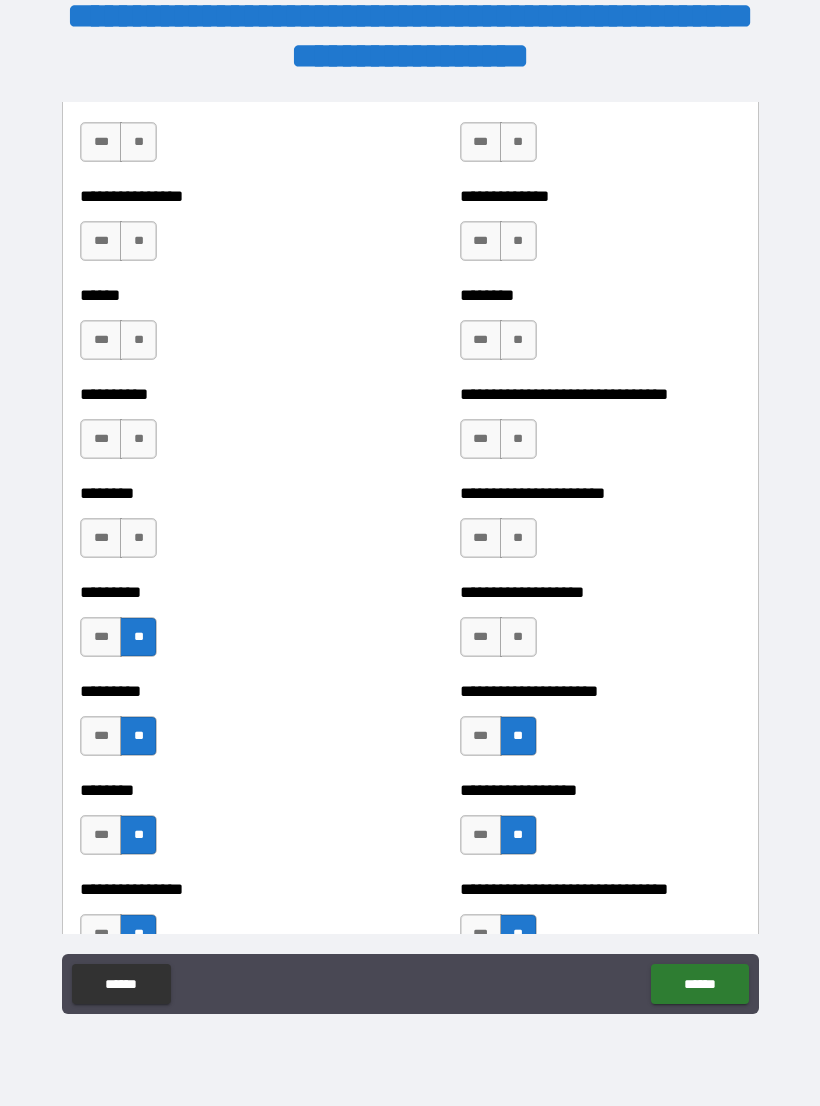 scroll, scrollTop: 6752, scrollLeft: 0, axis: vertical 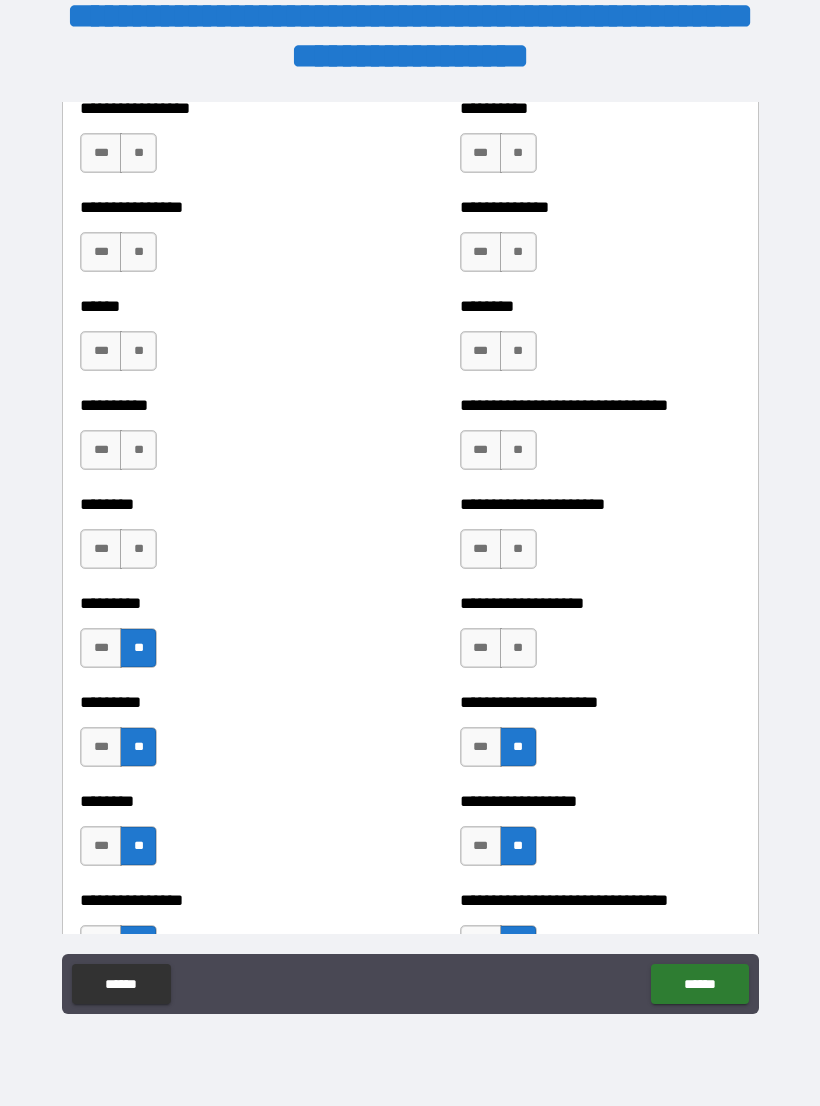 click on "**" at bounding box center (518, 648) 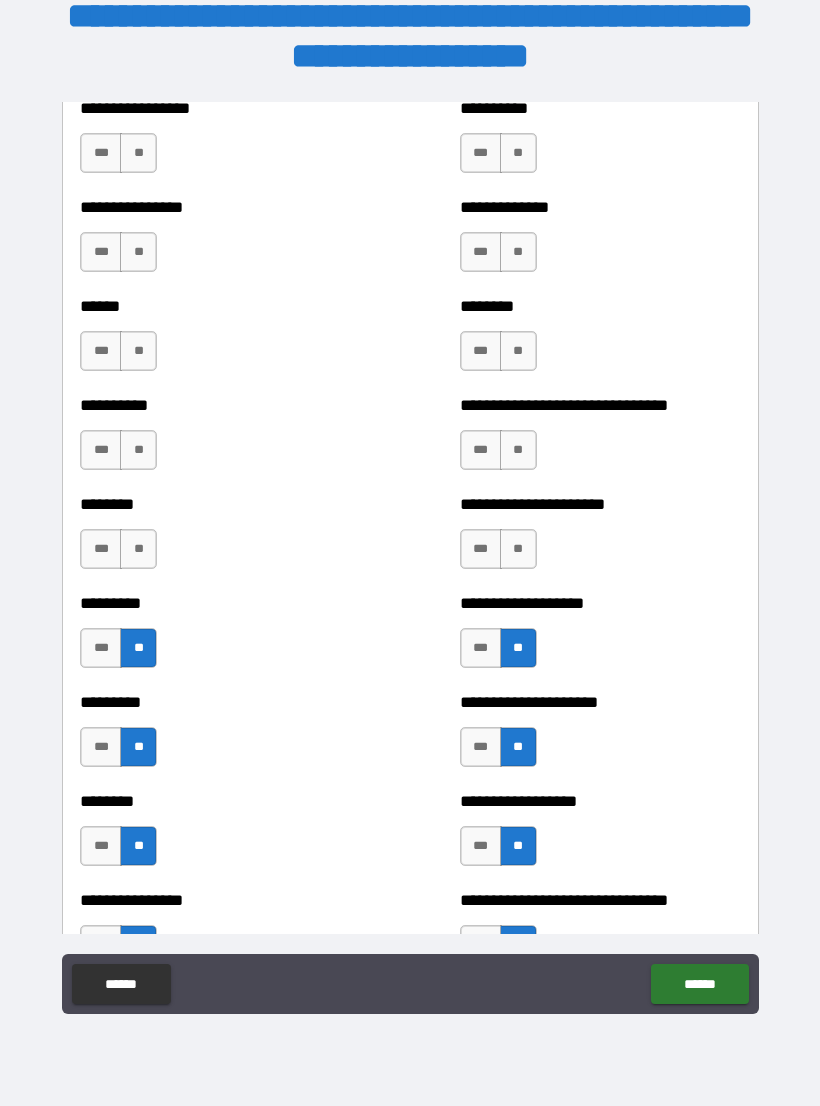 click on "**********" at bounding box center (600, 539) 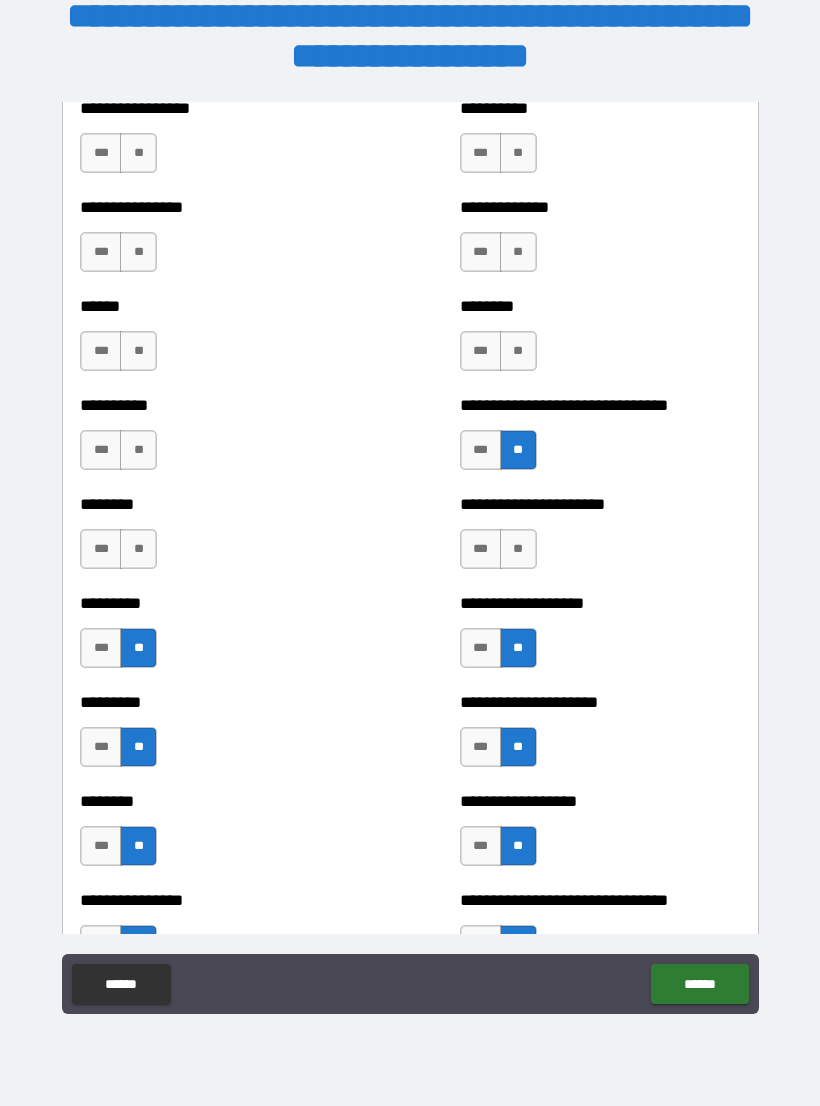 click on "**" at bounding box center (518, 351) 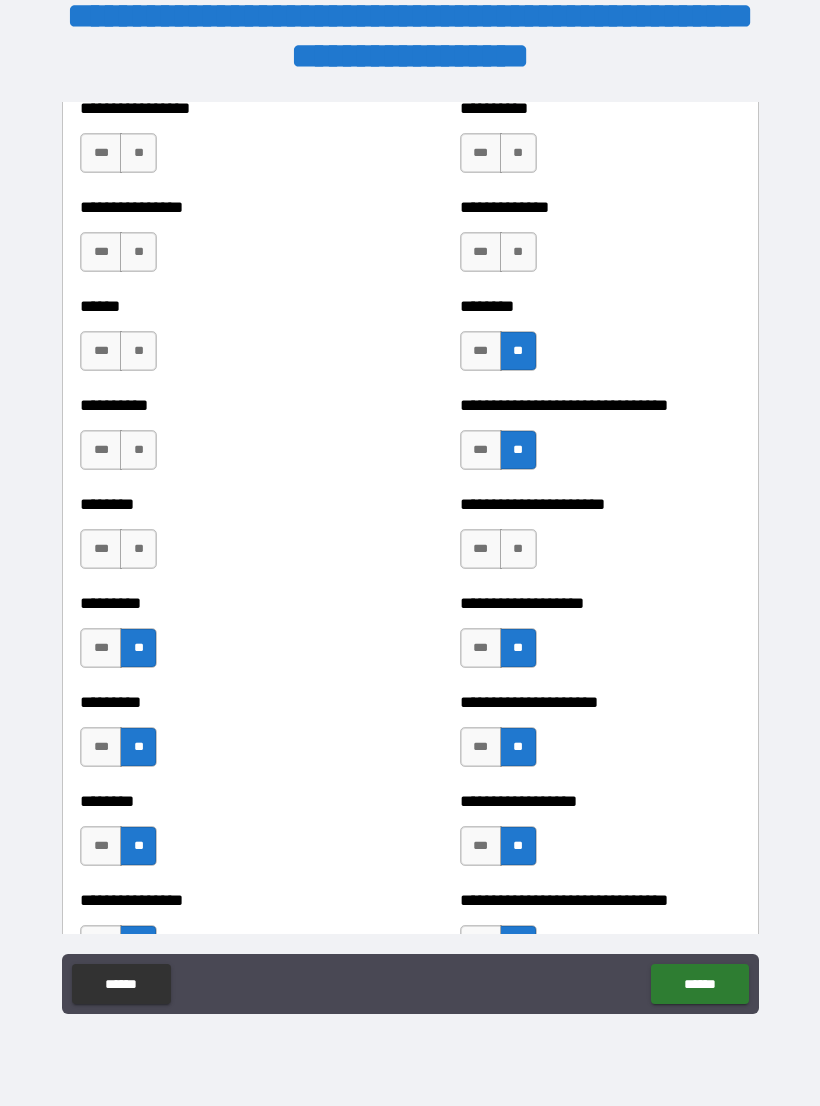 click on "**" at bounding box center (518, 252) 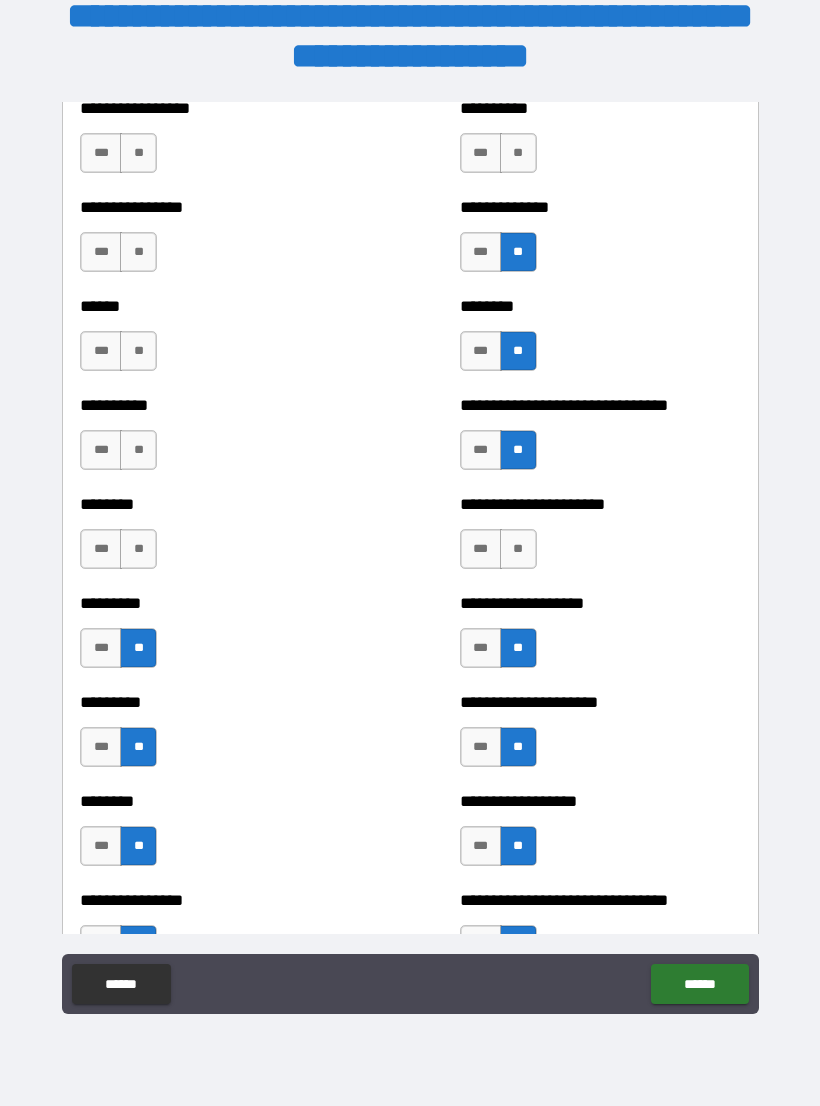 click on "**" at bounding box center [518, 153] 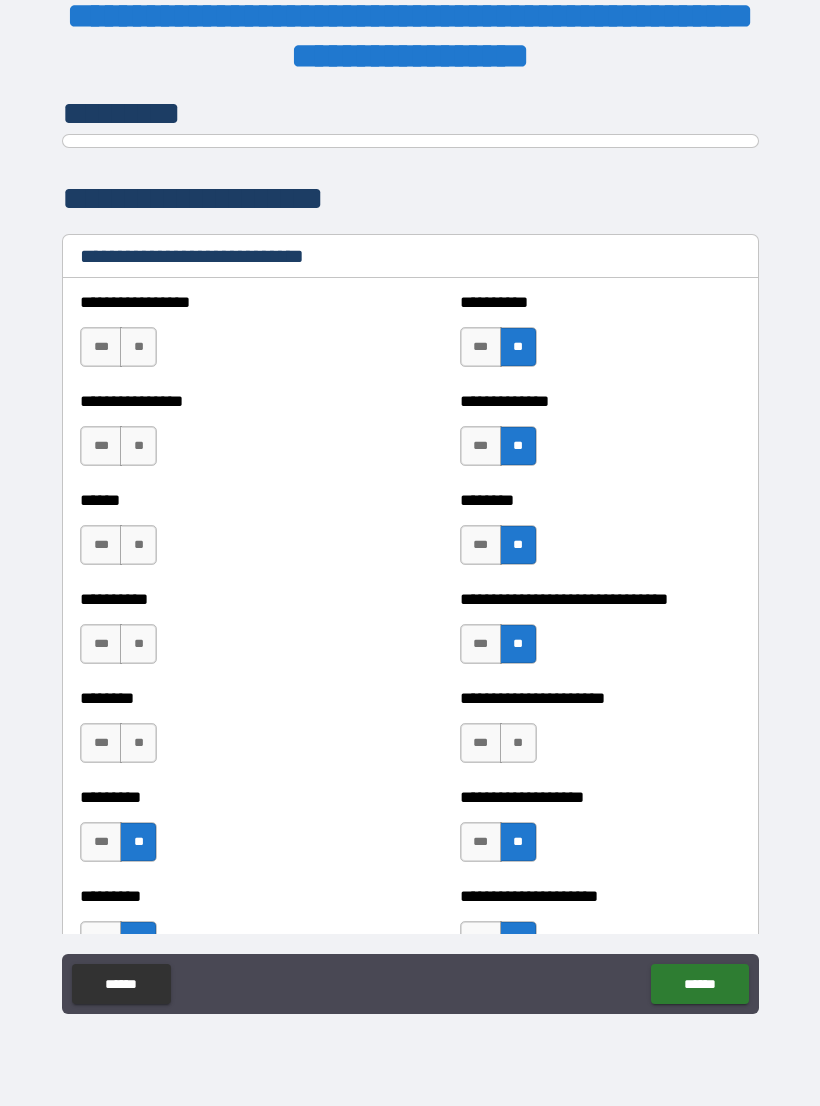scroll, scrollTop: 6556, scrollLeft: 0, axis: vertical 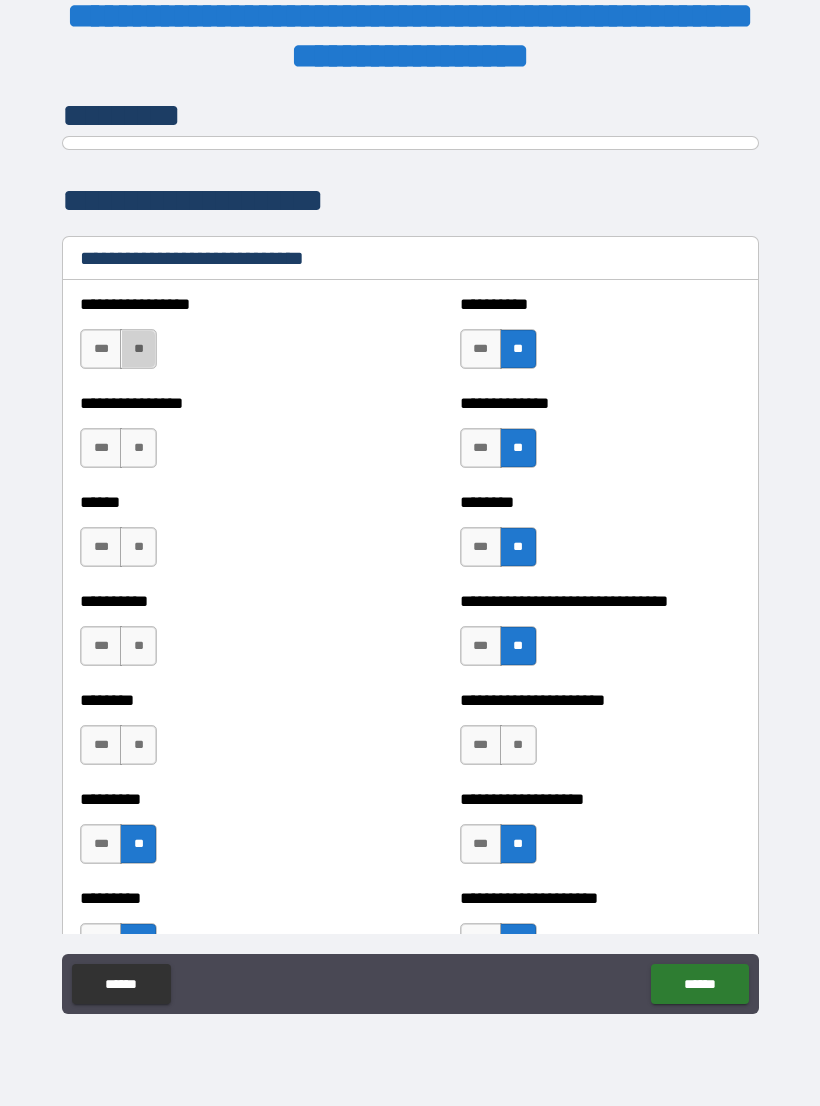 click on "**" at bounding box center (138, 349) 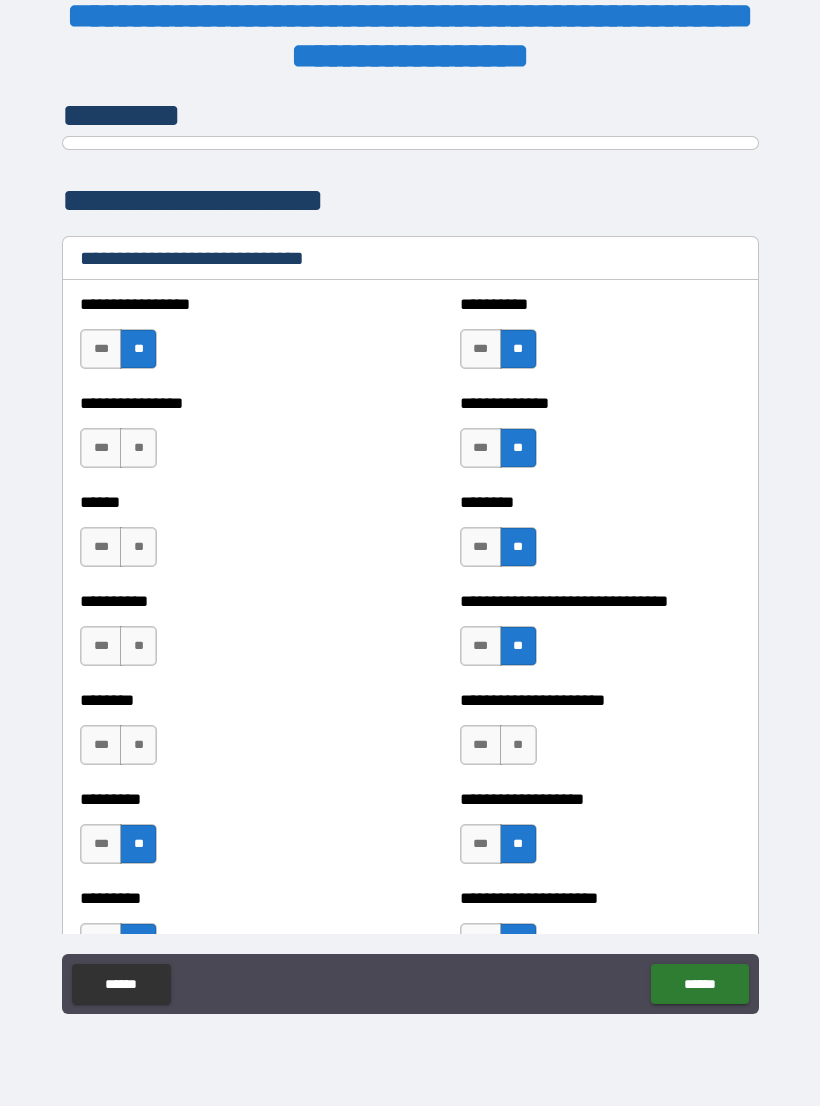 click on "**" at bounding box center [138, 448] 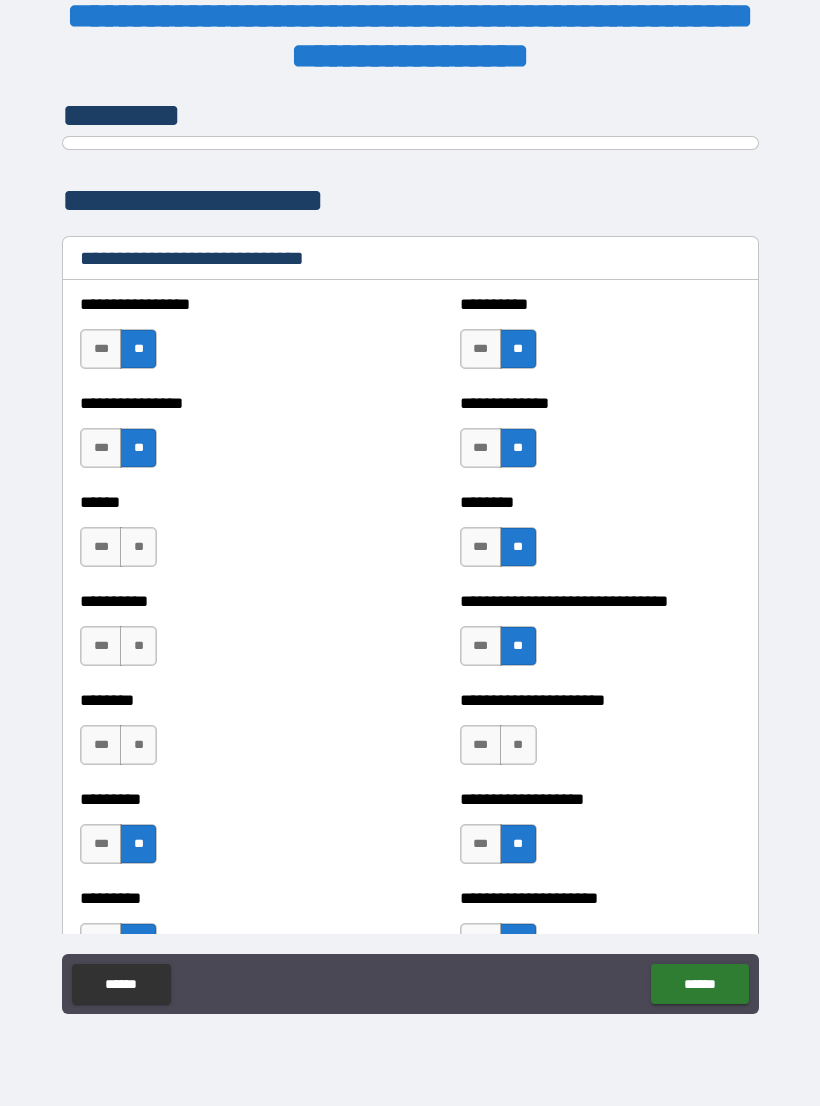 click on "**" at bounding box center [138, 547] 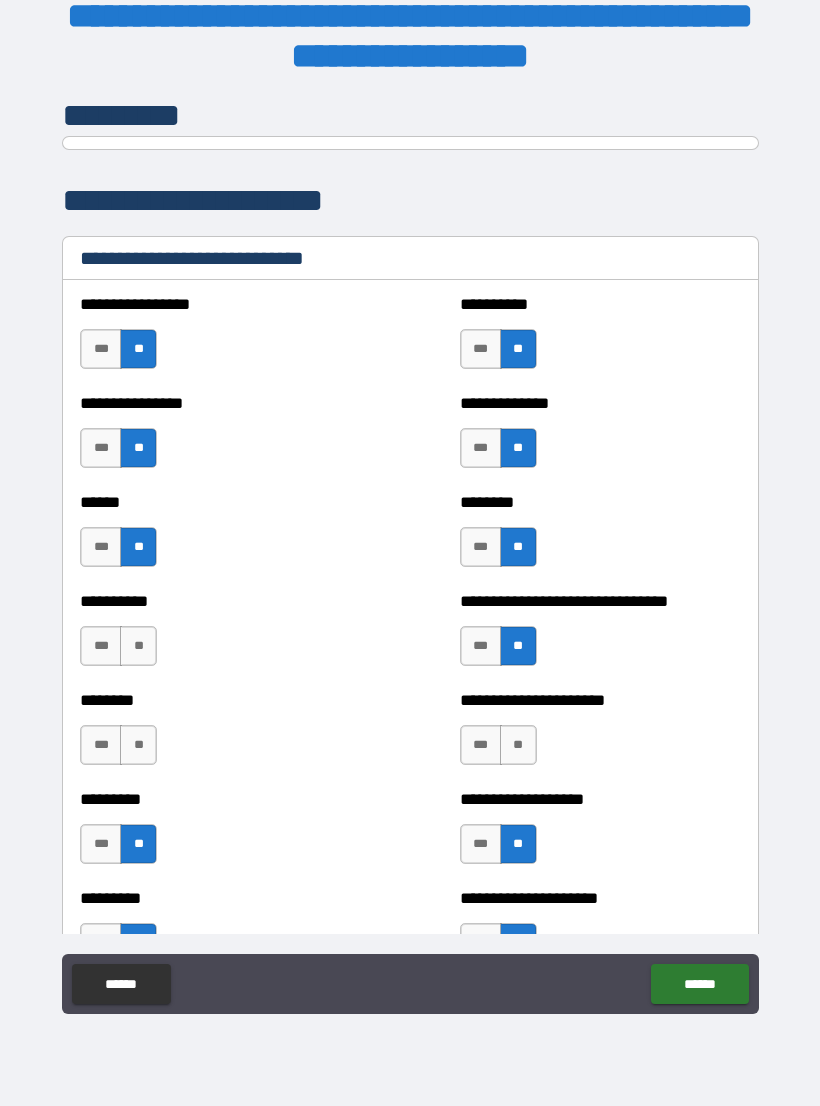 click on "**" at bounding box center [138, 646] 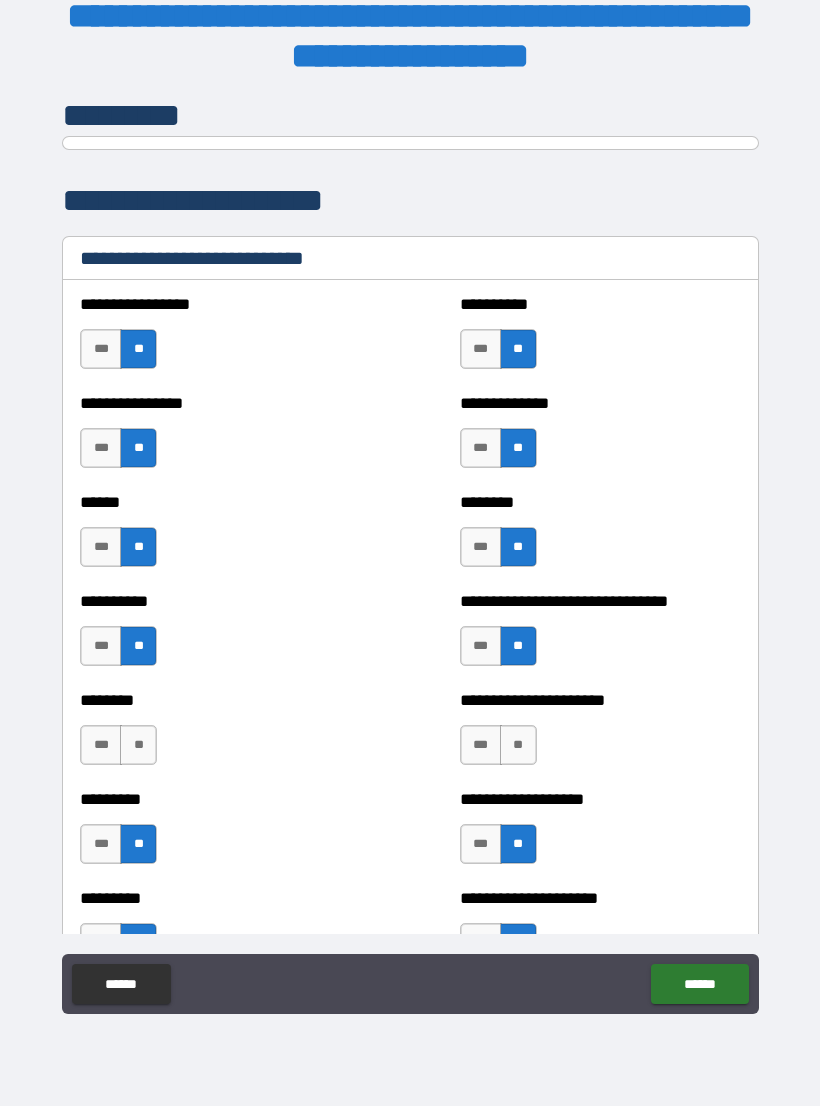 click on "**" at bounding box center [138, 745] 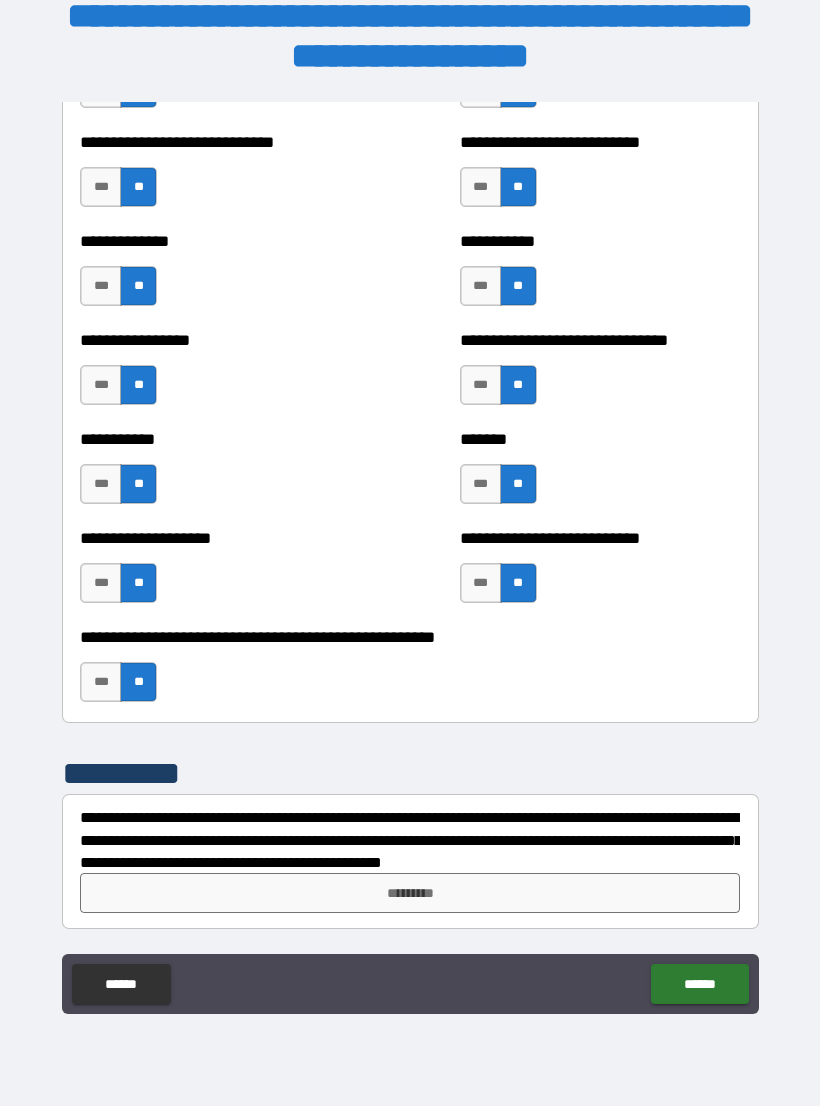 scroll, scrollTop: 7708, scrollLeft: 0, axis: vertical 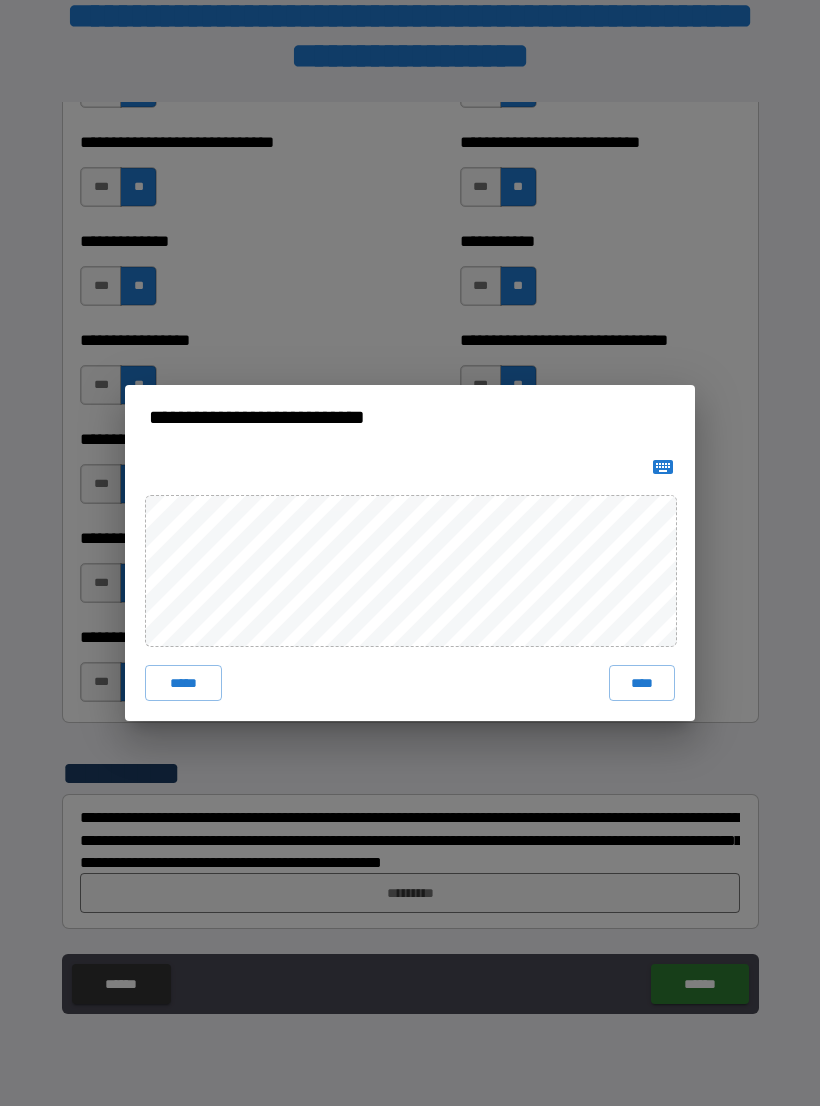 click on "****" at bounding box center [642, 683] 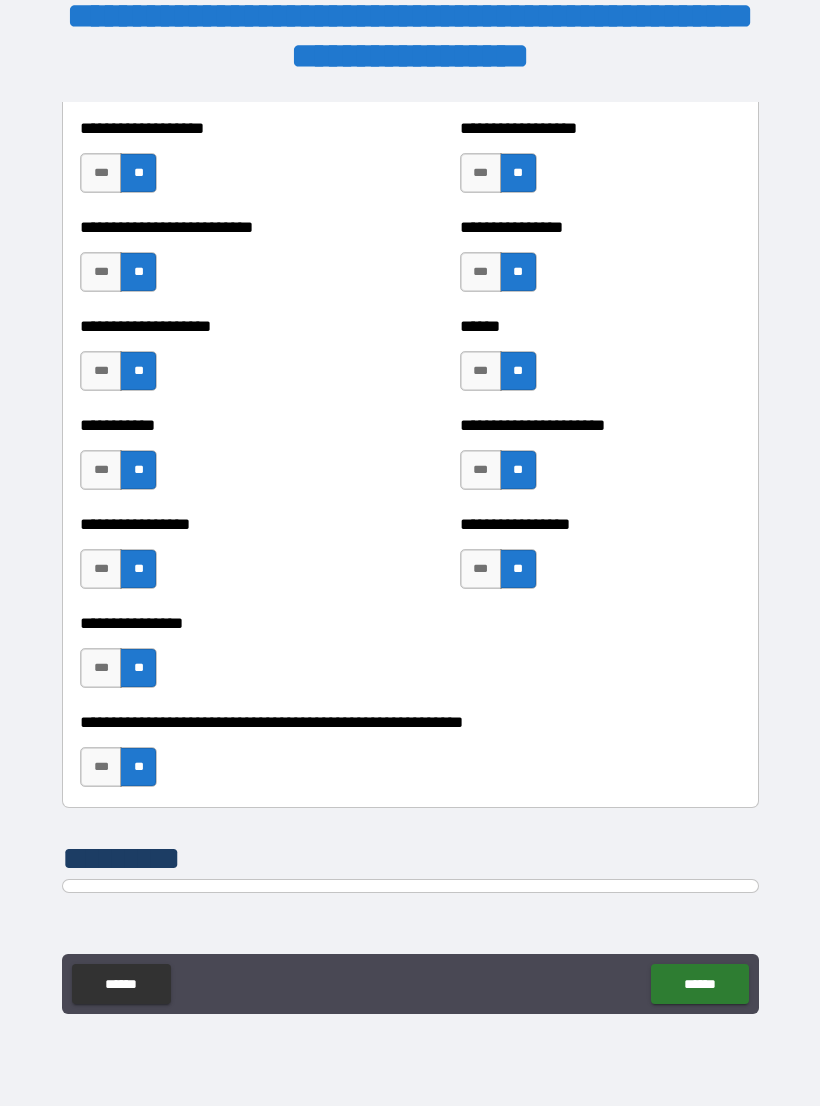 scroll, scrollTop: 5849, scrollLeft: 0, axis: vertical 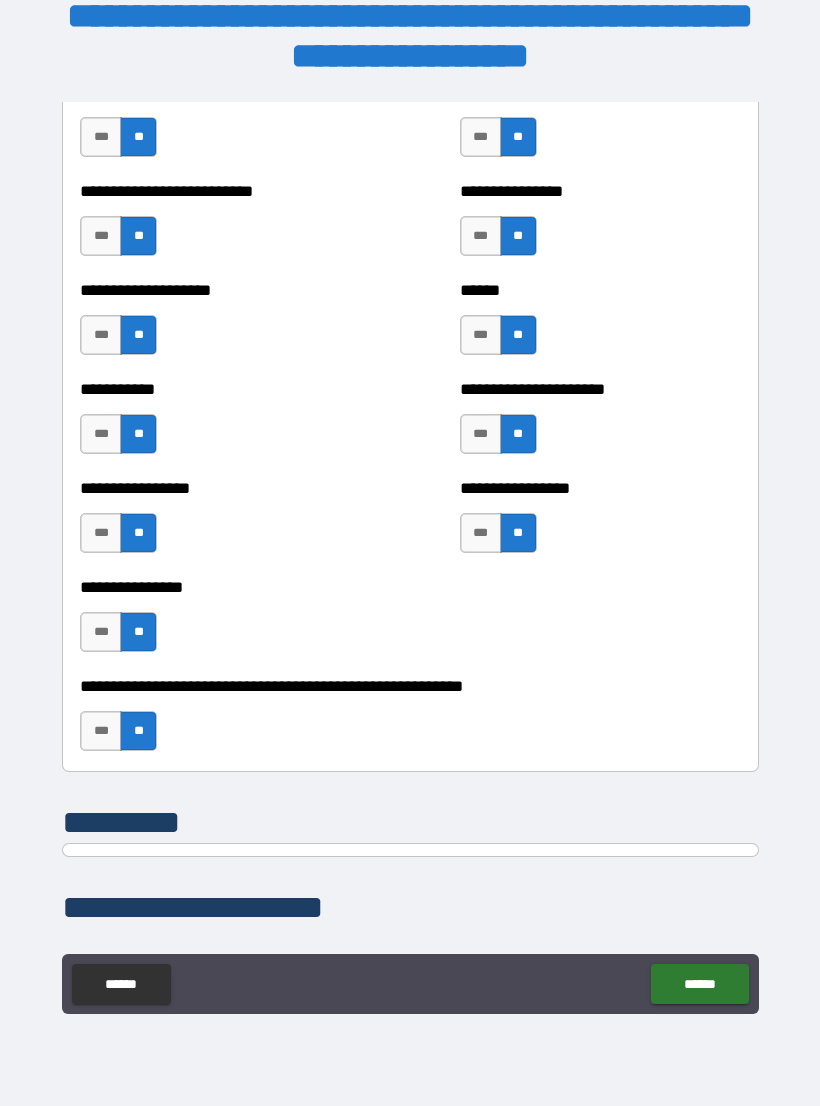 click on "******" at bounding box center [699, 984] 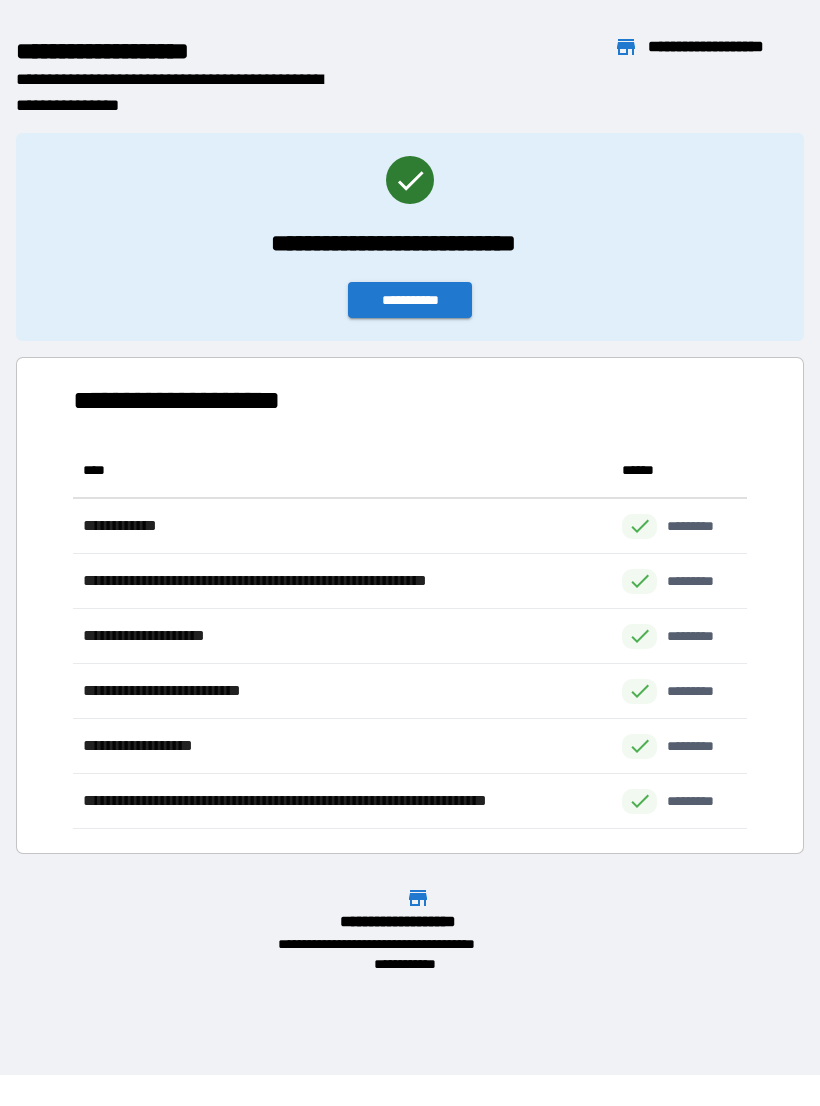 scroll, scrollTop: 1, scrollLeft: 1, axis: both 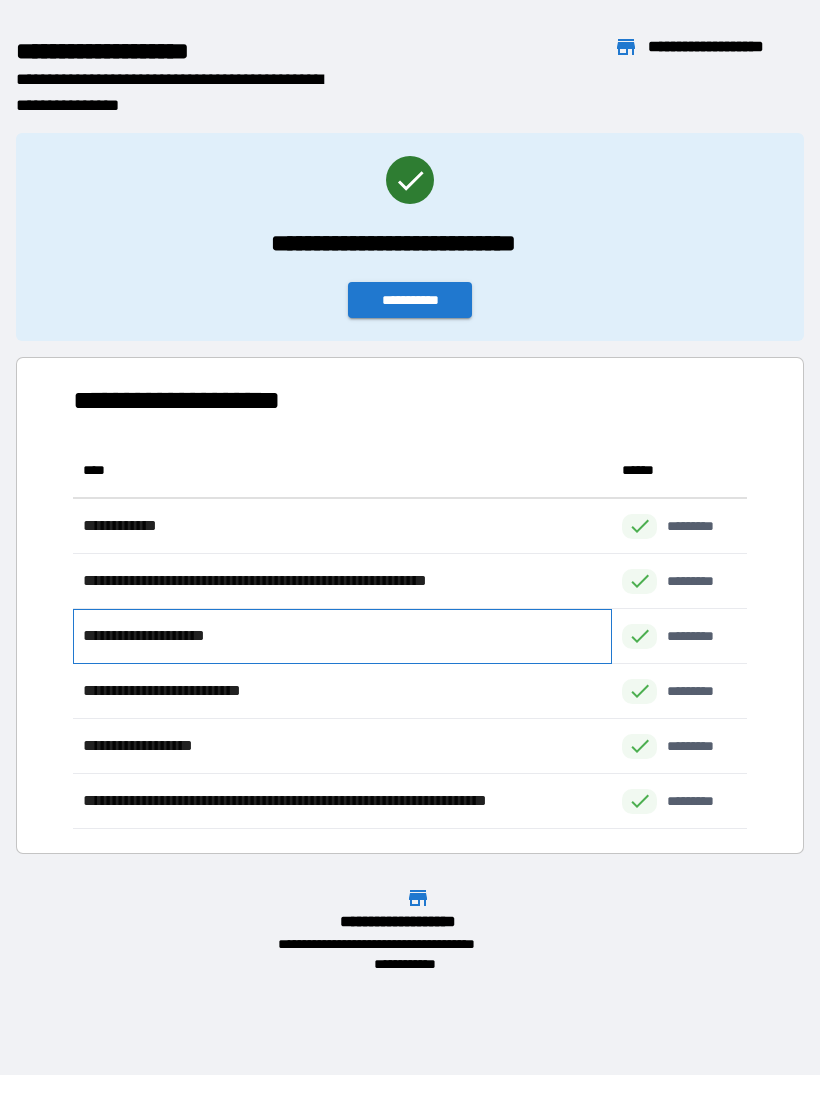 click on "**********" at bounding box center (342, 636) 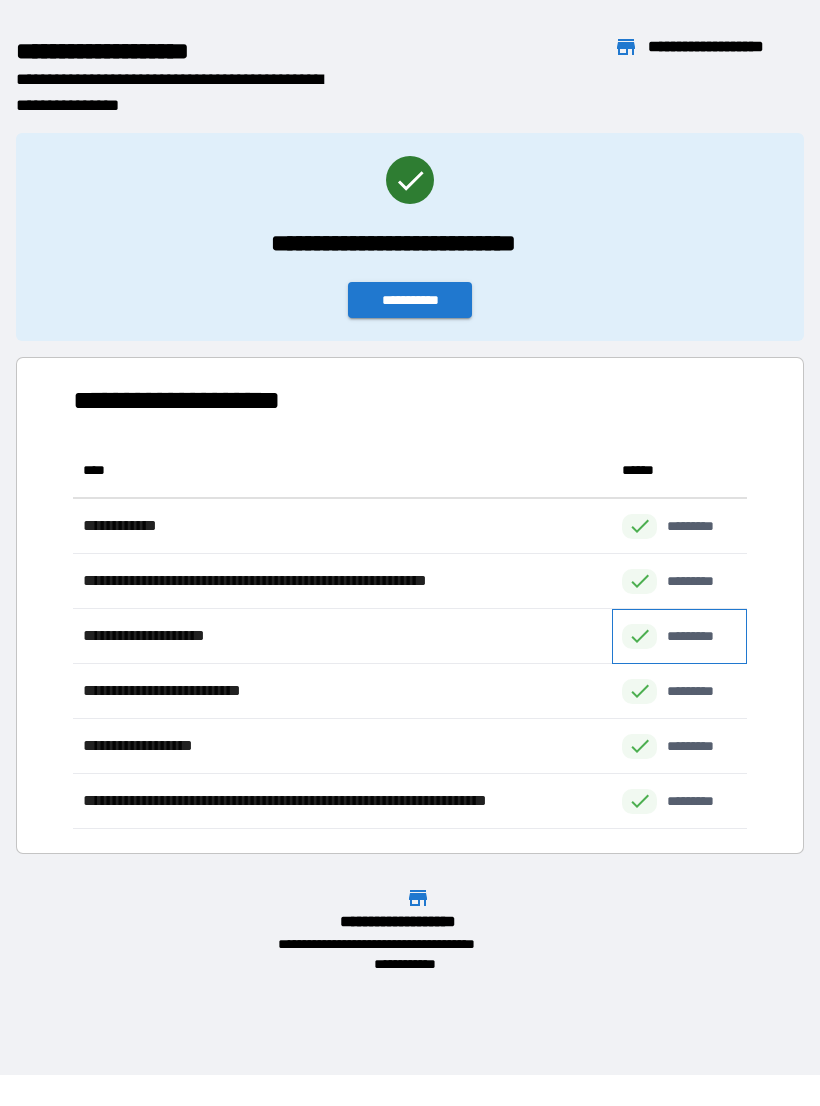 click on "*********" at bounding box center (701, 636) 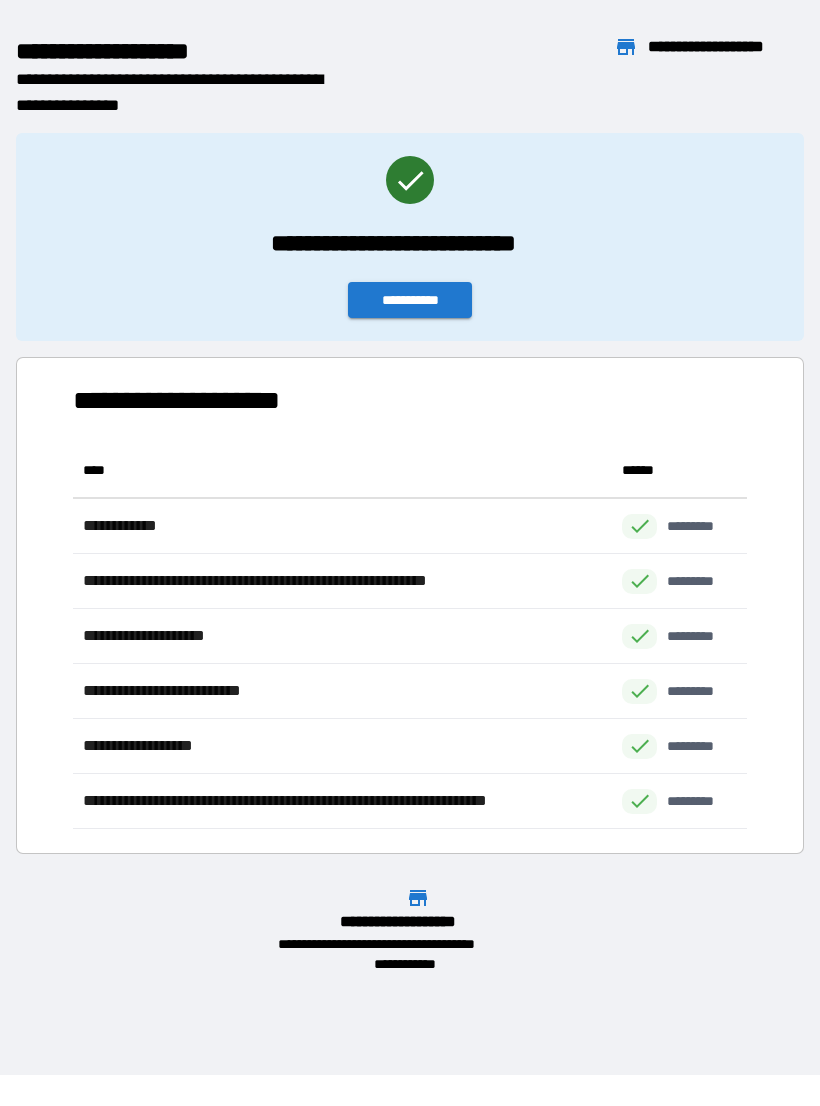 click on "**********" at bounding box center (418, 930) 